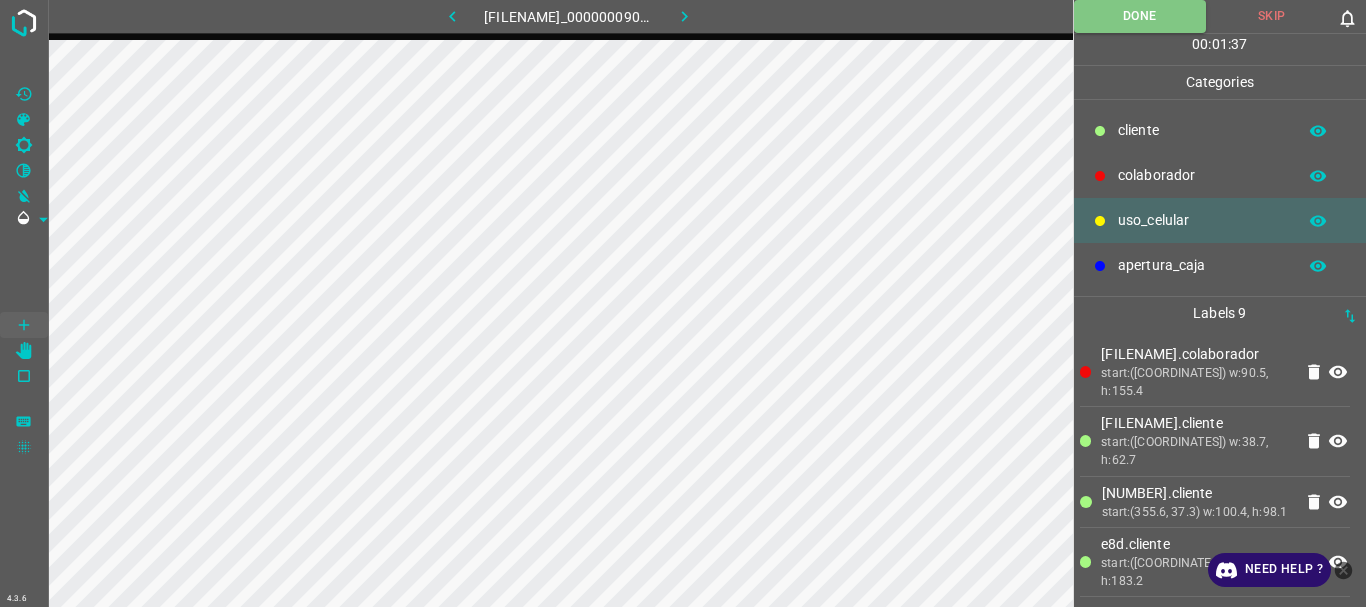 scroll, scrollTop: 0, scrollLeft: 0, axis: both 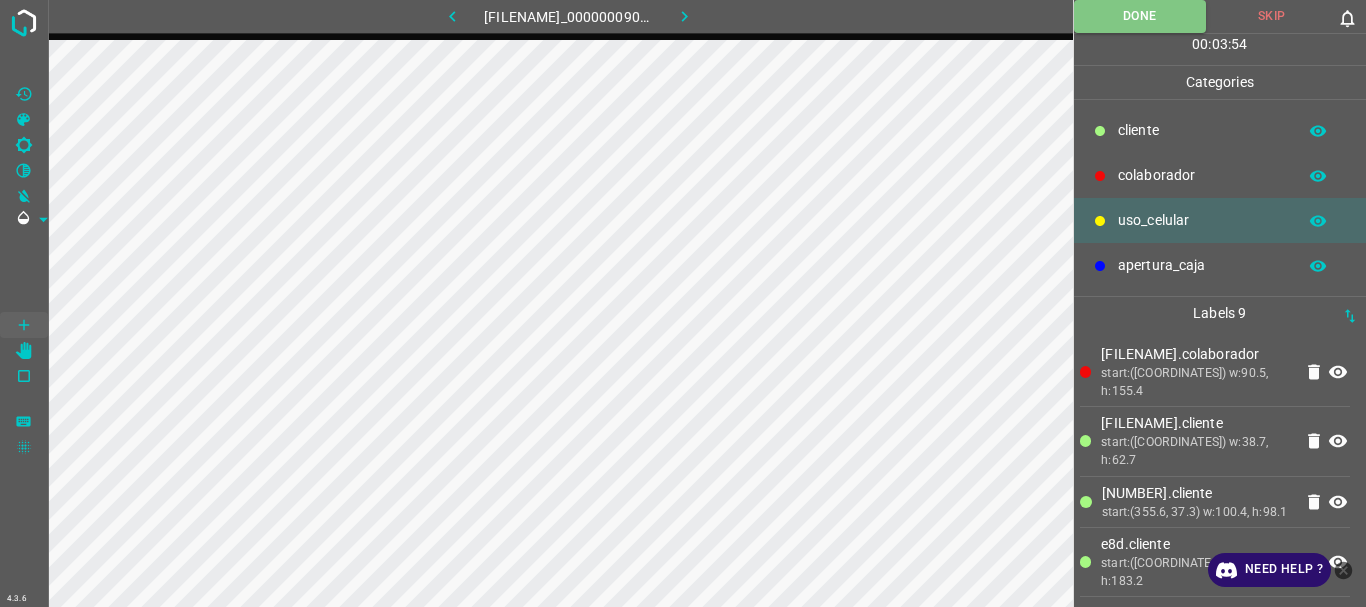 click at bounding box center (684, 16) 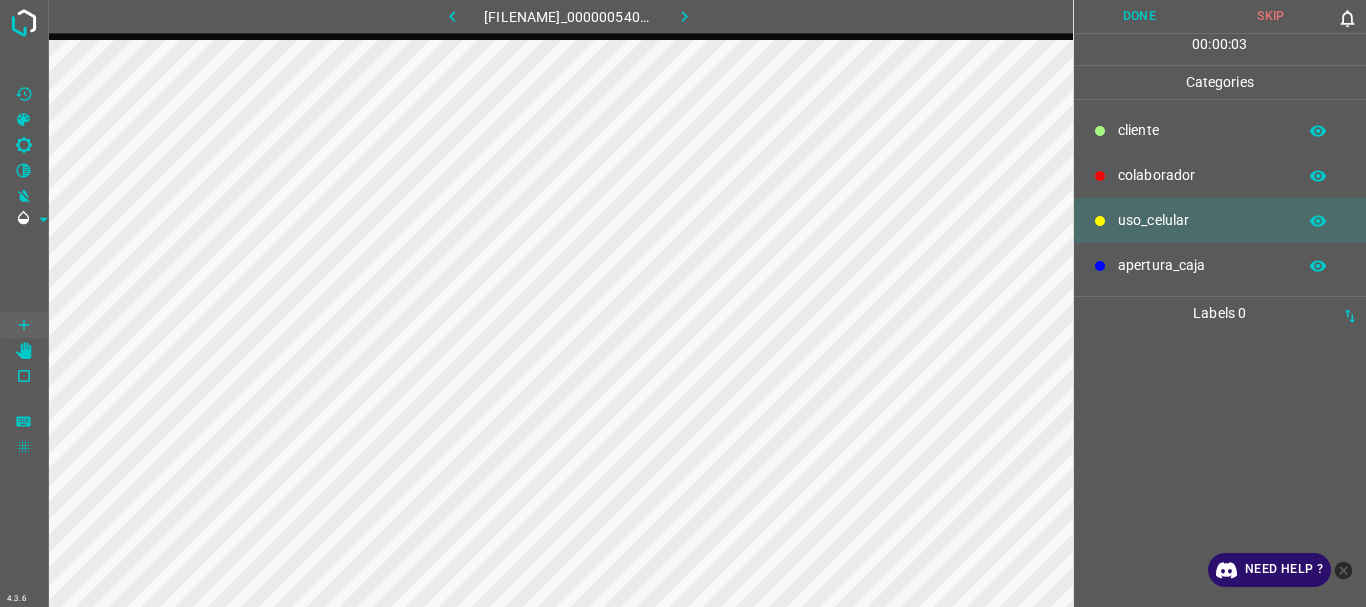 click on "apertura_caja" at bounding box center (1202, 130) 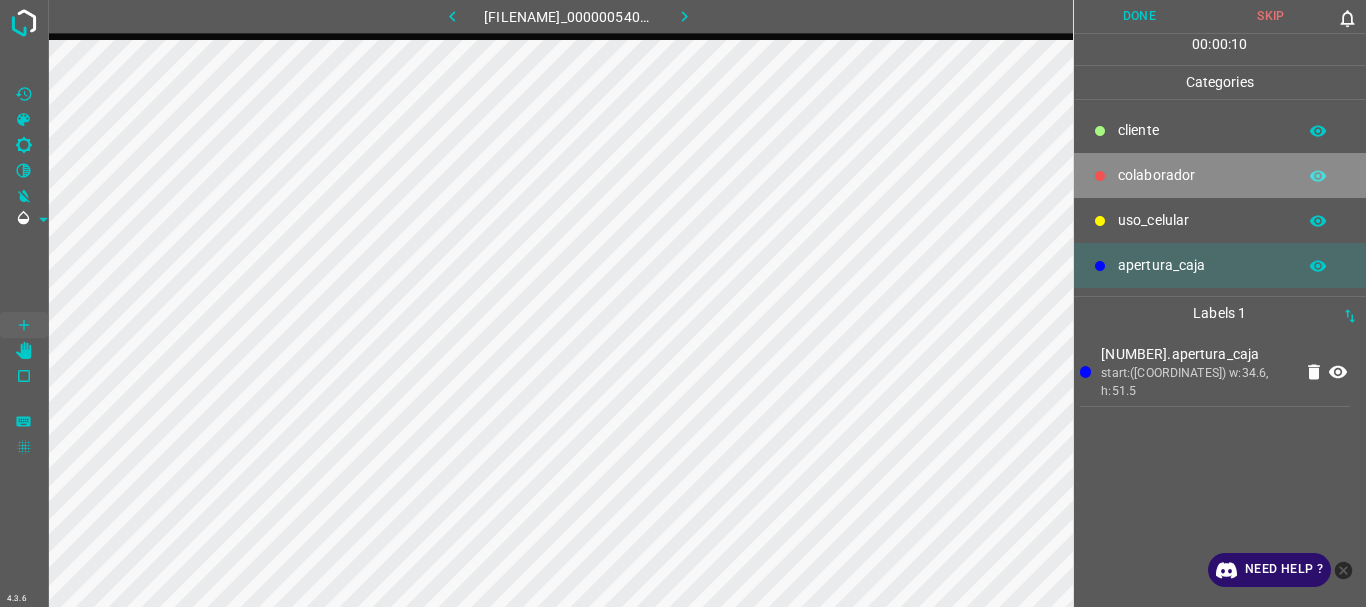 click on "colaborador" at bounding box center [1220, 175] 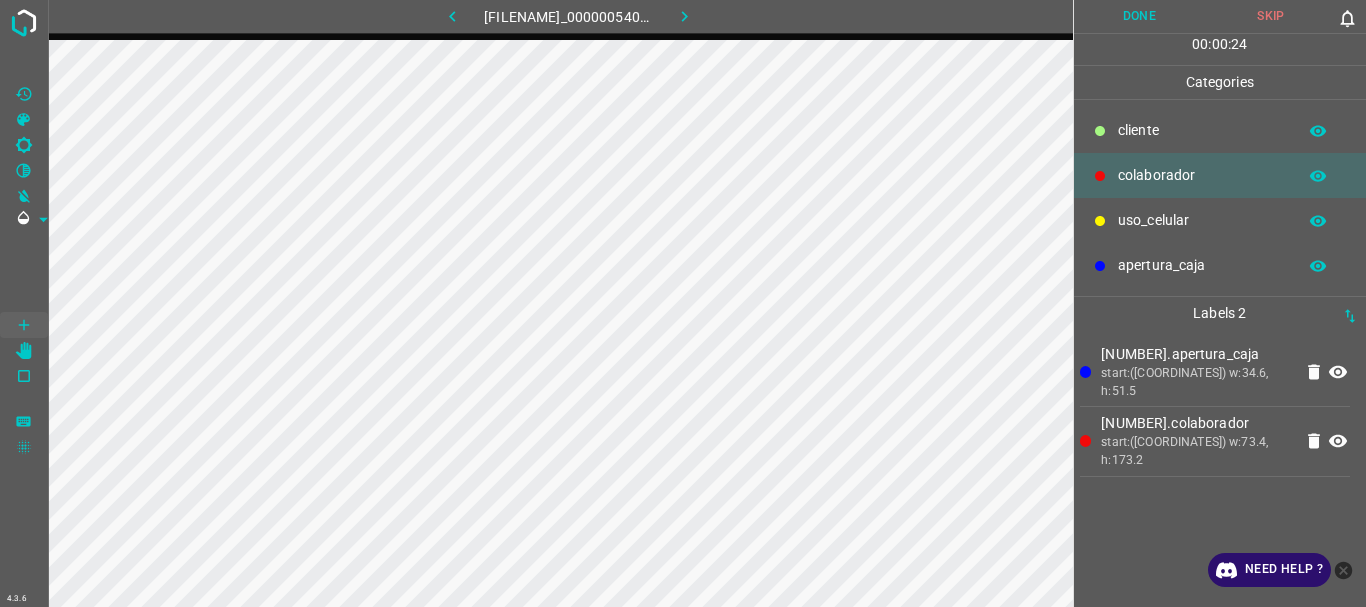 click at bounding box center (1100, 131) 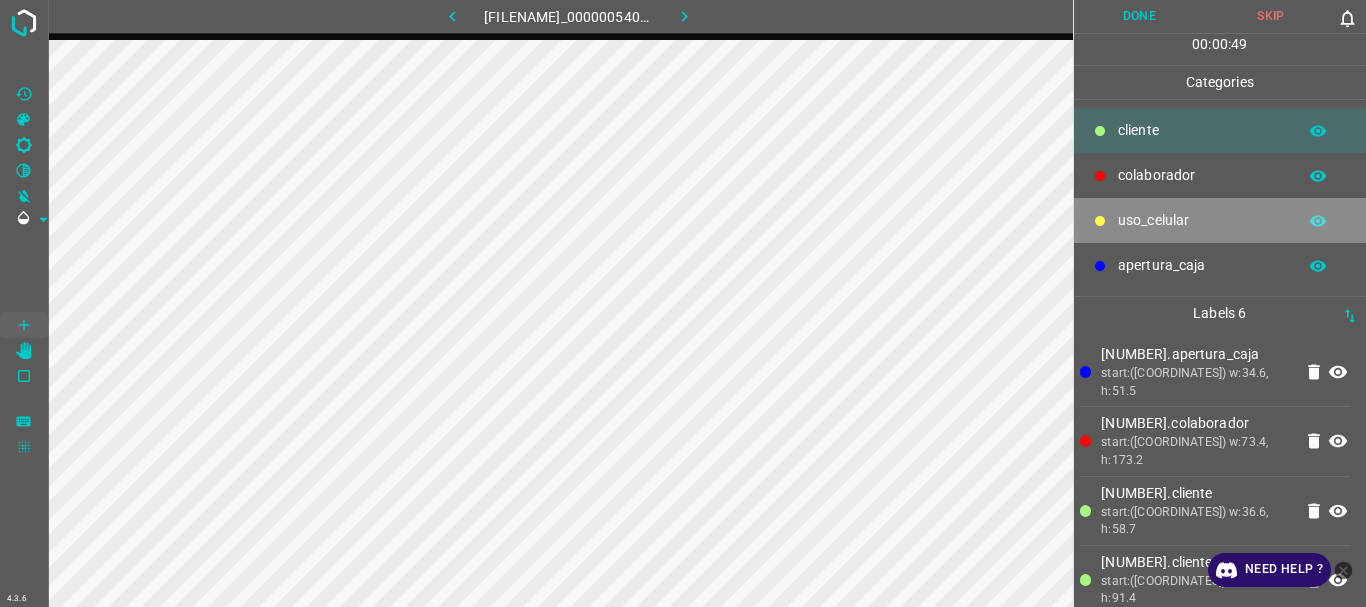 click on "uso_celular" at bounding box center (1202, 130) 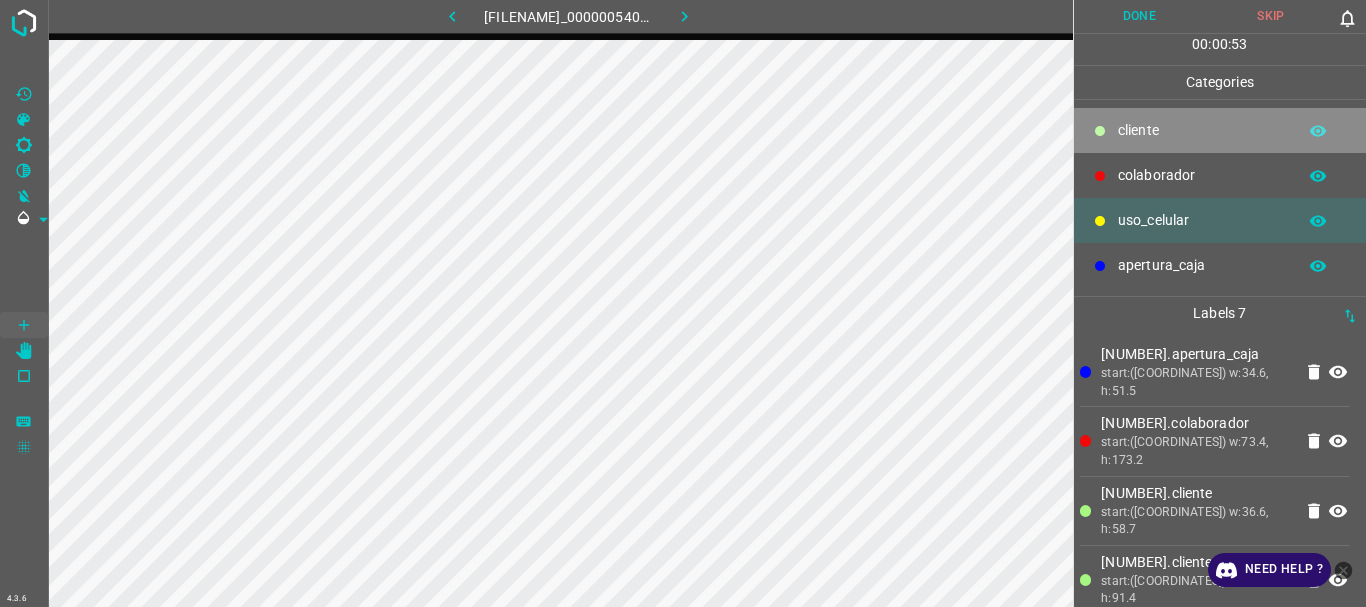 click on "​​cliente" at bounding box center (1202, 130) 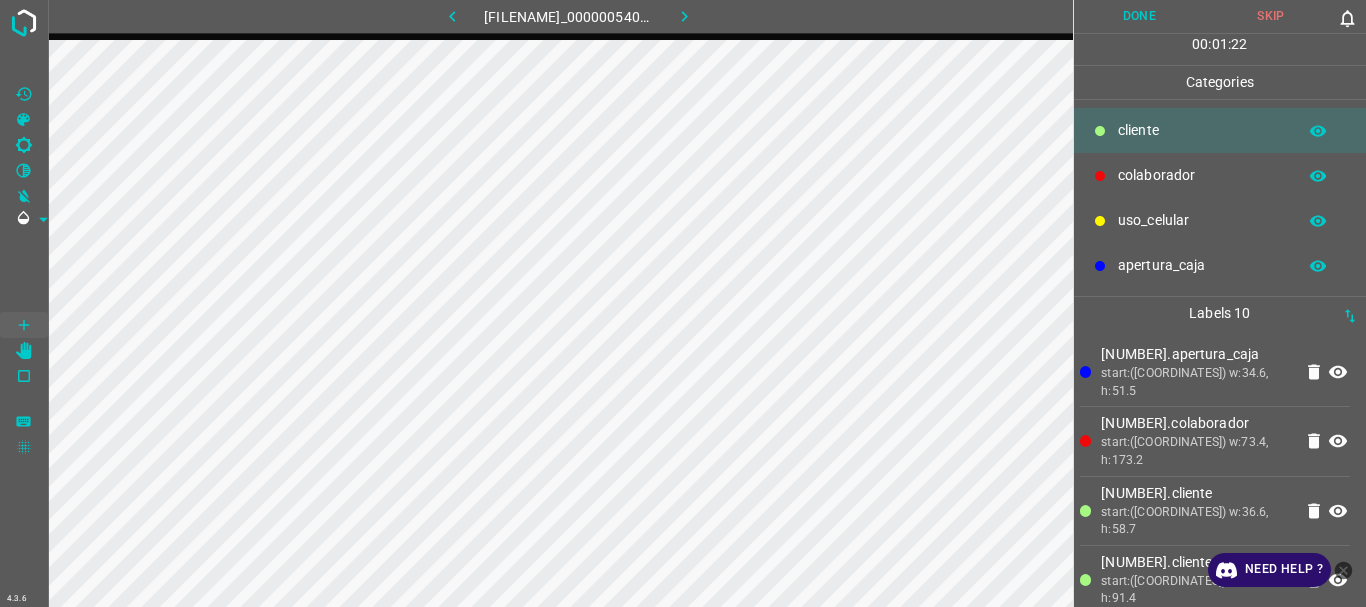 click on "uso_celular" at bounding box center (1202, 130) 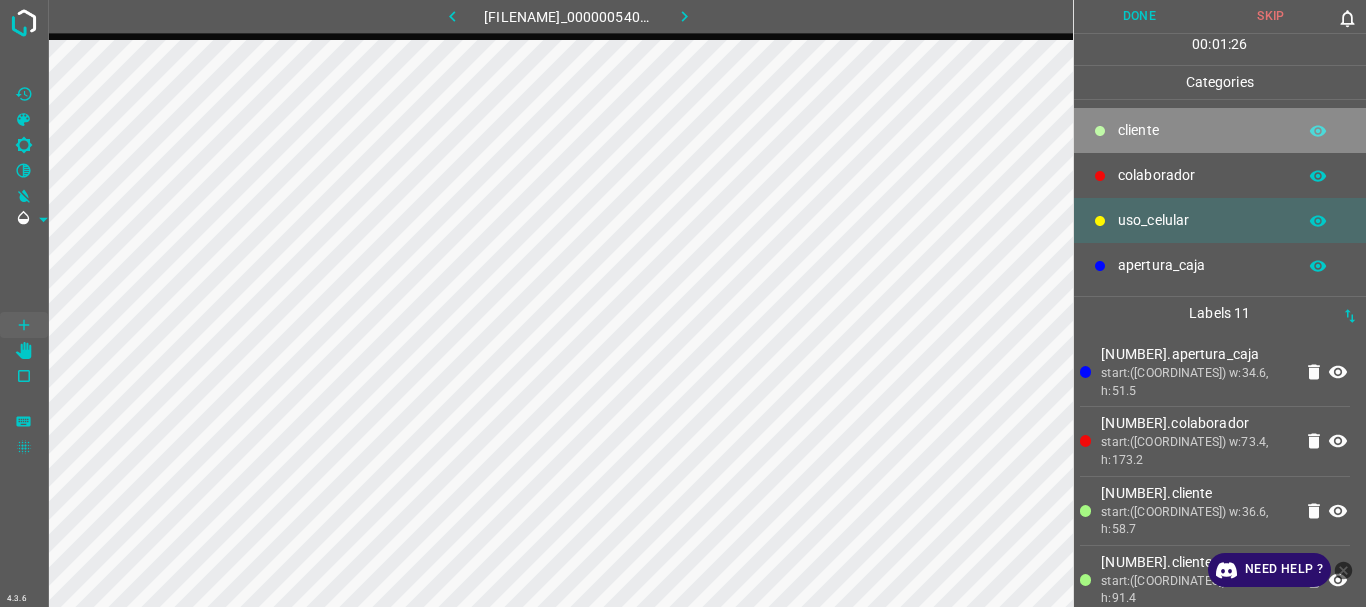 click at bounding box center (1100, 131) 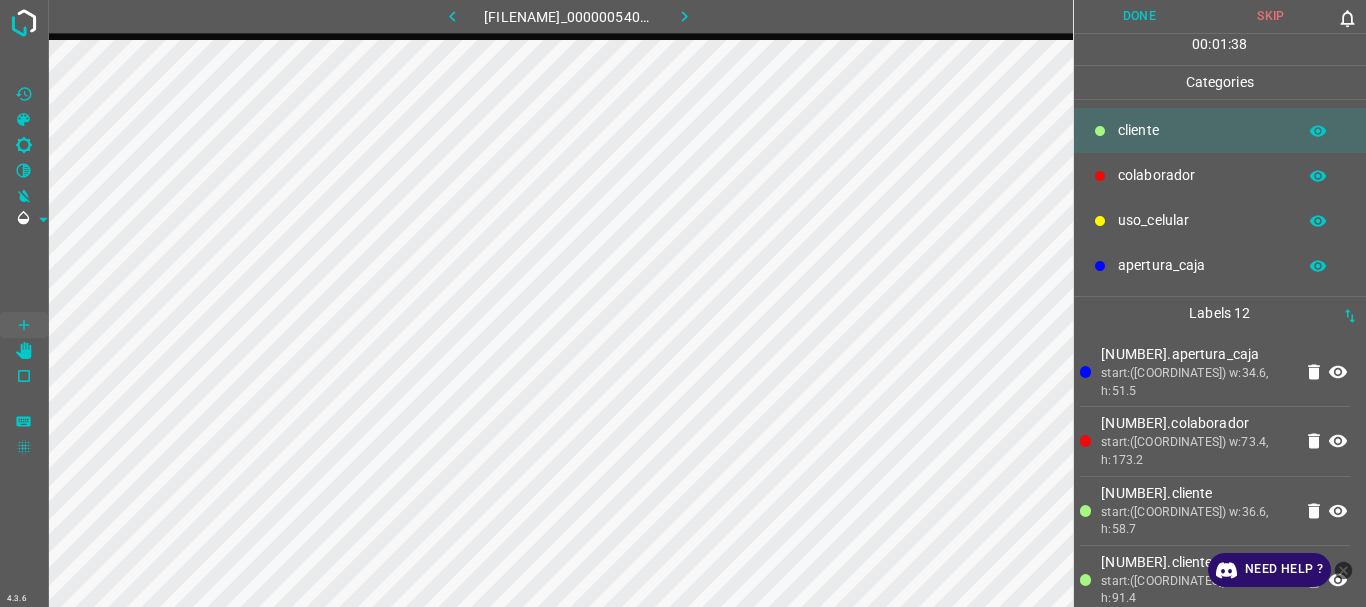 click on "Done" at bounding box center [1140, 16] 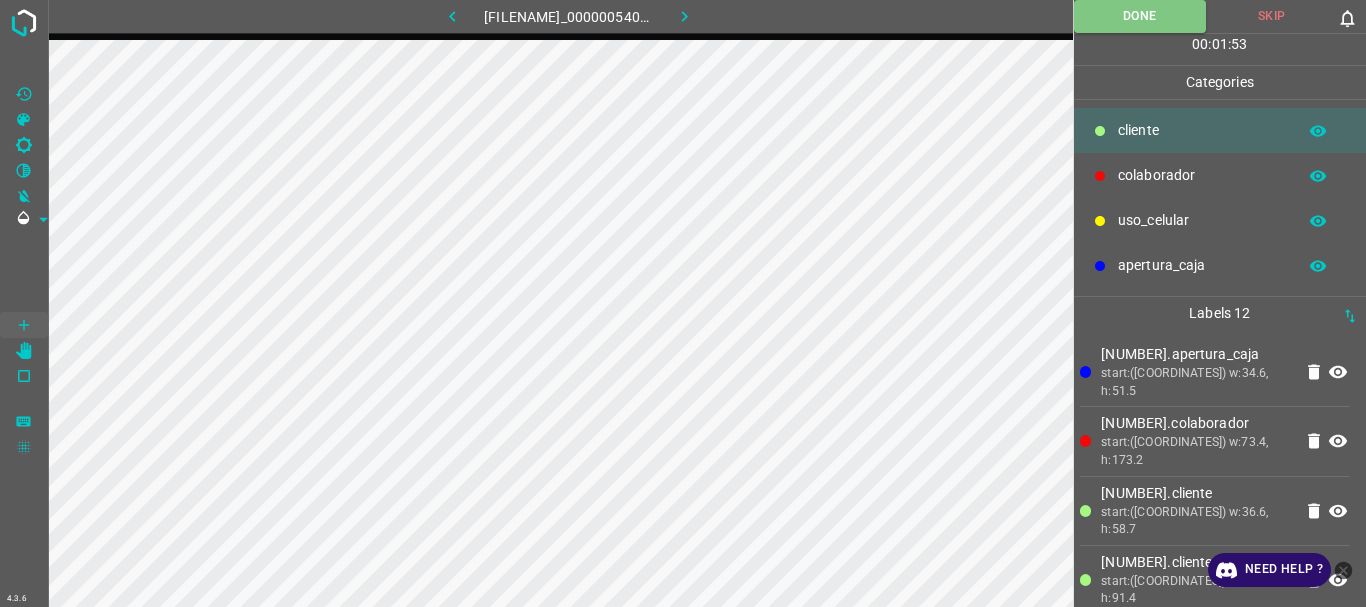click at bounding box center [684, 16] 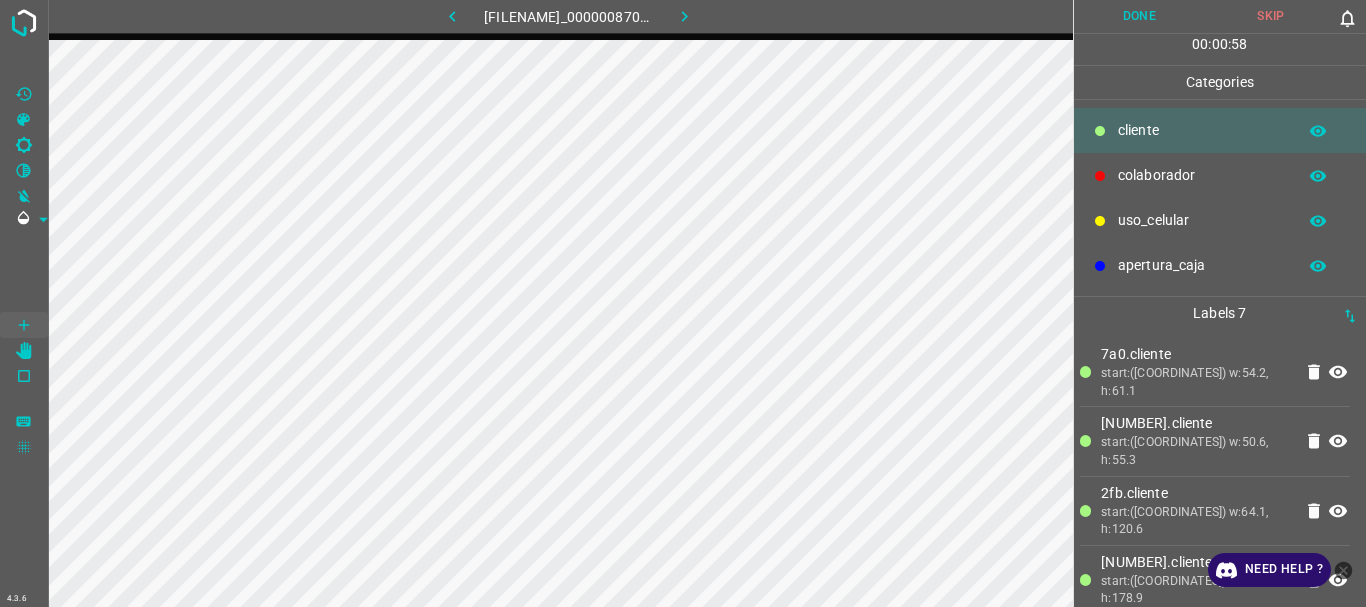 click on "uso_celular" at bounding box center (1202, 130) 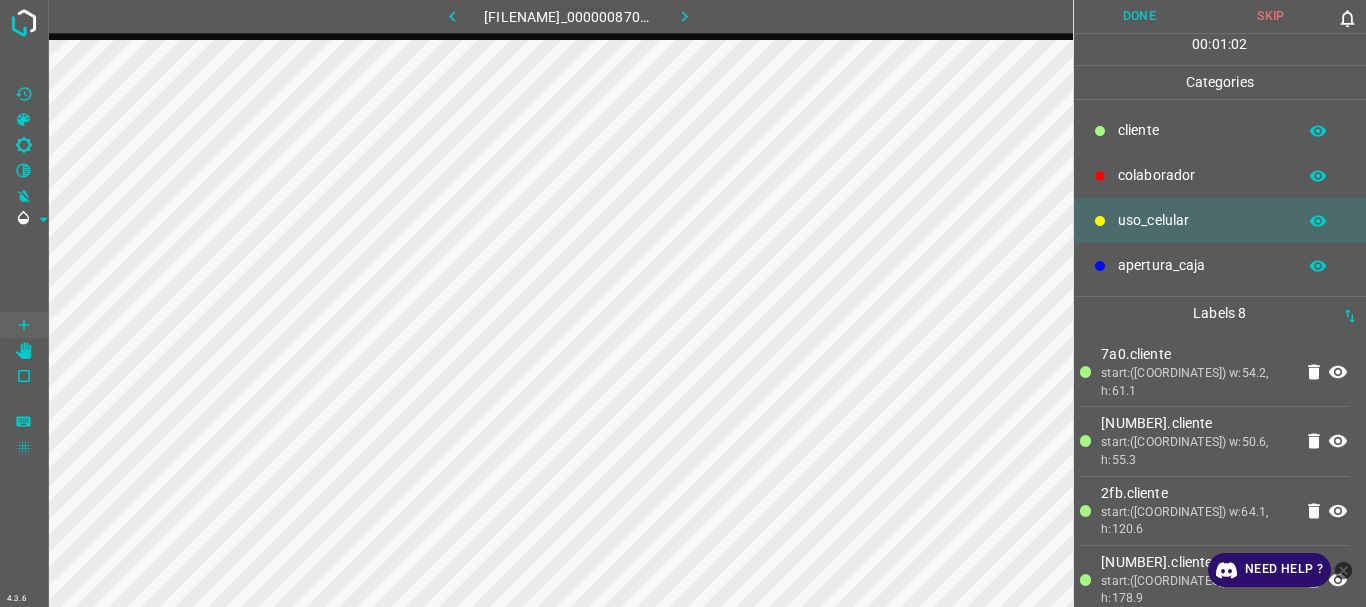 click on "​​cliente" at bounding box center [1202, 130] 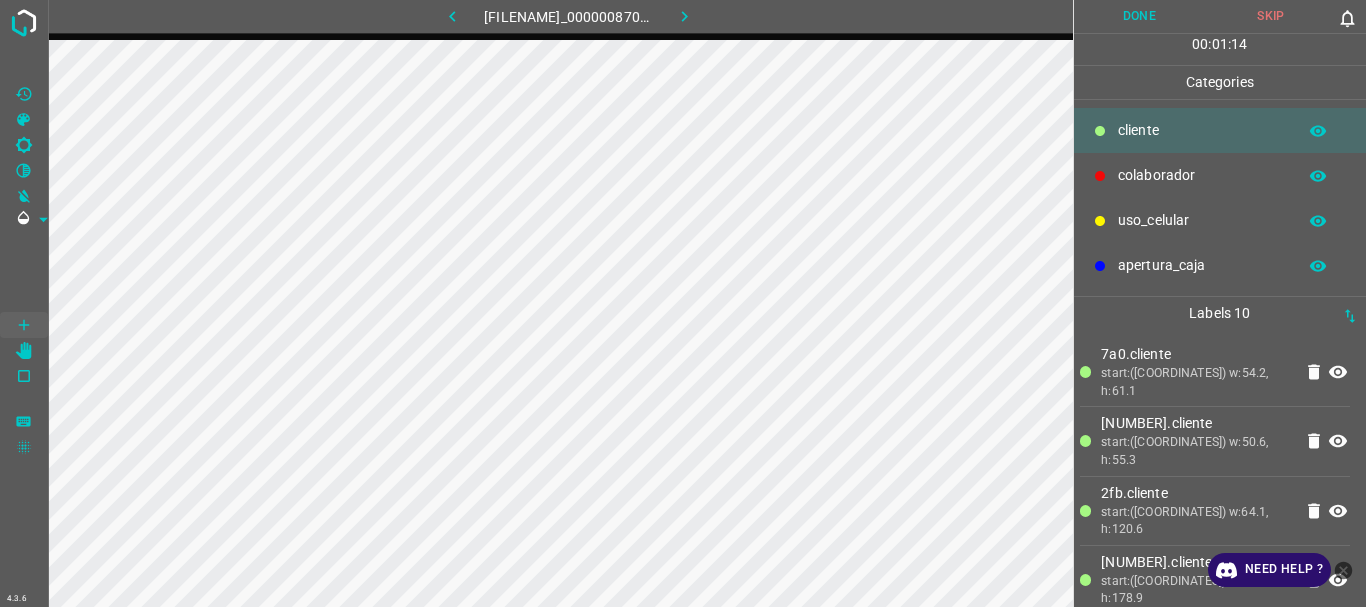 click on "Done" at bounding box center [1140, 16] 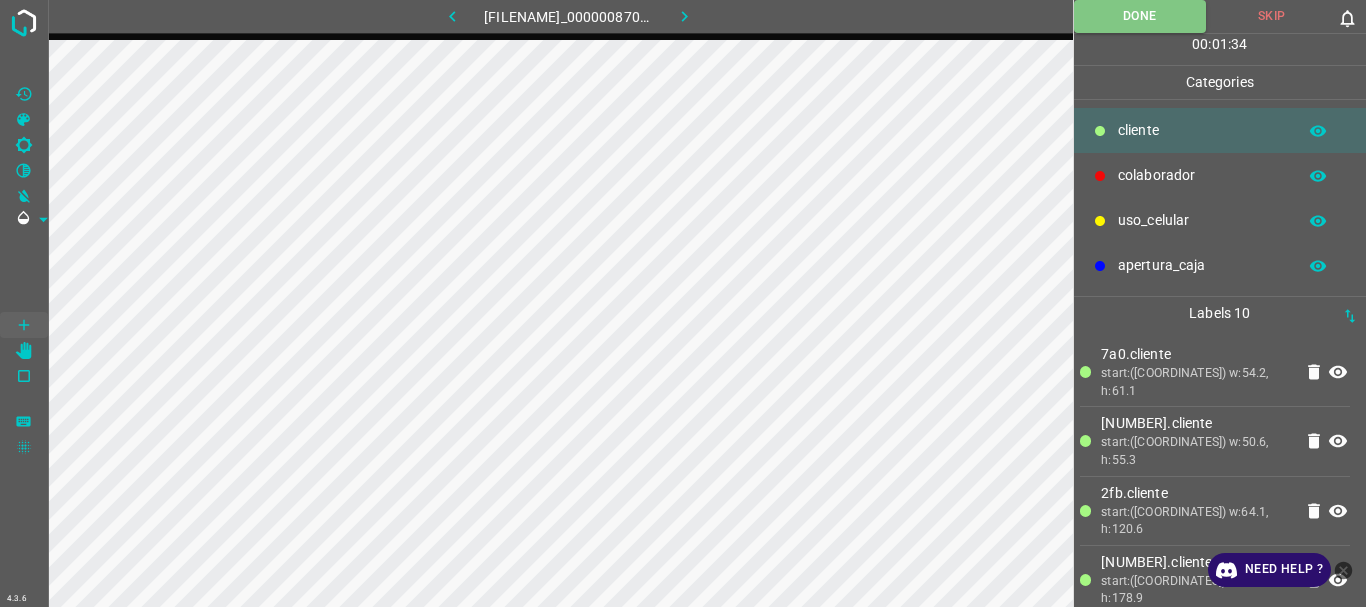 click at bounding box center [684, 16] 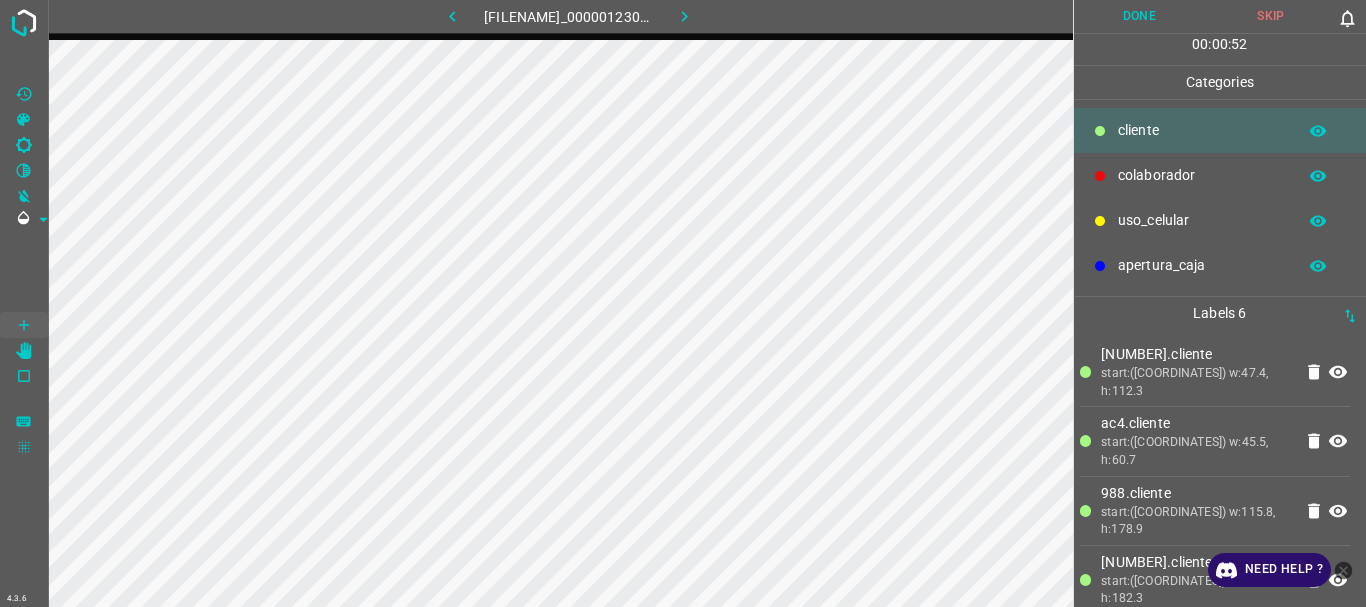 click on "uso_celular" at bounding box center (1202, 130) 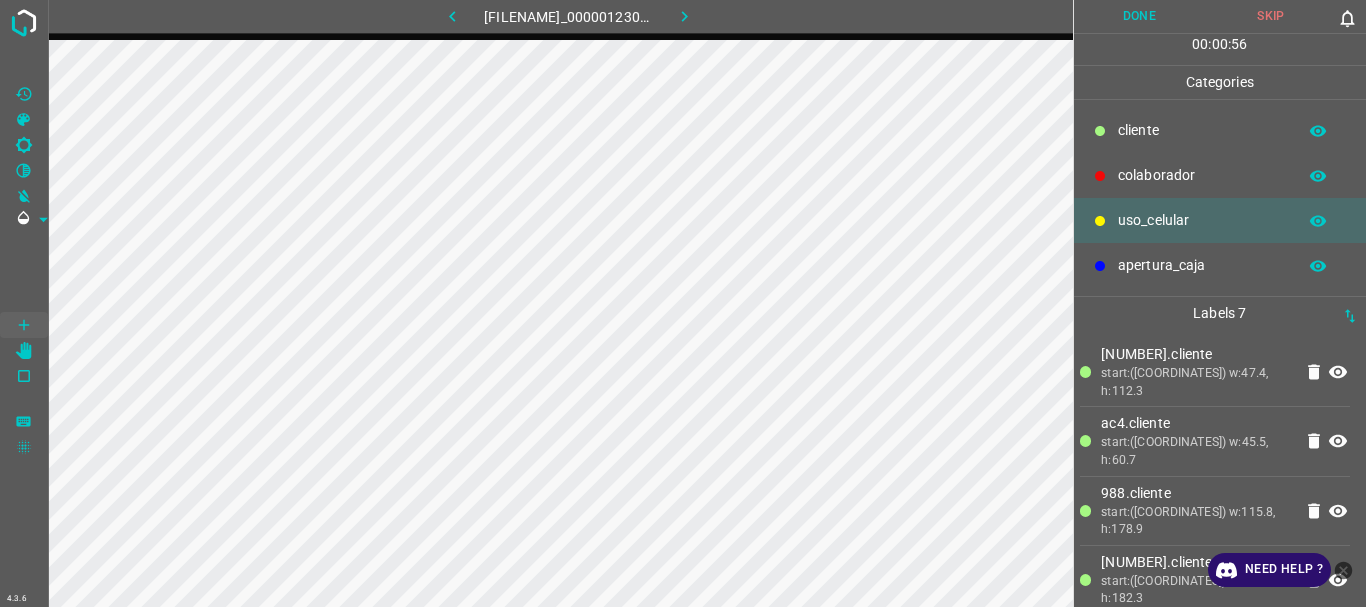 click on "​​cliente" at bounding box center [1202, 130] 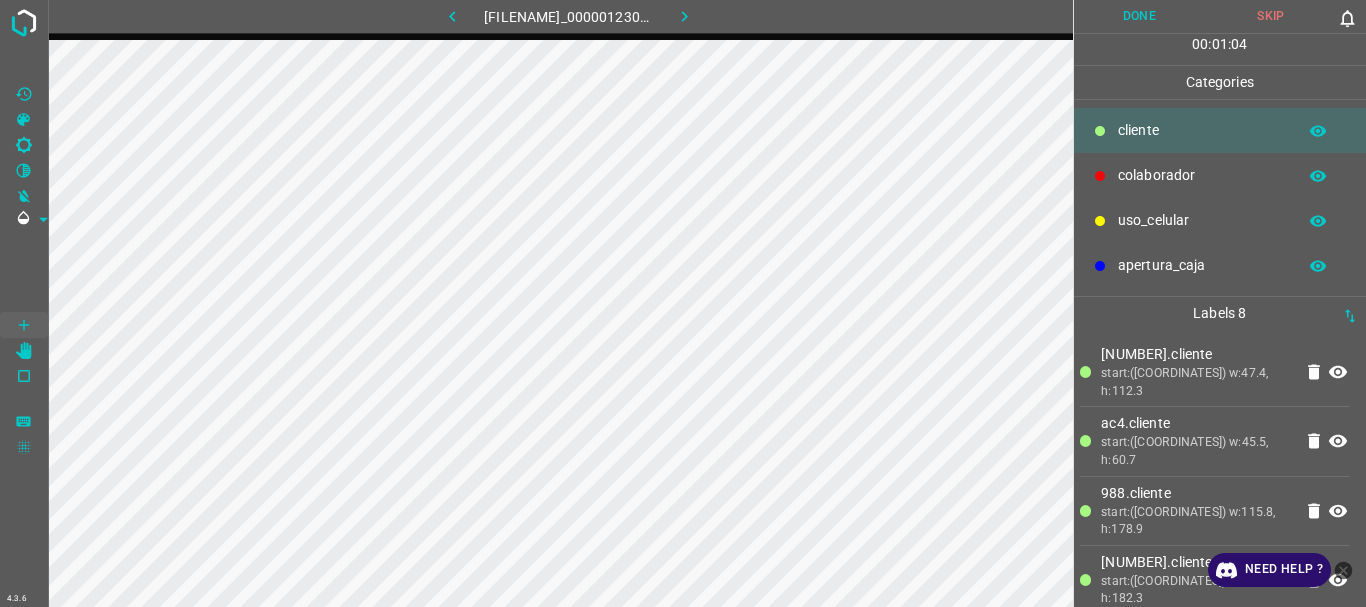 click on "Done" at bounding box center (1140, 16) 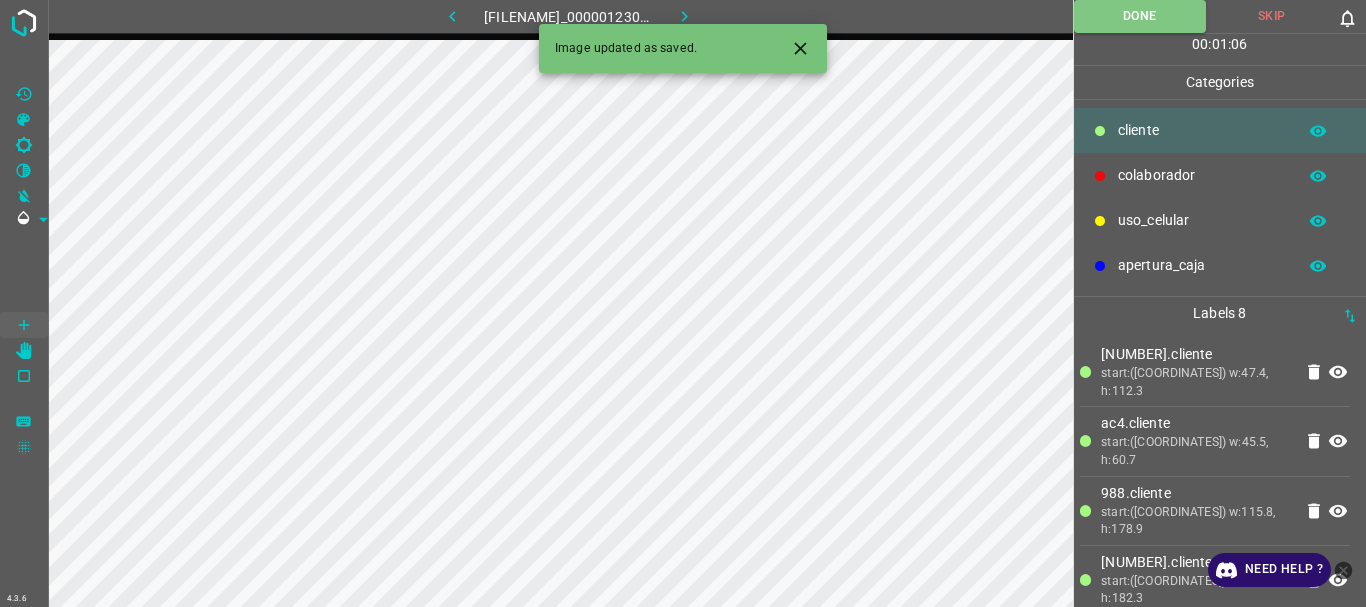 click at bounding box center [684, 16] 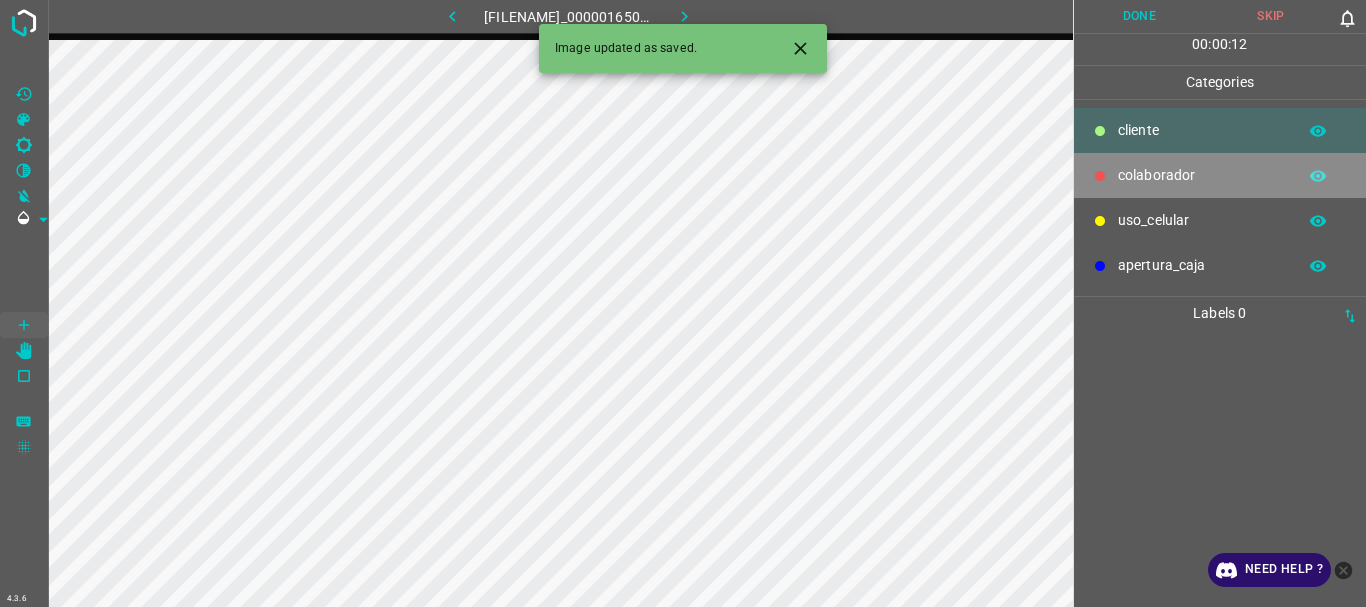 click on "colaborador" at bounding box center [1202, 130] 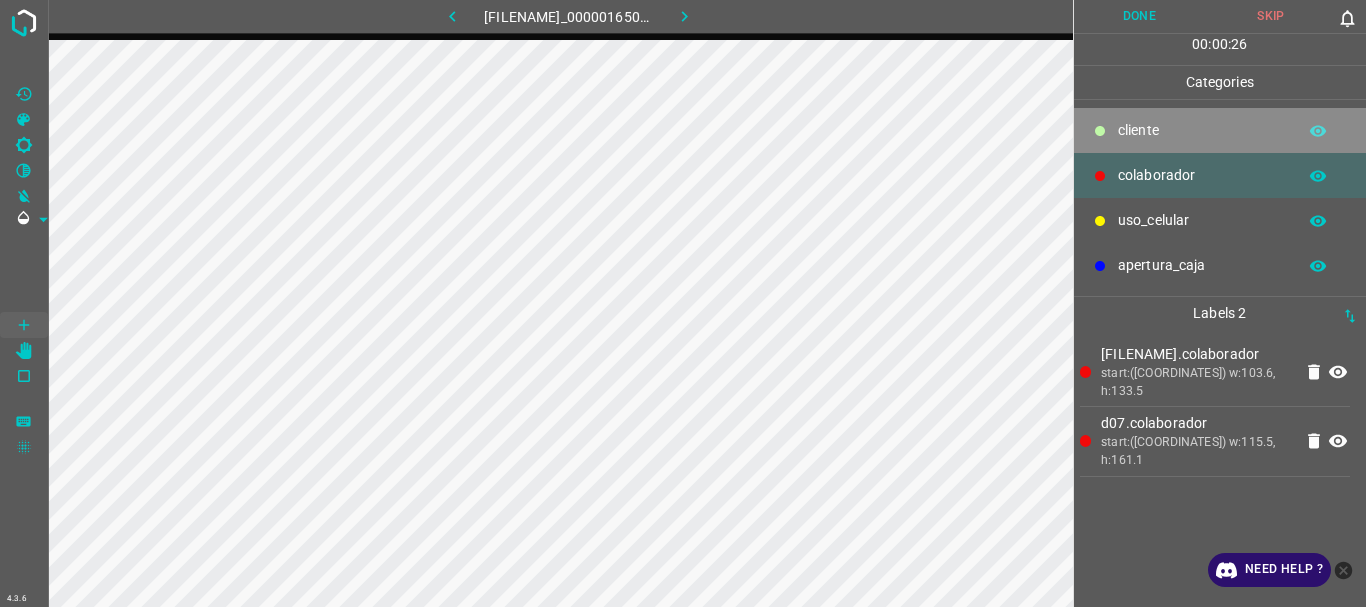 click on "​​cliente" at bounding box center [1202, 130] 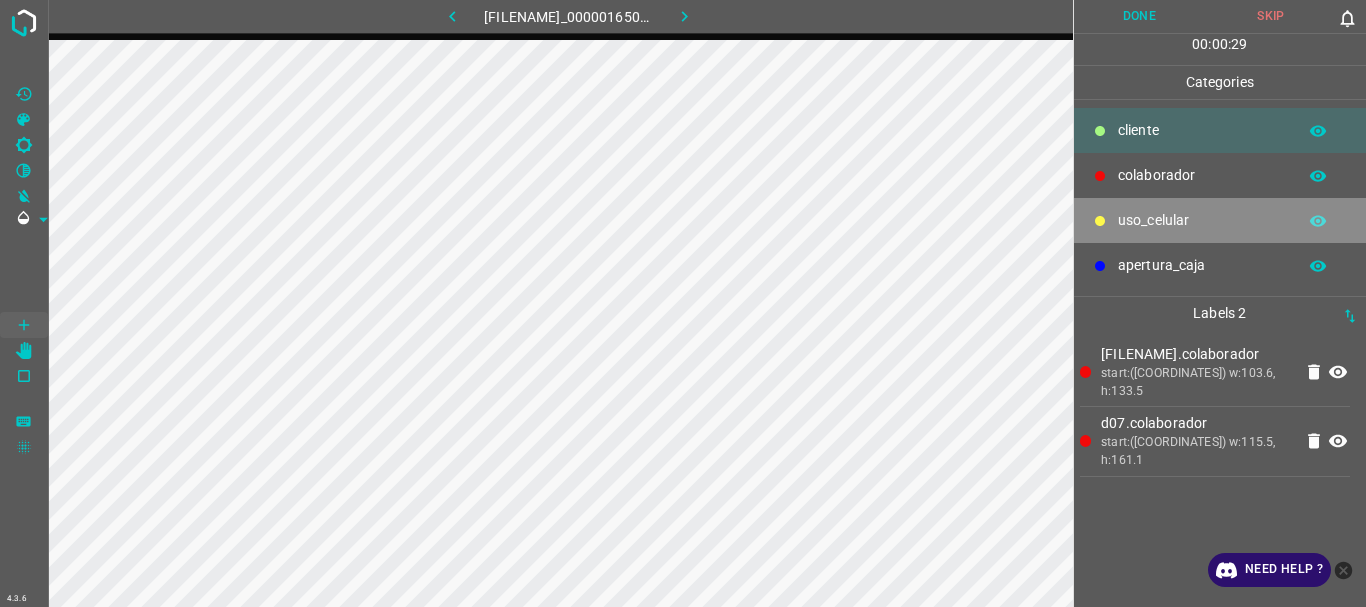 click on "uso_celular" at bounding box center (1202, 130) 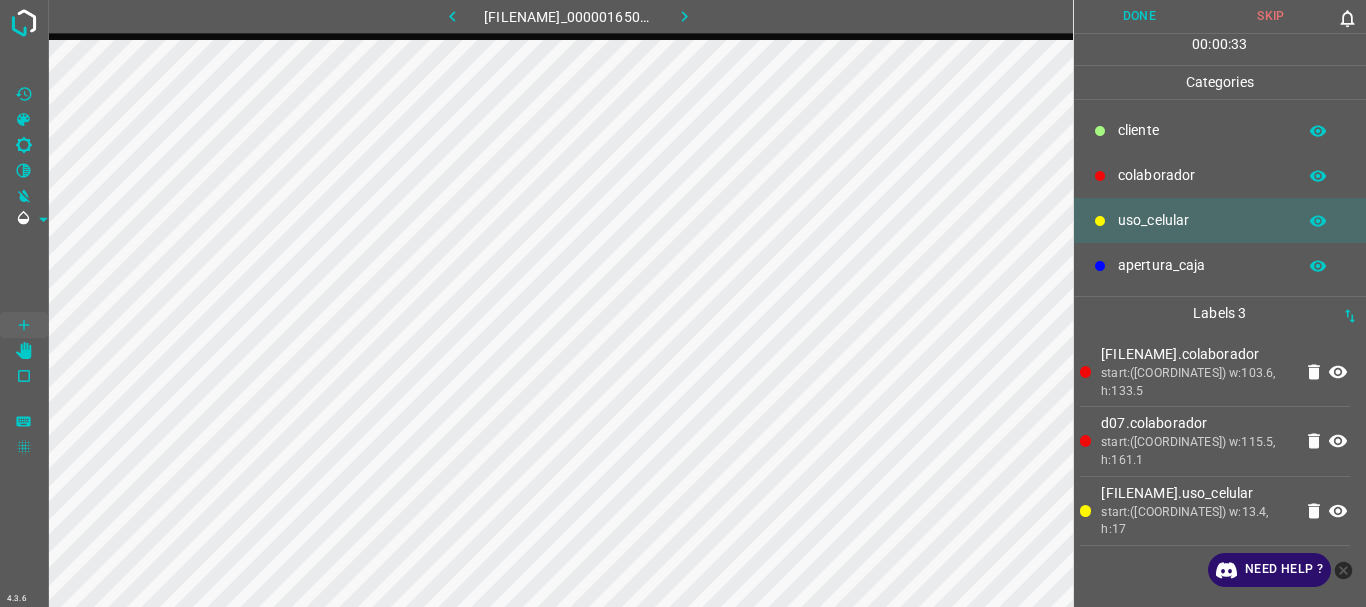 click on "​​cliente" at bounding box center [1202, 130] 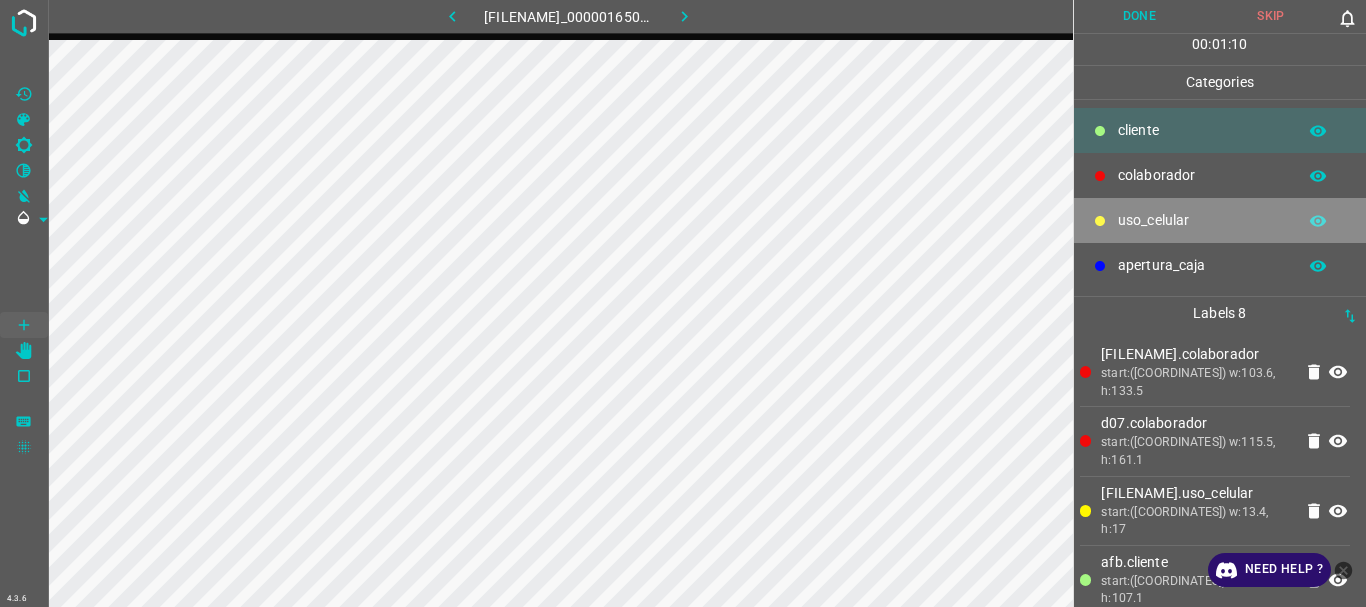 click on "uso_celular" at bounding box center [1202, 130] 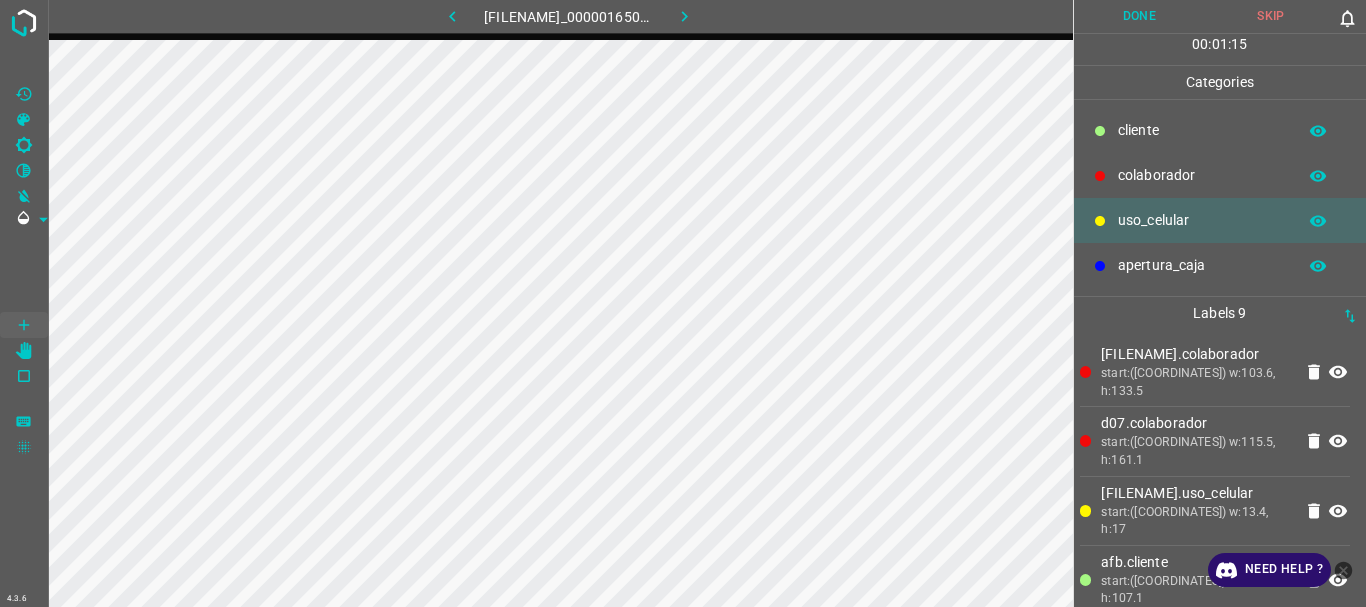 click on "​​cliente" at bounding box center [1220, 130] 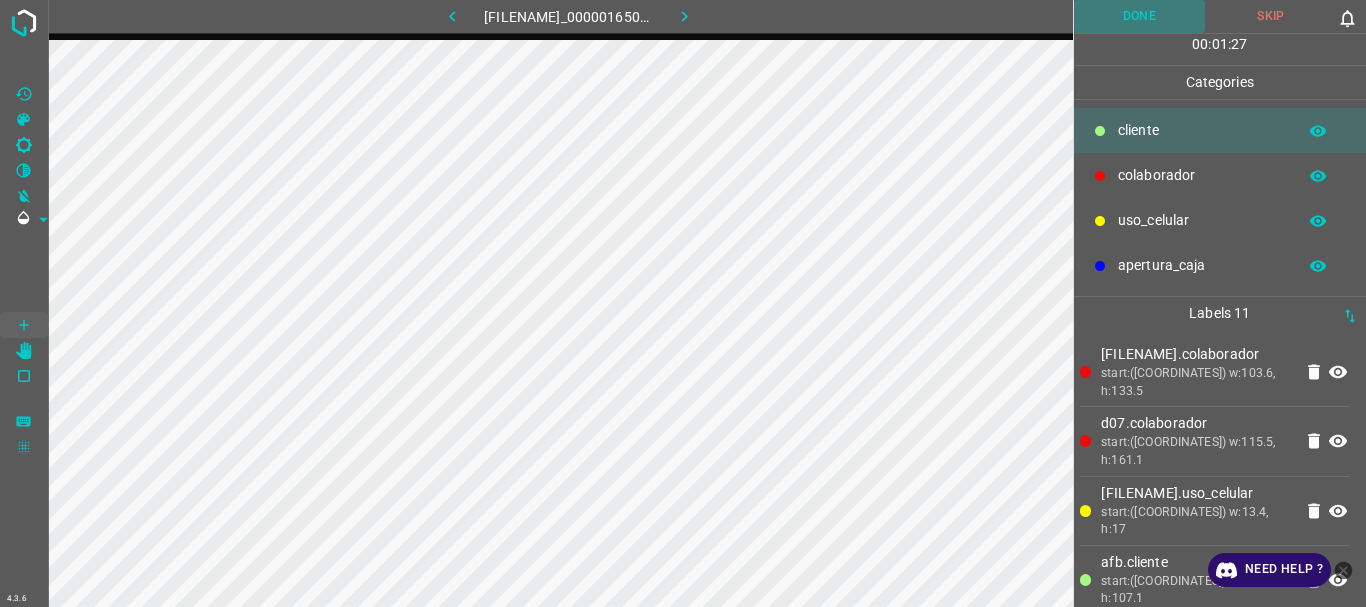 click on "Done" at bounding box center [1140, 16] 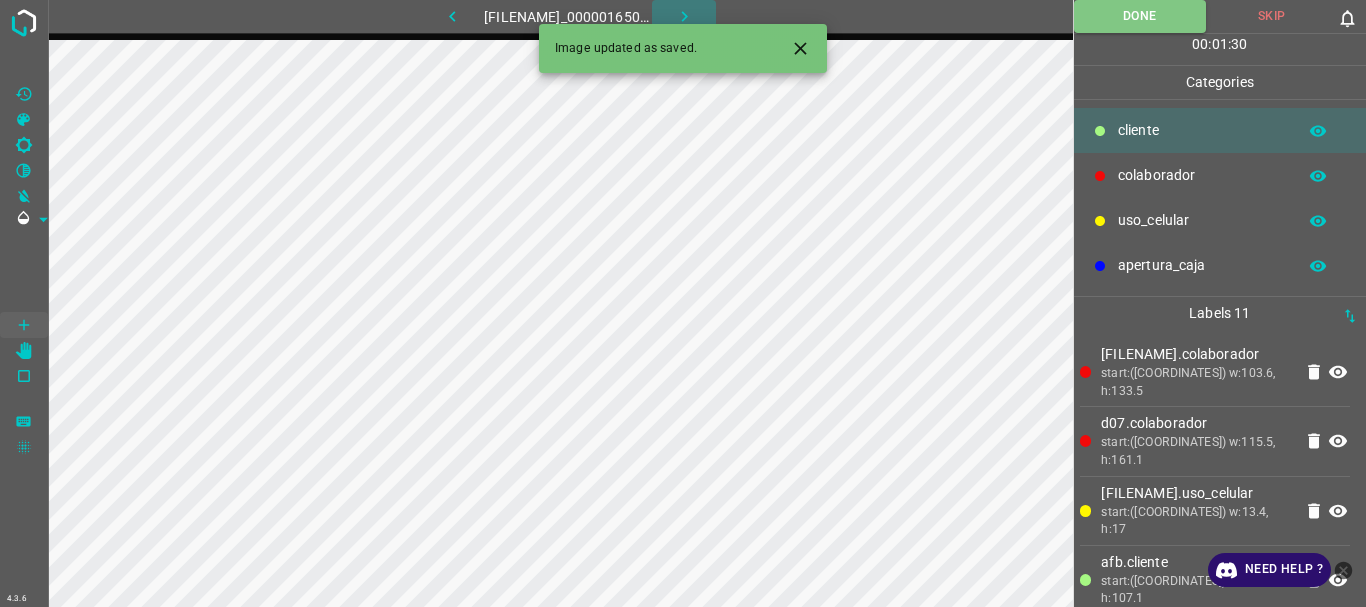 click at bounding box center (684, 16) 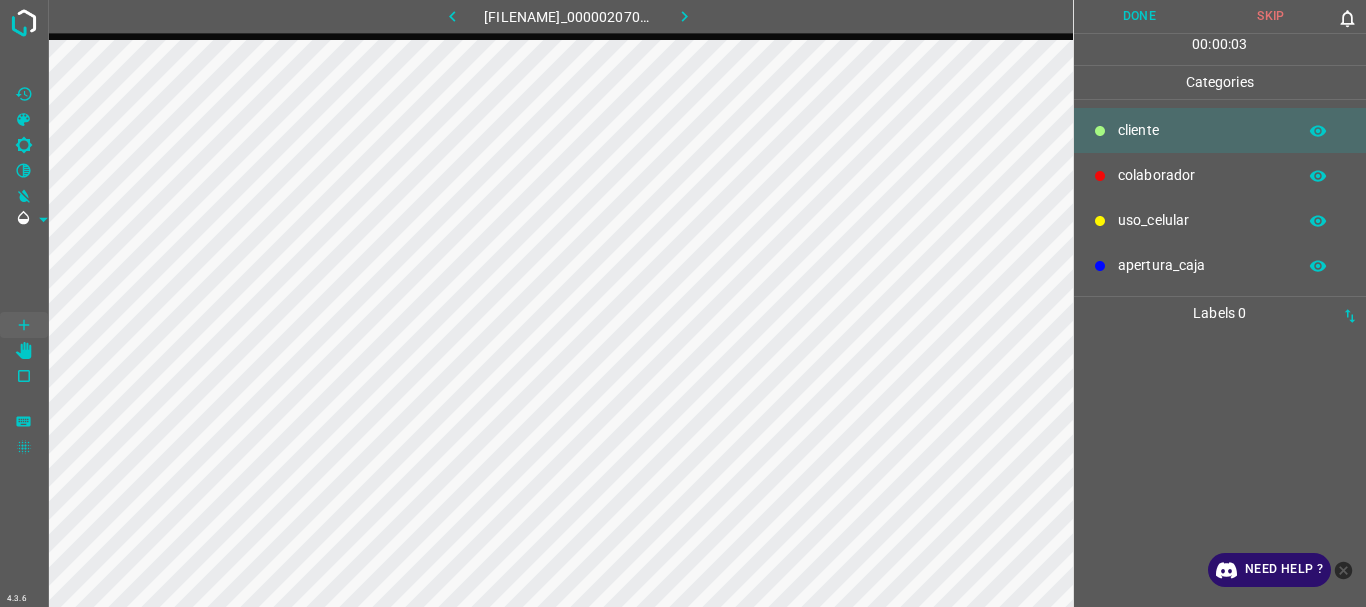 click on "colaborador" at bounding box center [1202, 130] 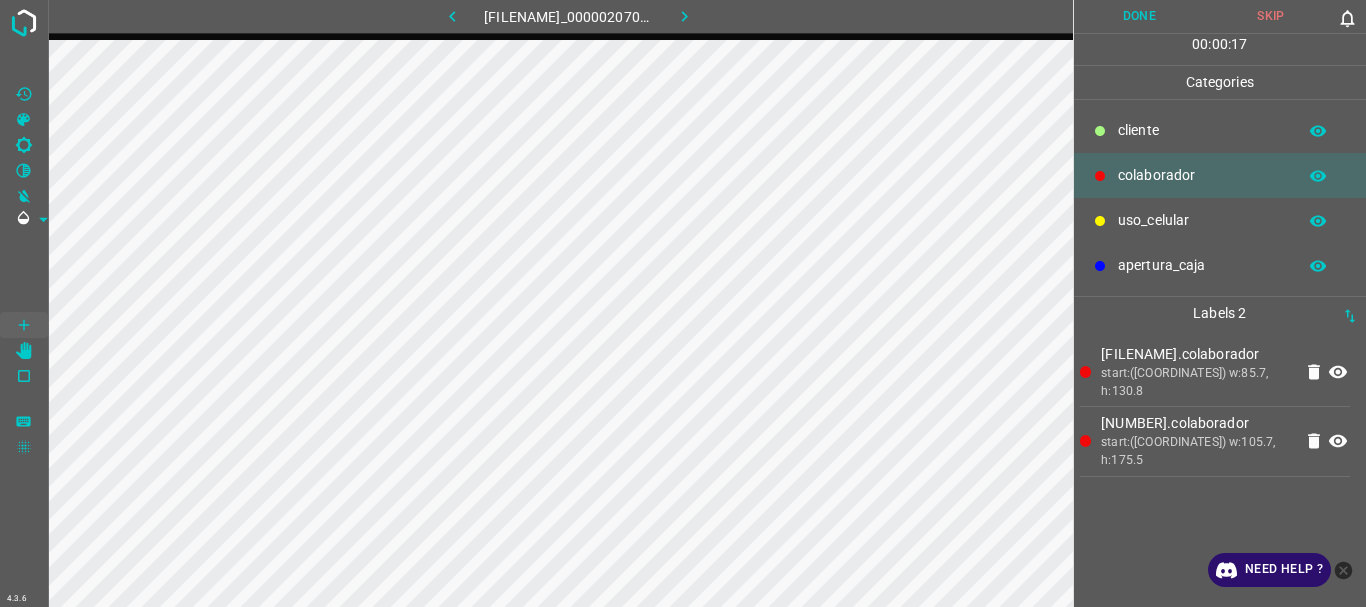 click on "​​cliente" at bounding box center [1202, 130] 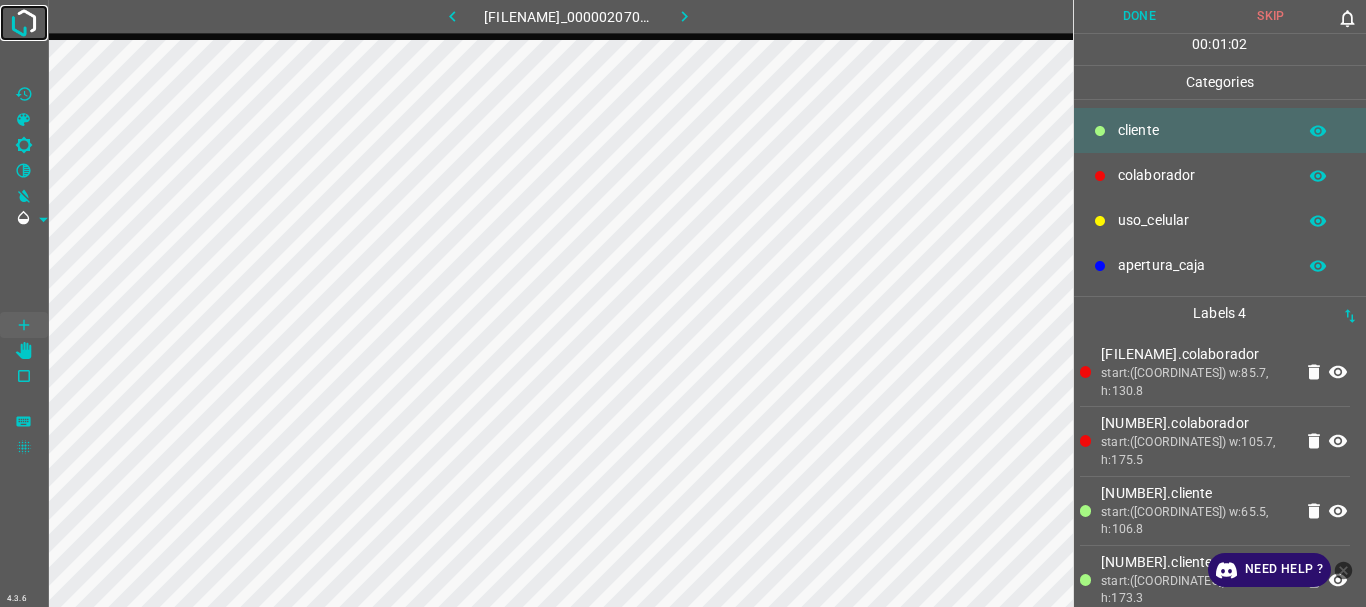 click at bounding box center (24, 23) 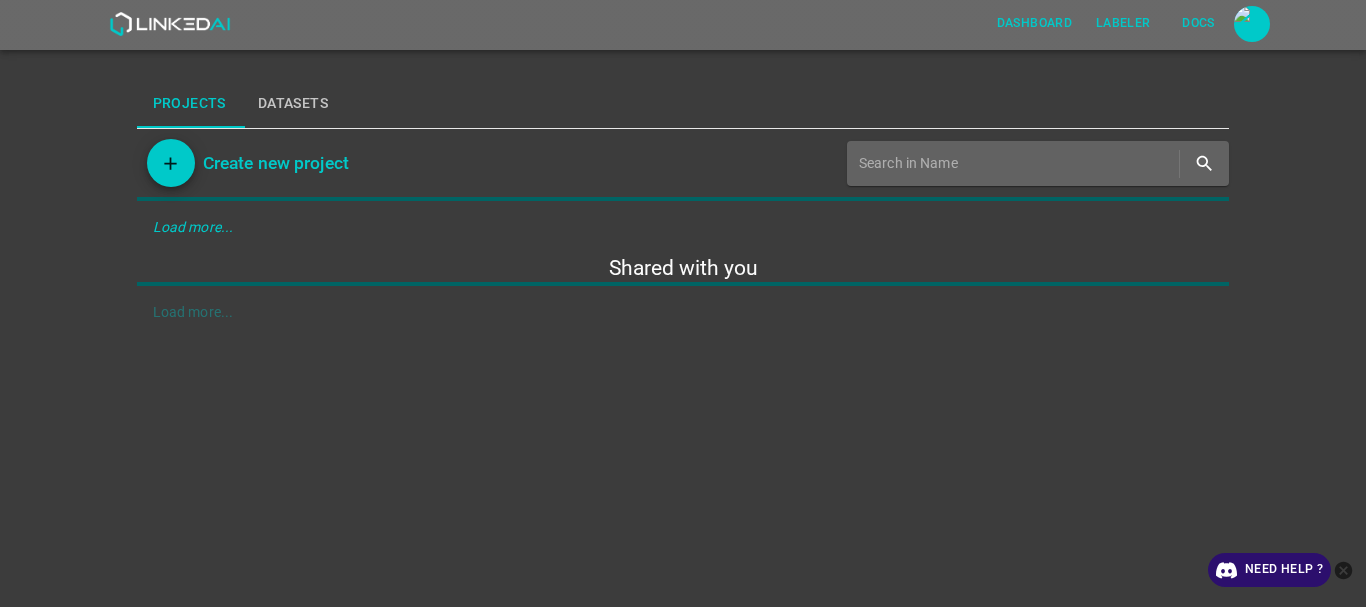 scroll, scrollTop: 0, scrollLeft: 0, axis: both 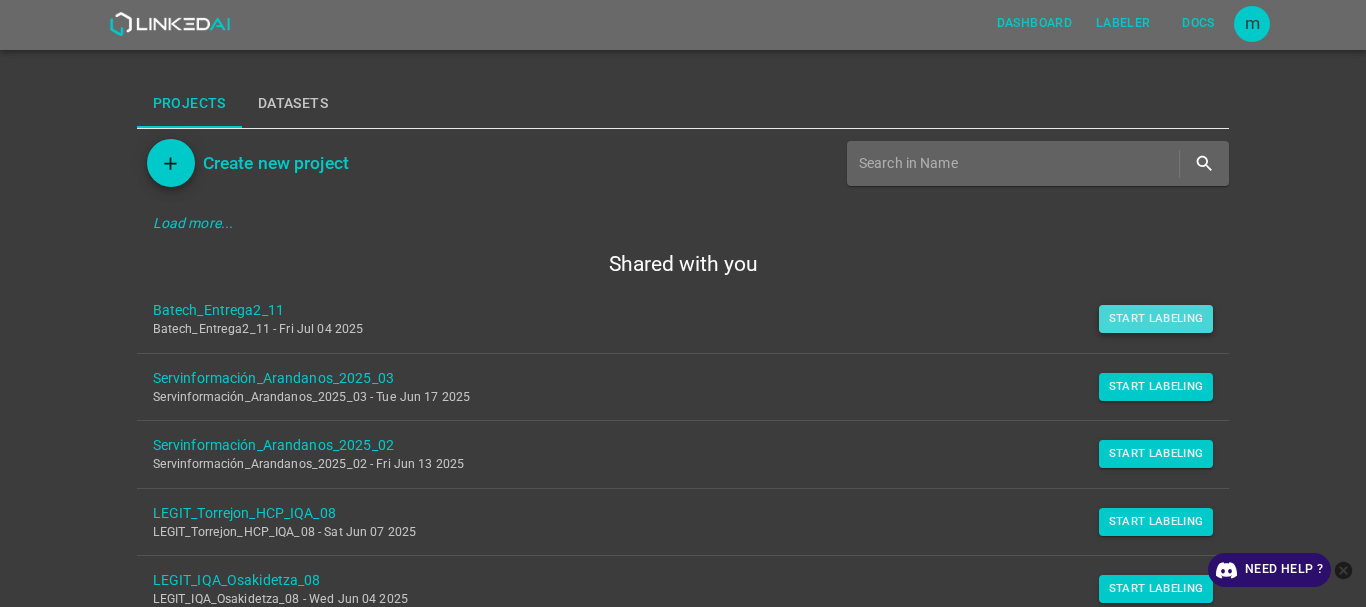 click on "Start Labeling" at bounding box center (1156, 319) 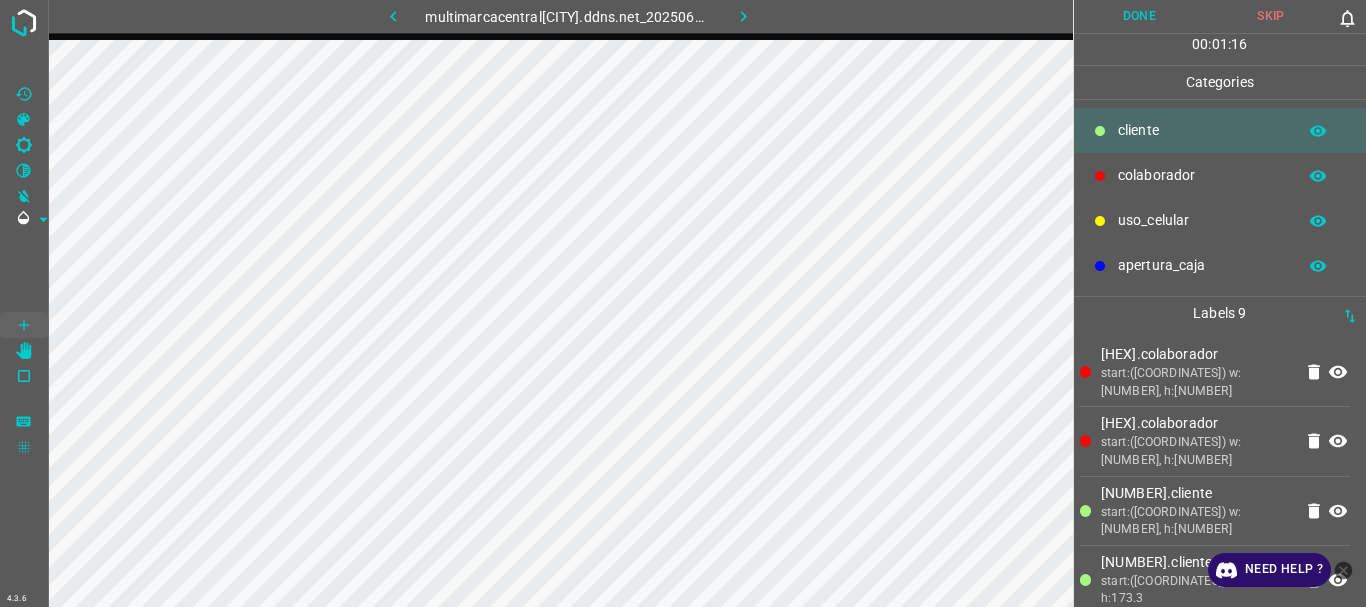 click on "uso_celular" at bounding box center (1202, 130) 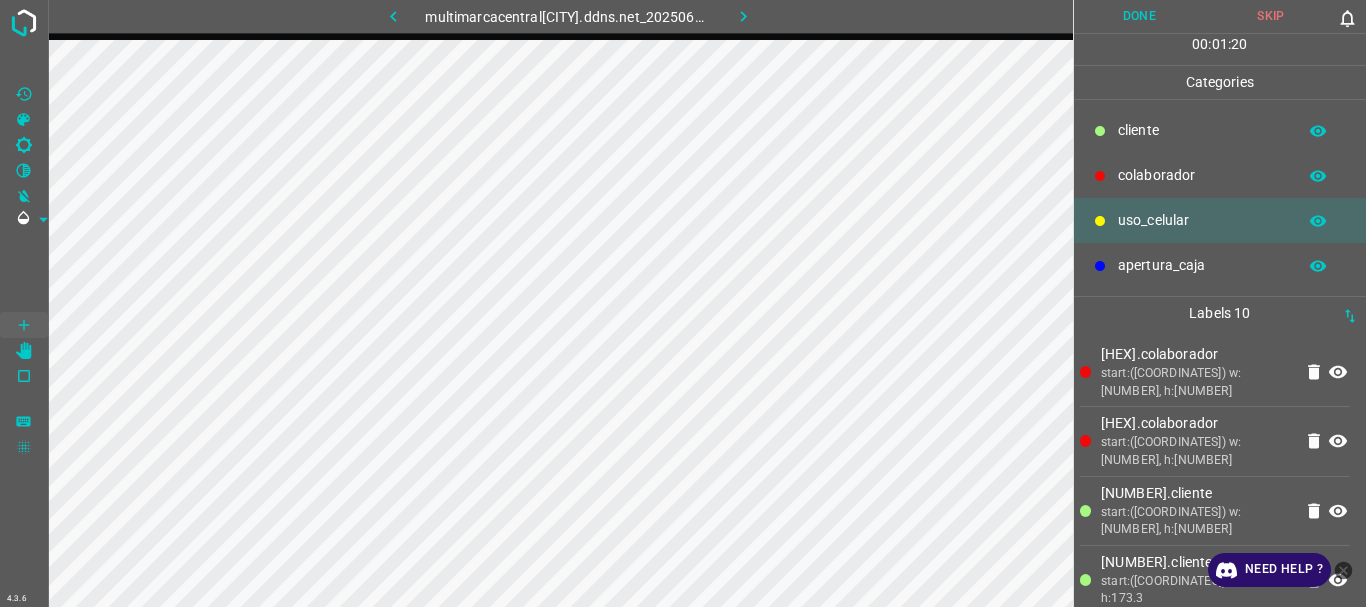 click on "​​cliente" at bounding box center [1202, 130] 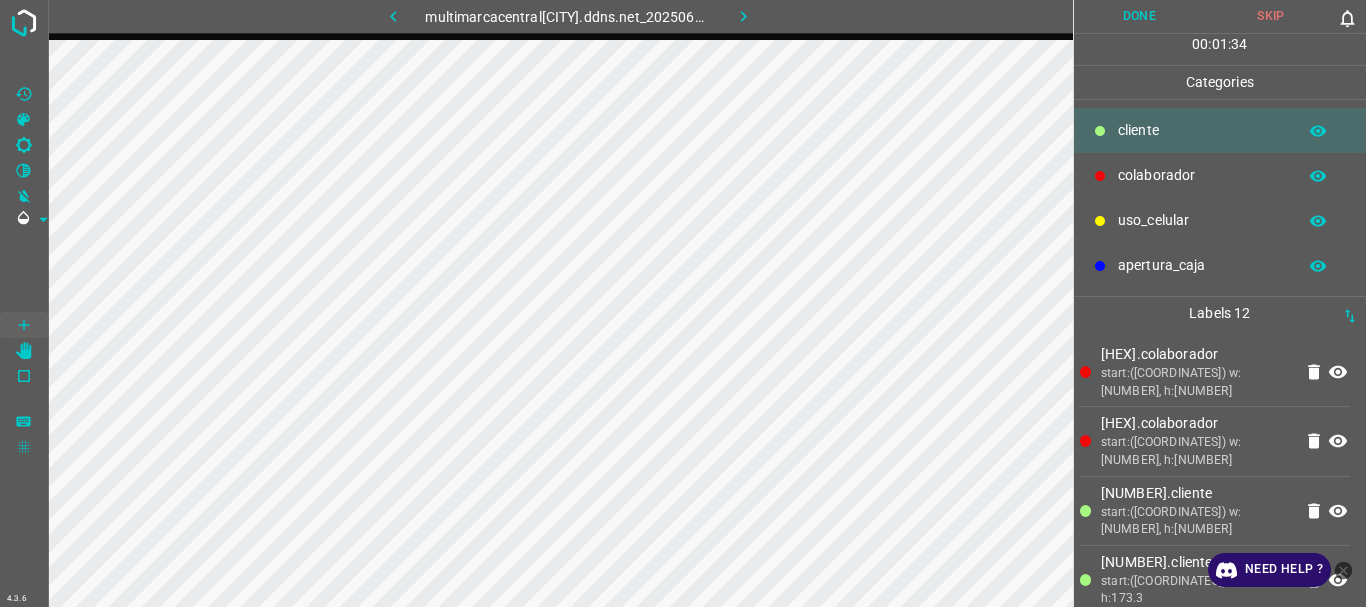 click on "Done" at bounding box center (1140, 16) 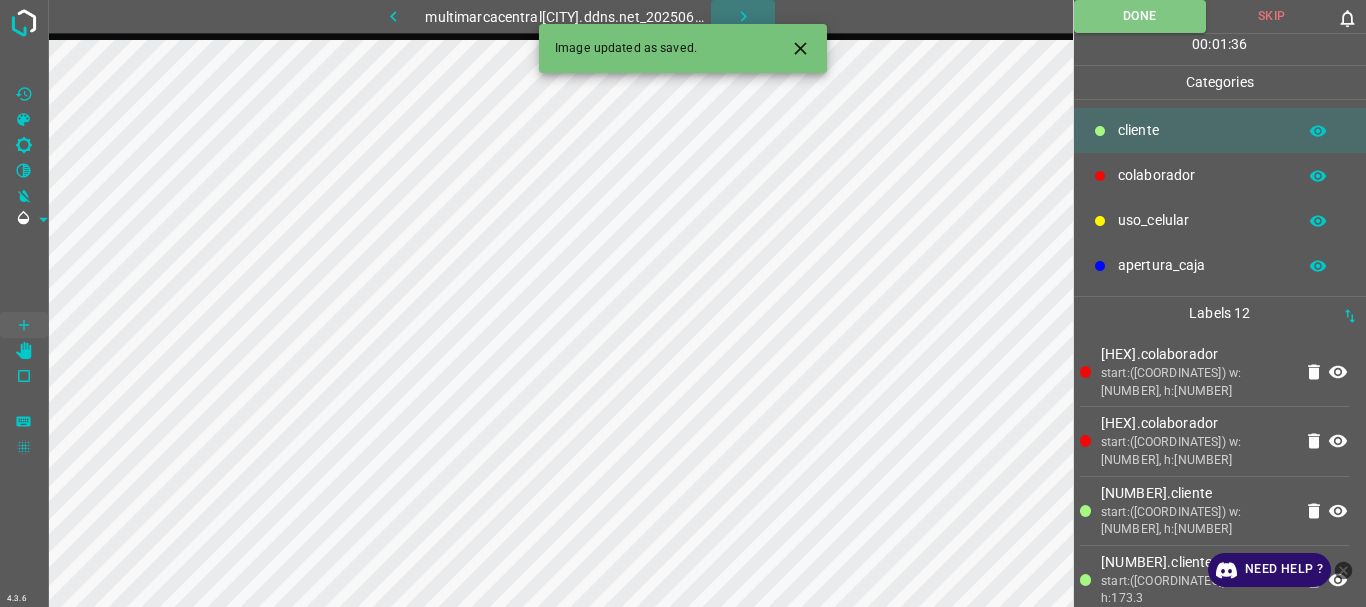 click at bounding box center [743, 16] 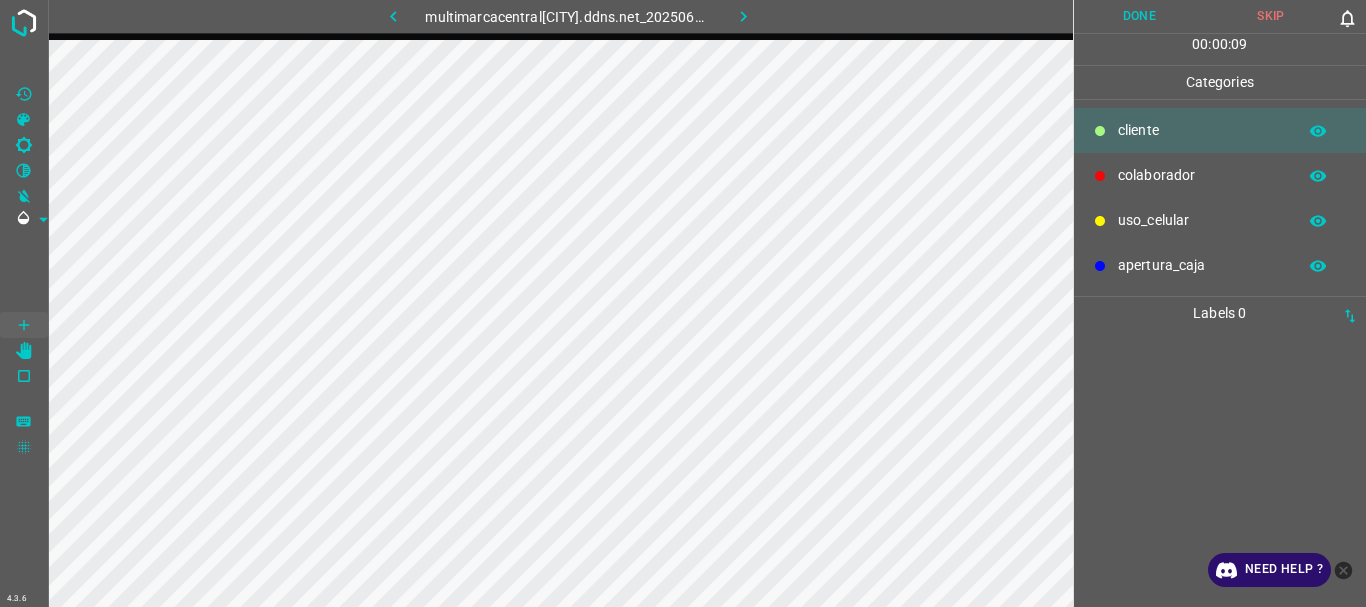 click on "colaborador" at bounding box center [1202, 130] 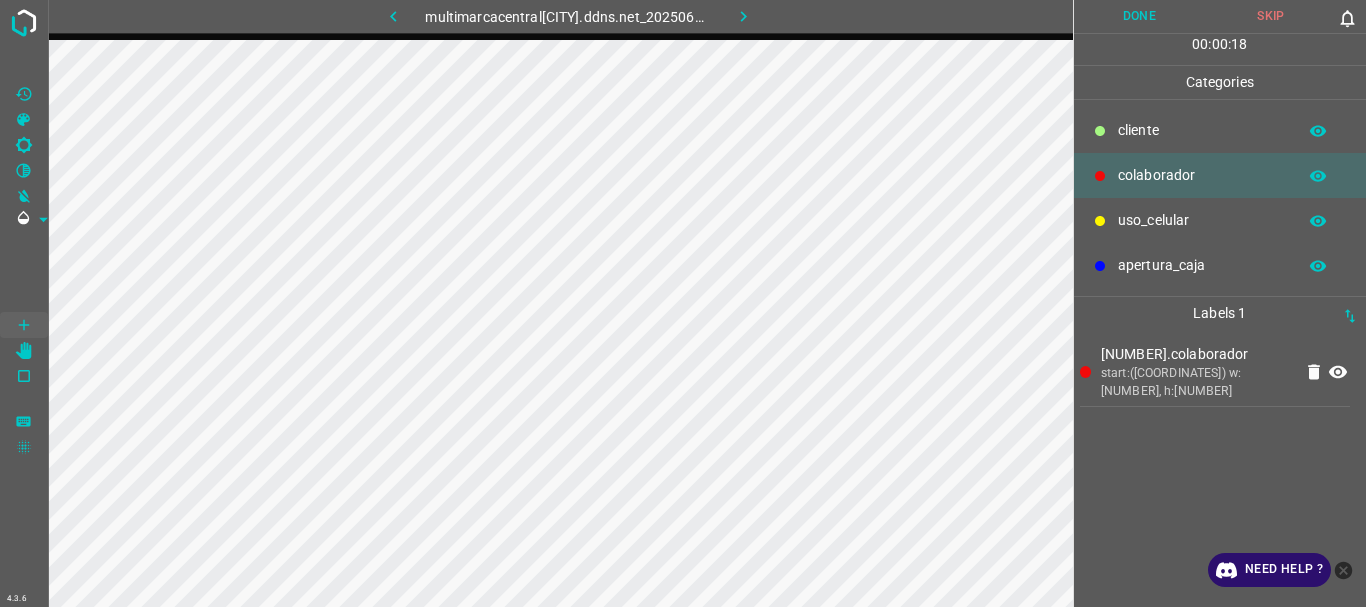 click on "​​cliente" at bounding box center (1202, 130) 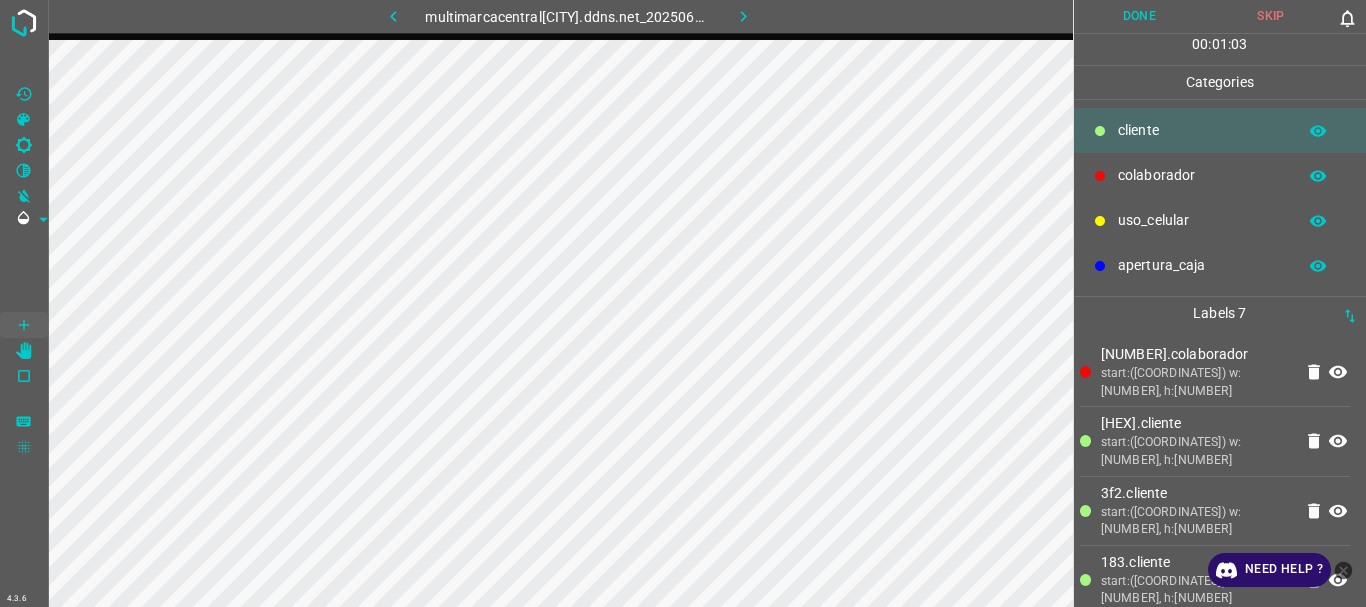 click on "uso_celular" at bounding box center (1202, 130) 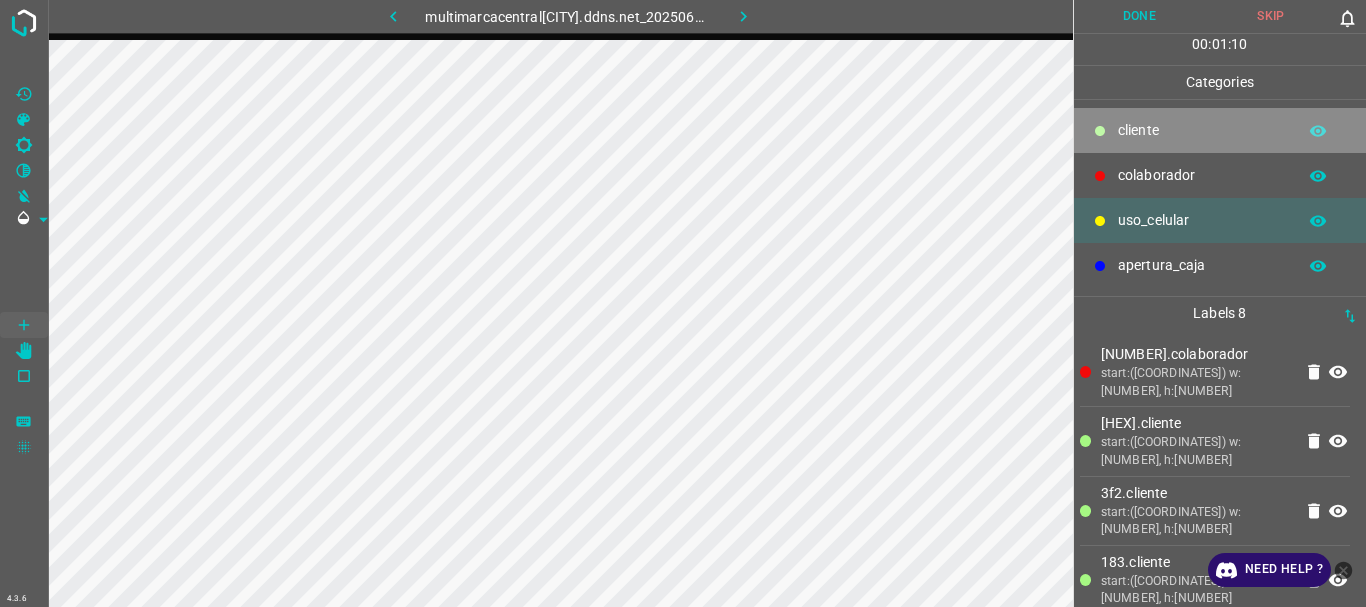 click on "​​cliente" at bounding box center (1202, 130) 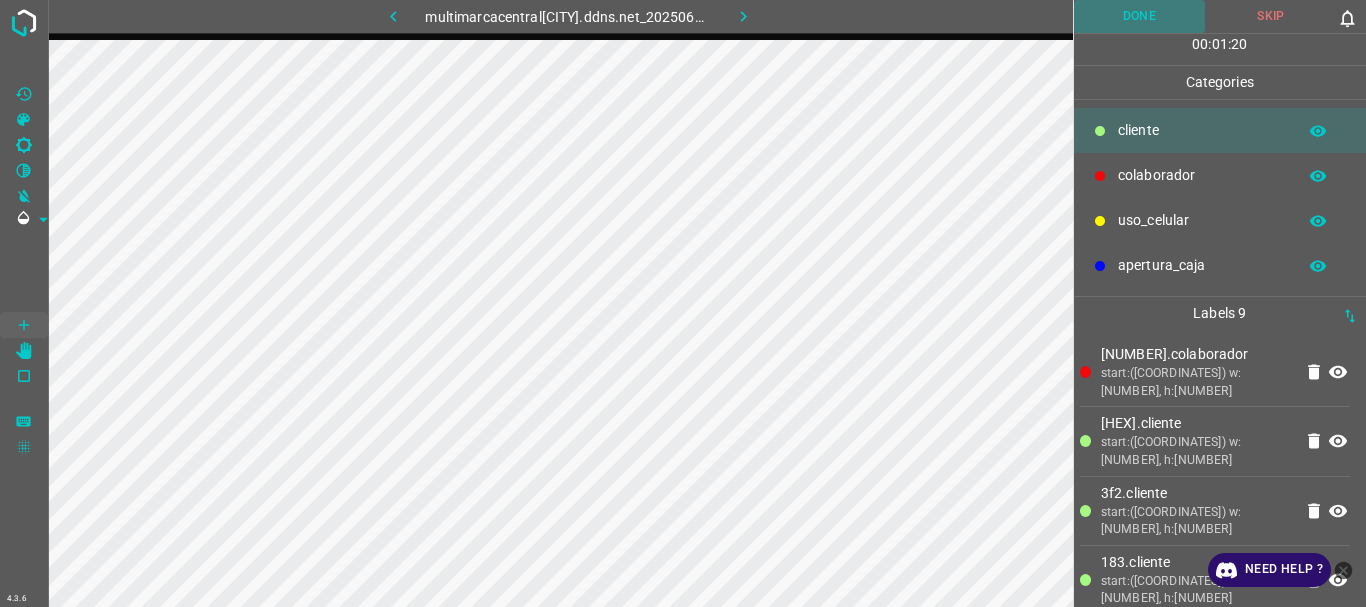 click on "Done" at bounding box center [1140, 16] 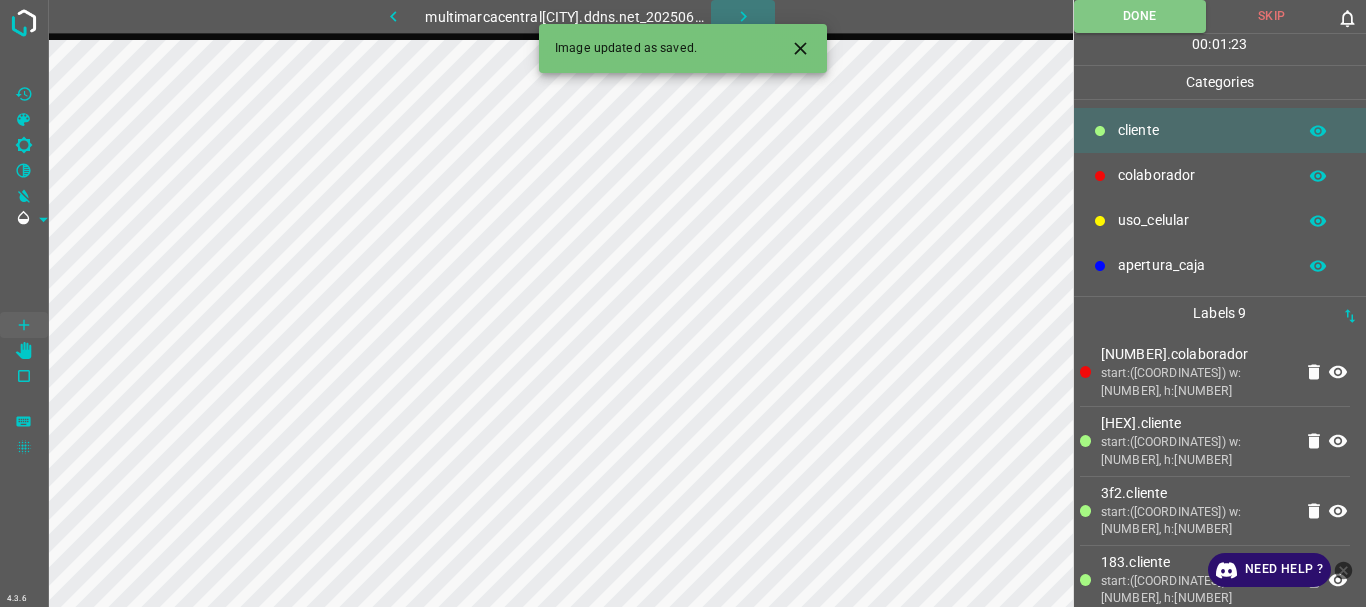 click at bounding box center (743, 16) 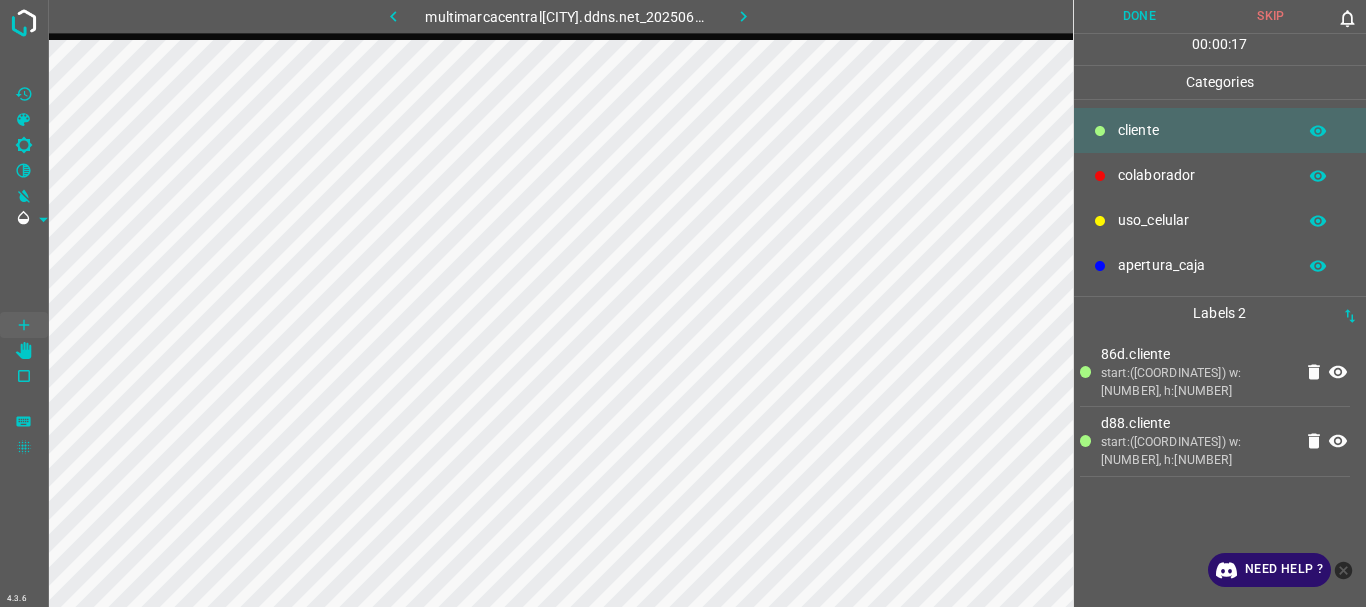 click on "uso_celular" at bounding box center (1202, 130) 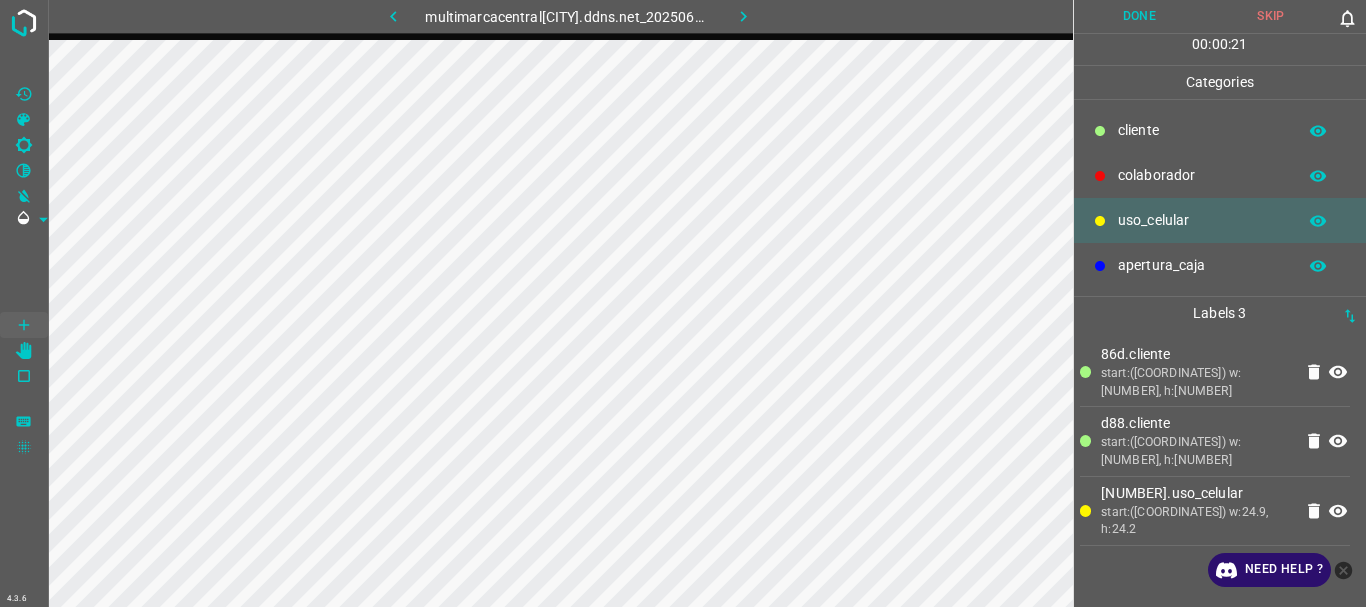 click on "​​cliente" at bounding box center [1202, 130] 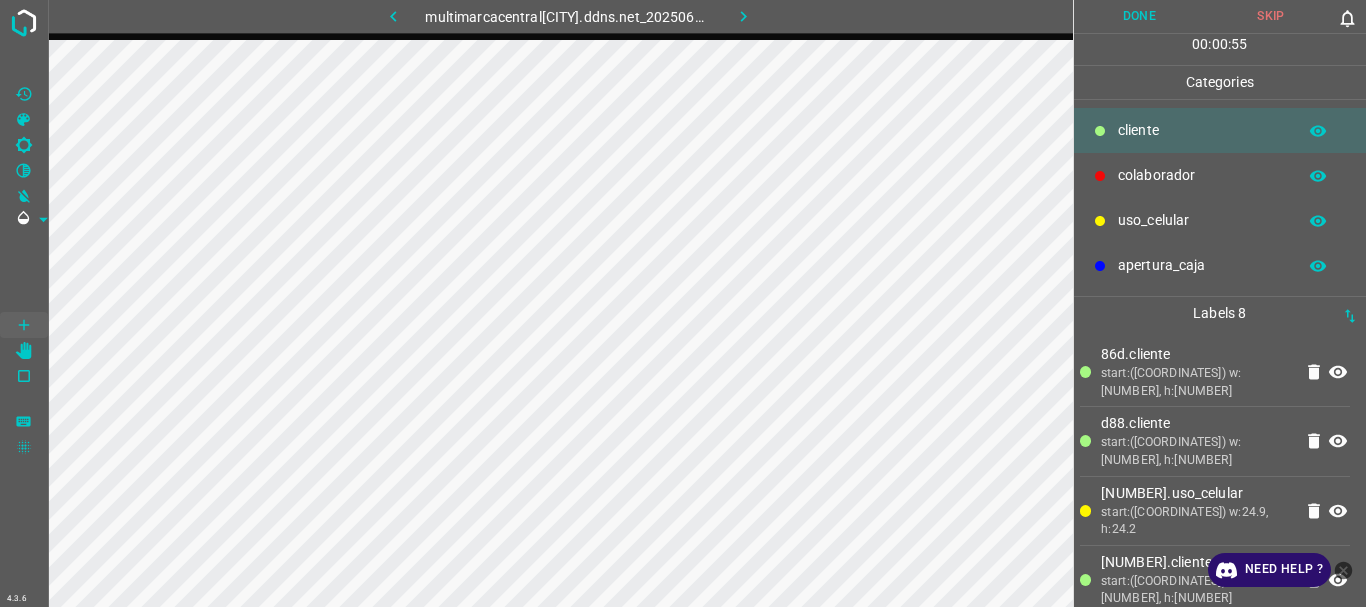 click on "uso_celular" at bounding box center (1202, 130) 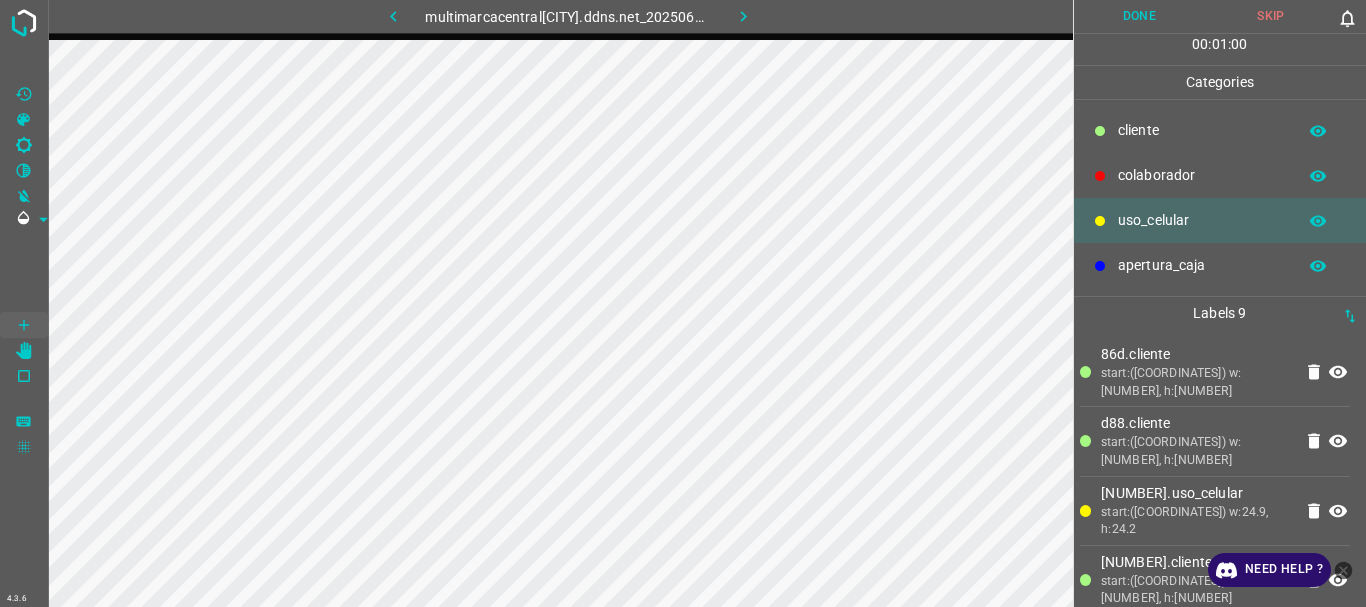 click at bounding box center (1100, 131) 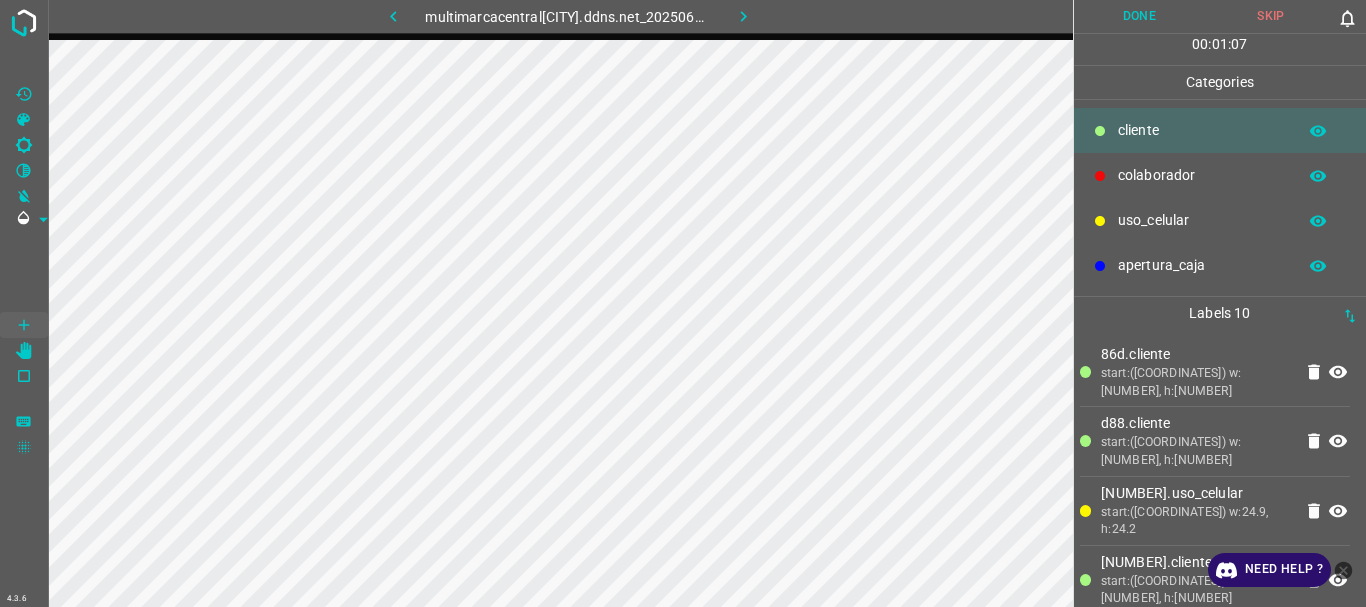 click on "Done" at bounding box center [1140, 16] 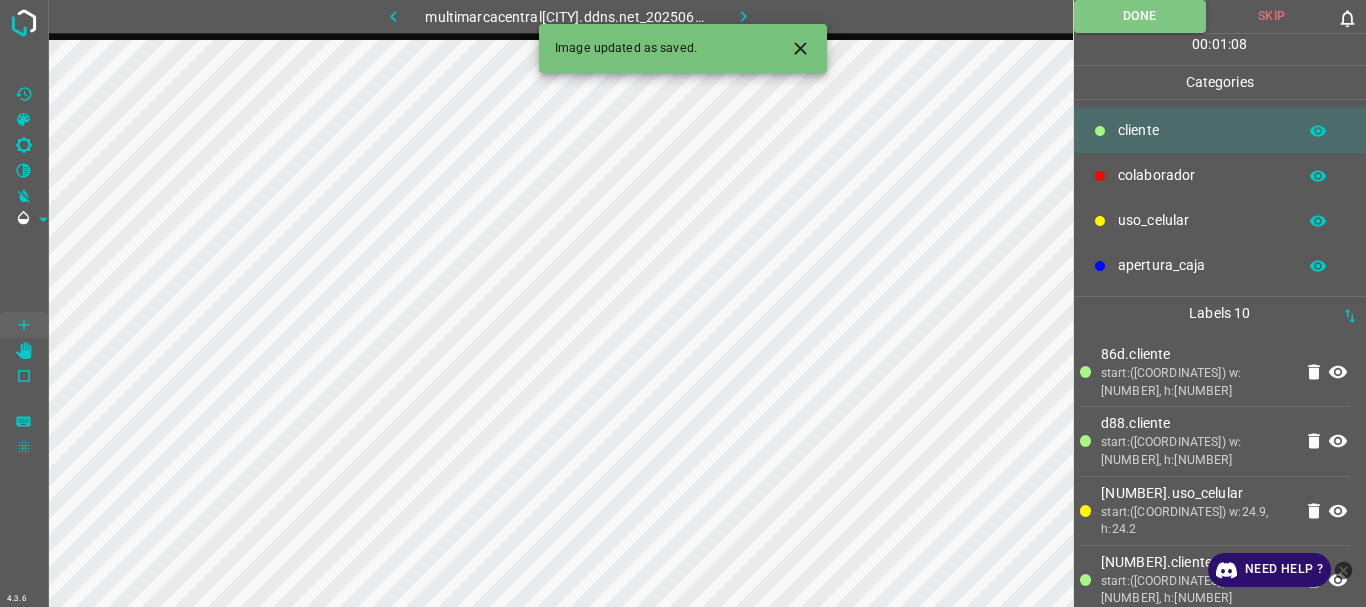 click at bounding box center (743, 16) 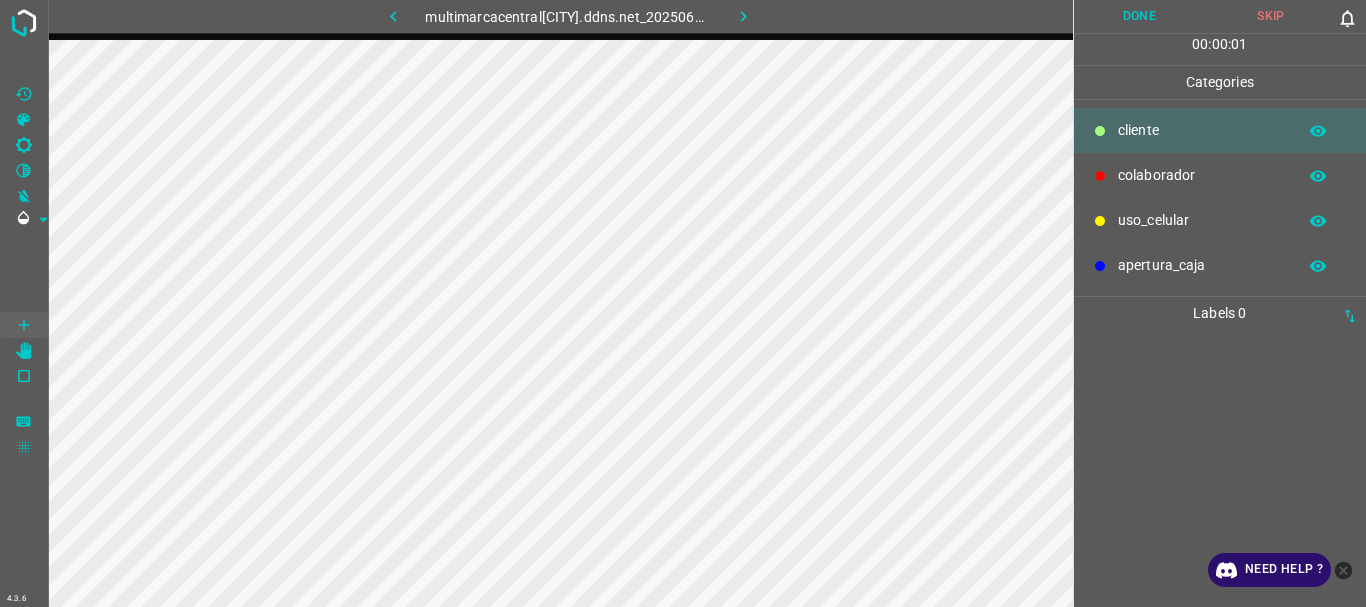 click on "colaborador" at bounding box center (1202, 130) 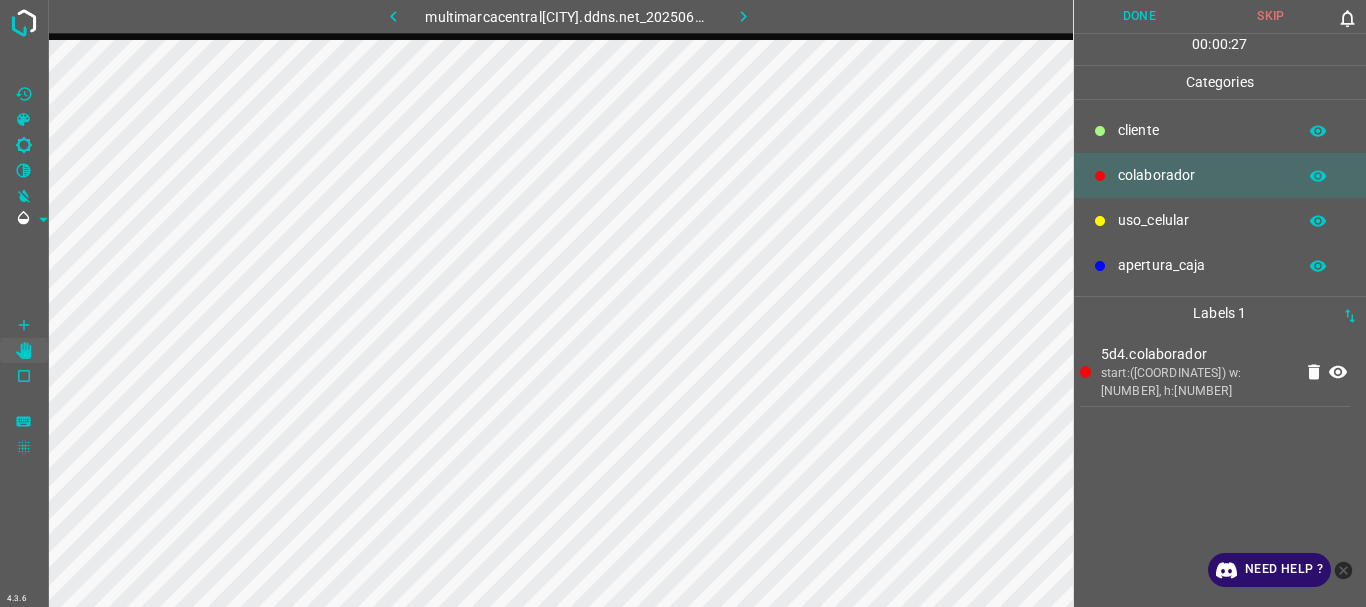 click on "uso_celular" at bounding box center [1202, 130] 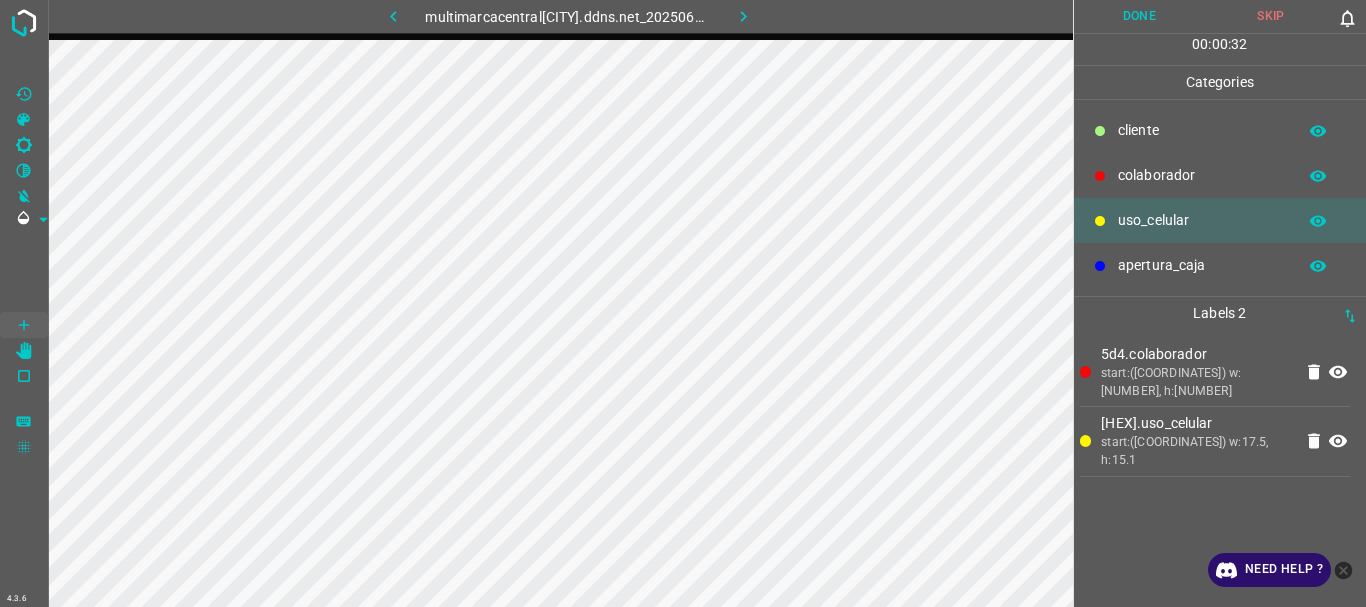 click on "​​cliente" at bounding box center (1202, 130) 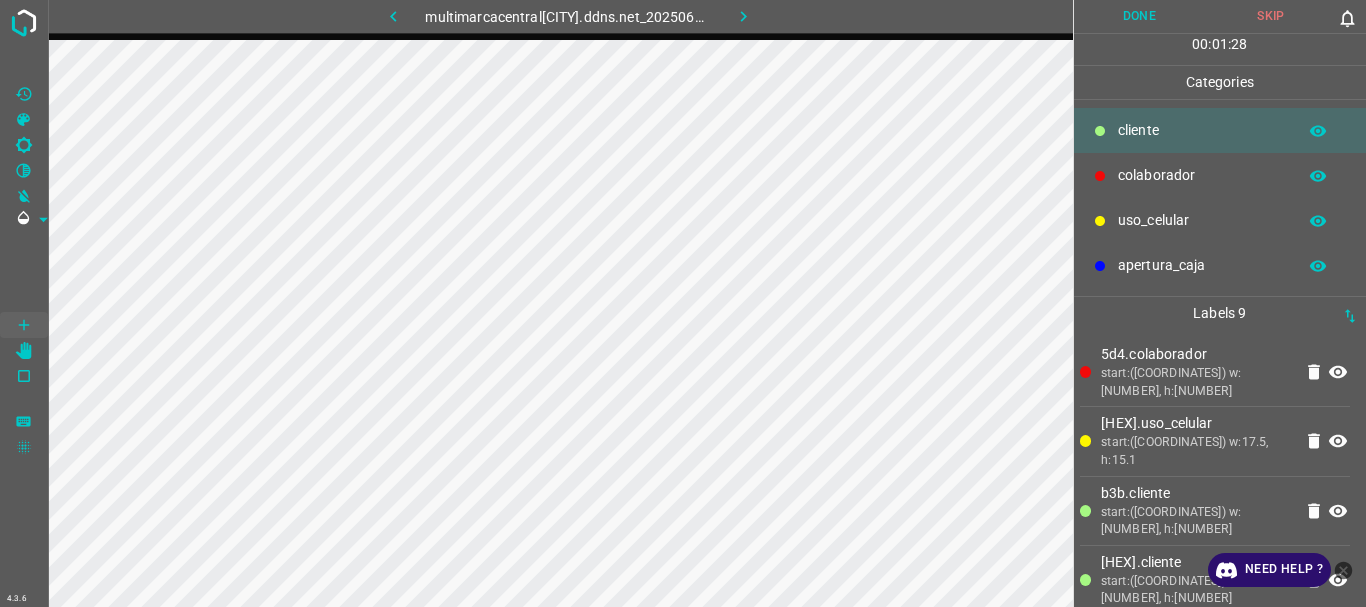 click on "uso_celular" at bounding box center [1220, 220] 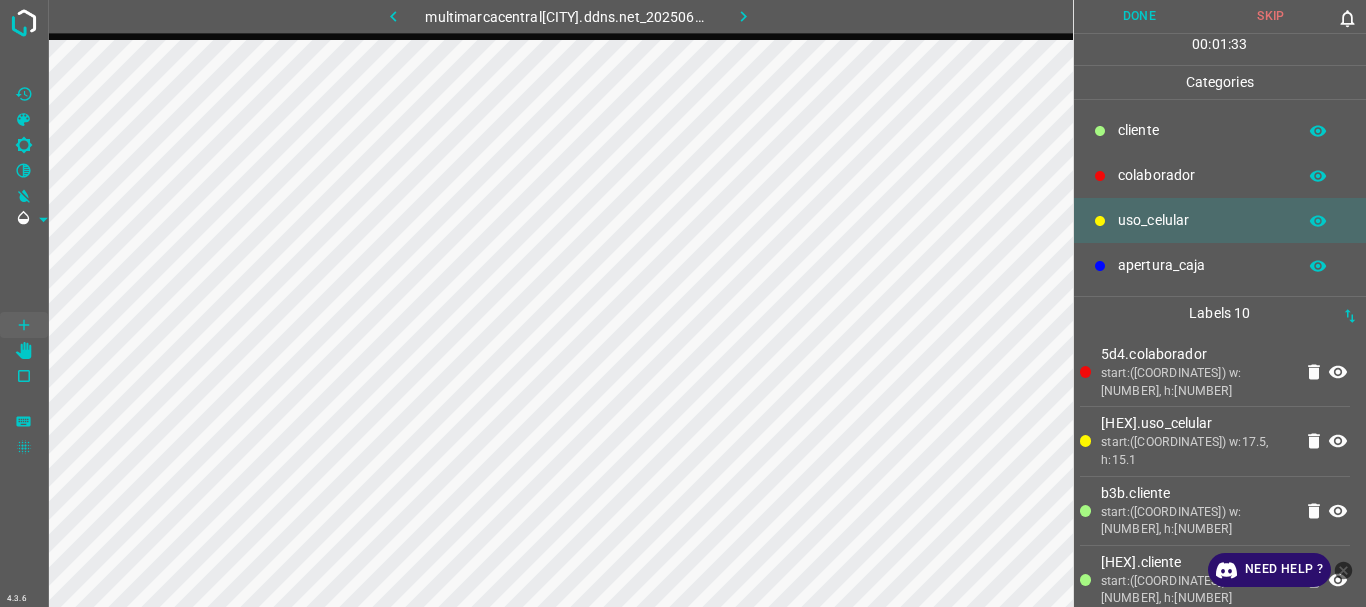 click on "​​cliente" at bounding box center [1220, 130] 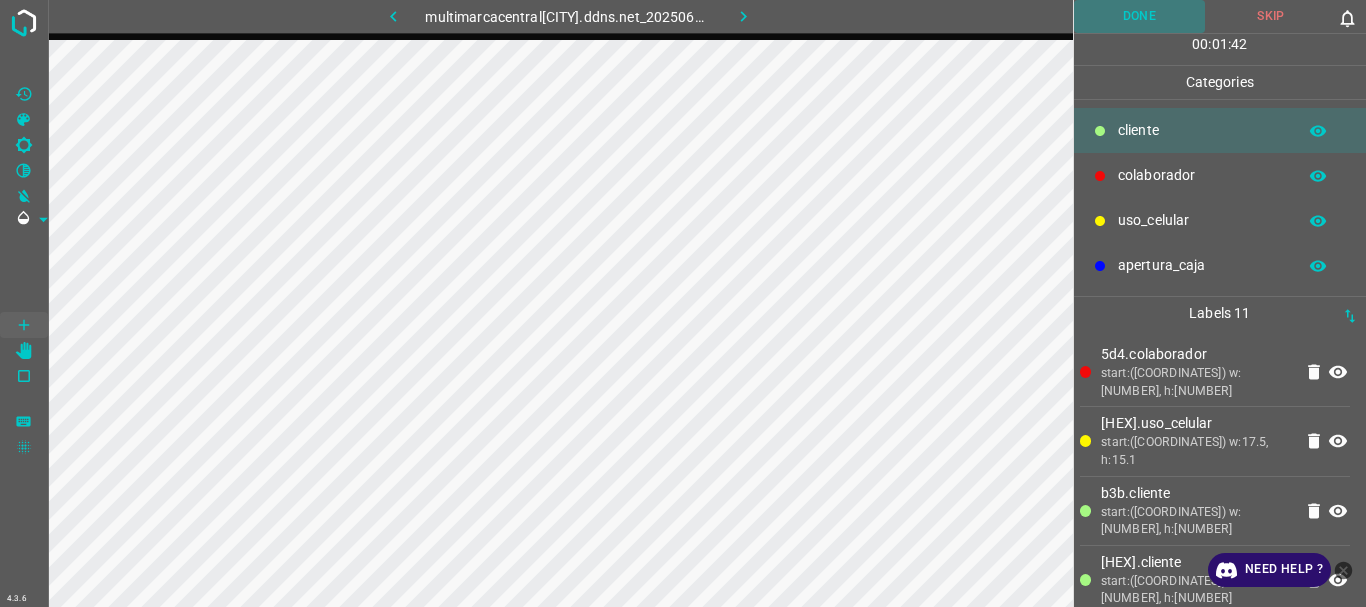 click on "Done" at bounding box center [1140, 16] 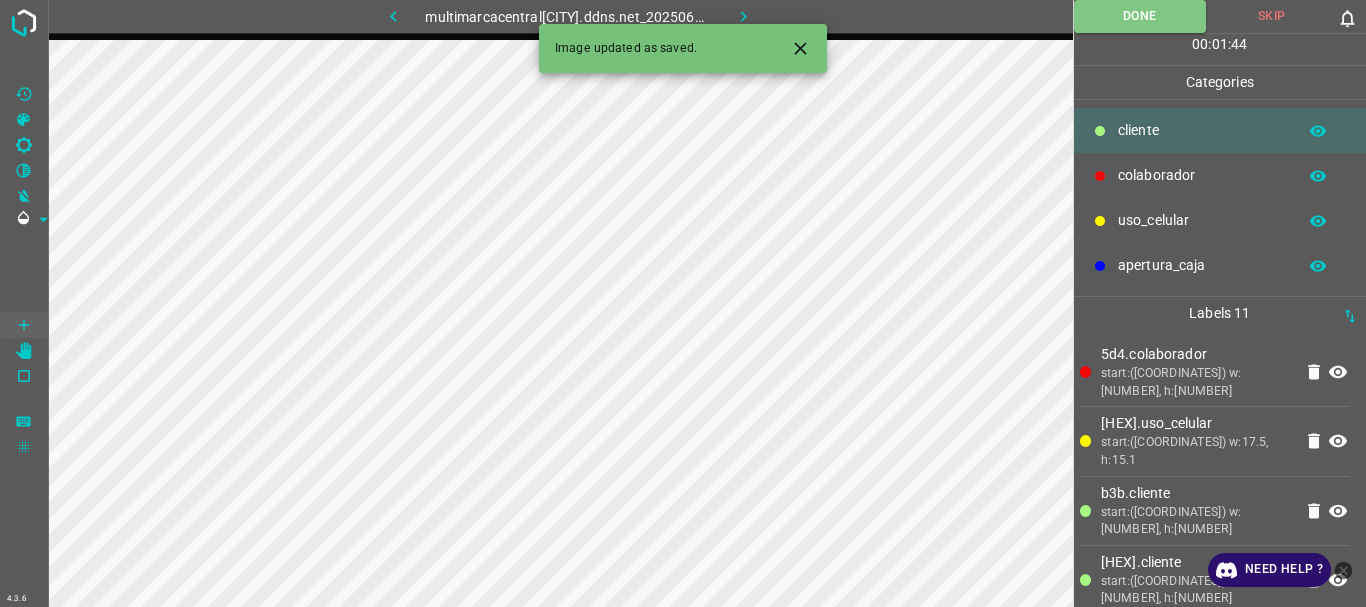 click at bounding box center (743, 16) 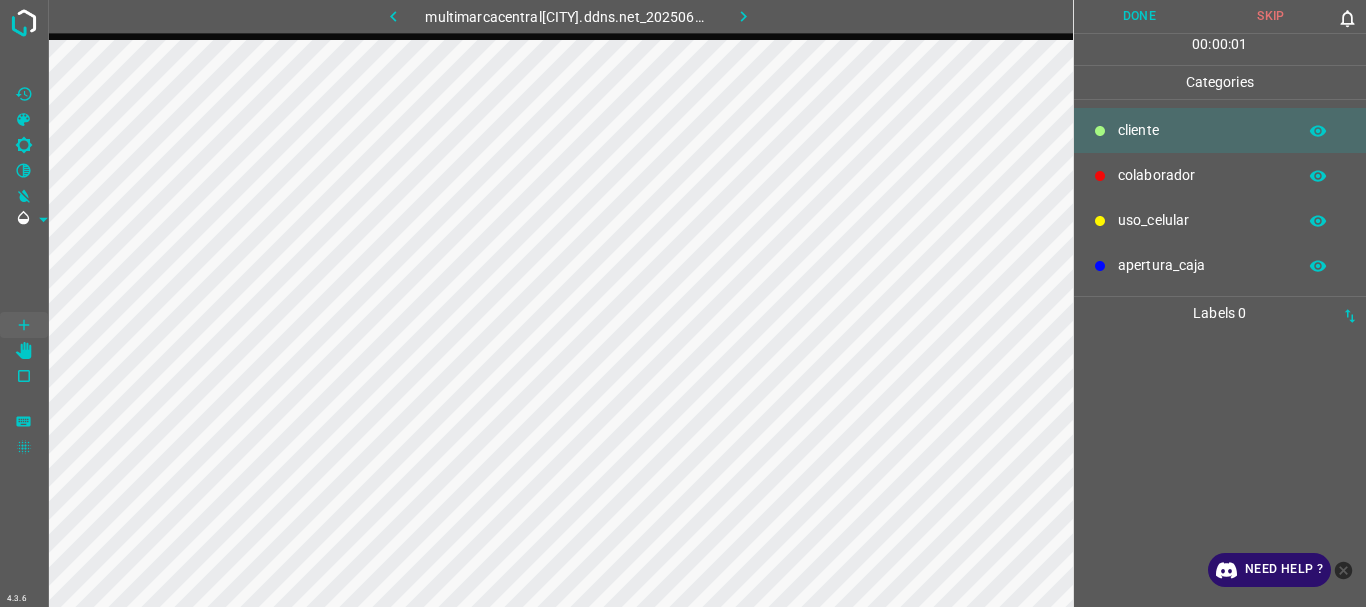 click at bounding box center [1100, 131] 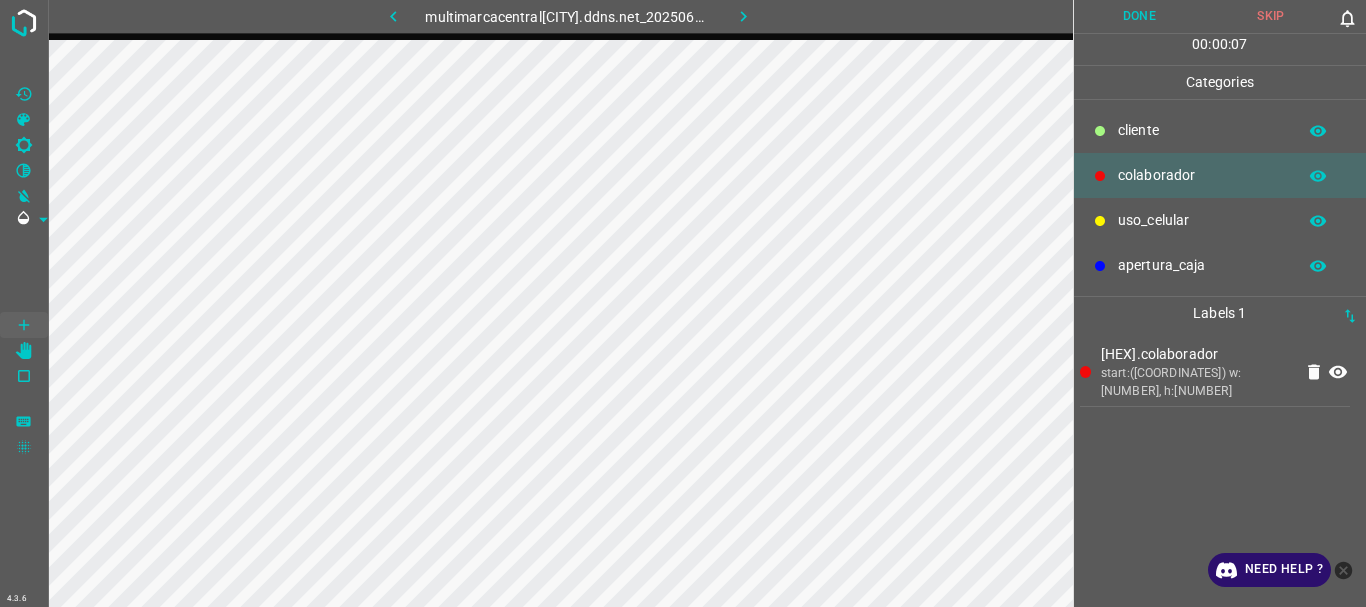 click on "​​cliente" at bounding box center (1220, 130) 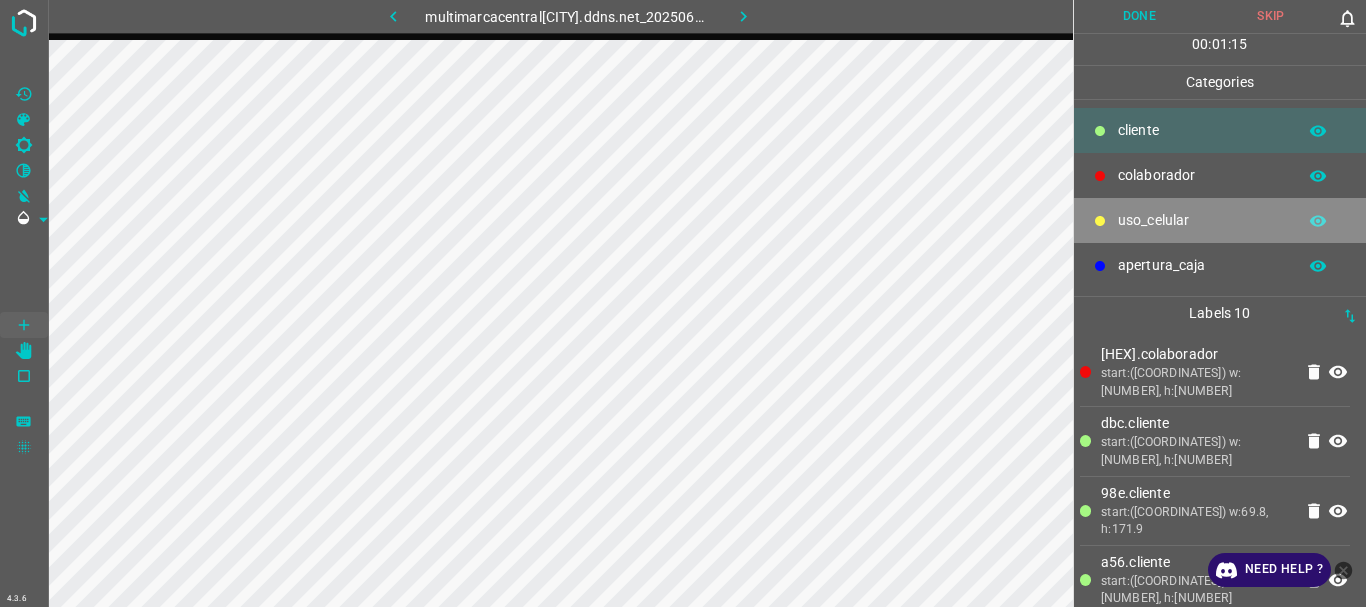 click on "uso_celular" at bounding box center (1202, 130) 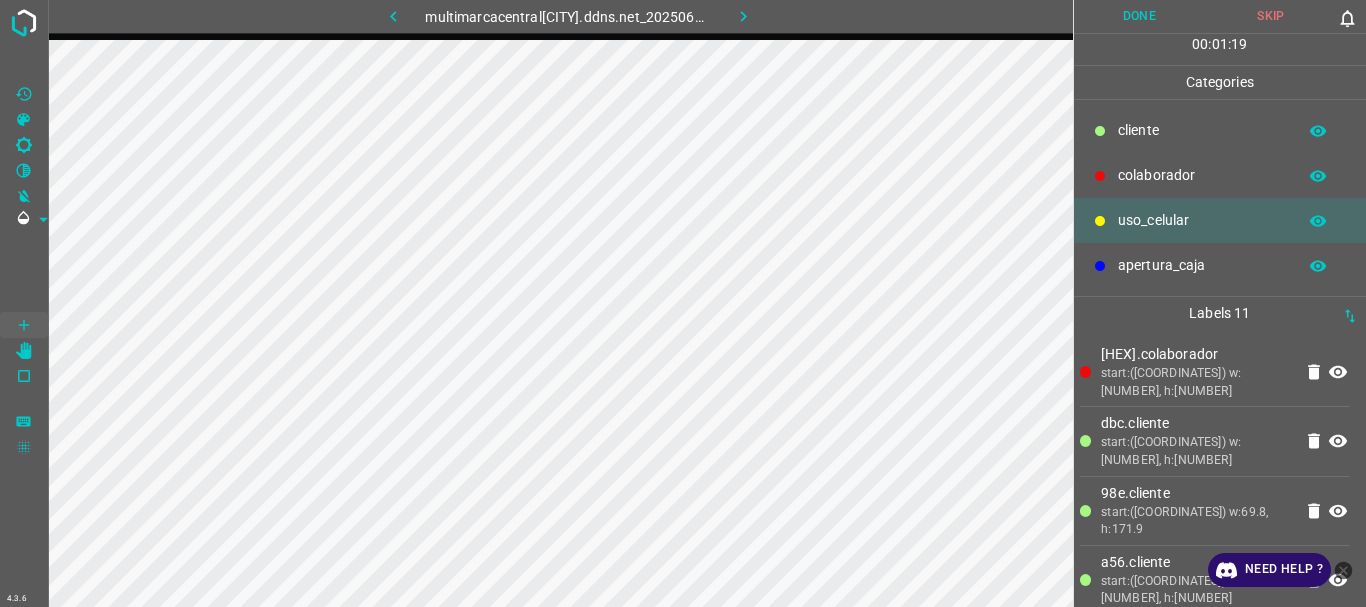 click on "​​cliente" at bounding box center (1202, 130) 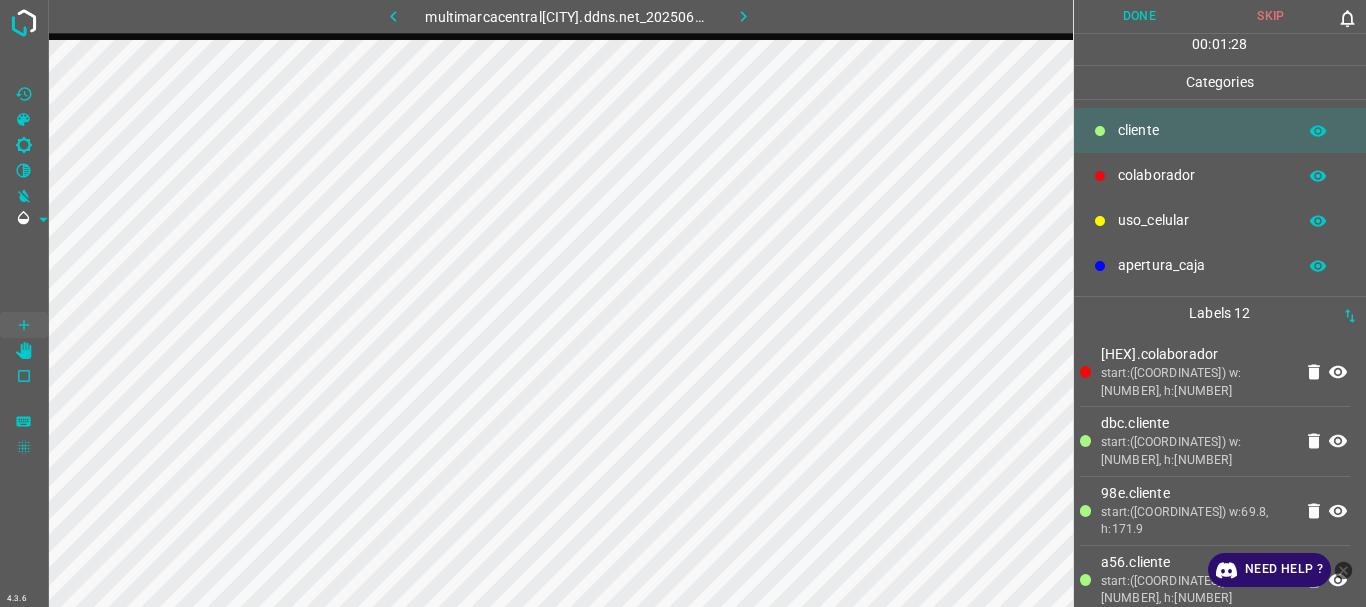click on "Done" at bounding box center (1140, 16) 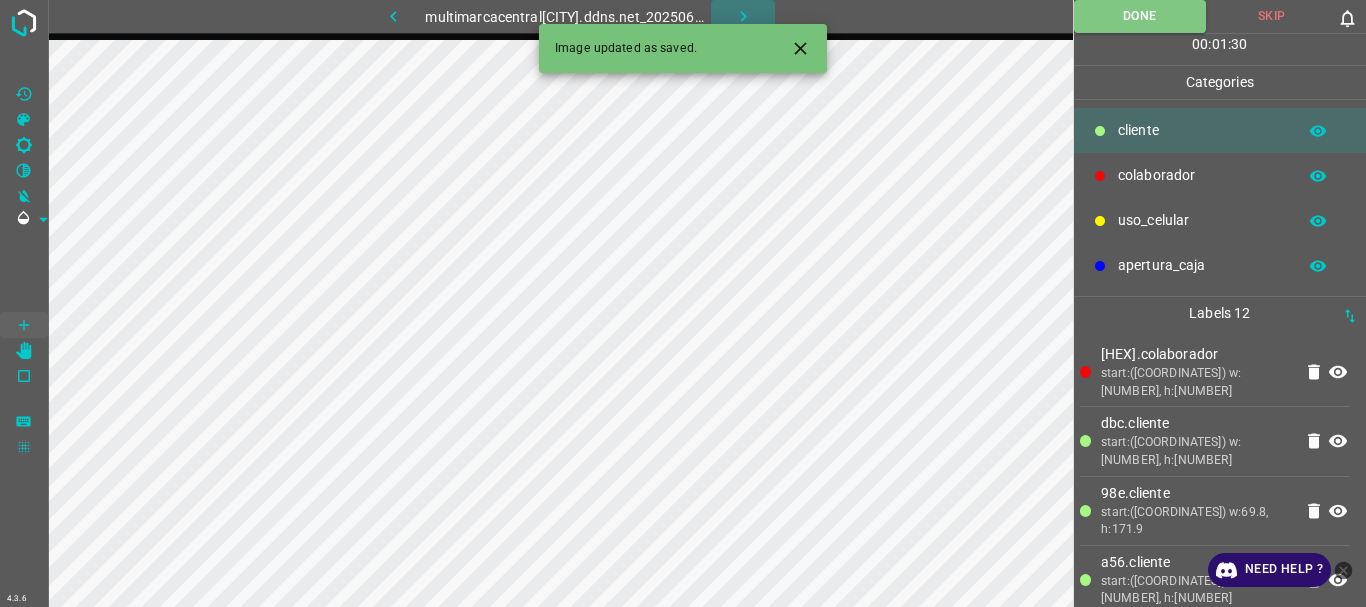 click at bounding box center (743, 16) 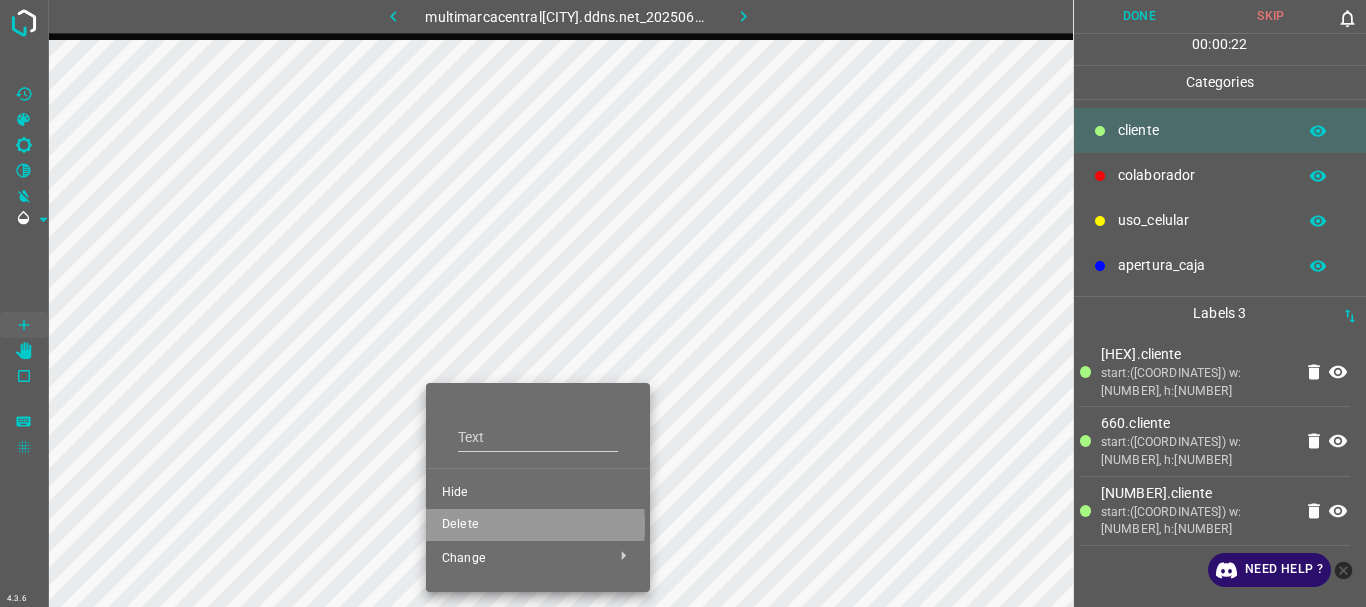 click on "Delete" at bounding box center (538, 493) 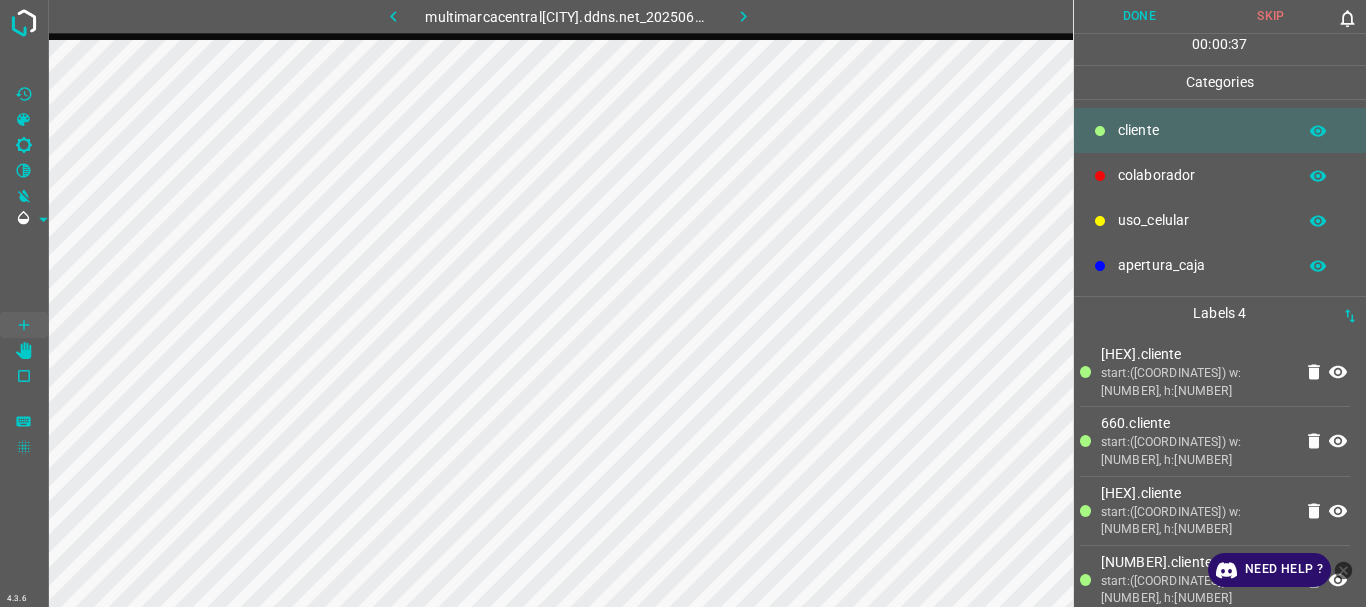 click on "uso_celular" at bounding box center [1202, 130] 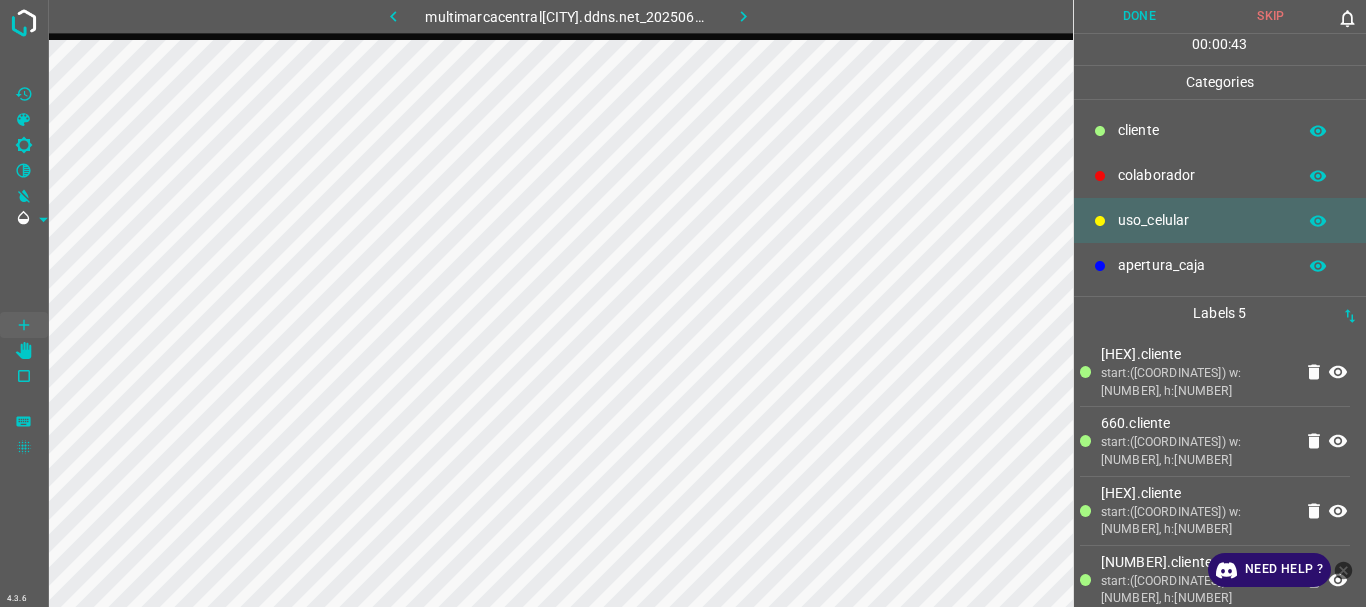 click on "​​cliente" at bounding box center (1220, 130) 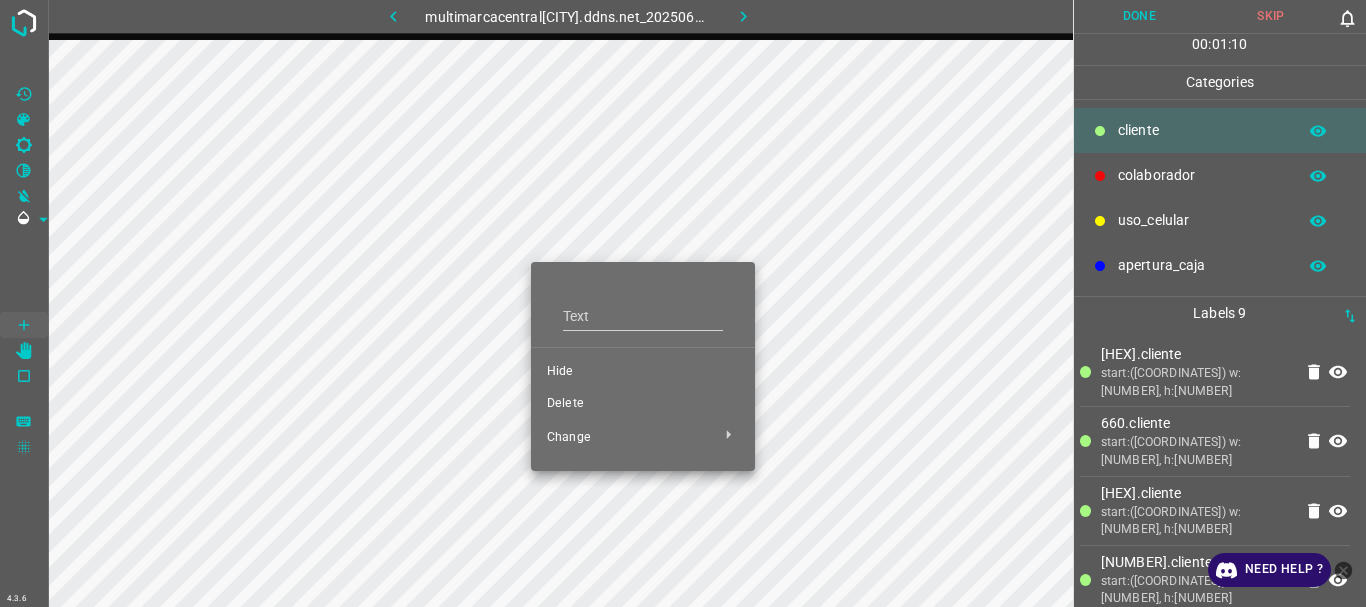 click on "Delete" at bounding box center (643, 404) 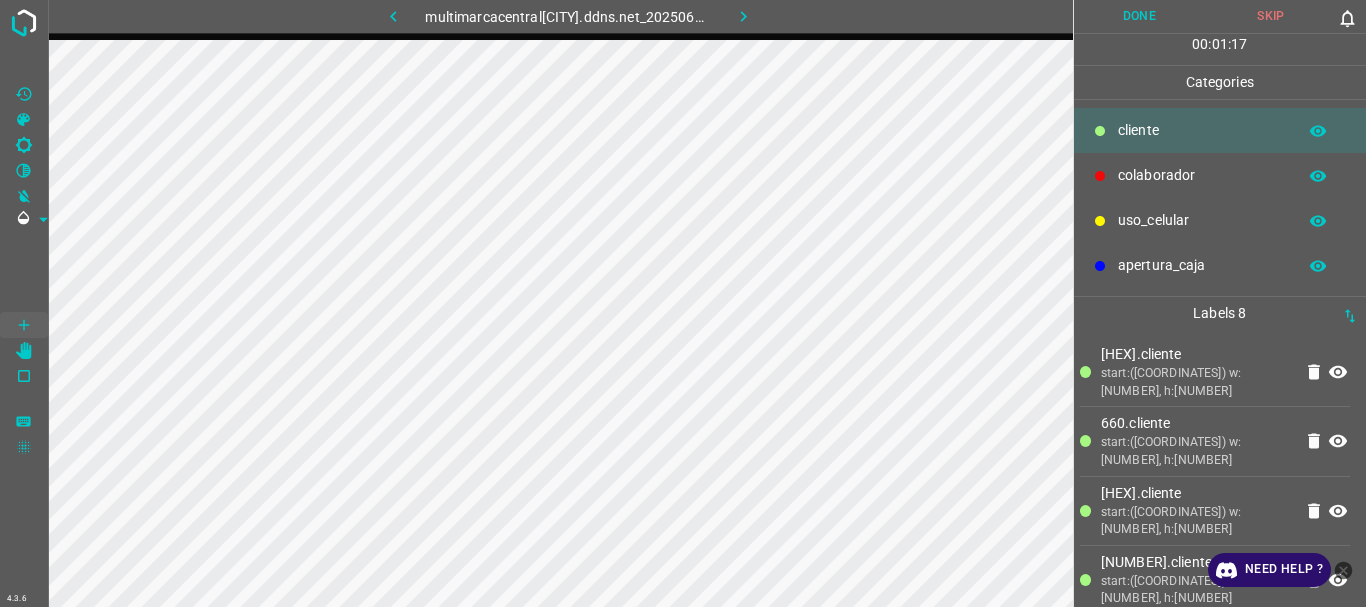click on "Done" at bounding box center (1140, 16) 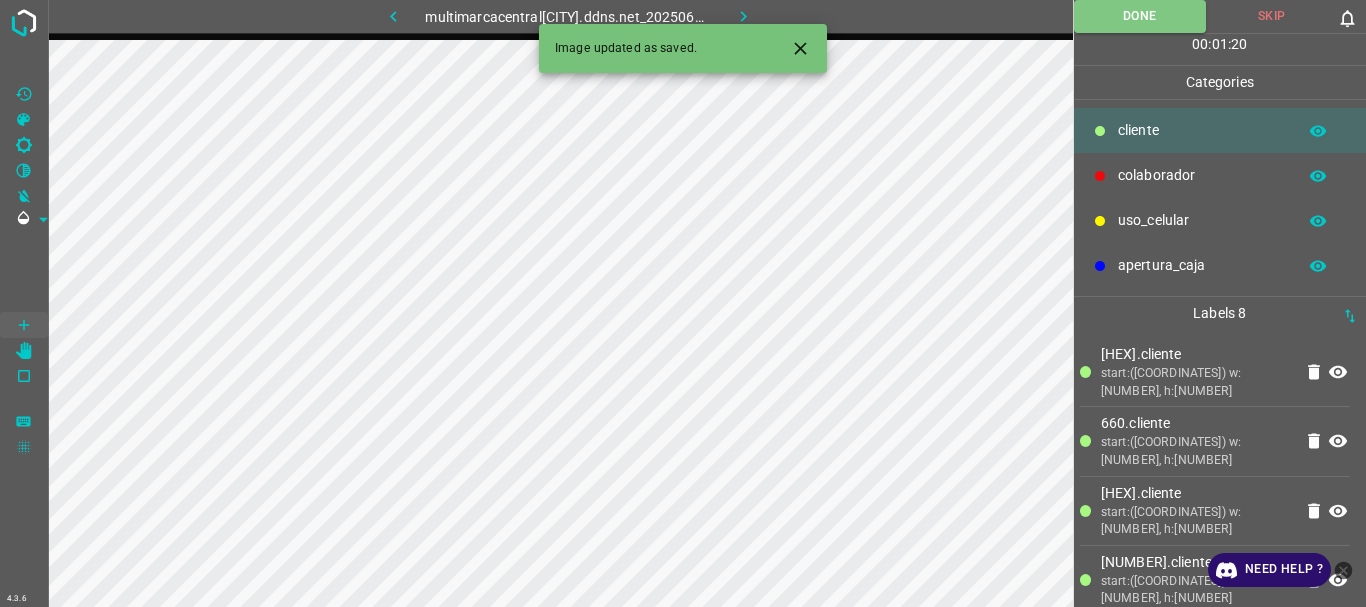 click at bounding box center (743, 16) 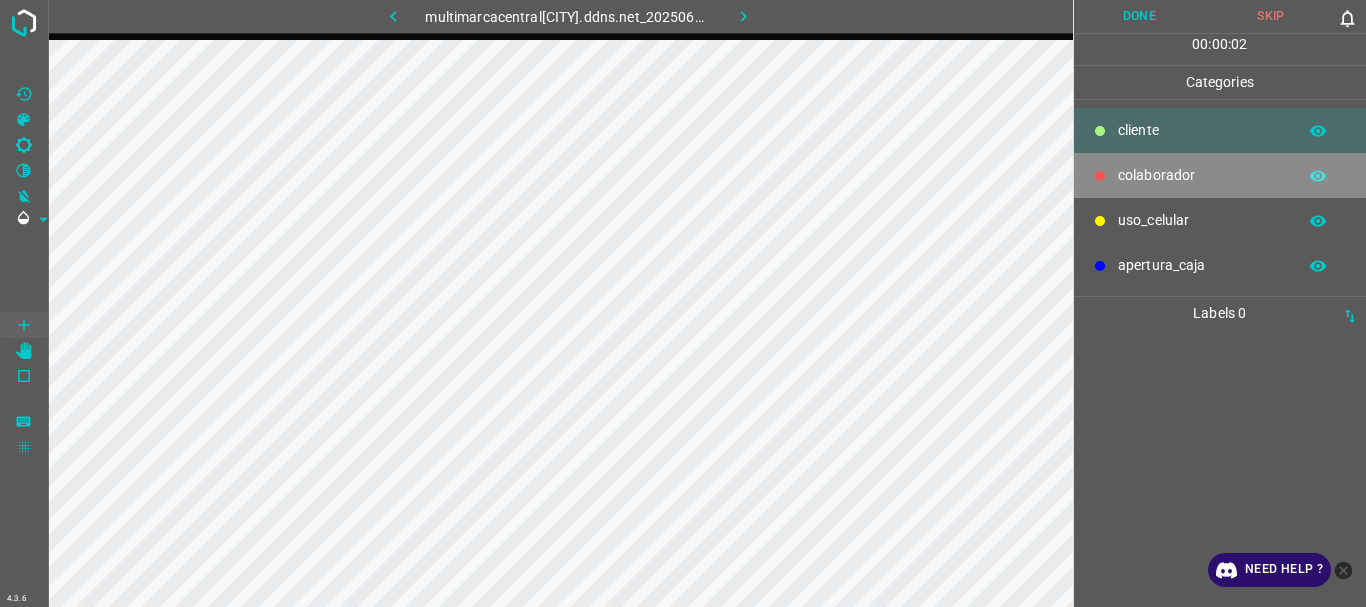 click on "colaborador" at bounding box center (1202, 130) 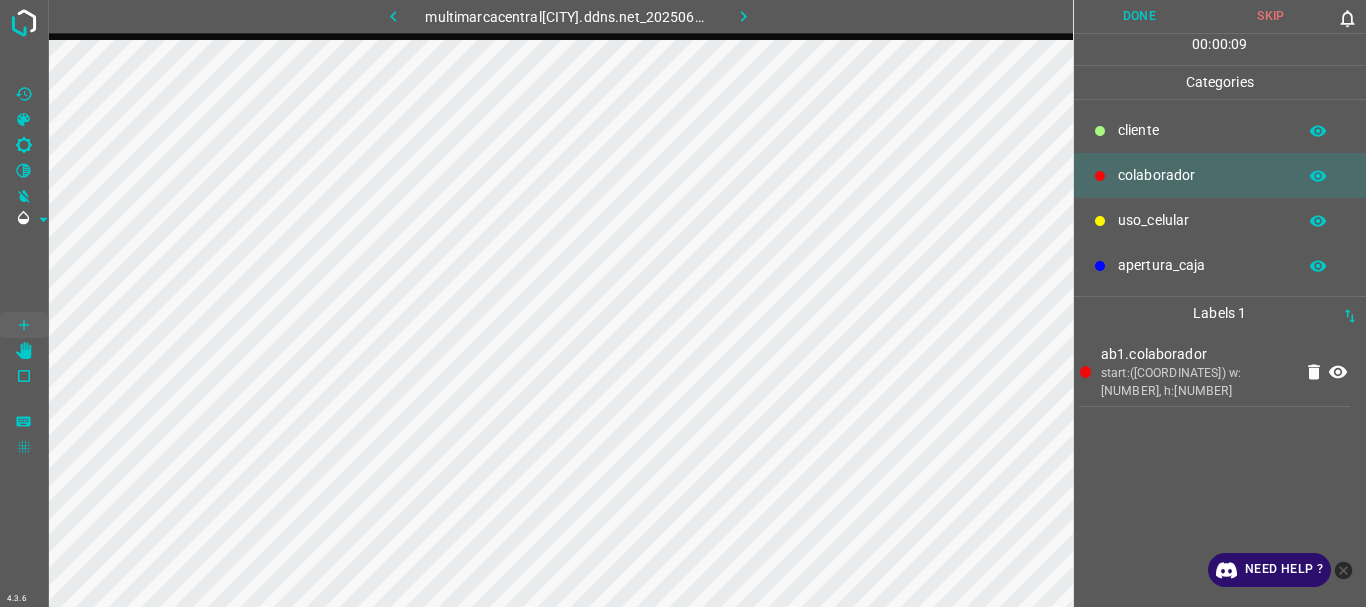 click on "​​cliente" at bounding box center (1220, 130) 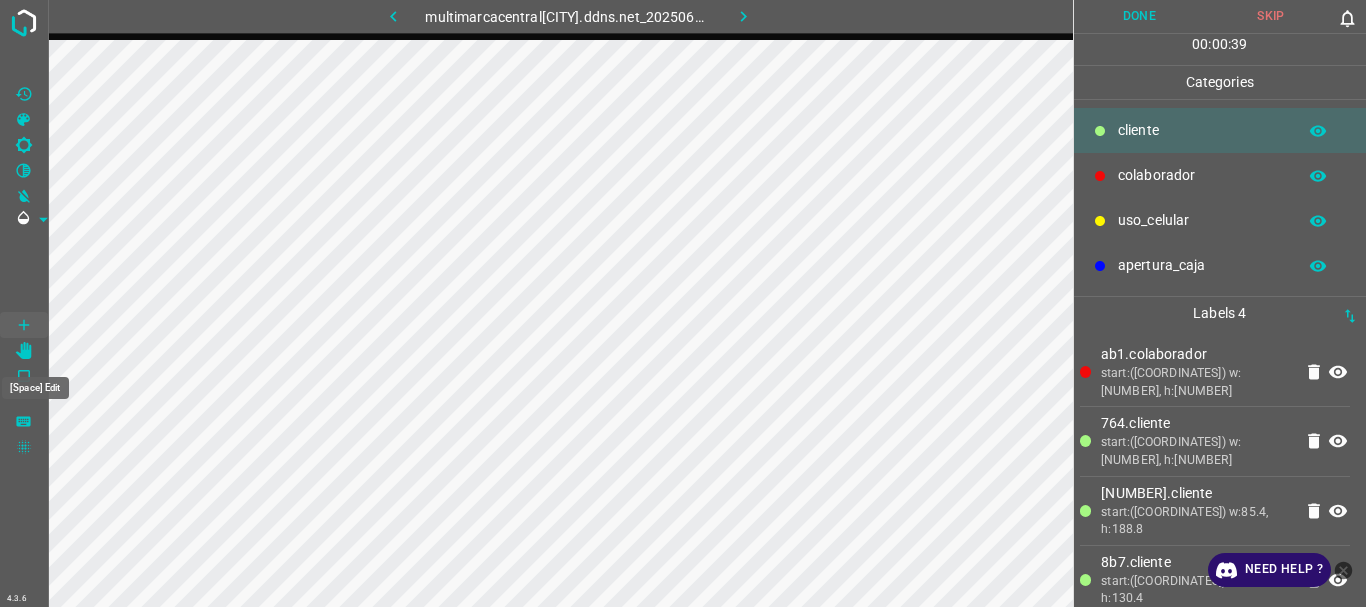 click at bounding box center (24, 351) 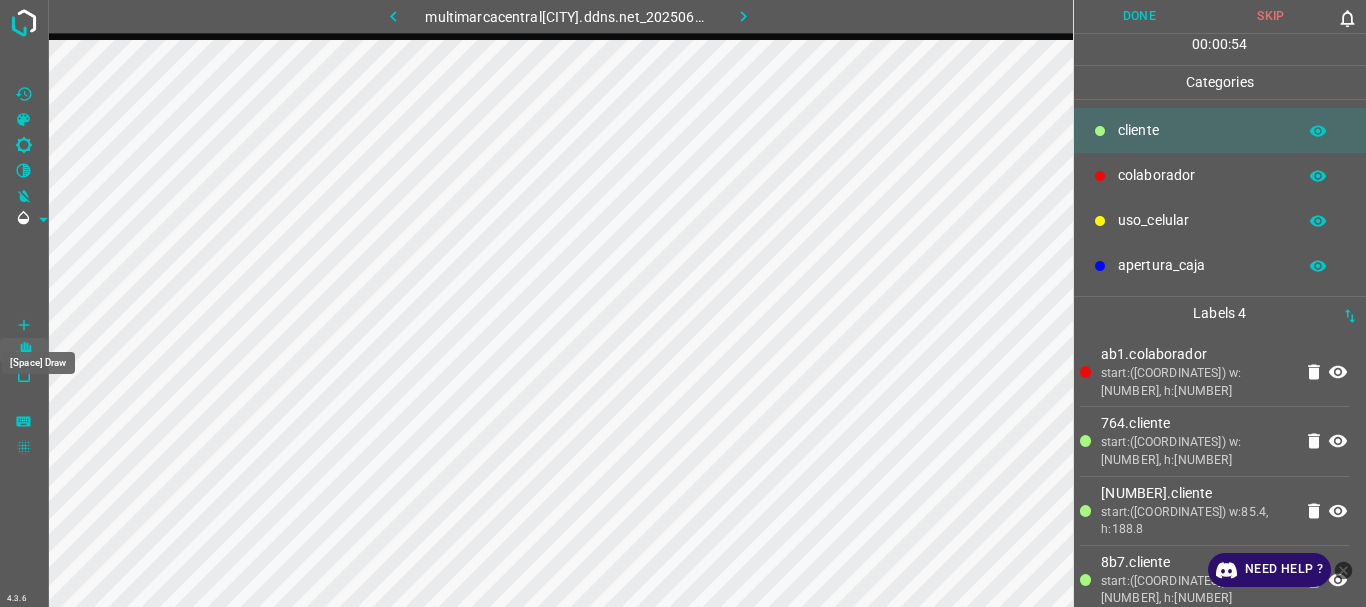 click at bounding box center (24, 325) 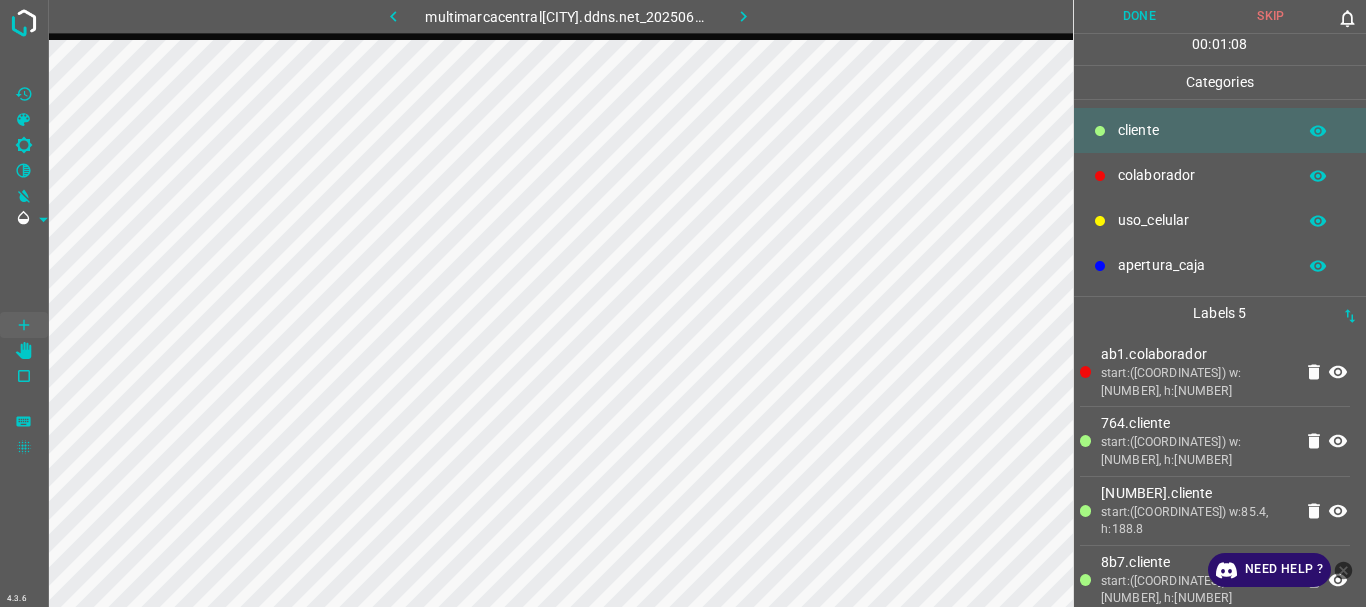 click on "uso_celular" at bounding box center (1202, 130) 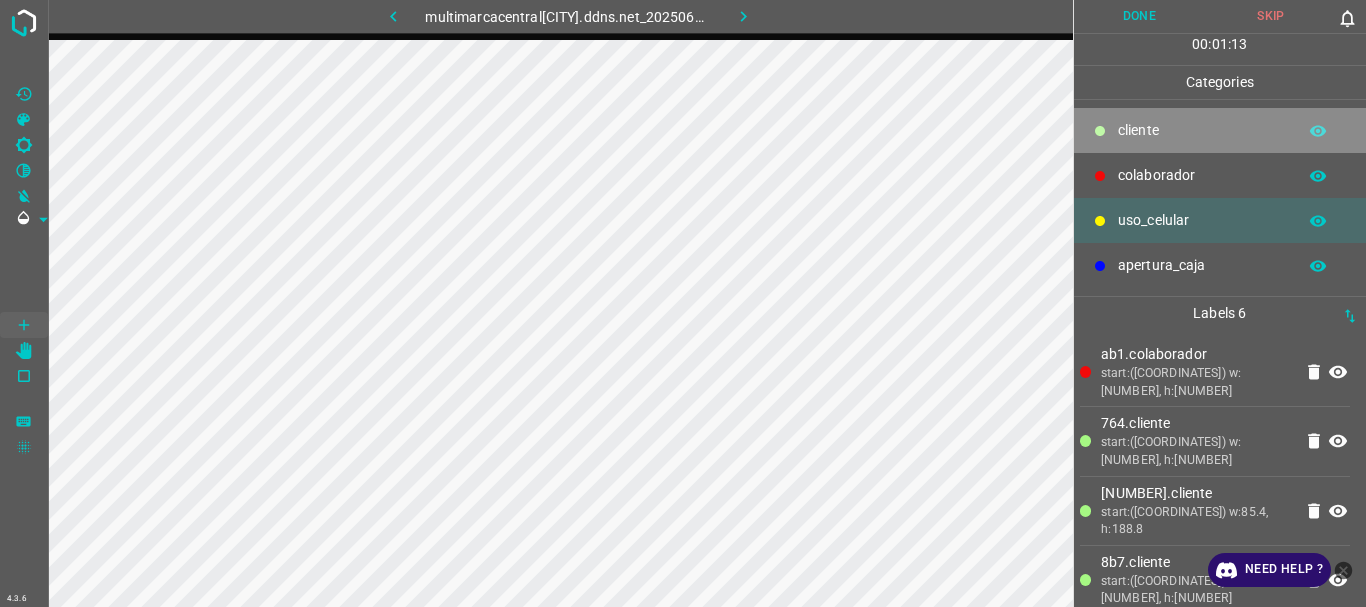 click on "​​cliente" at bounding box center (1220, 130) 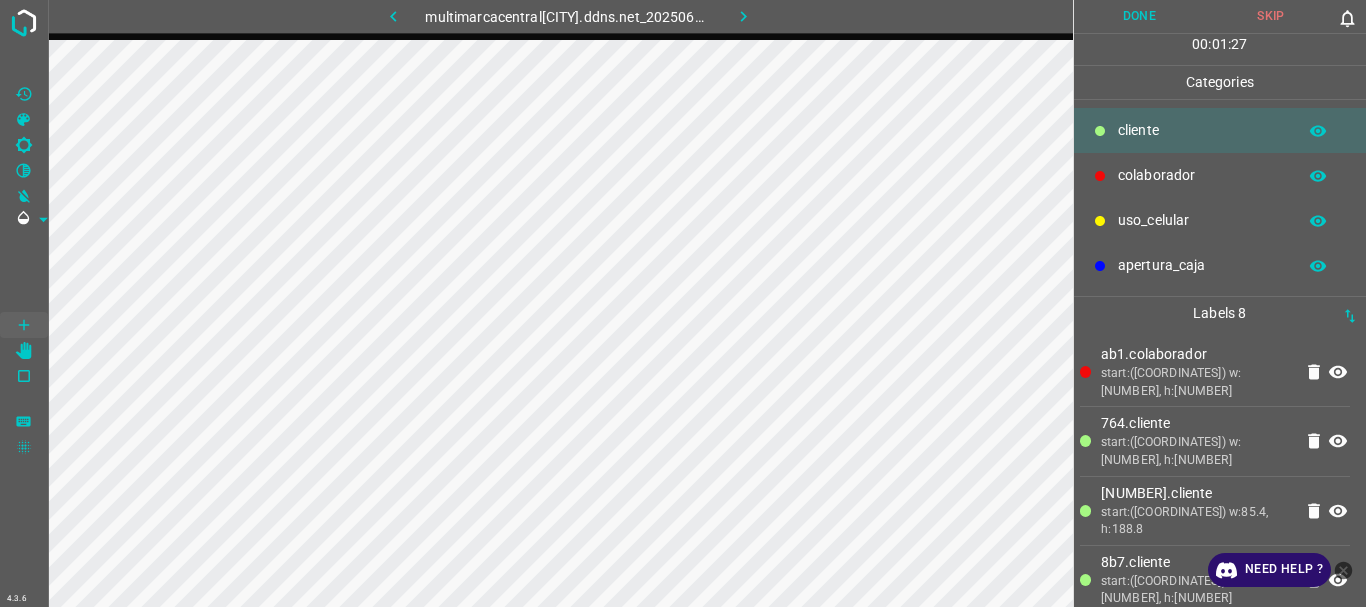 click on "uso_celular" at bounding box center [1202, 130] 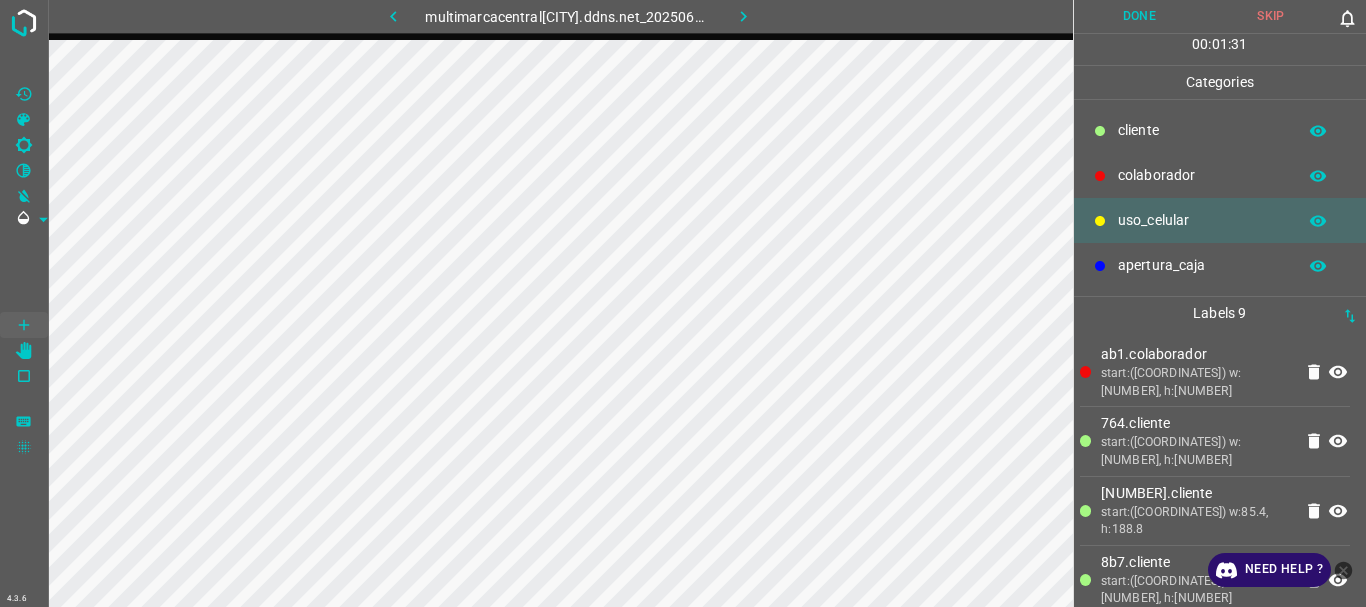 click at bounding box center [1100, 131] 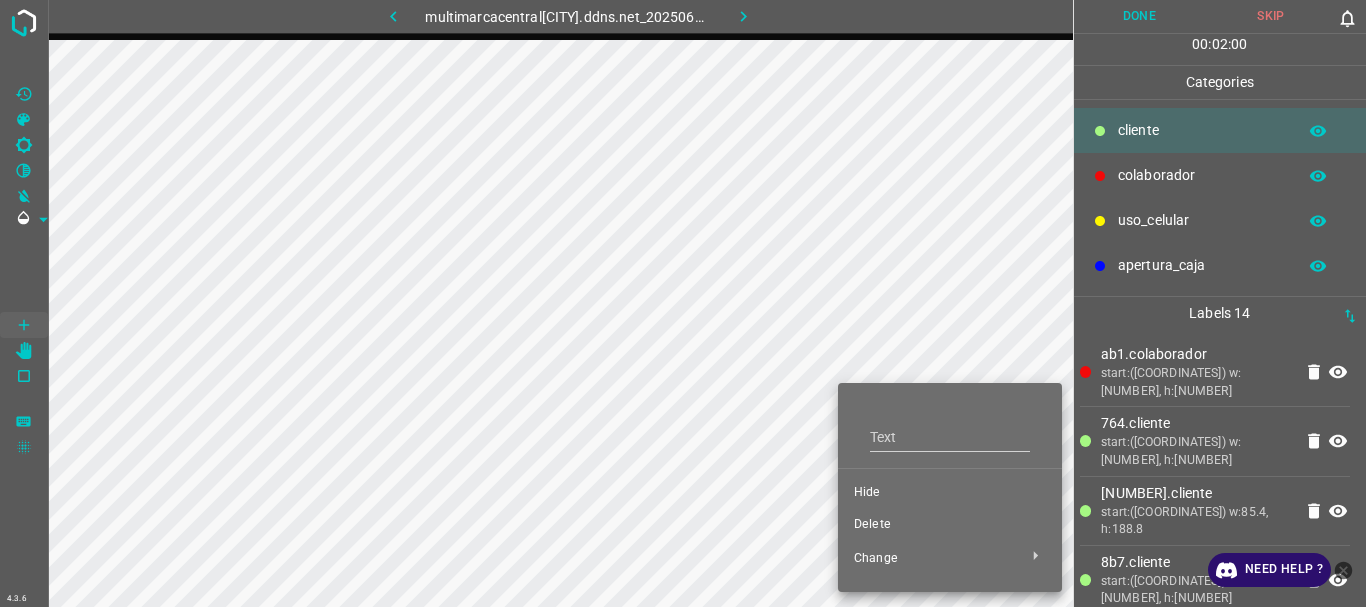 click on "Delete" at bounding box center (950, 493) 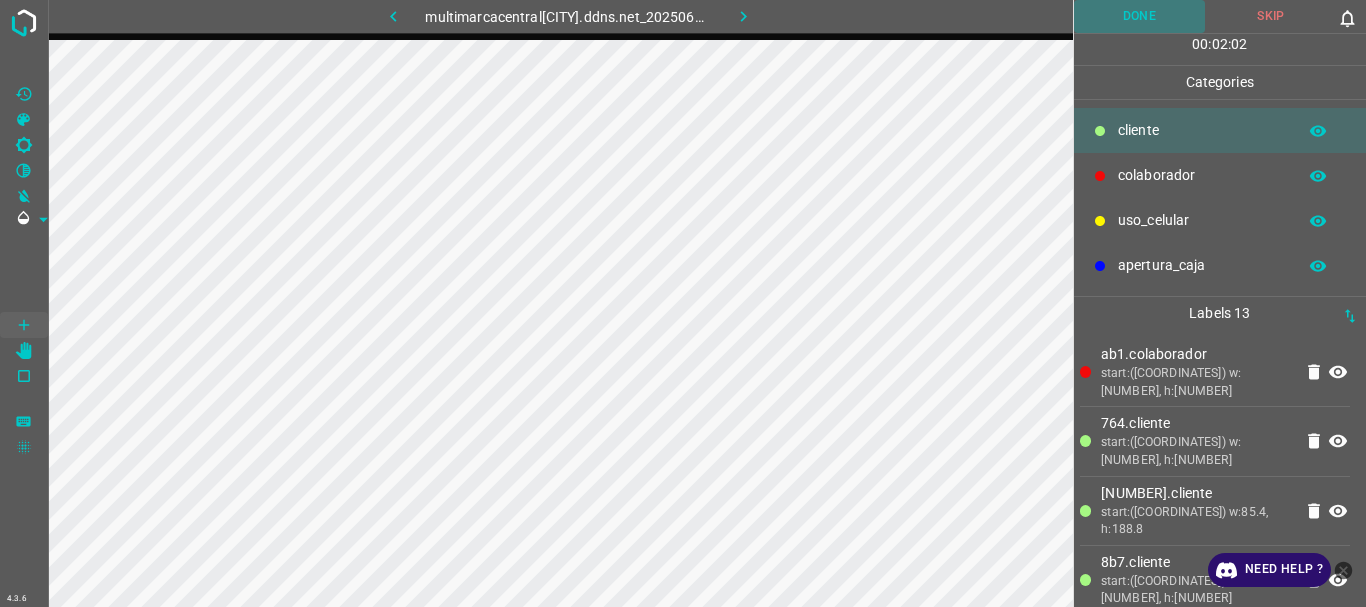 click on "Done" at bounding box center [1140, 16] 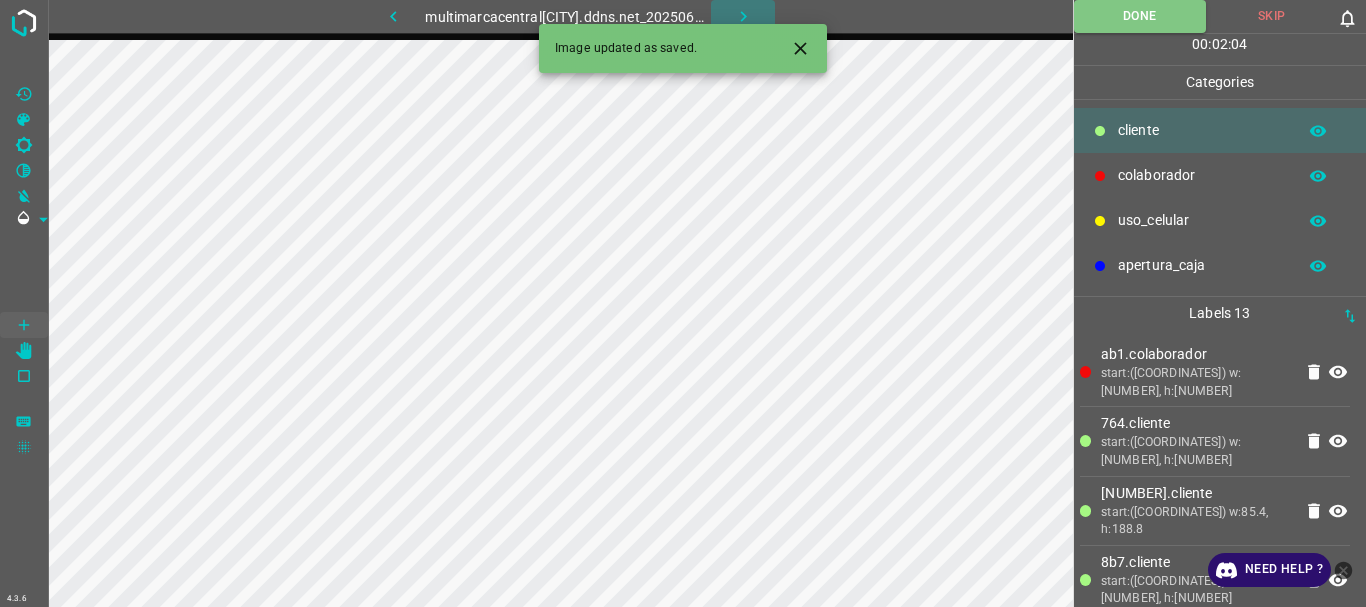 click at bounding box center (743, 16) 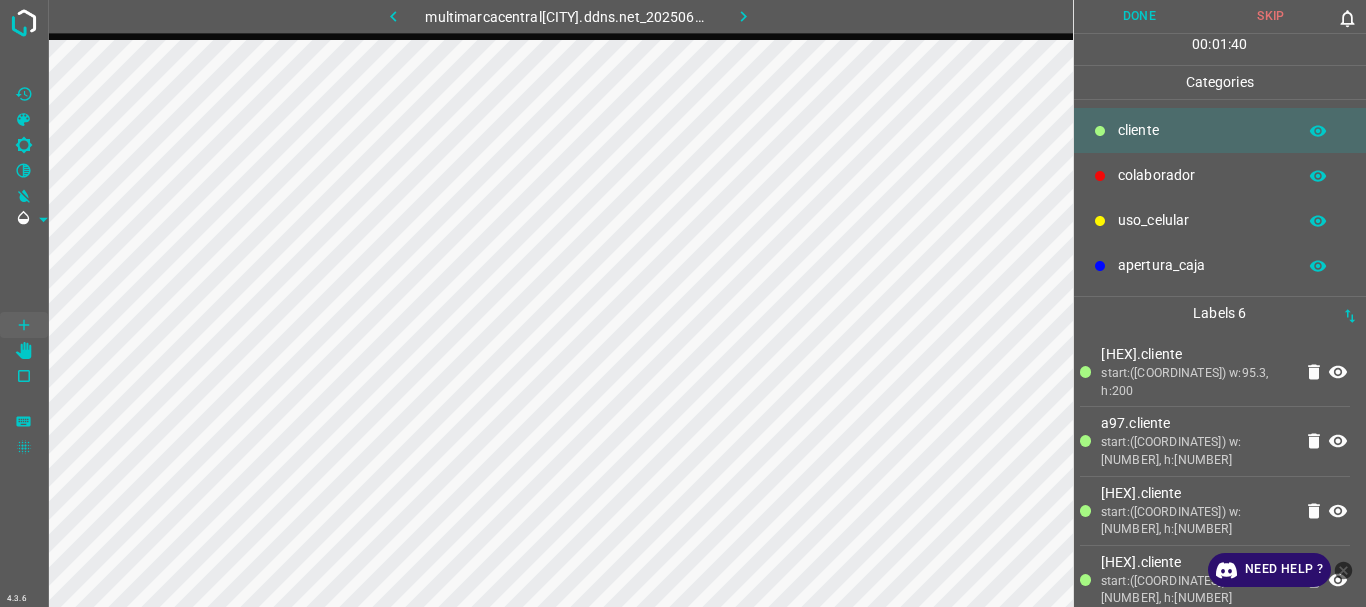 click on "uso_celular" at bounding box center (1202, 130) 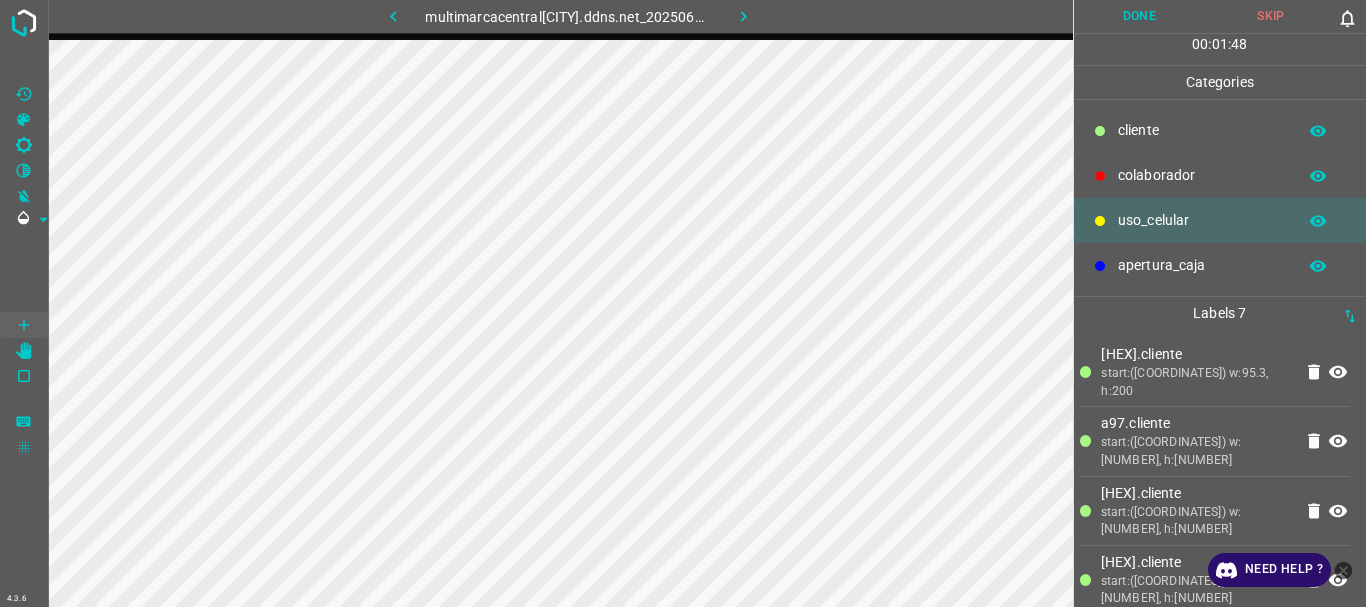 click on "​​cliente" at bounding box center (1202, 130) 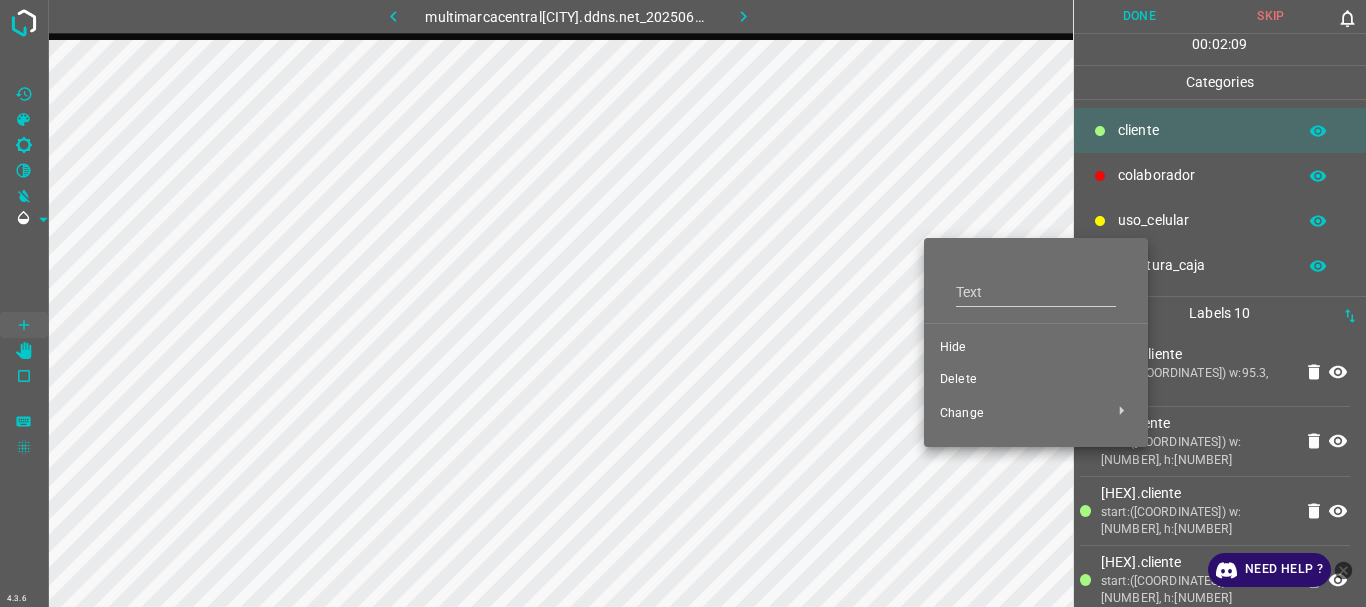 click on "Hide" at bounding box center (1036, 348) 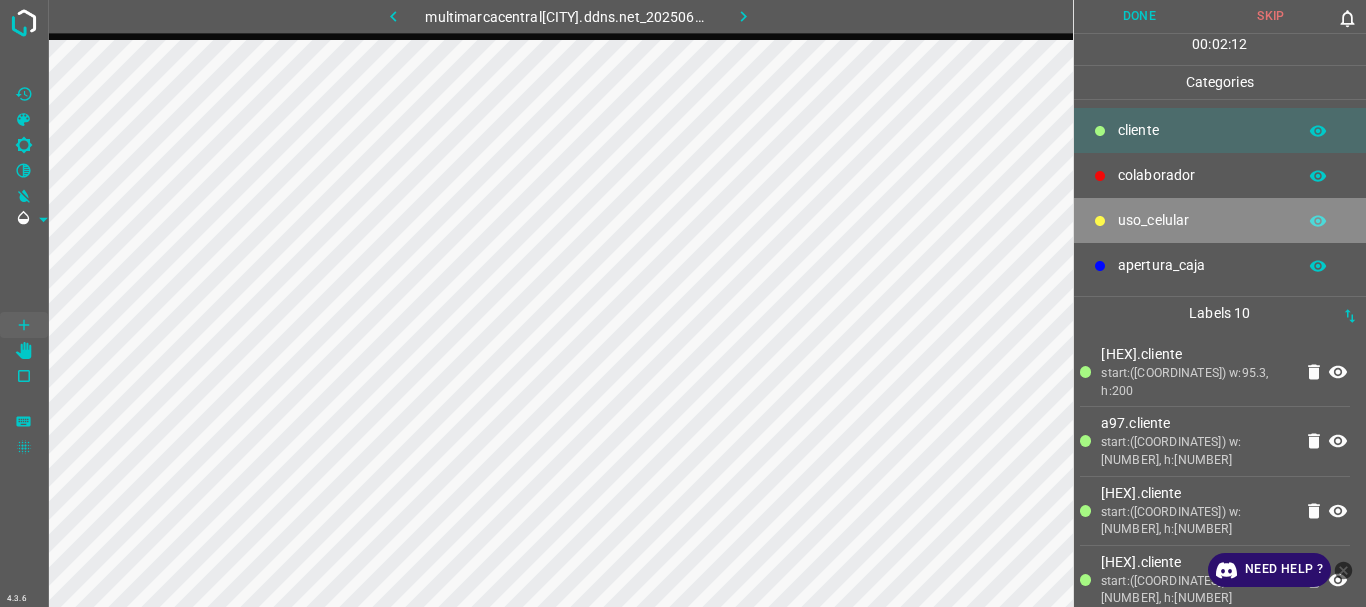 click on "uso_celular" at bounding box center (1202, 130) 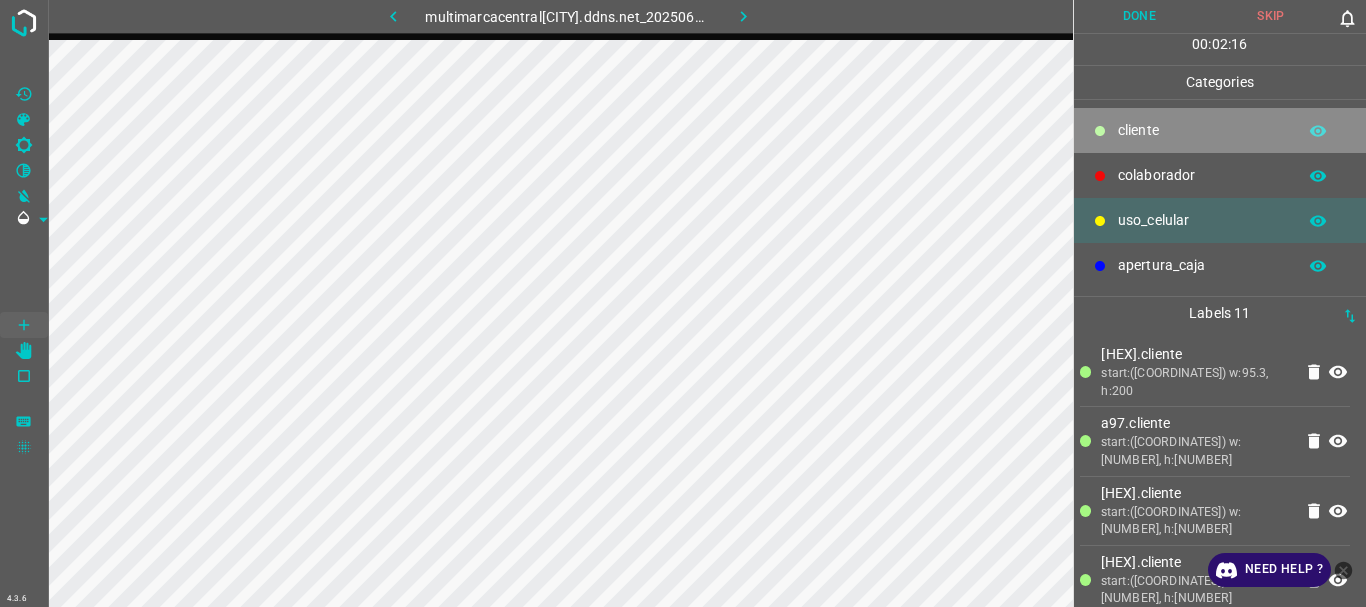 click on "​​cliente" at bounding box center [1202, 130] 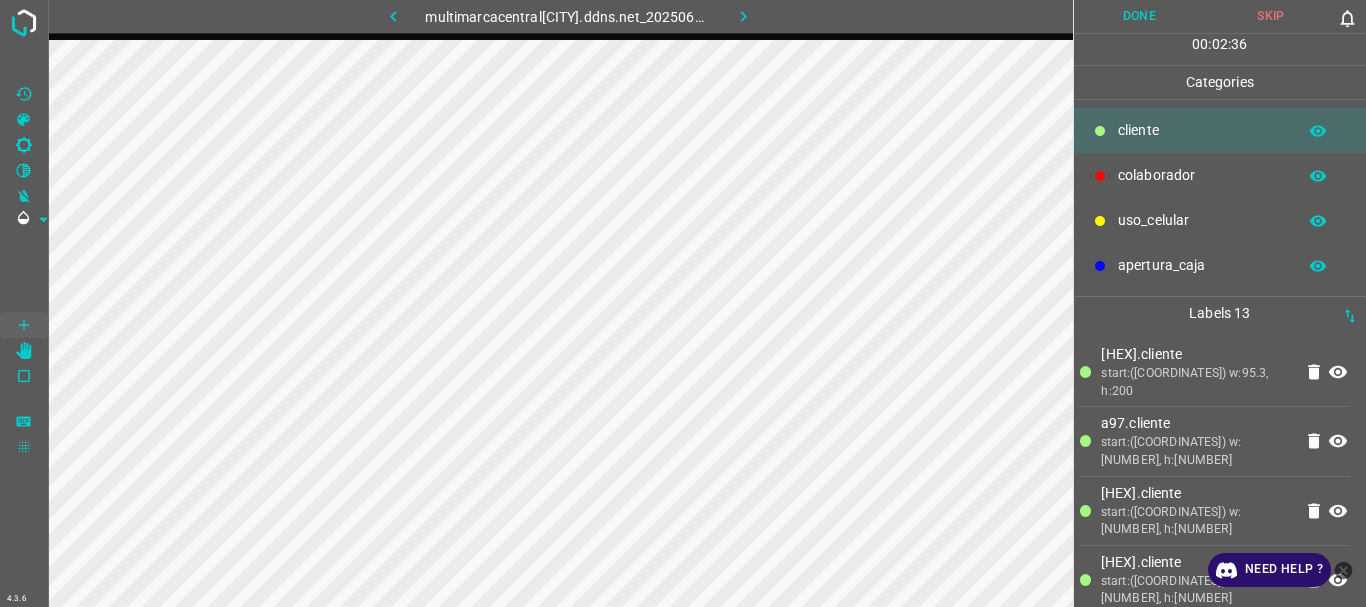 click on "Done" at bounding box center (1140, 16) 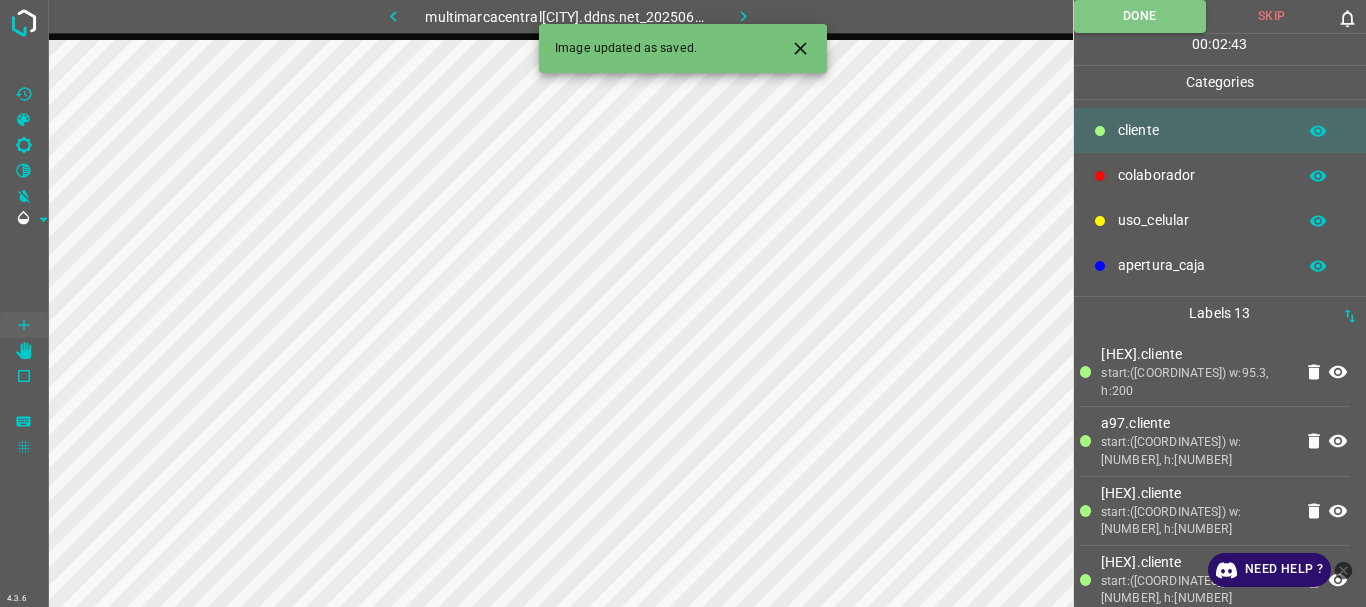click at bounding box center [743, 16] 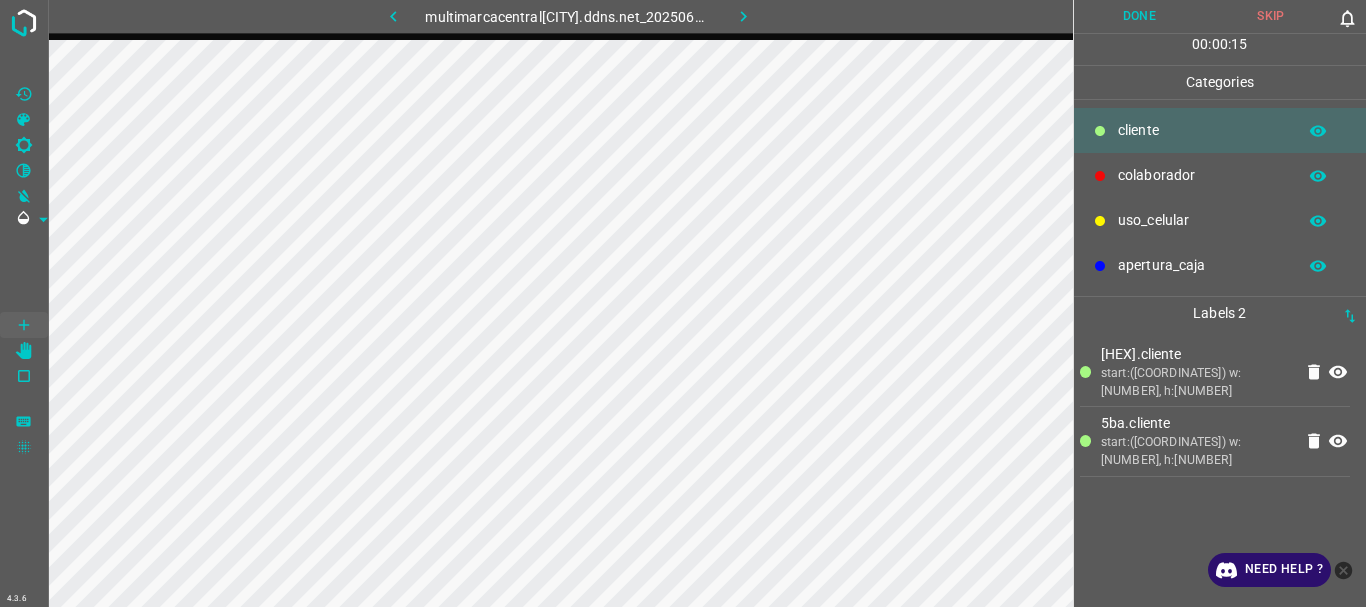 click on "​​cliente" at bounding box center (1202, 130) 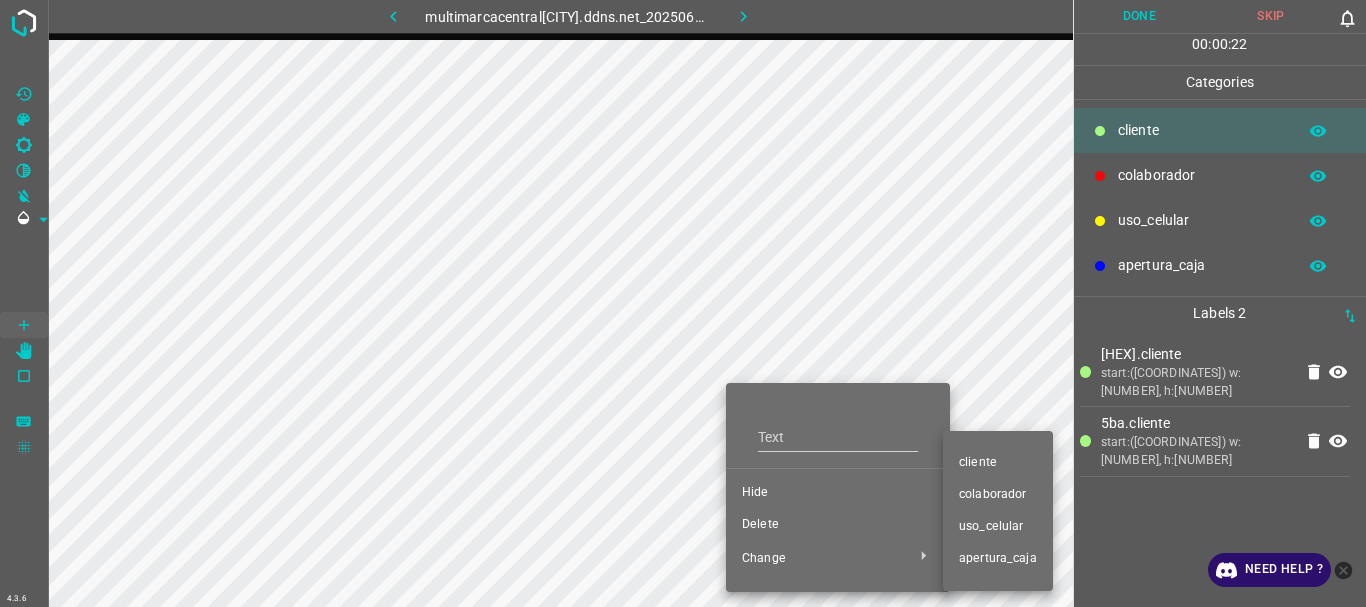 click on "uso_celular" at bounding box center (838, 493) 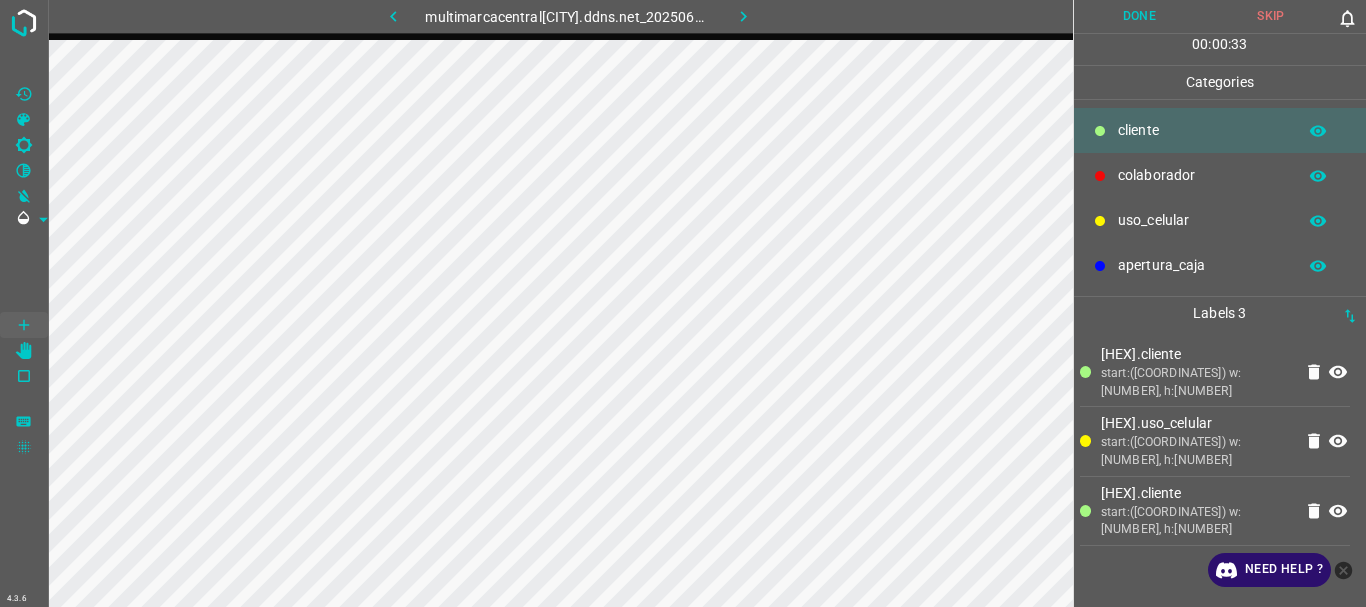 click on "uso_celular" at bounding box center (1202, 130) 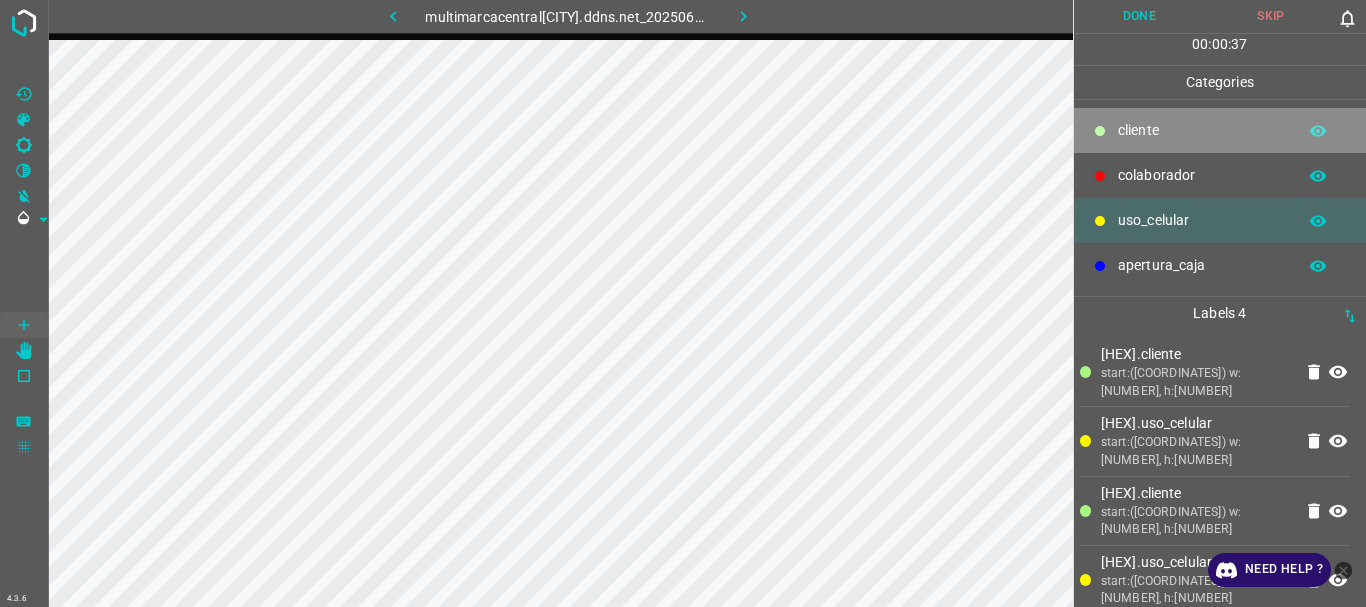 click on "​​cliente" at bounding box center (1220, 130) 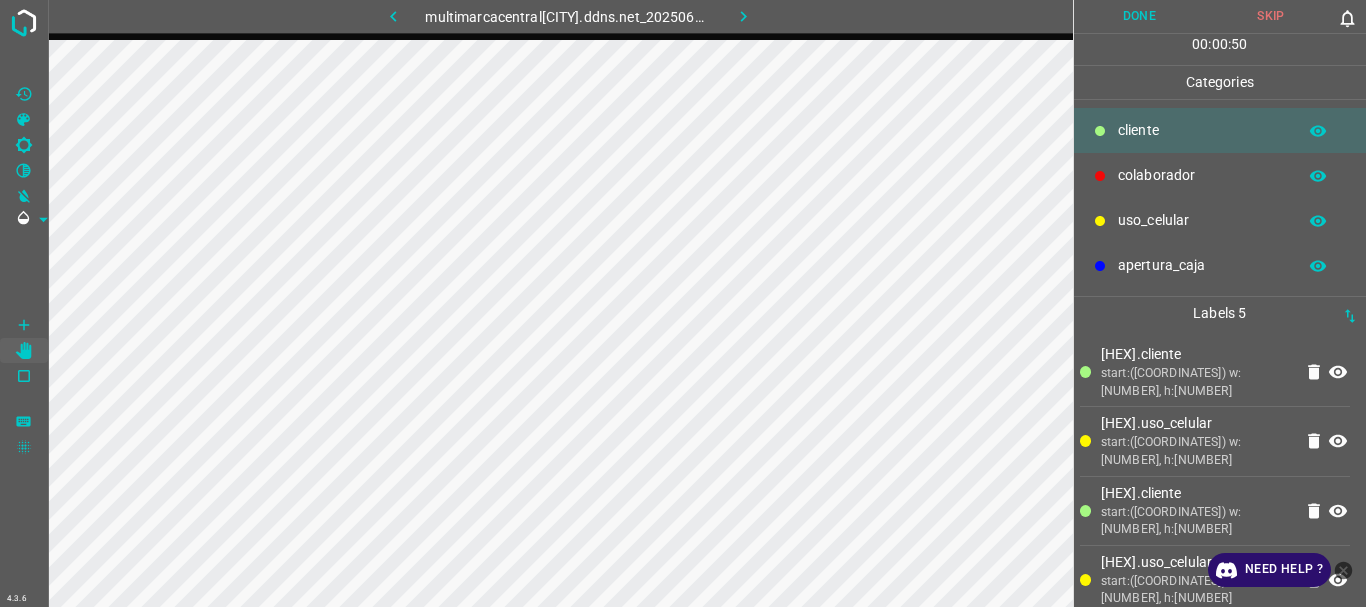 click on "​​cliente" at bounding box center [1202, 130] 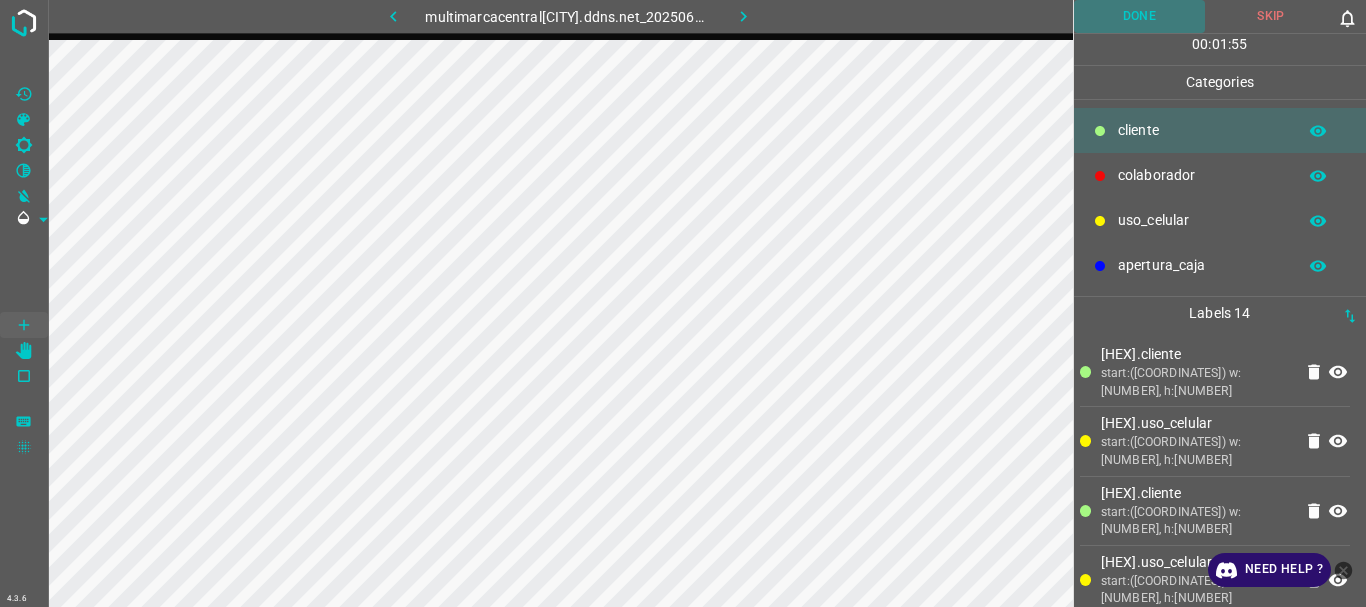 click on "Done" at bounding box center (1140, 16) 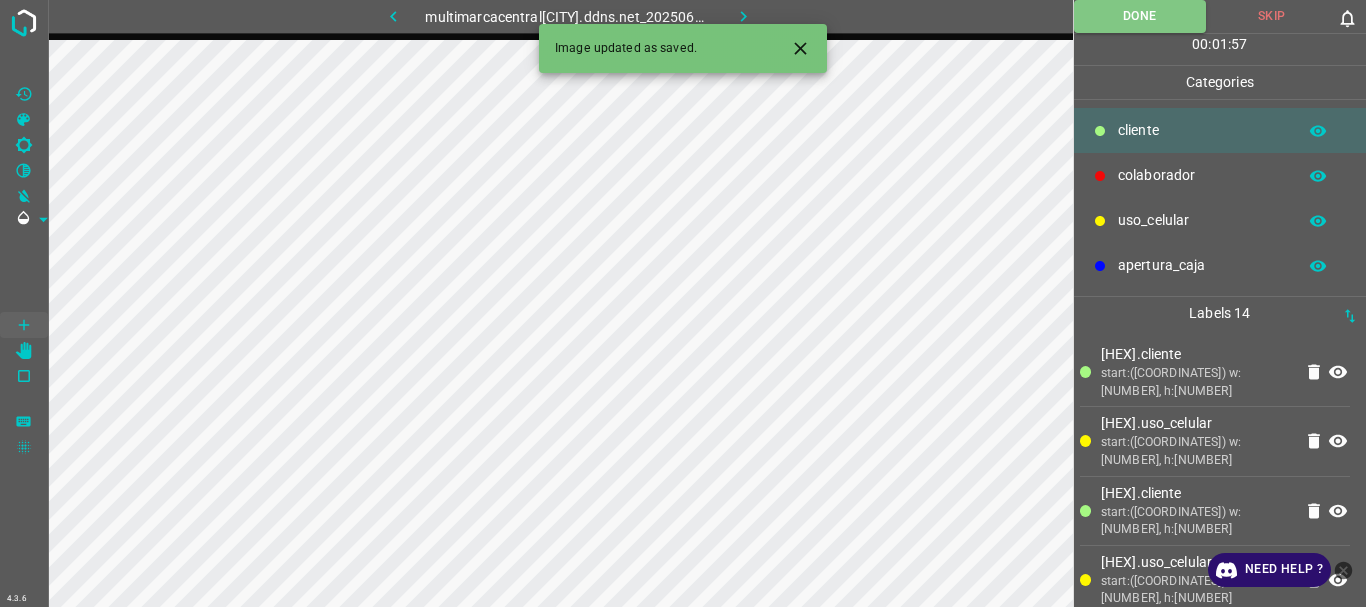 click at bounding box center [743, 16] 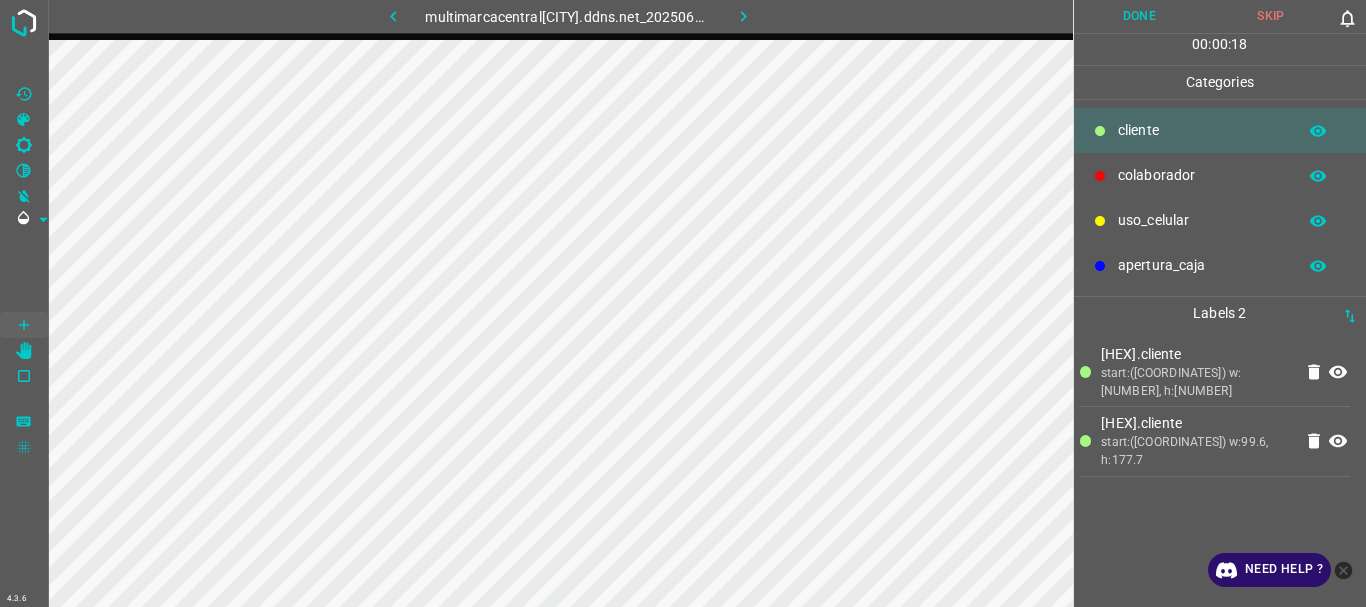 click on "uso_celular" at bounding box center (1220, 220) 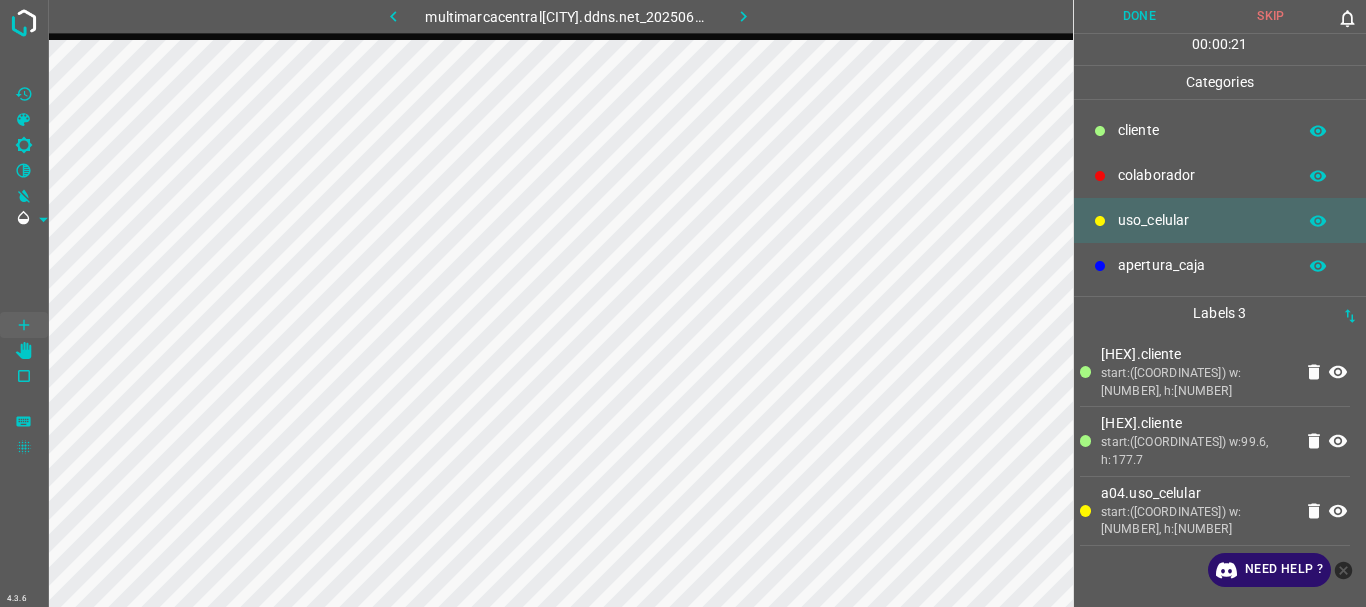 click at bounding box center (1100, 131) 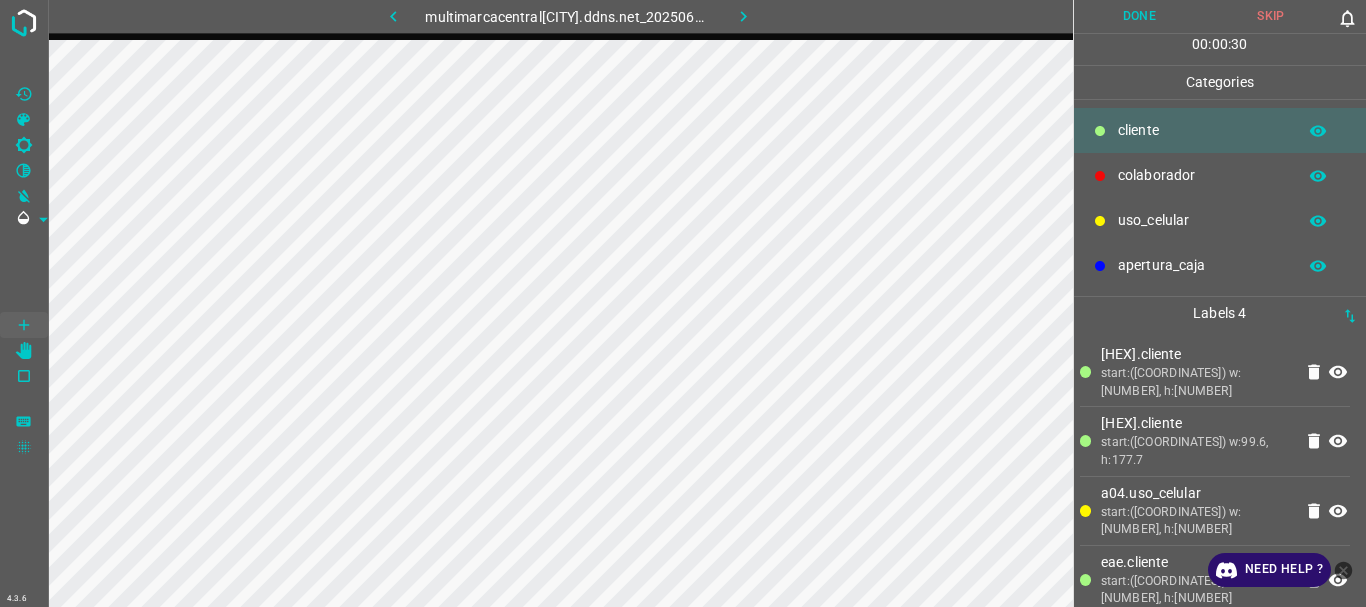 click at bounding box center (1100, 131) 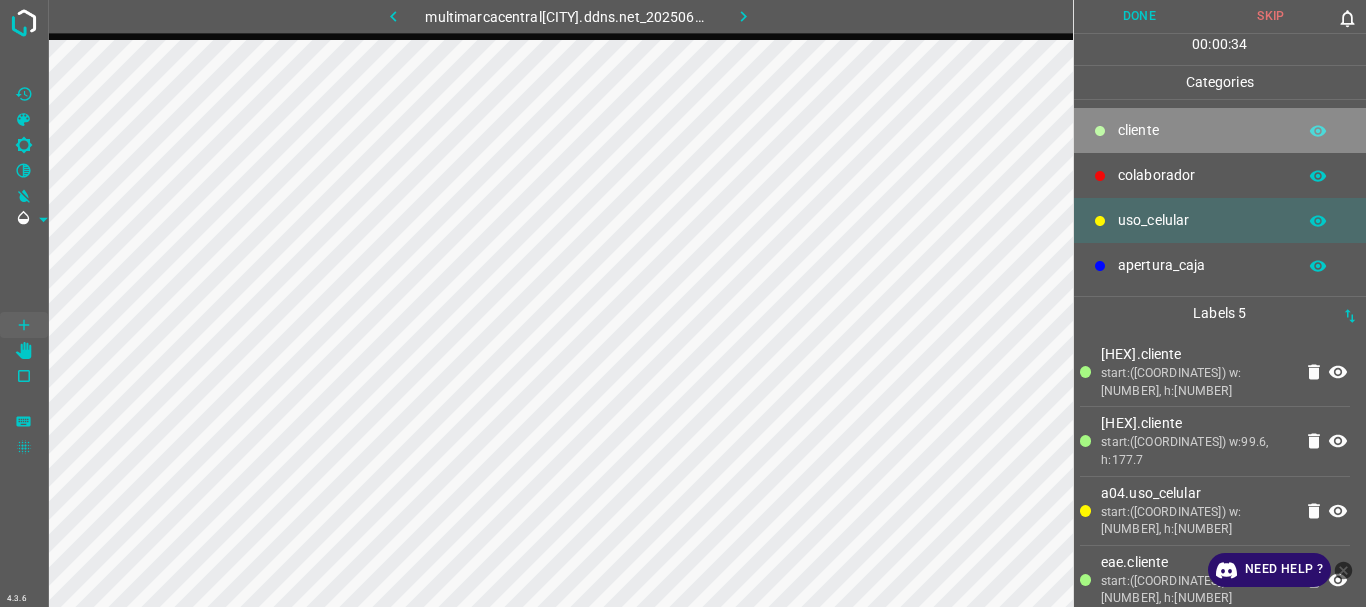 click at bounding box center (1100, 131) 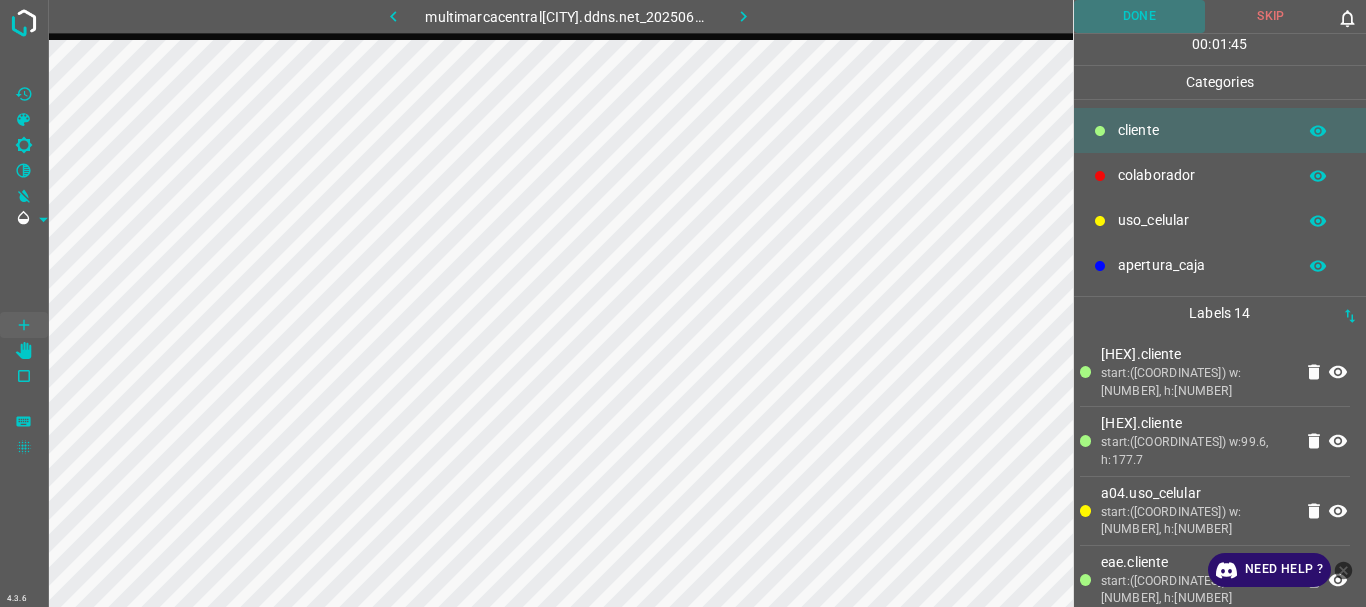 click on "Done" at bounding box center [1140, 16] 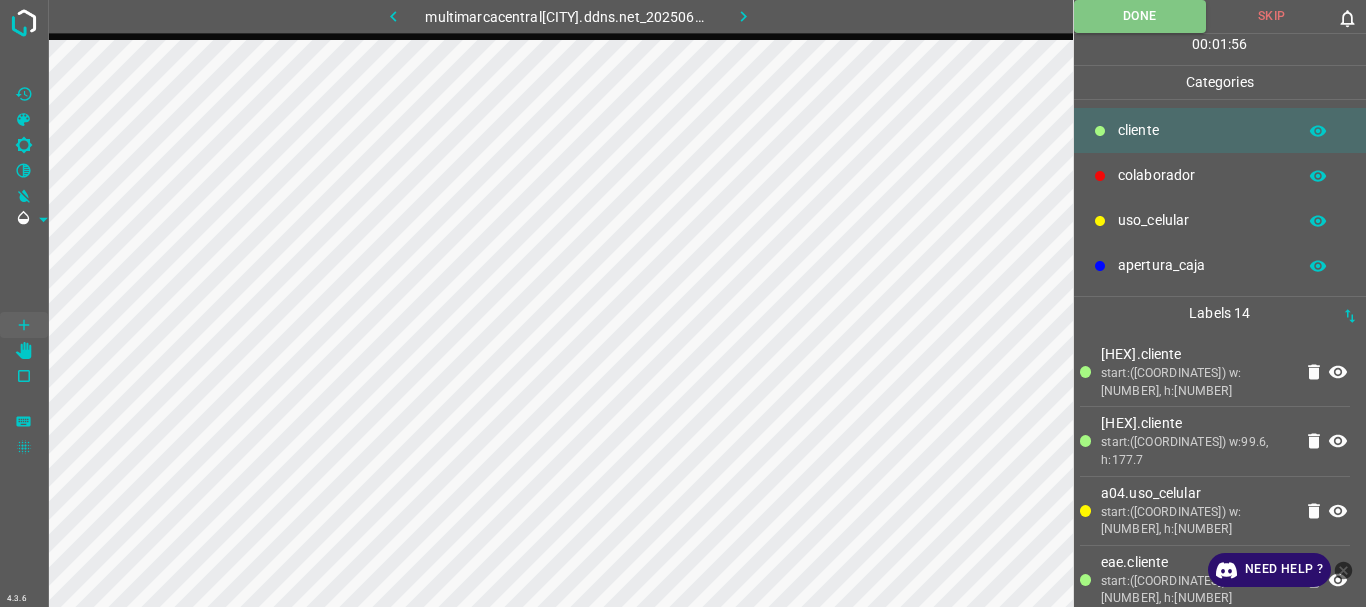 click at bounding box center (743, 16) 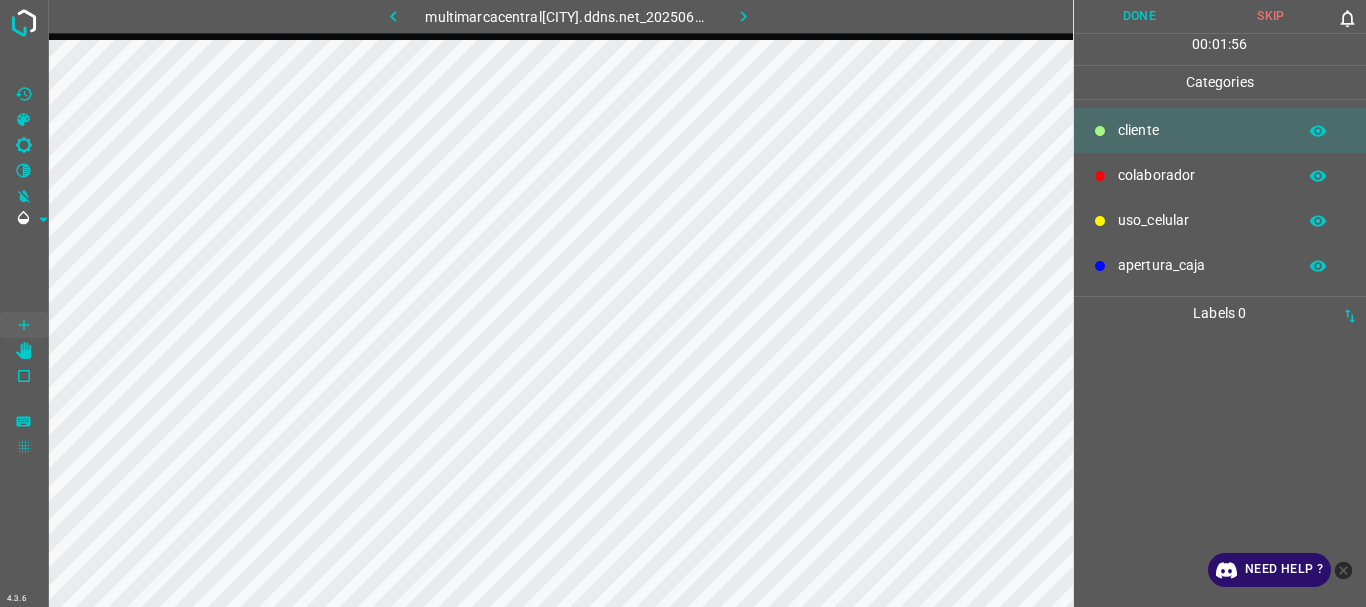 click on "colaborador" at bounding box center [1202, 130] 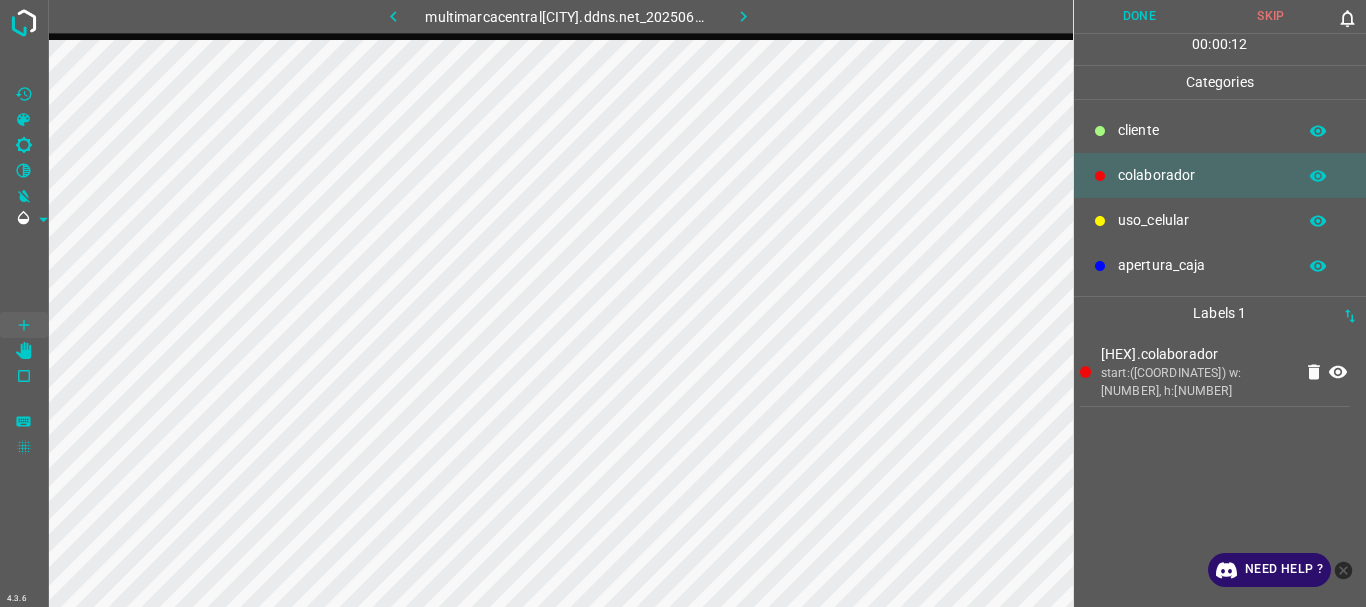 click on "​​cliente" at bounding box center (1202, 130) 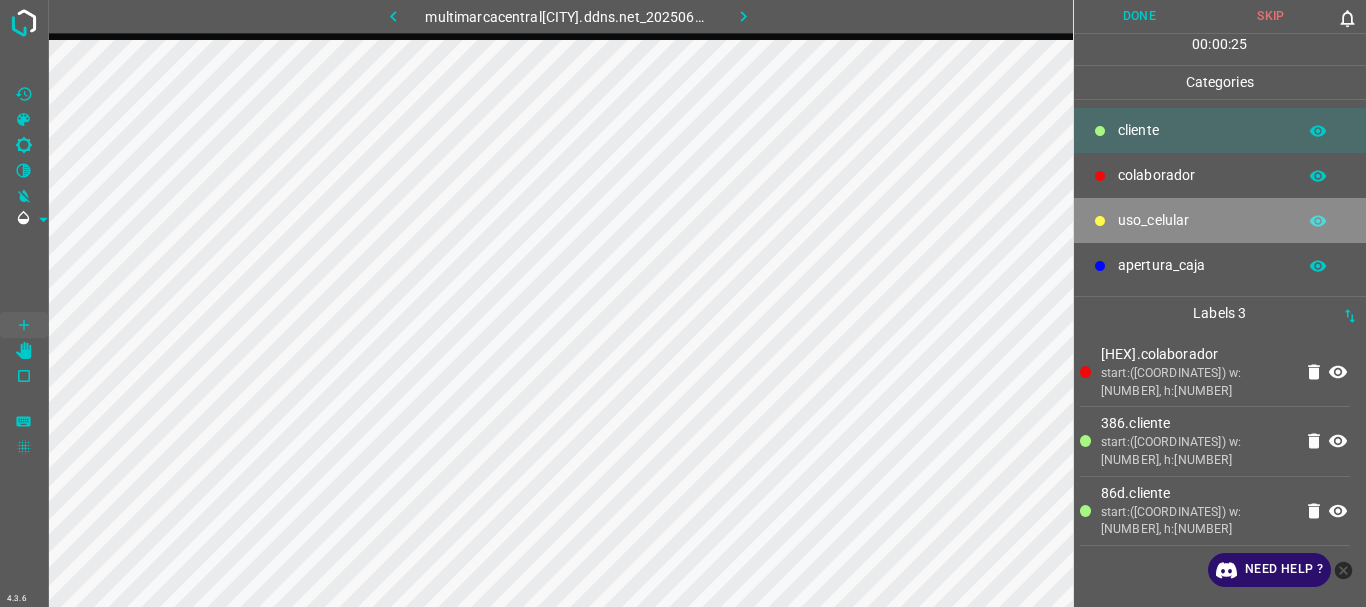click on "uso_celular" at bounding box center [1202, 130] 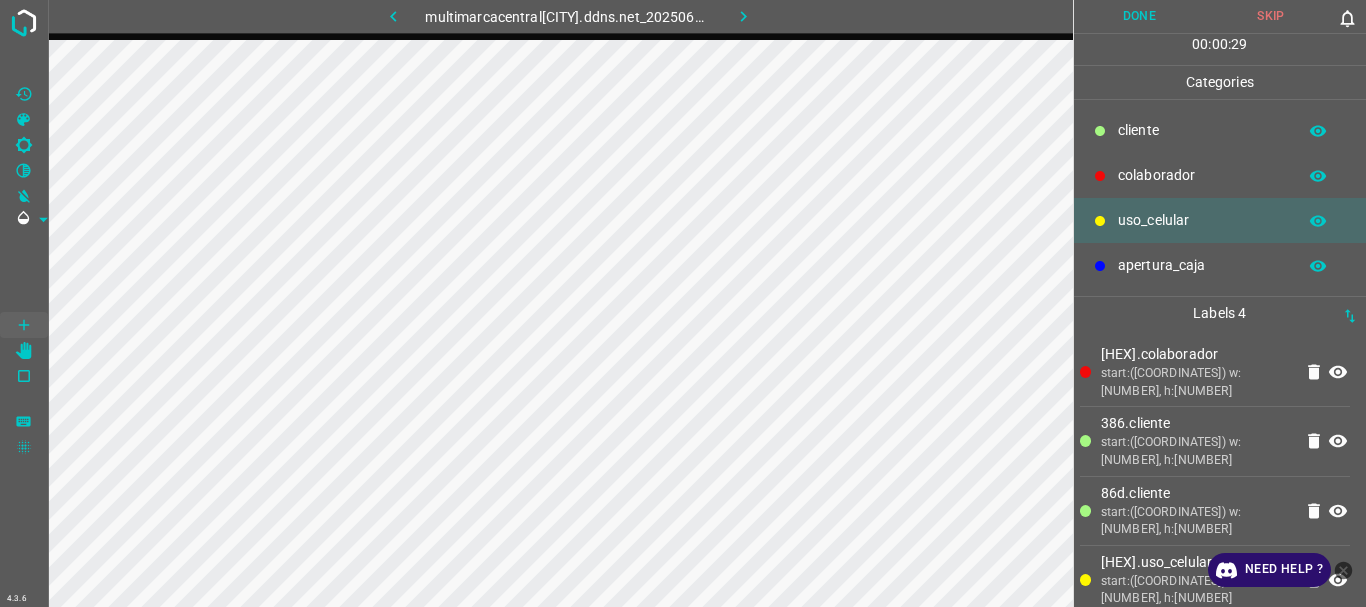 click on "​​cliente" at bounding box center [1202, 130] 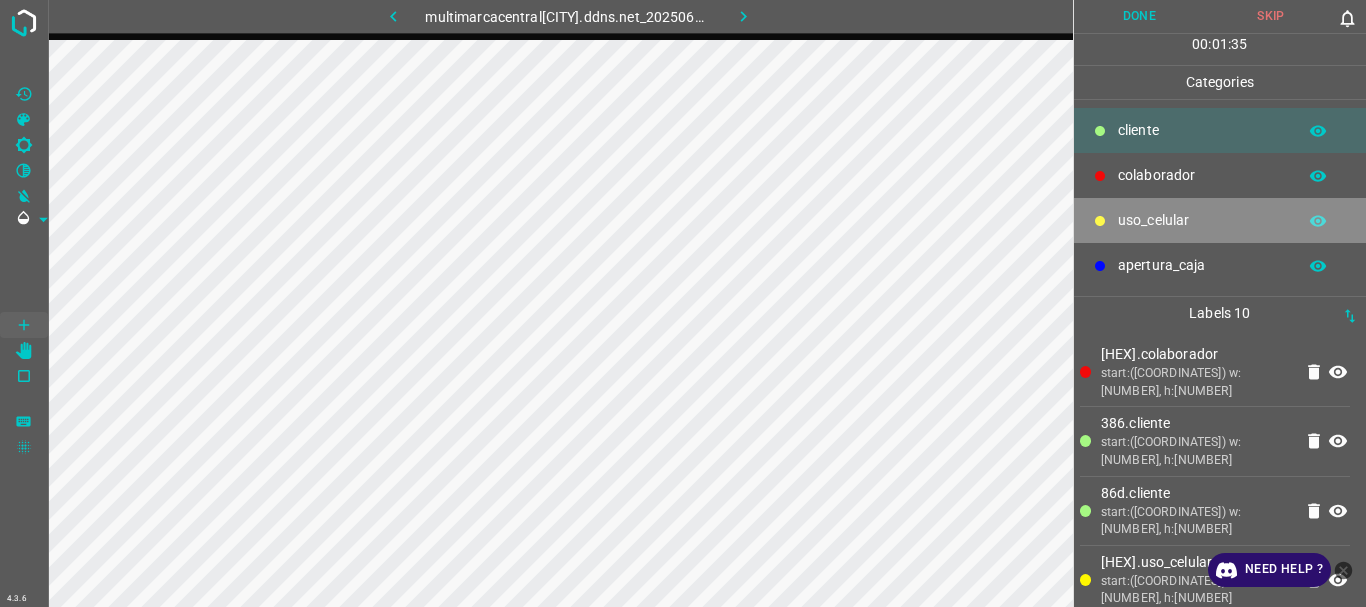 click on "uso_celular" at bounding box center [1202, 130] 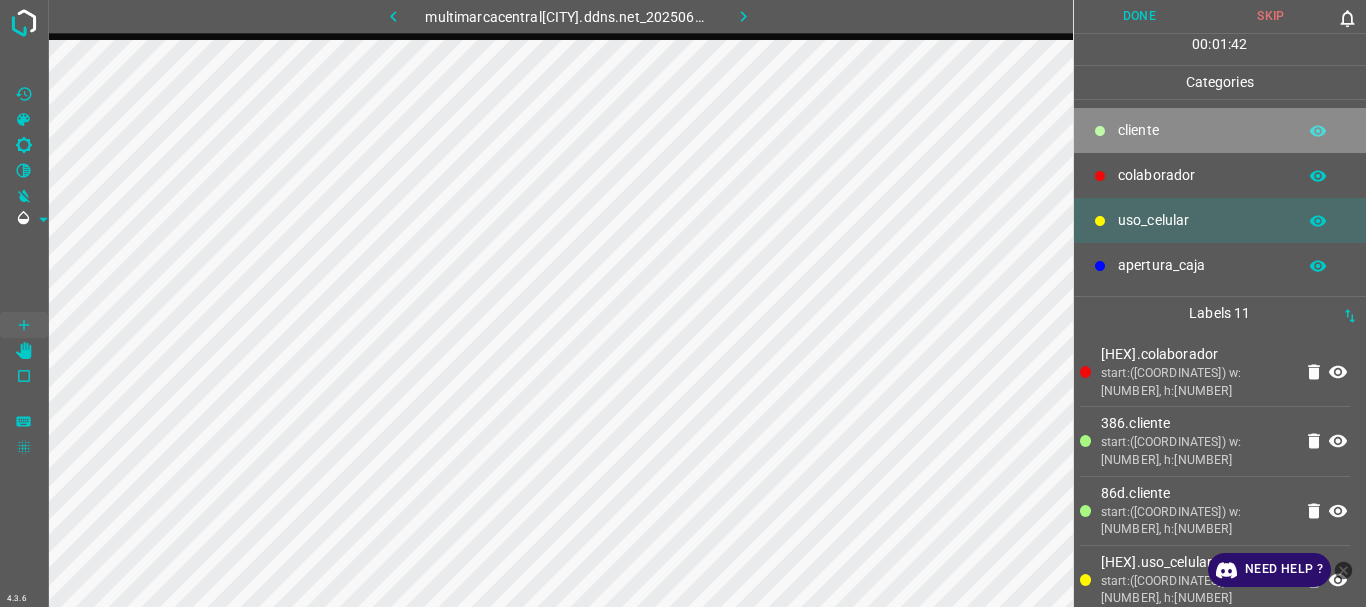 click on "​​cliente" at bounding box center (1220, 130) 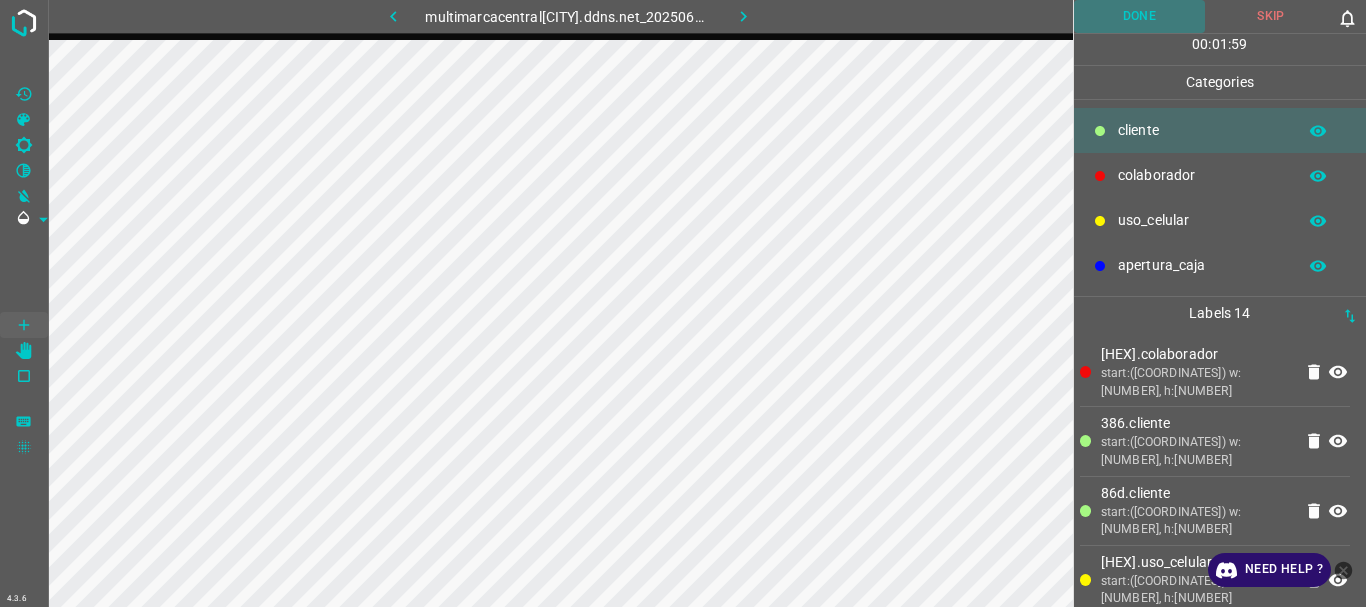 click on "Done" at bounding box center (1140, 16) 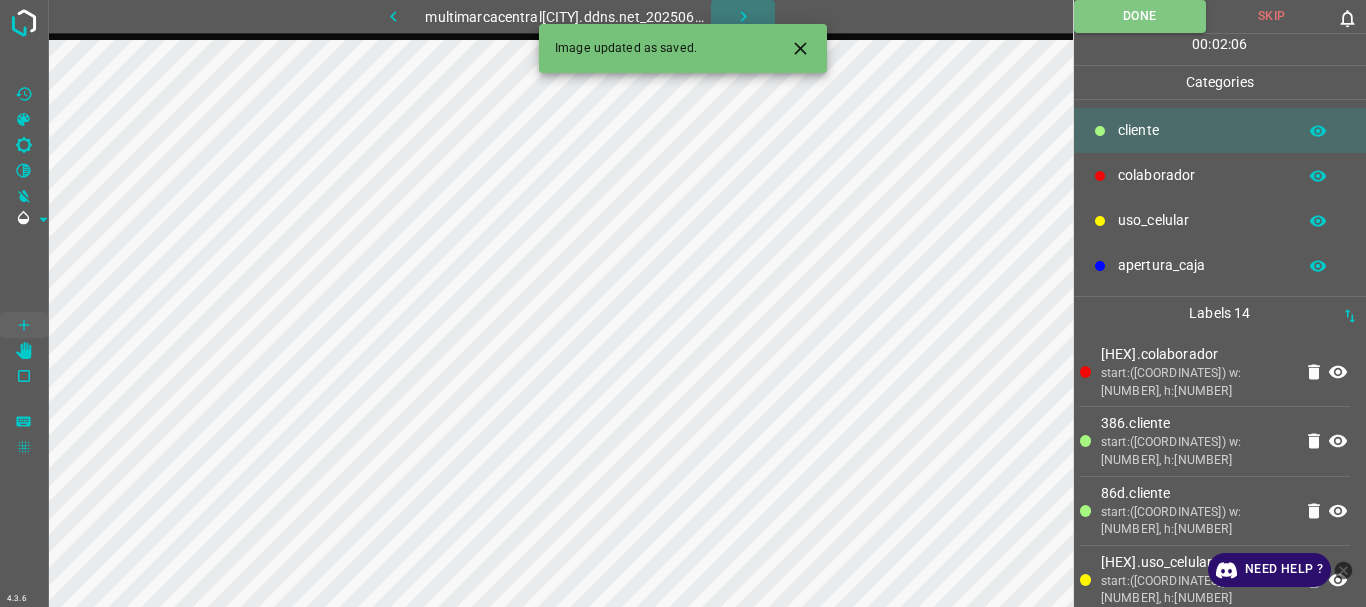 click at bounding box center (743, 16) 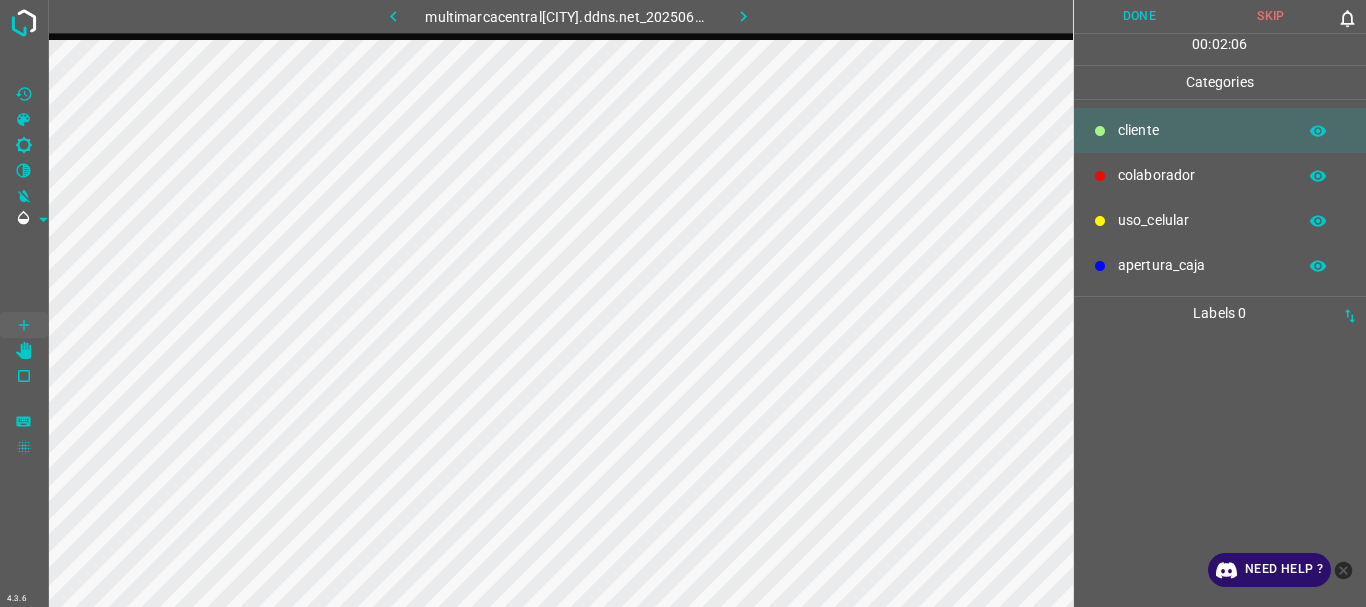 click on "colaborador" at bounding box center [1202, 130] 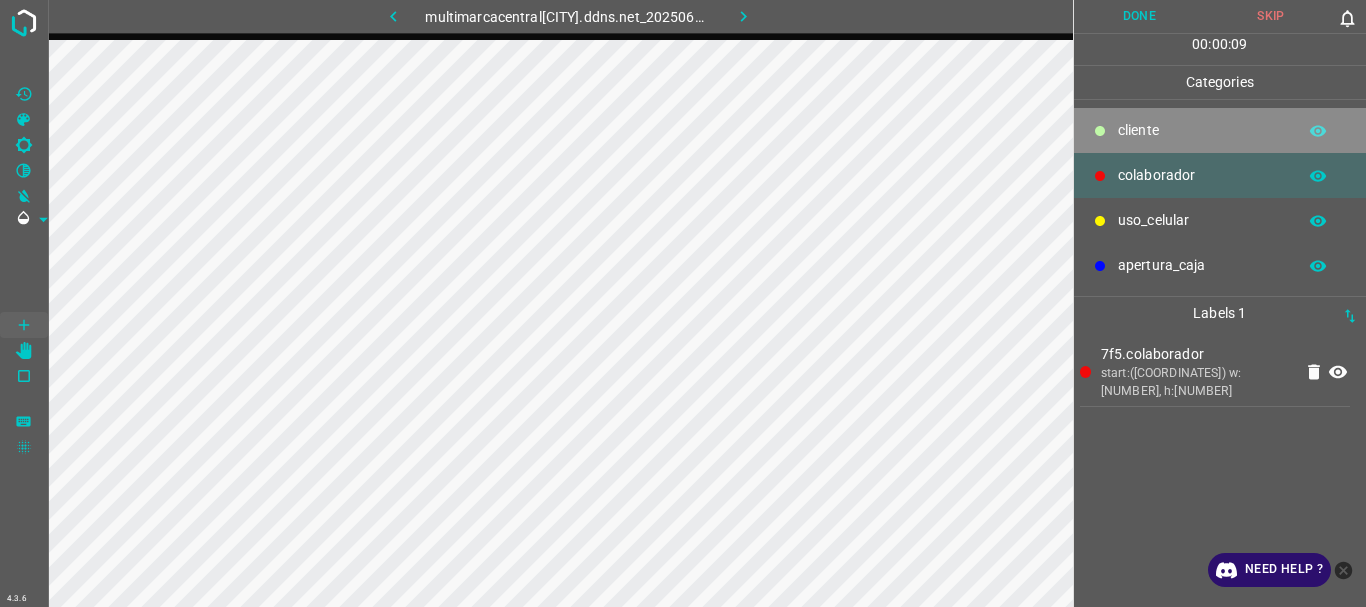 click on "​​cliente" at bounding box center (1202, 130) 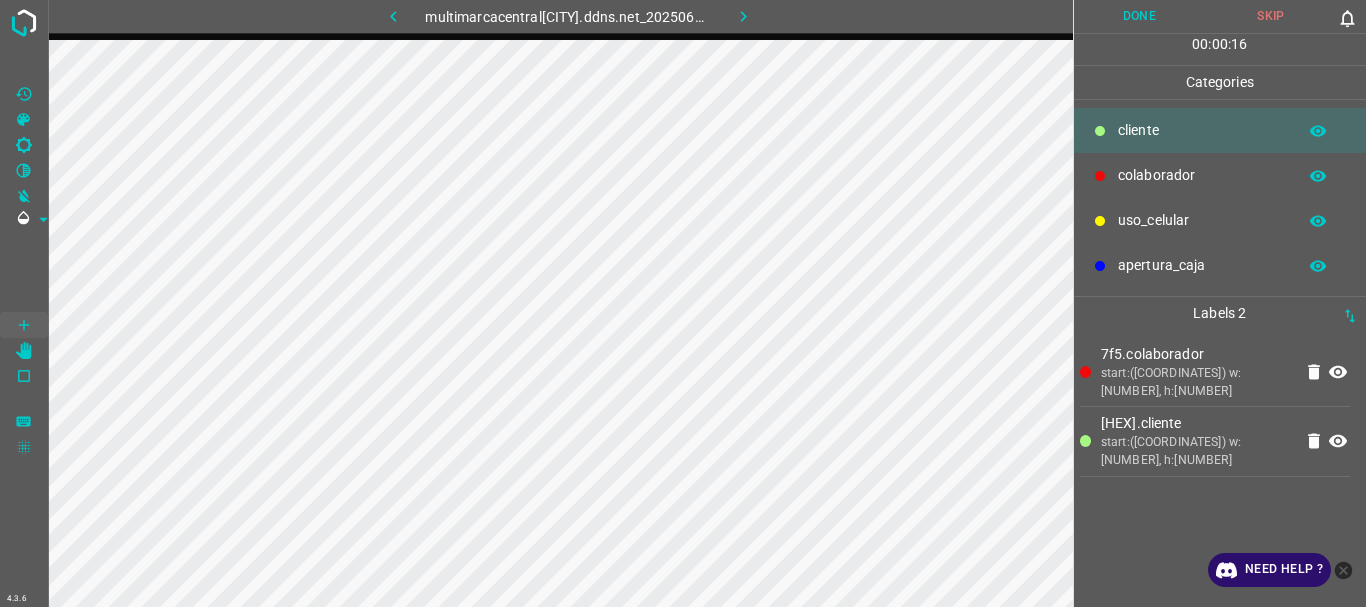 click on "uso_celular" at bounding box center [1202, 130] 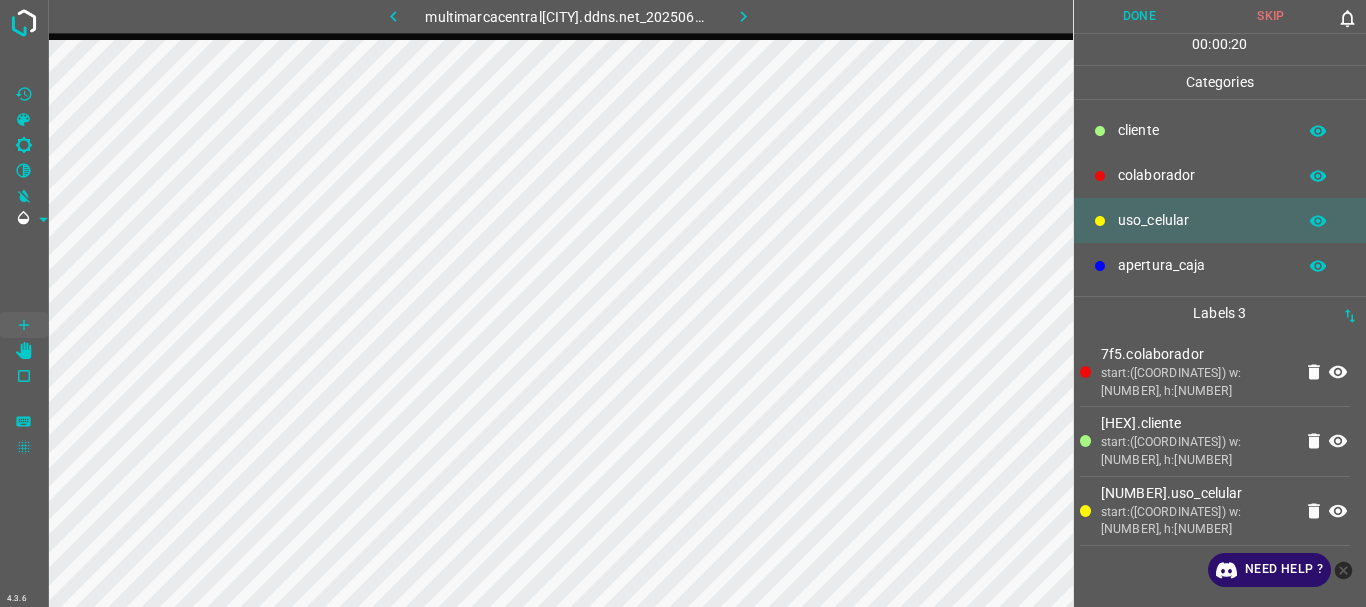 click on "​​cliente" at bounding box center (1220, 130) 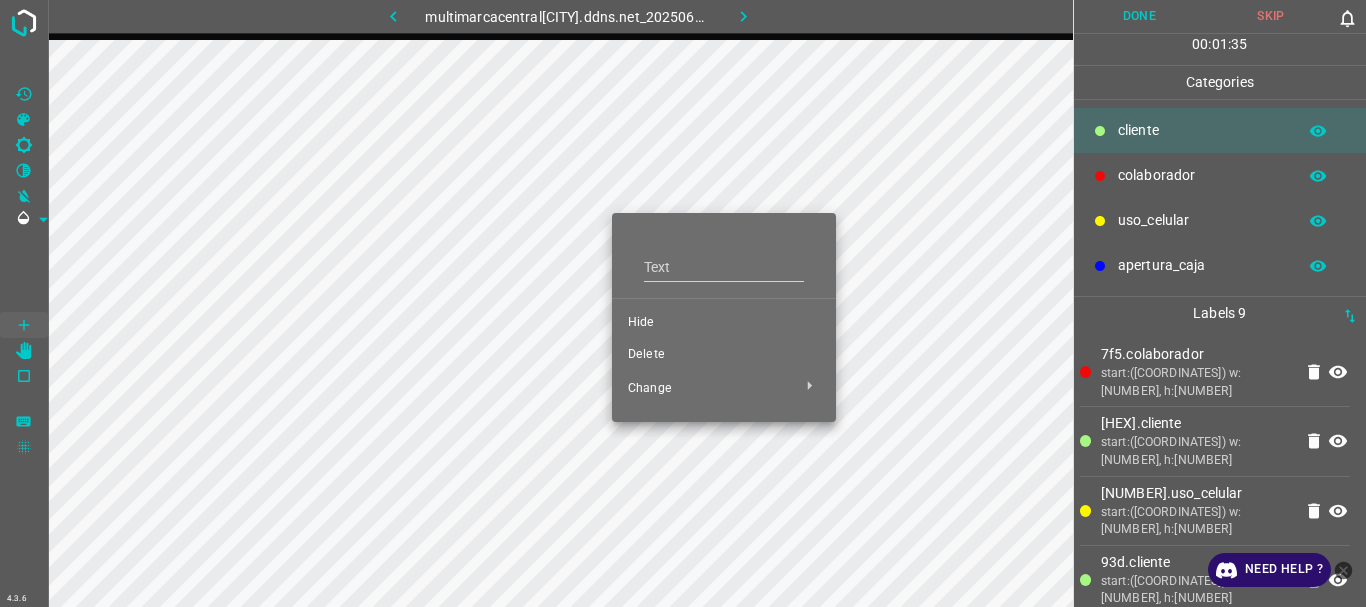 click on "Hide" at bounding box center (724, 323) 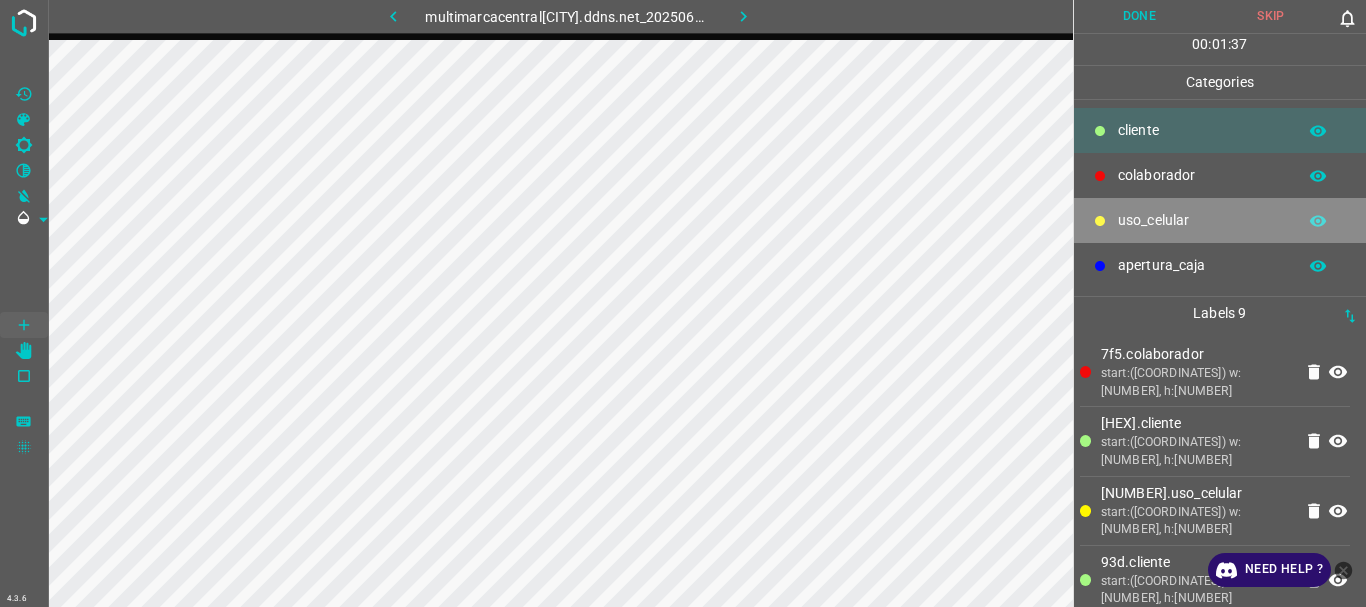 click on "uso_celular" at bounding box center (1202, 130) 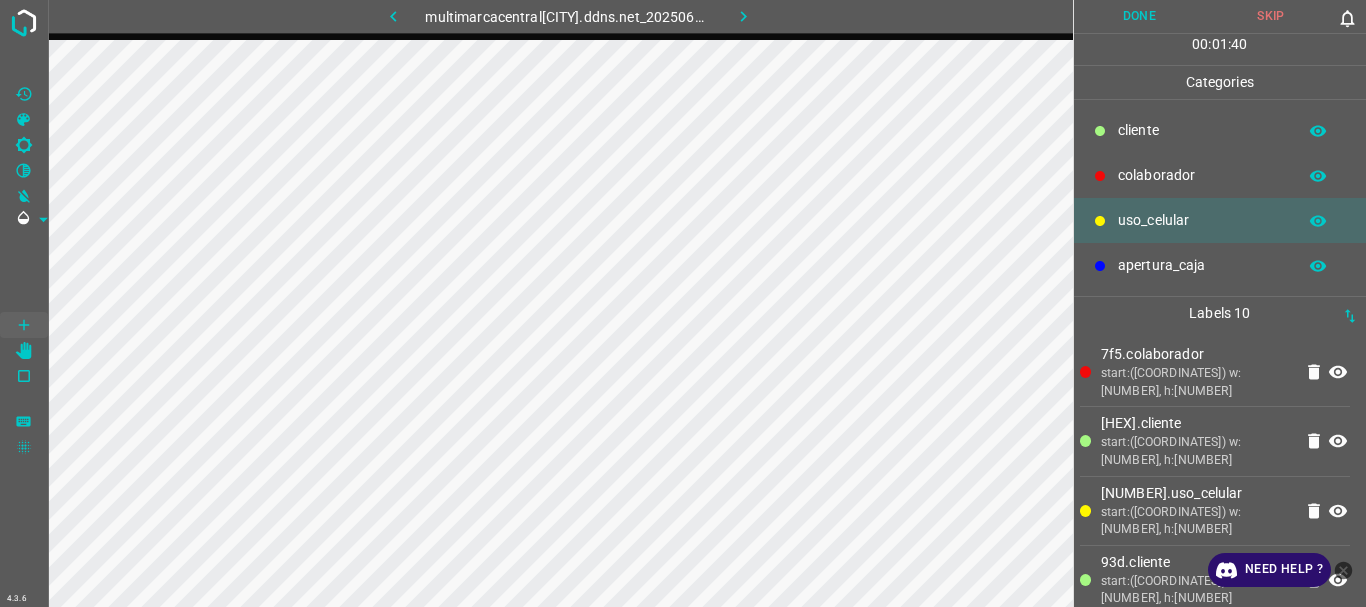 click on "​​cliente" at bounding box center [1202, 130] 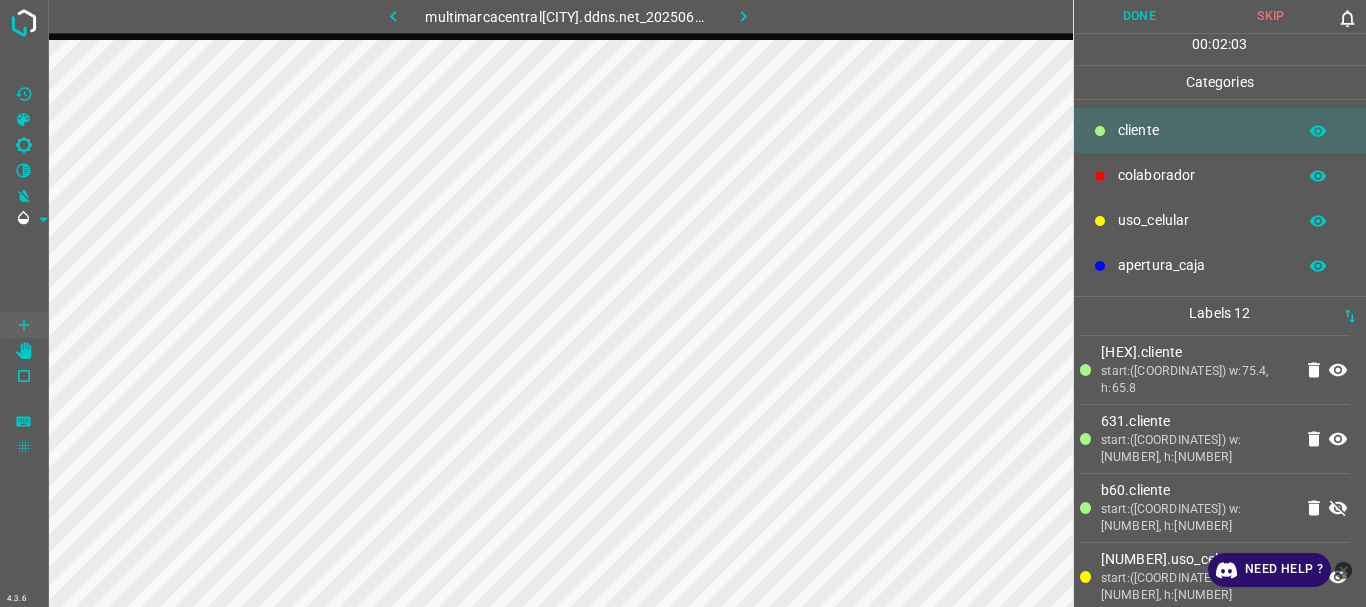 scroll, scrollTop: 432, scrollLeft: 0, axis: vertical 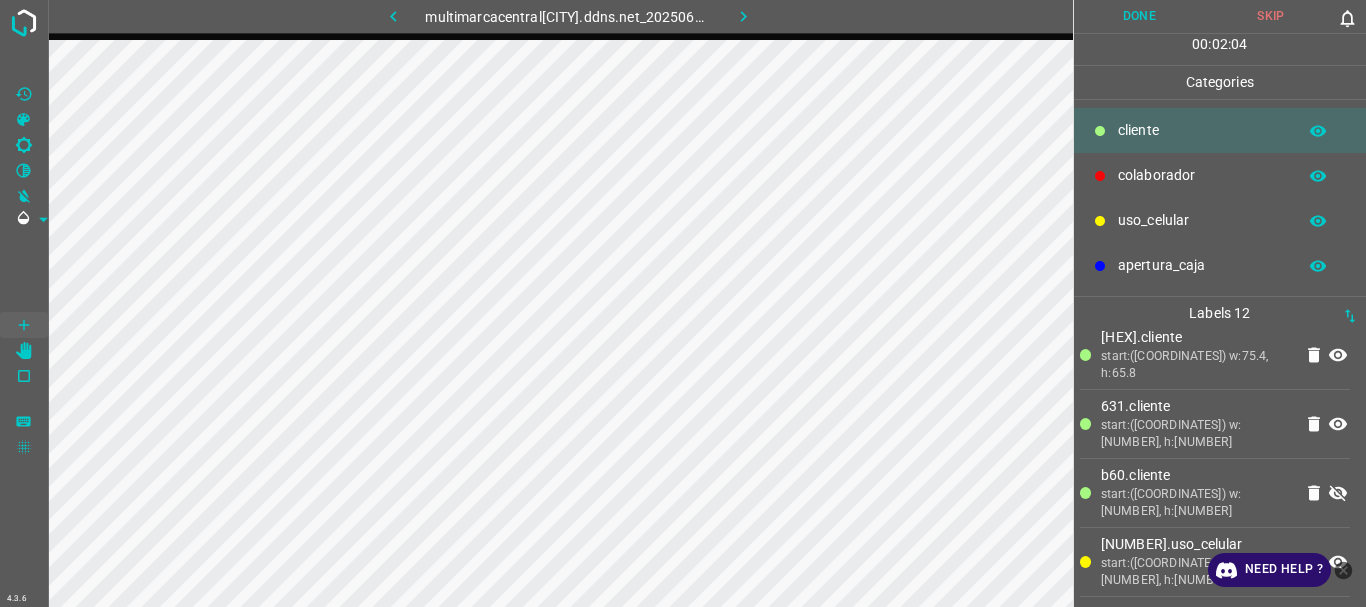 click at bounding box center [1338, 493] 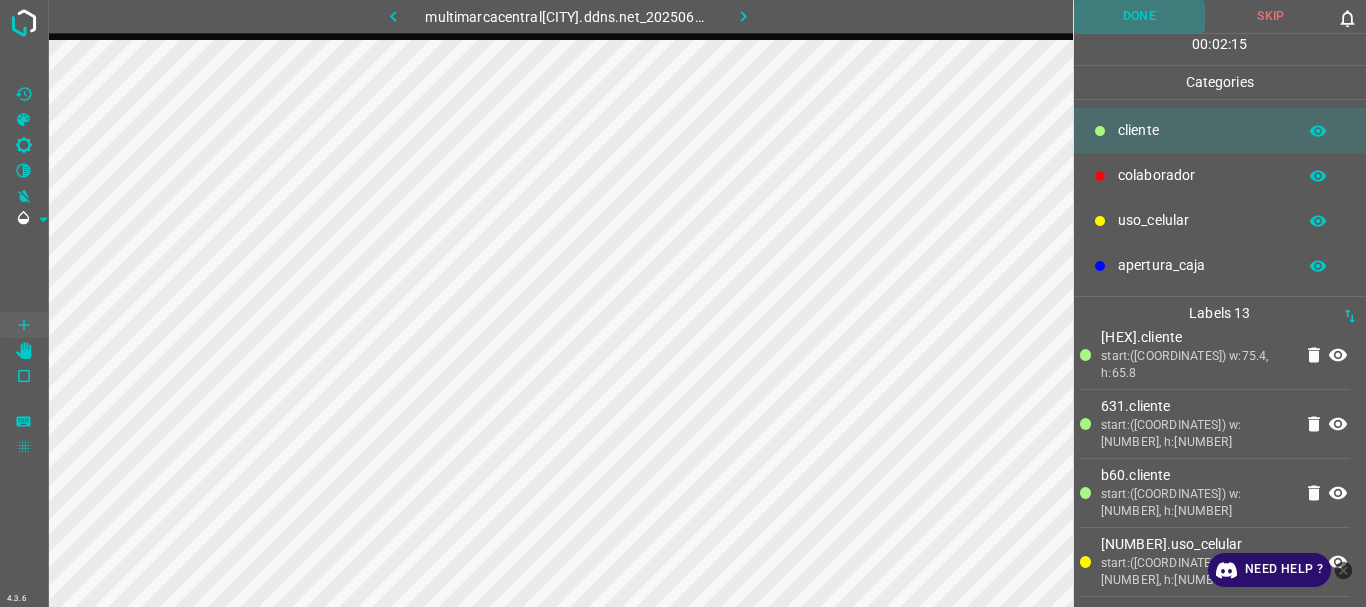 click on "Done" at bounding box center (1140, 16) 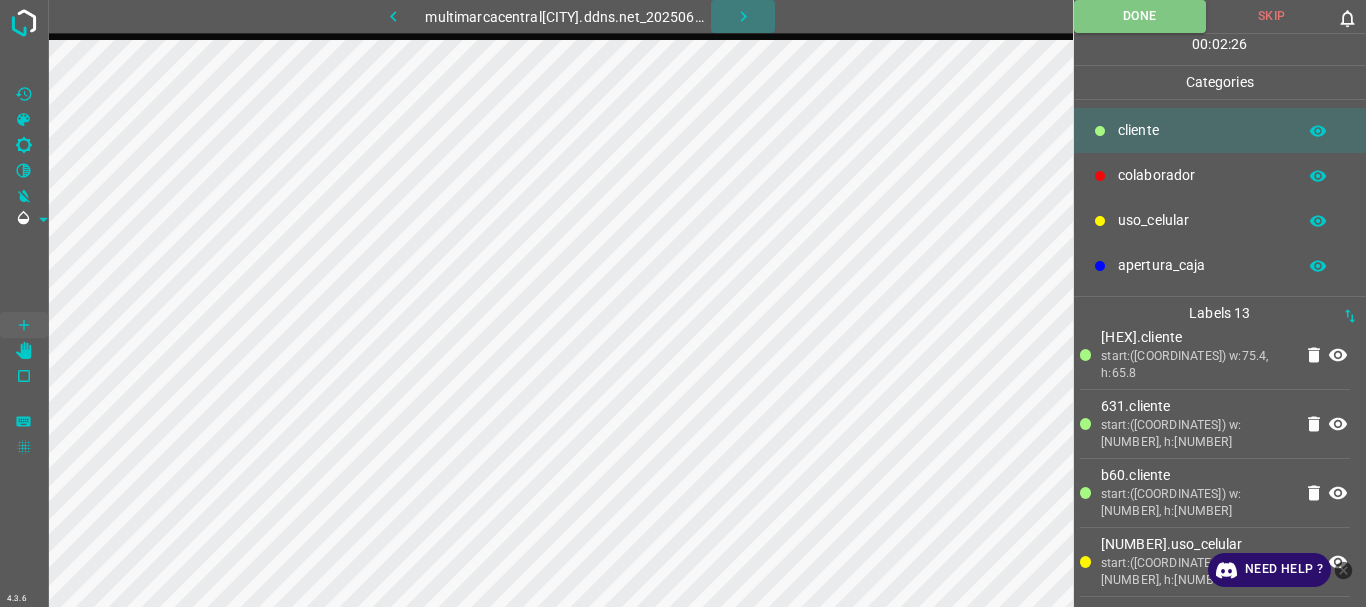 click at bounding box center [743, 16] 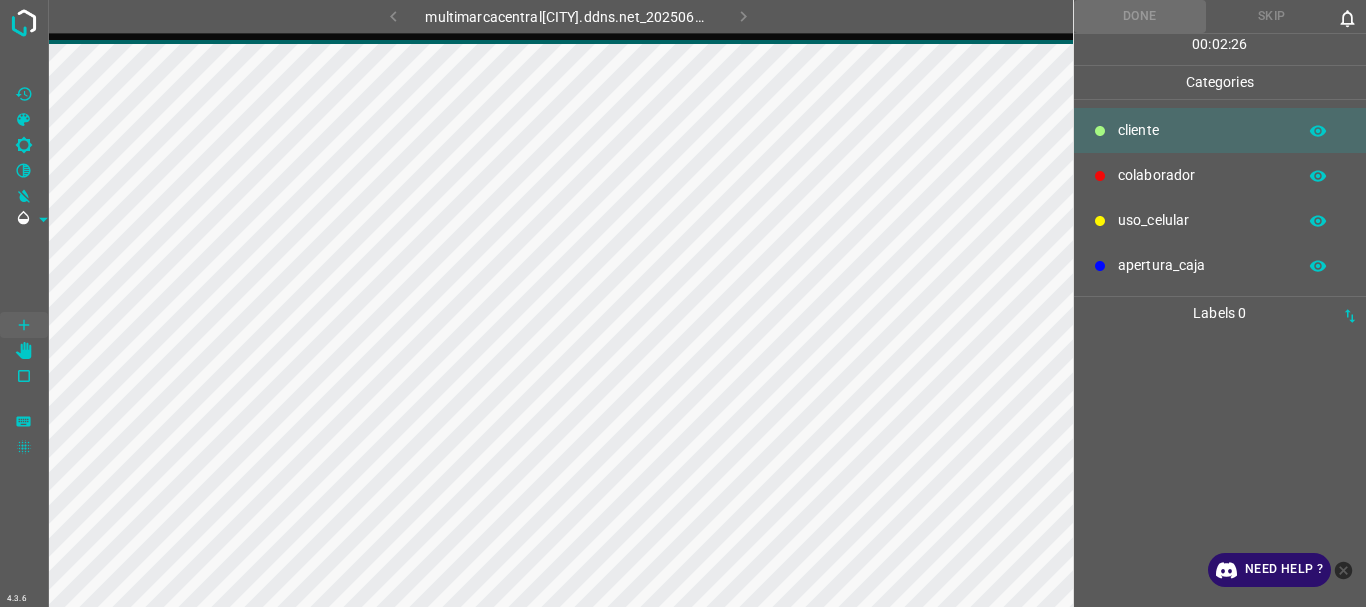scroll, scrollTop: 0, scrollLeft: 0, axis: both 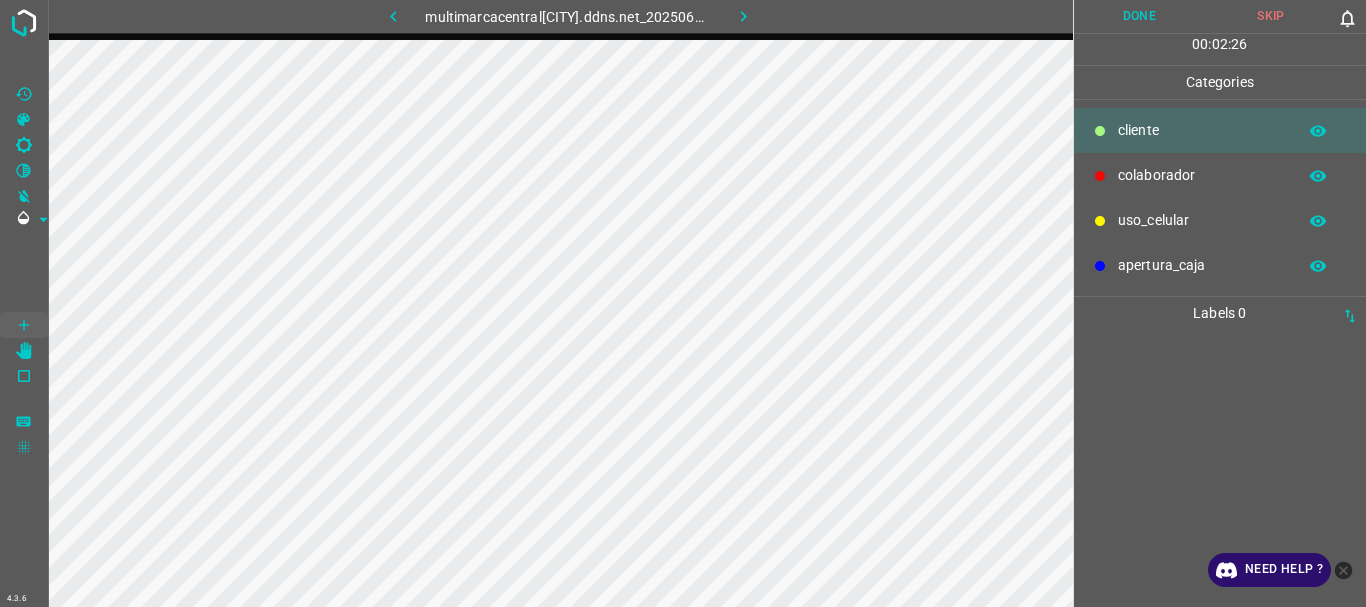 click on "colaborador" at bounding box center [1202, 130] 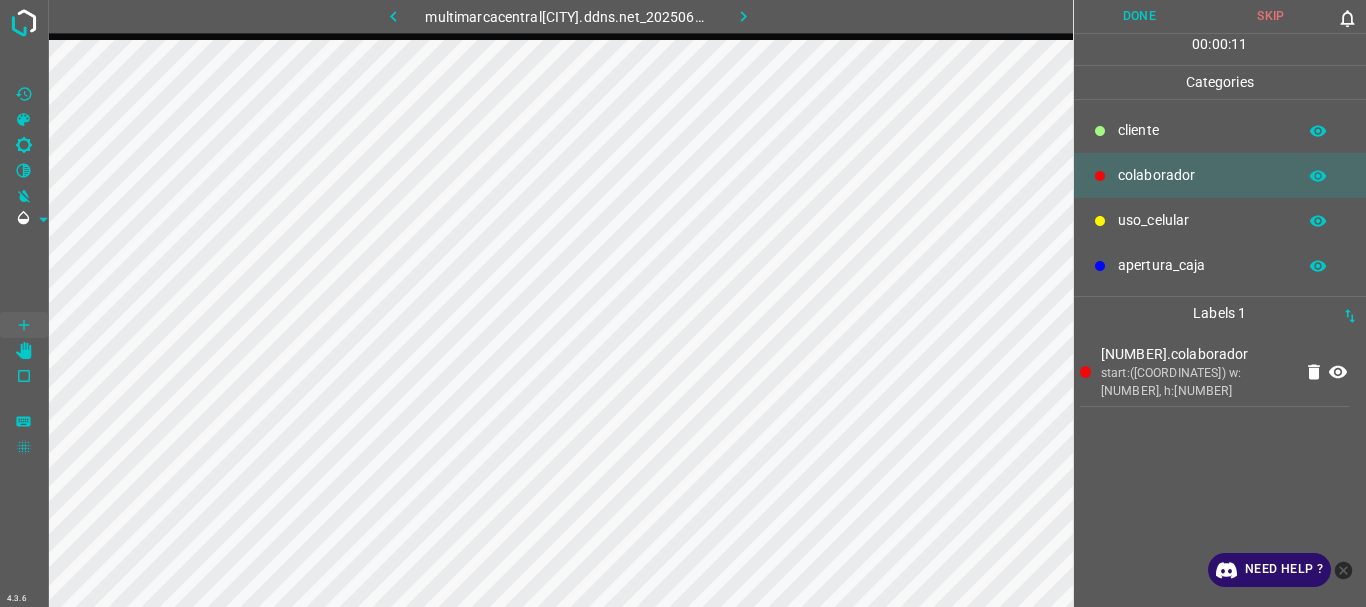 click at bounding box center [1100, 131] 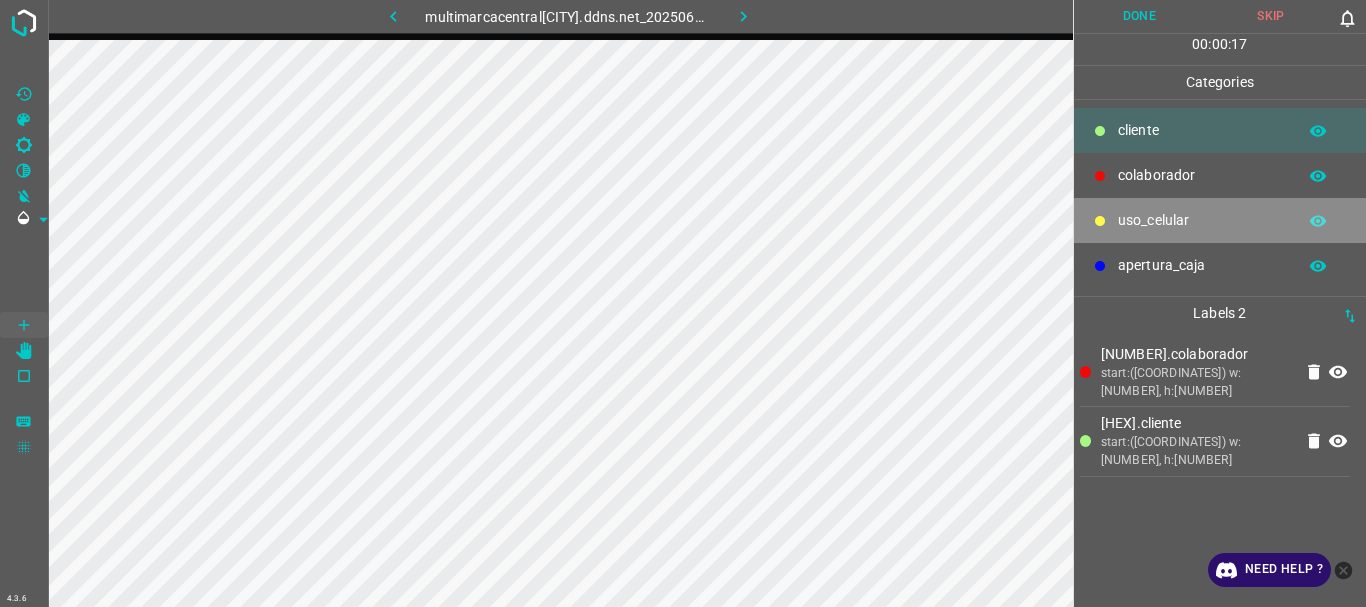 click on "uso_celular" at bounding box center (1202, 130) 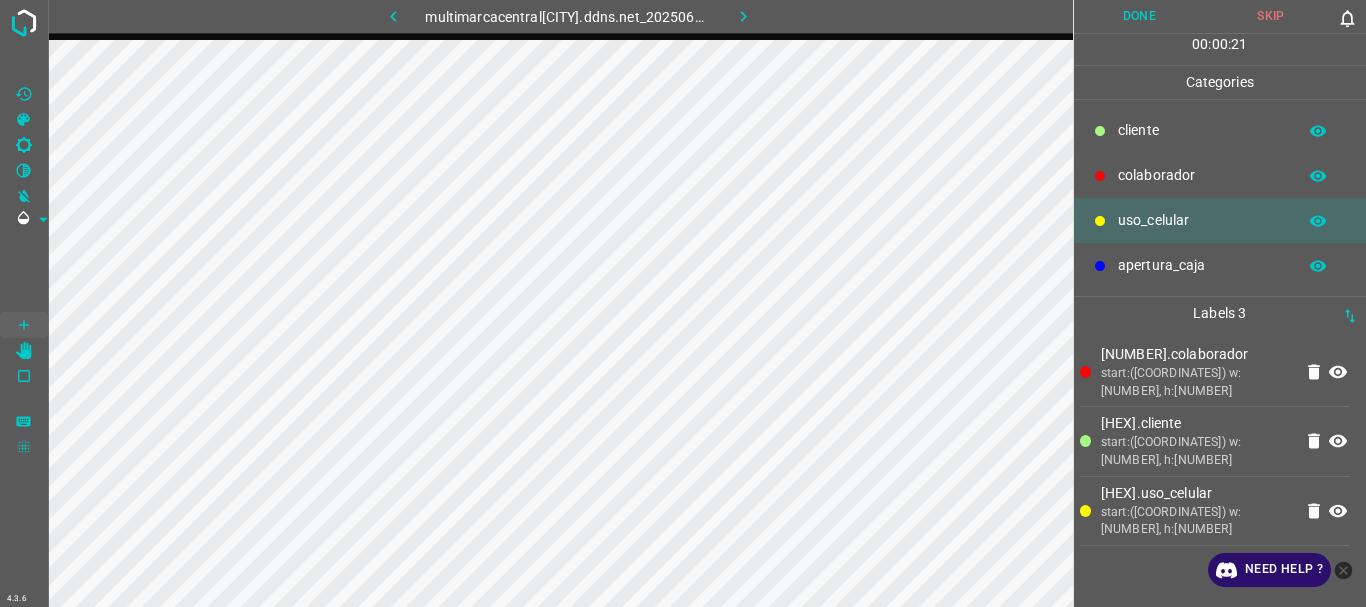 click on "​​cliente" at bounding box center [1202, 130] 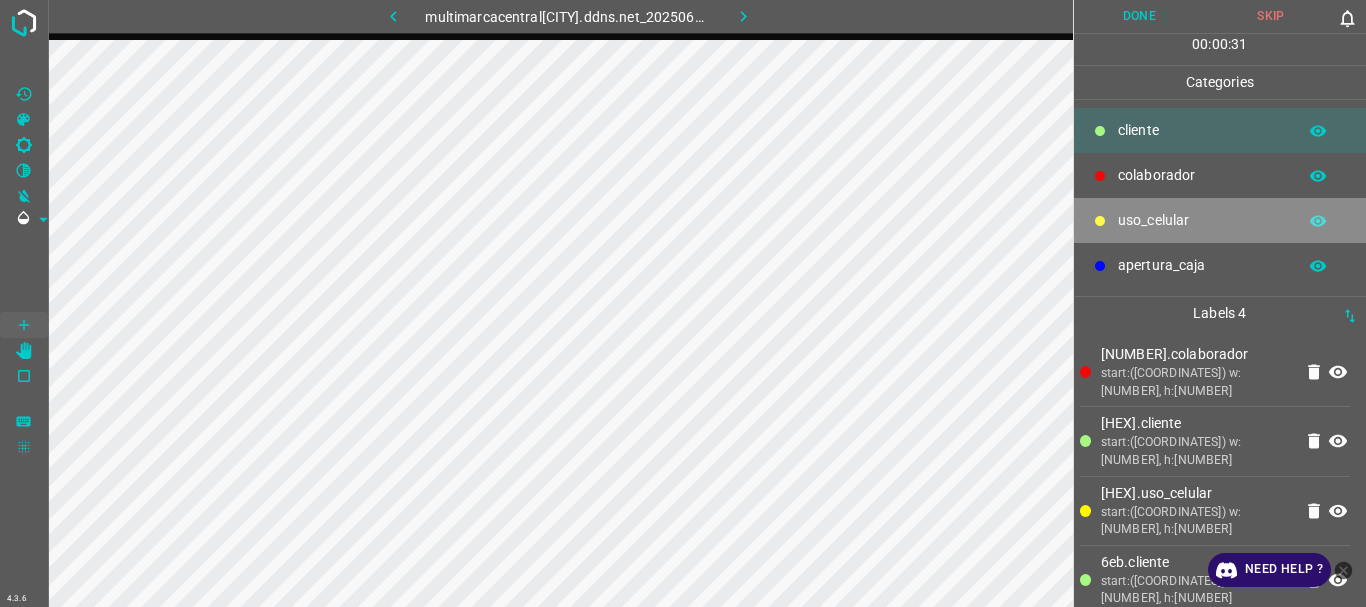 click on "uso_celular" at bounding box center [1202, 130] 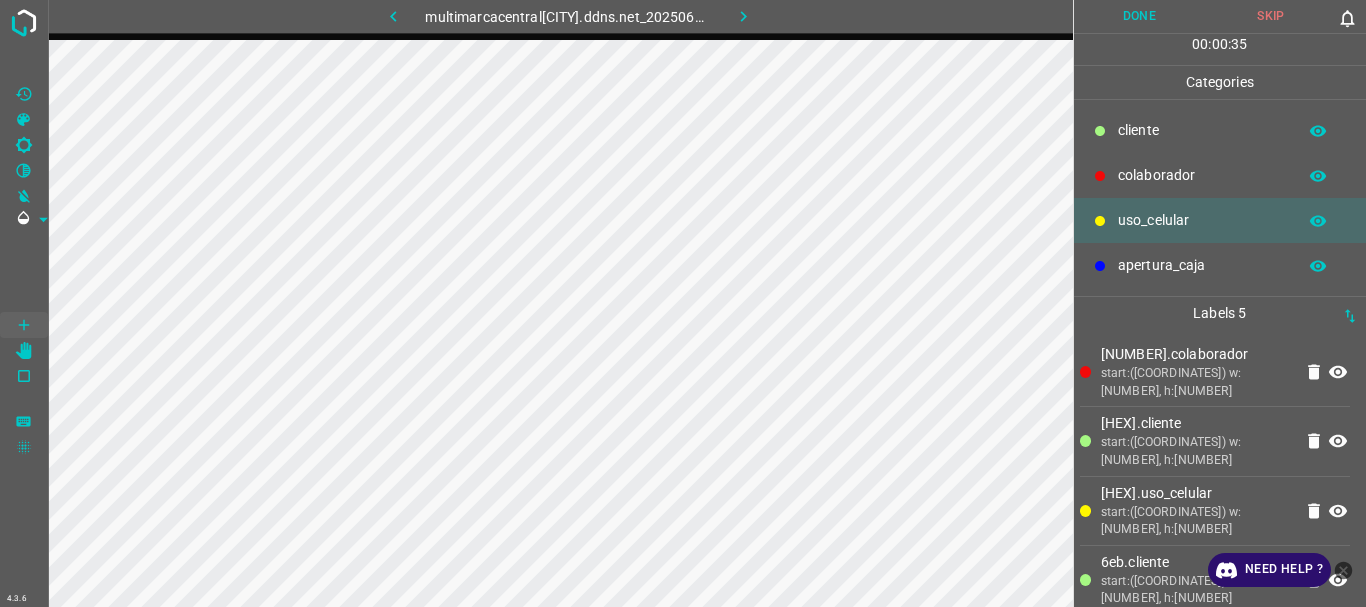 click on "​​cliente" at bounding box center [1202, 130] 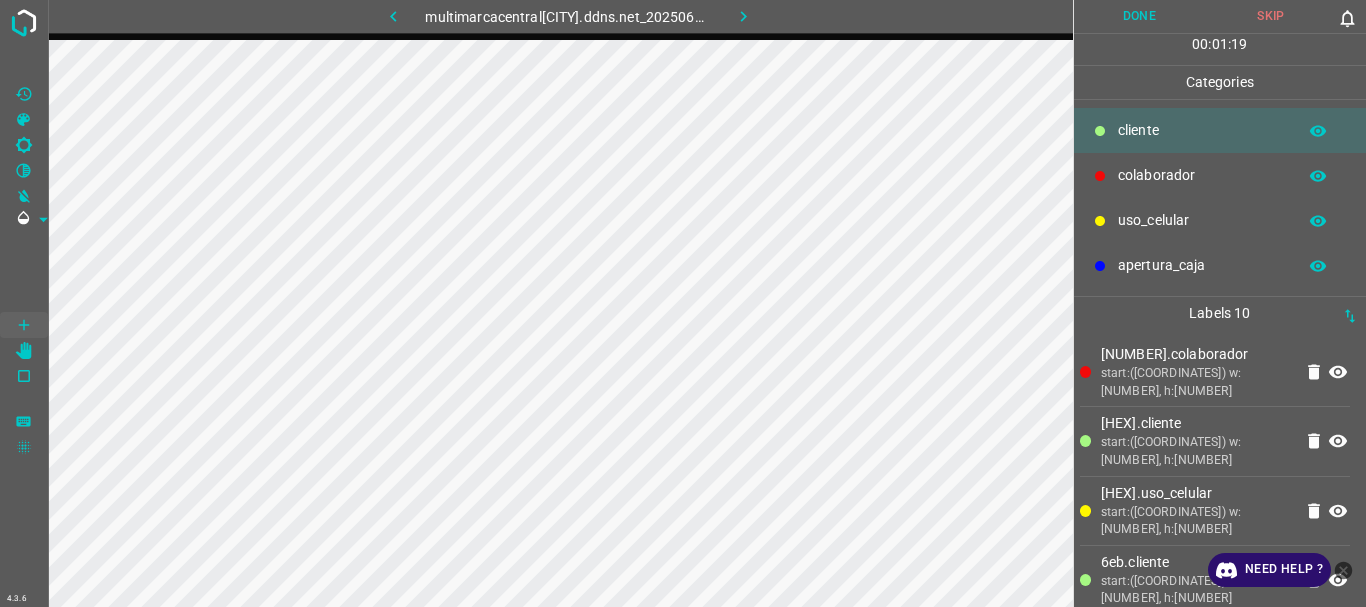 click on "uso_celular" at bounding box center (1202, 130) 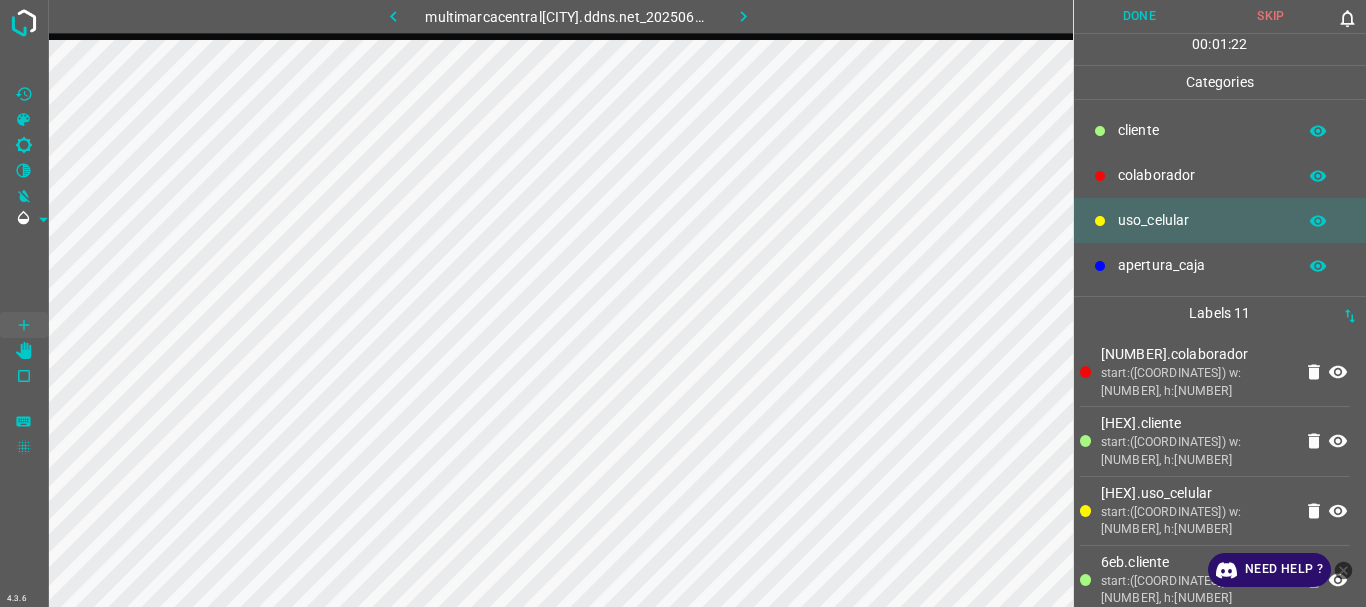 click on "​​cliente" at bounding box center (1202, 130) 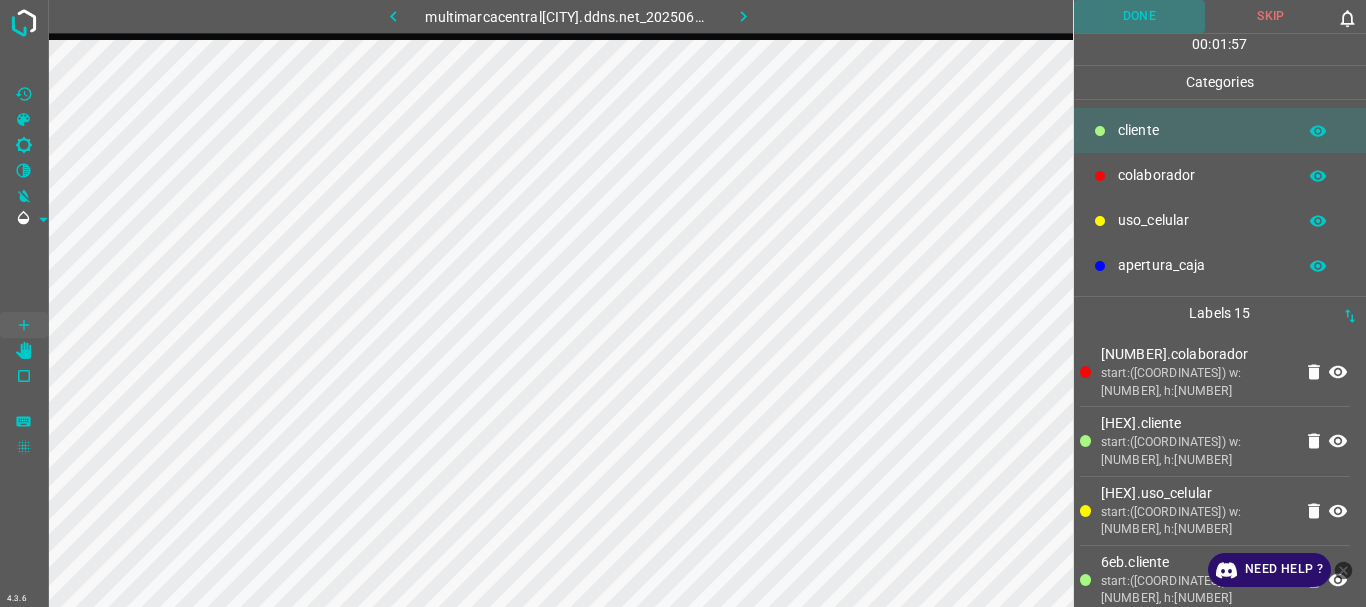 click on "Done" at bounding box center (1140, 16) 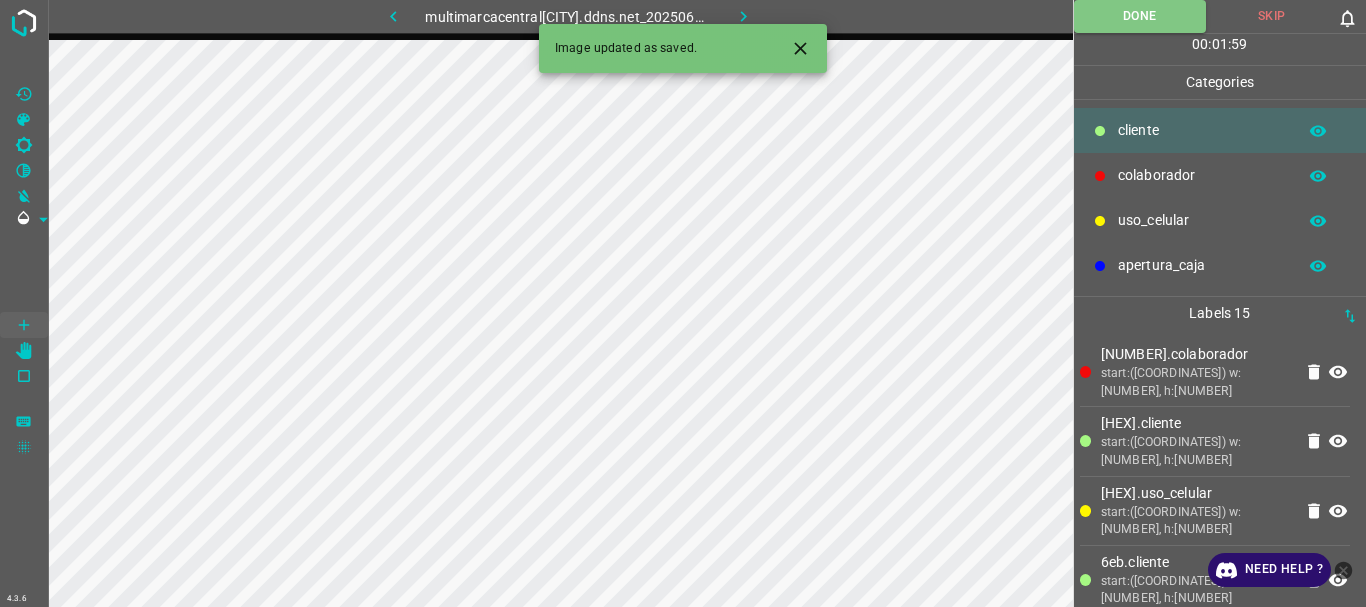 click at bounding box center (743, 16) 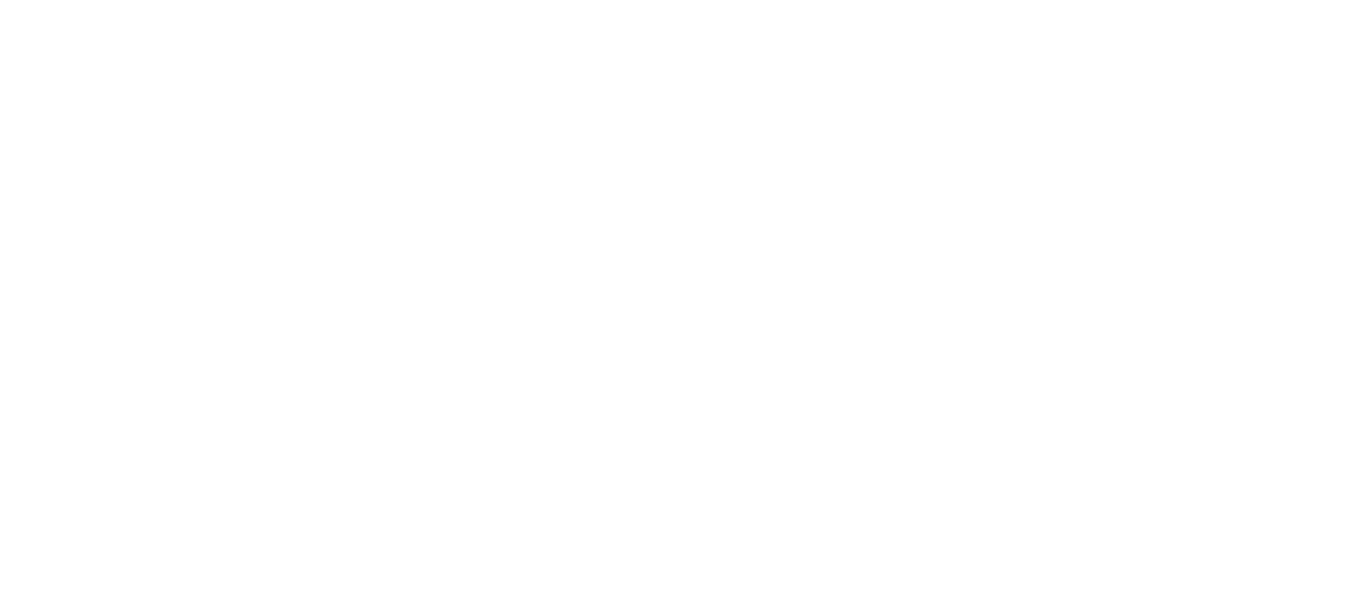 scroll, scrollTop: 0, scrollLeft: 0, axis: both 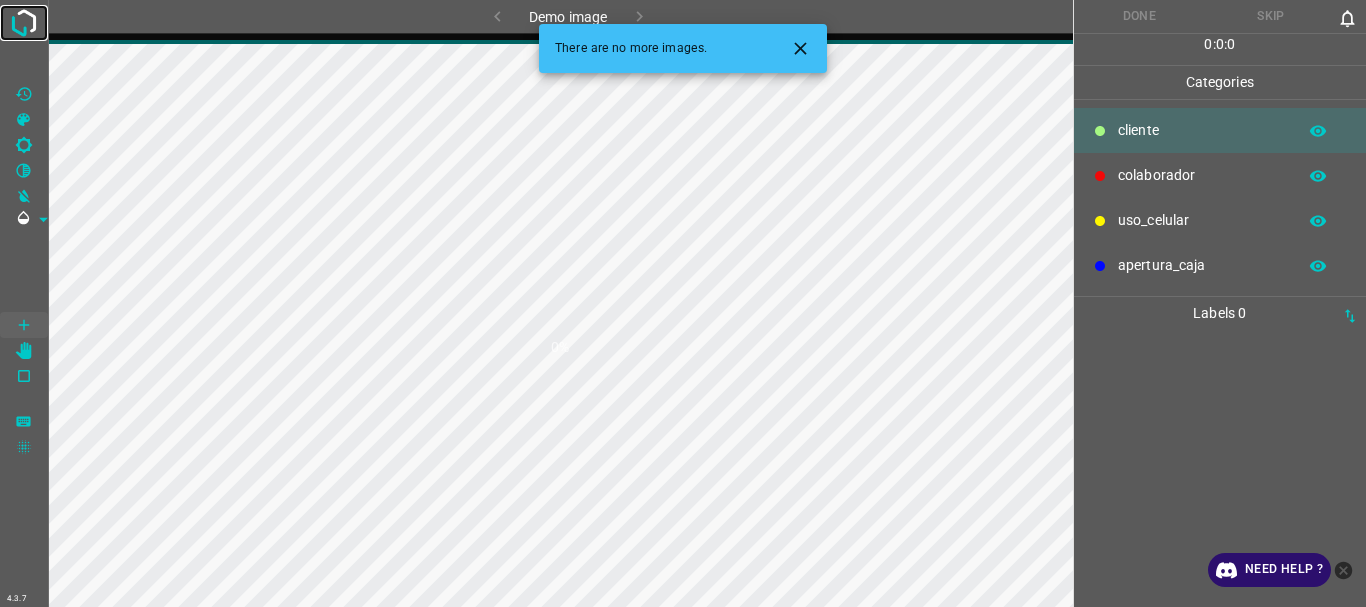 click at bounding box center [24, 23] 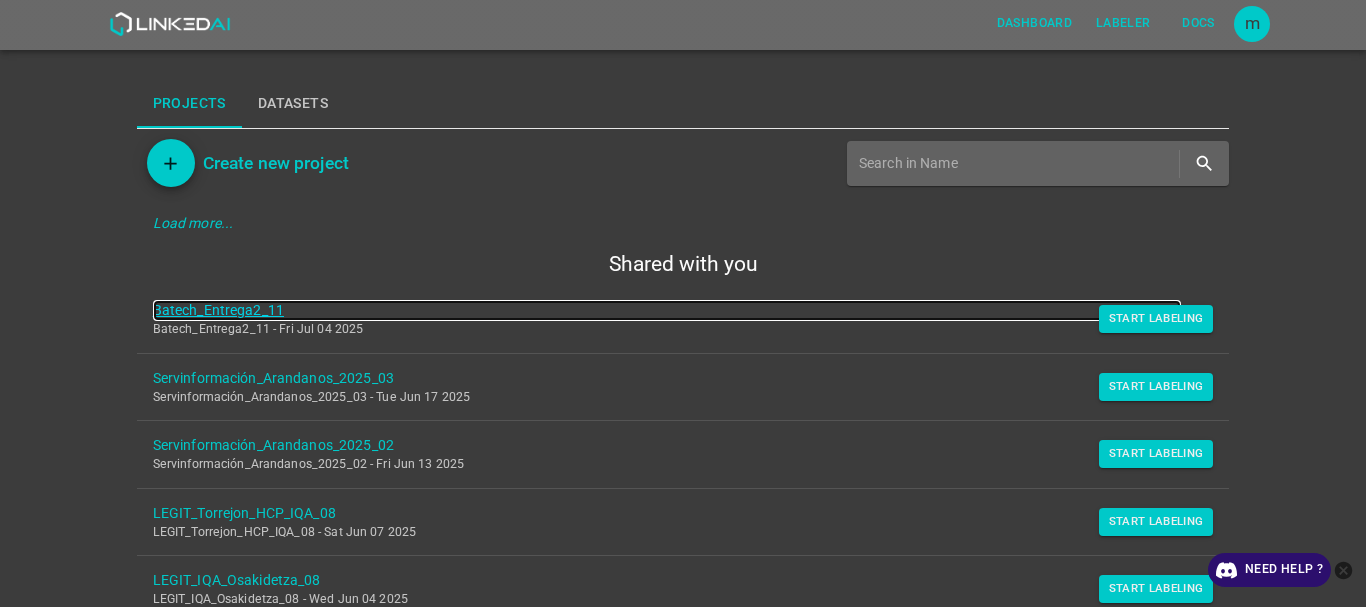 click on "Batech_Entrega2_11" at bounding box center (667, 310) 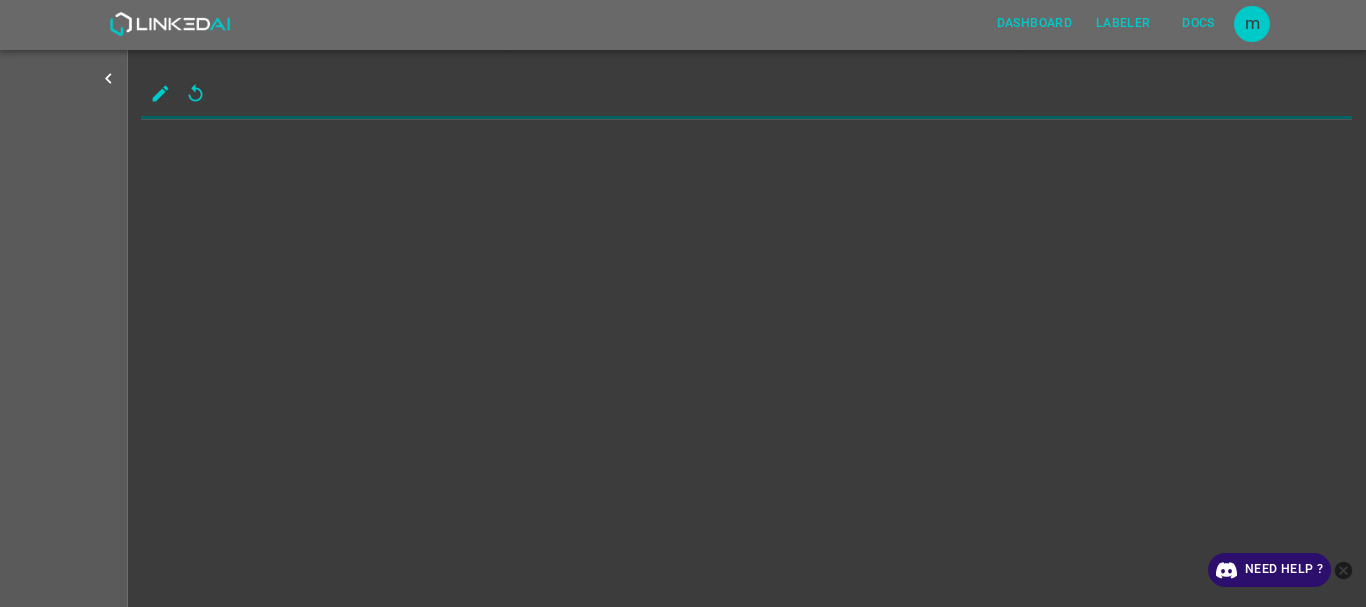 scroll, scrollTop: 0, scrollLeft: 0, axis: both 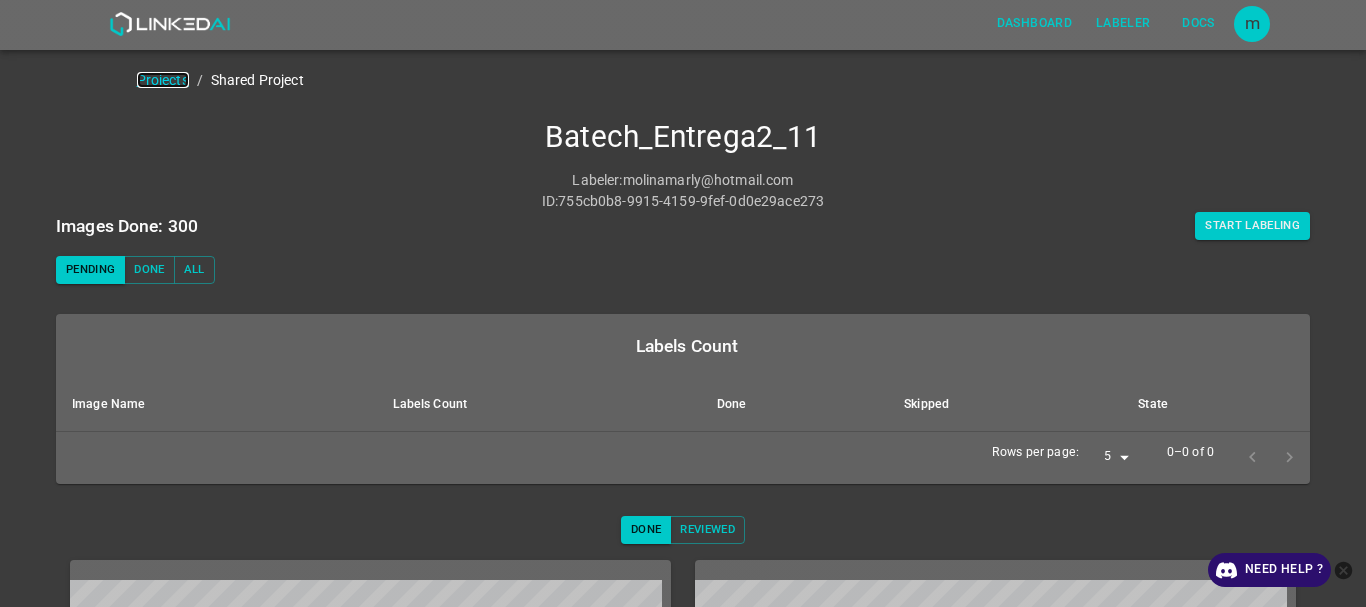 click on "Projects" at bounding box center [163, 80] 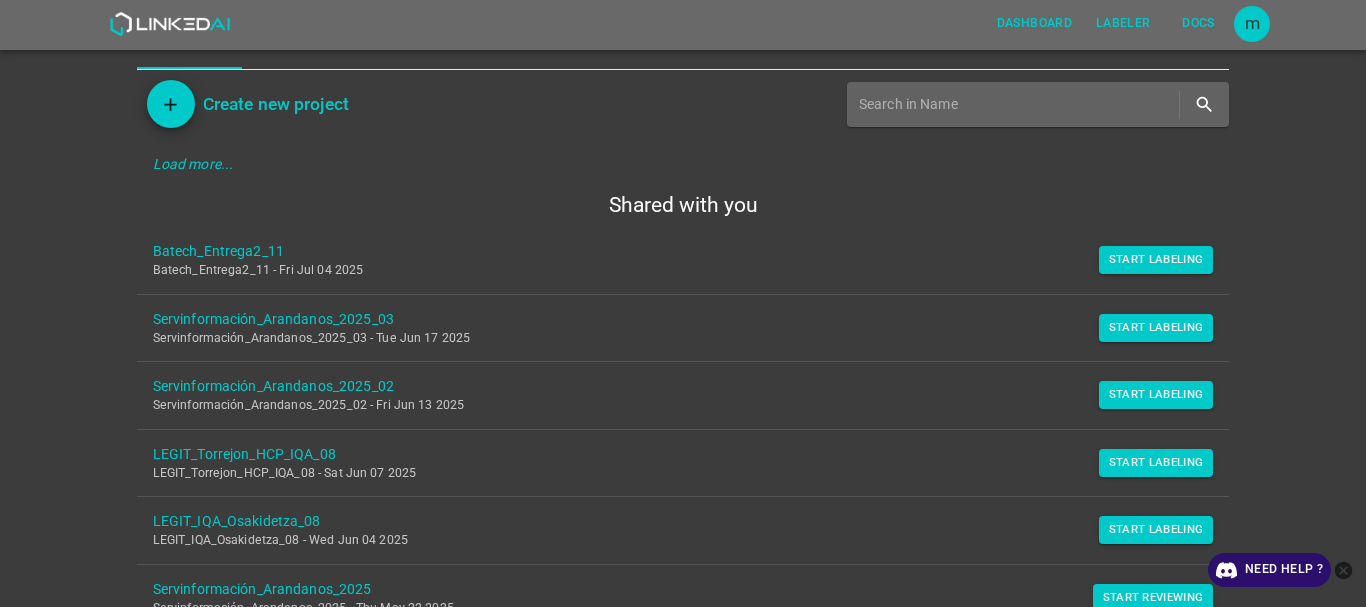 scroll, scrollTop: 0, scrollLeft: 0, axis: both 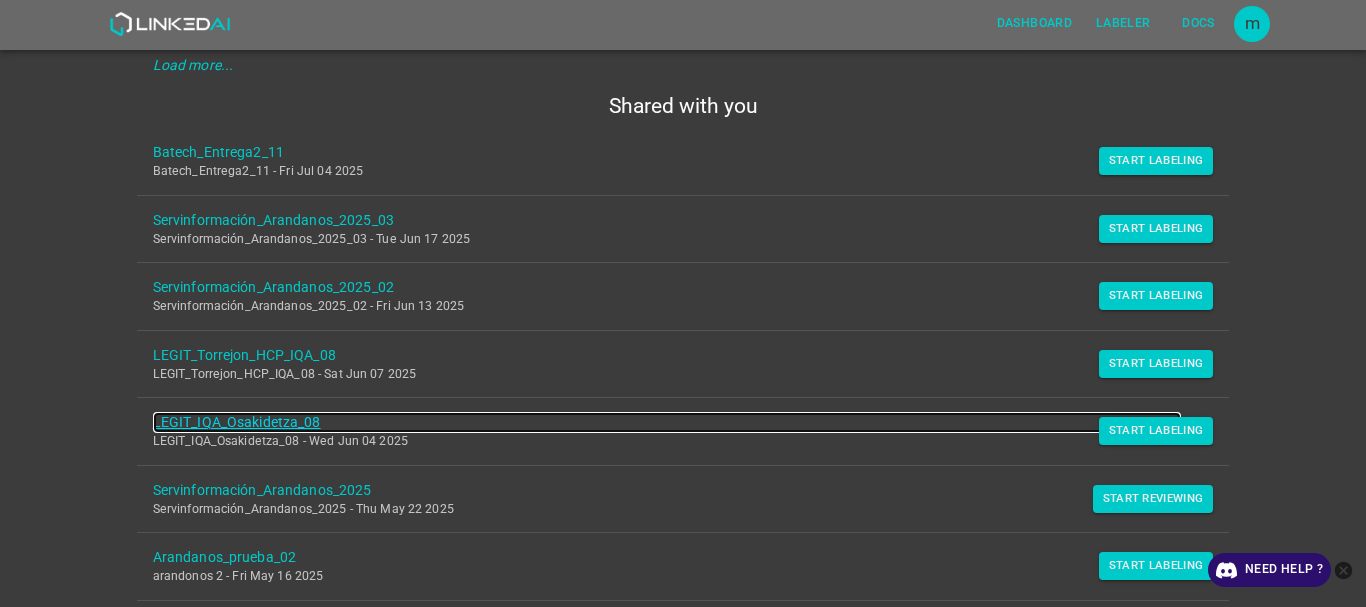 click on "LEGIT_IQA_Osakidetza_08" at bounding box center [667, 422] 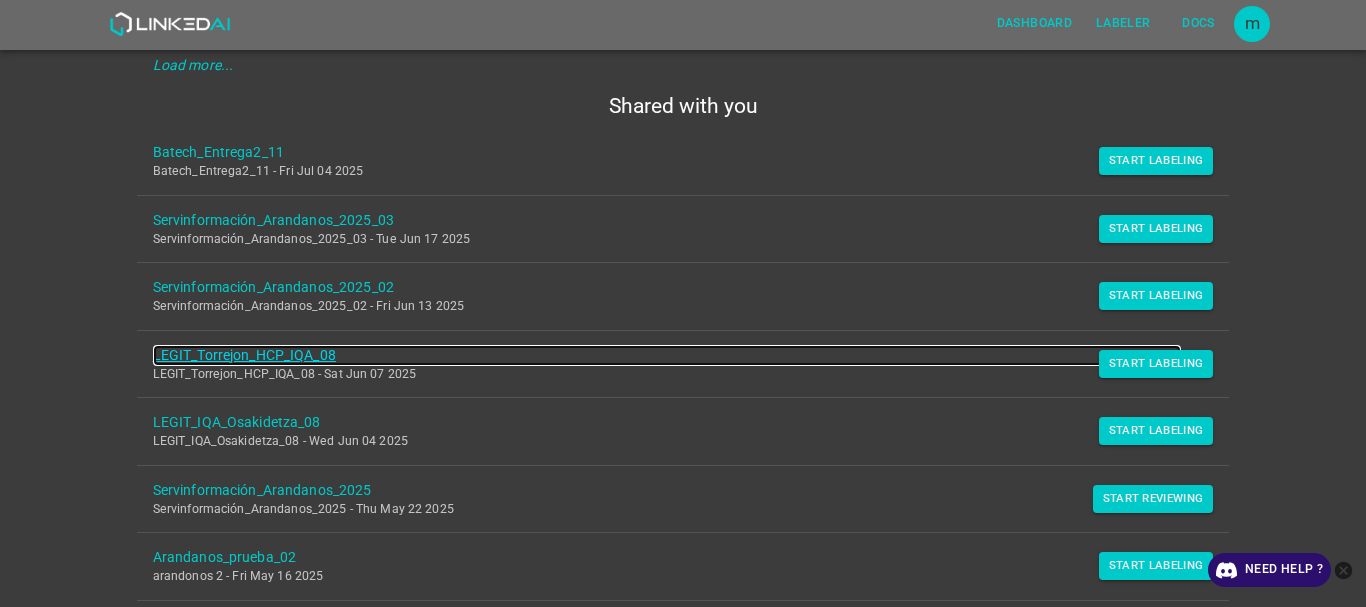 click on "LEGIT_Torrejon_HCP_IQA_08" at bounding box center (667, 355) 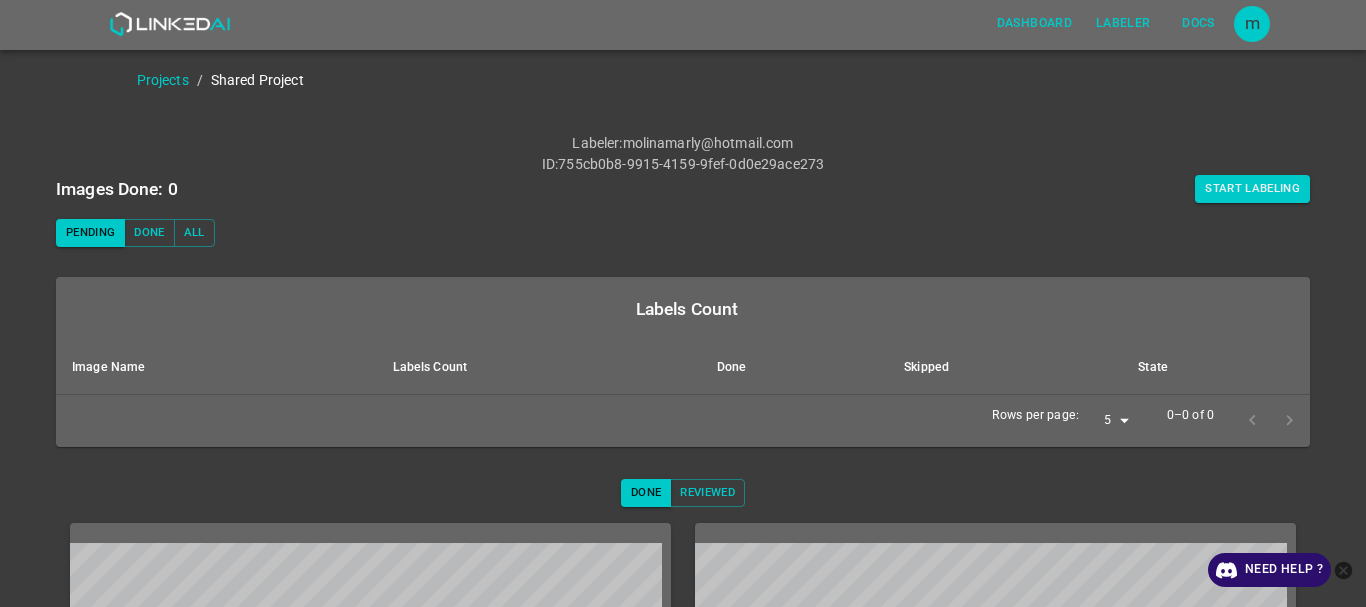scroll, scrollTop: 0, scrollLeft: 0, axis: both 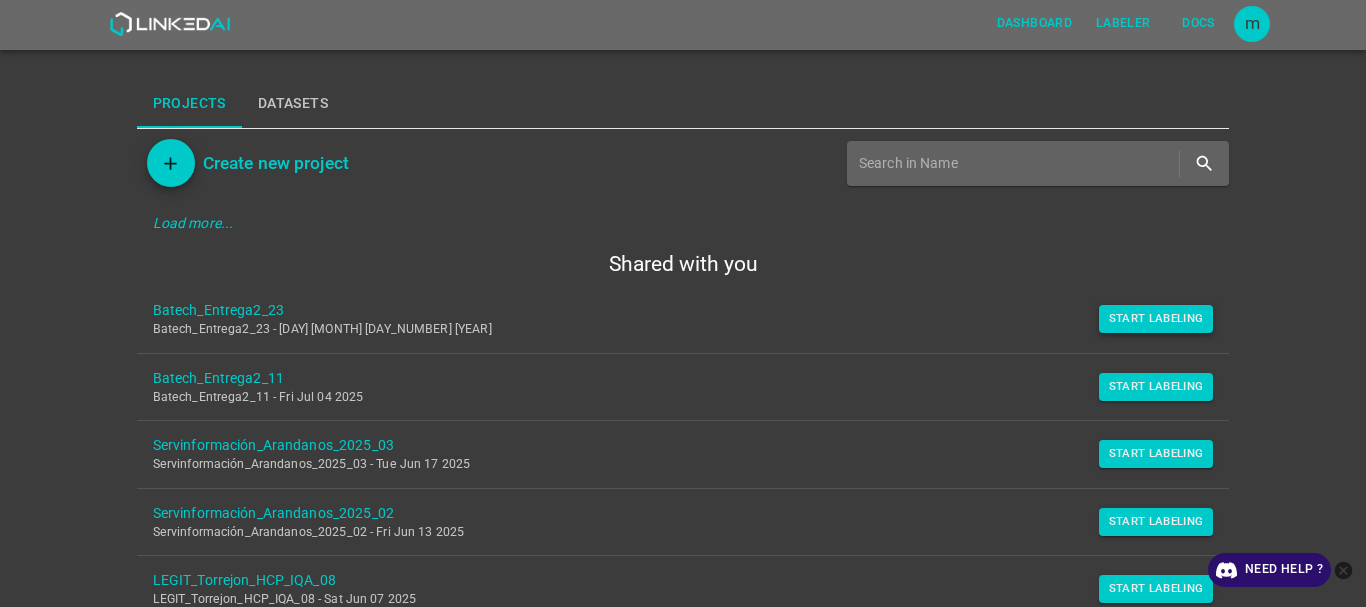 click on "Start Labeling" at bounding box center [1156, 319] 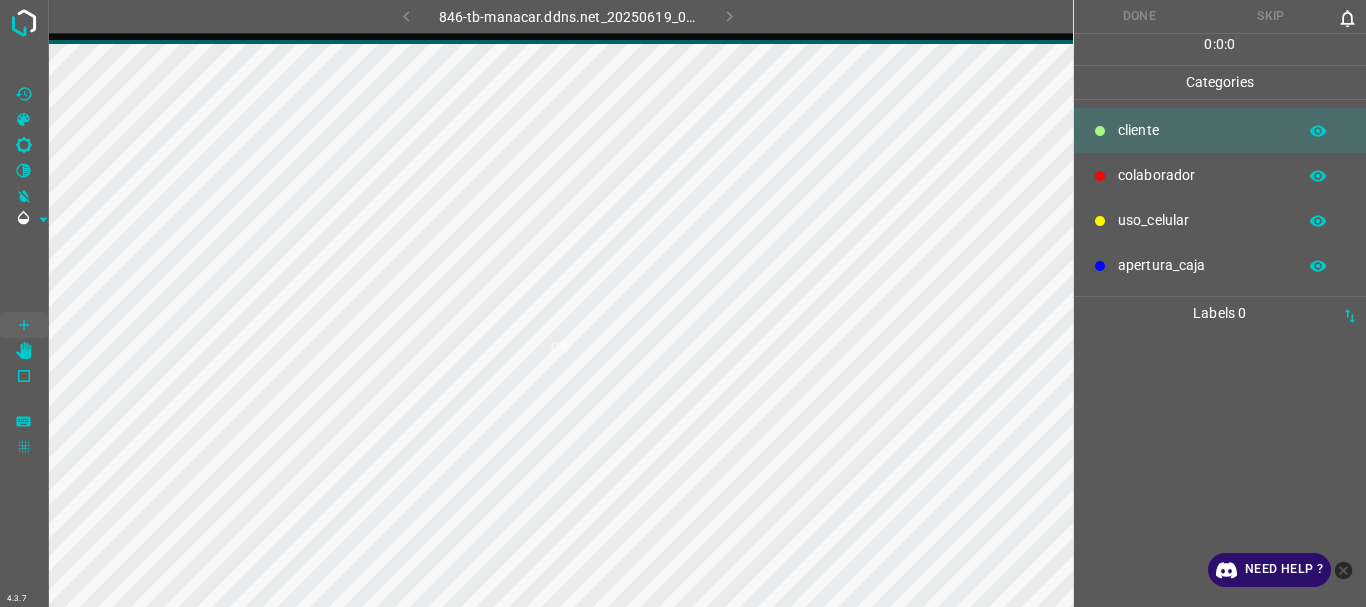 scroll, scrollTop: 0, scrollLeft: 0, axis: both 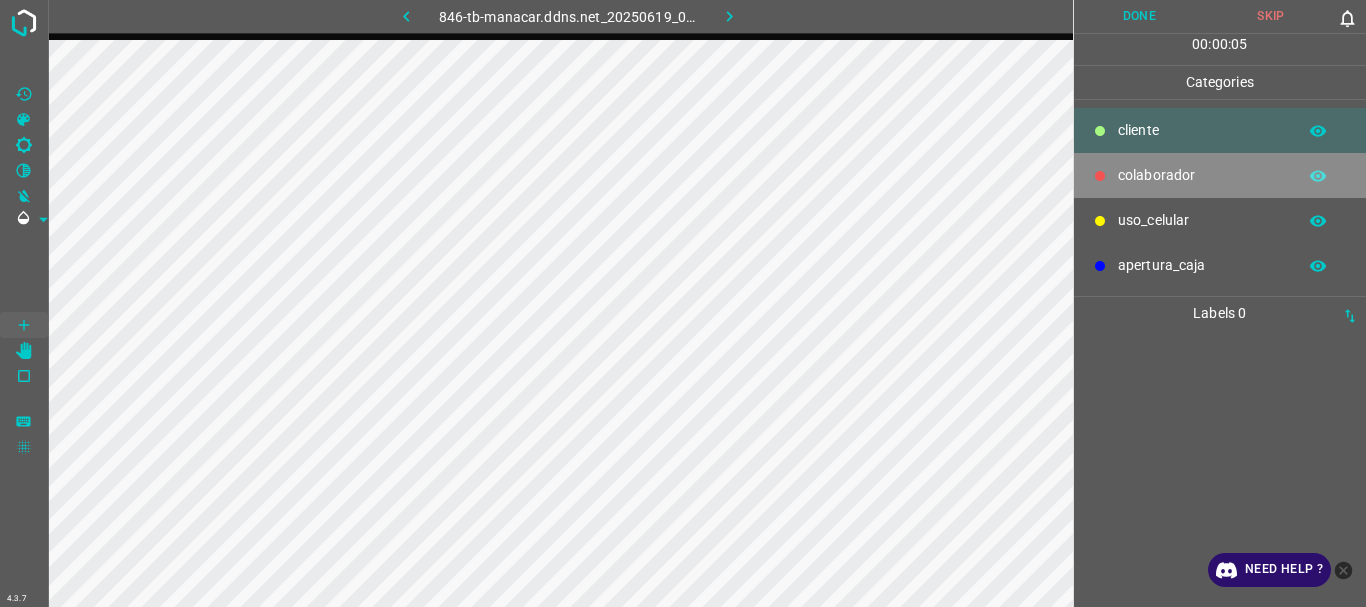 click on "colaborador" at bounding box center [1202, 130] 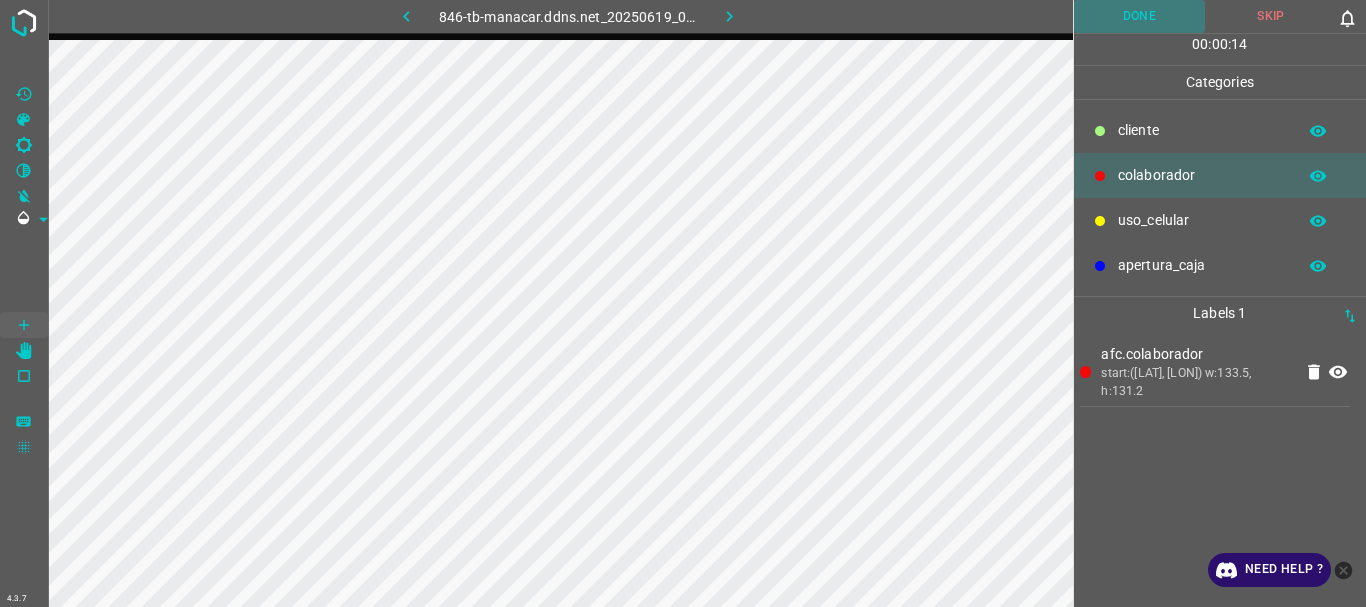 click on "Done" at bounding box center [1140, 16] 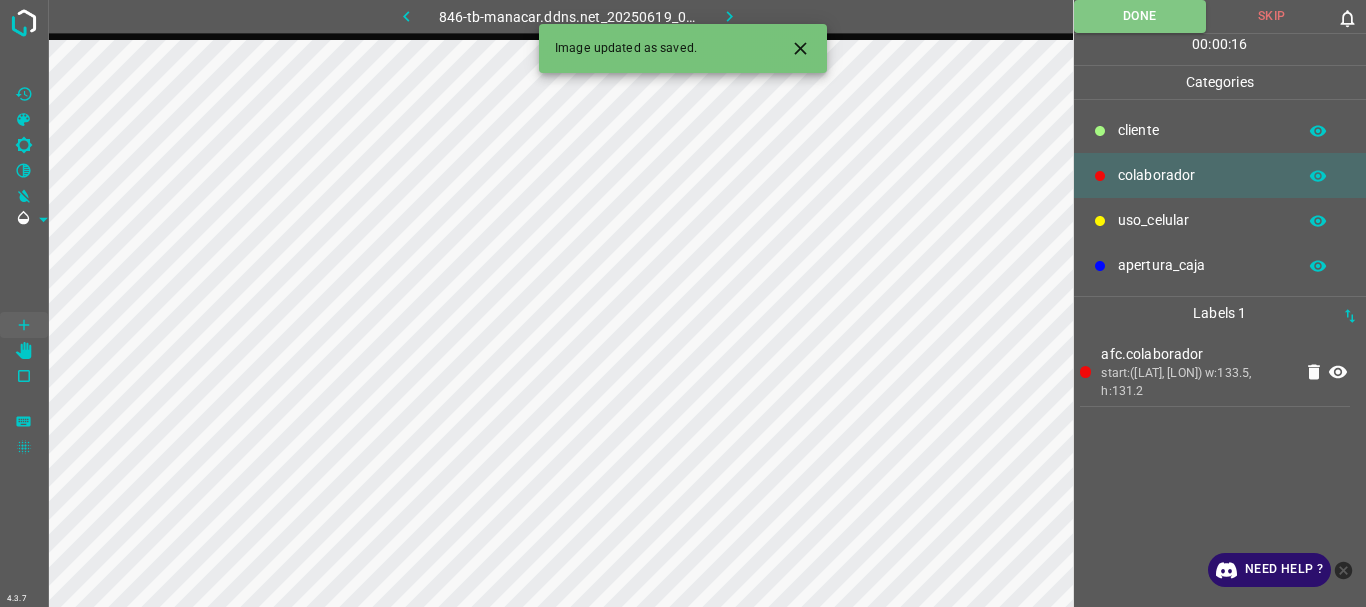 click at bounding box center (729, 16) 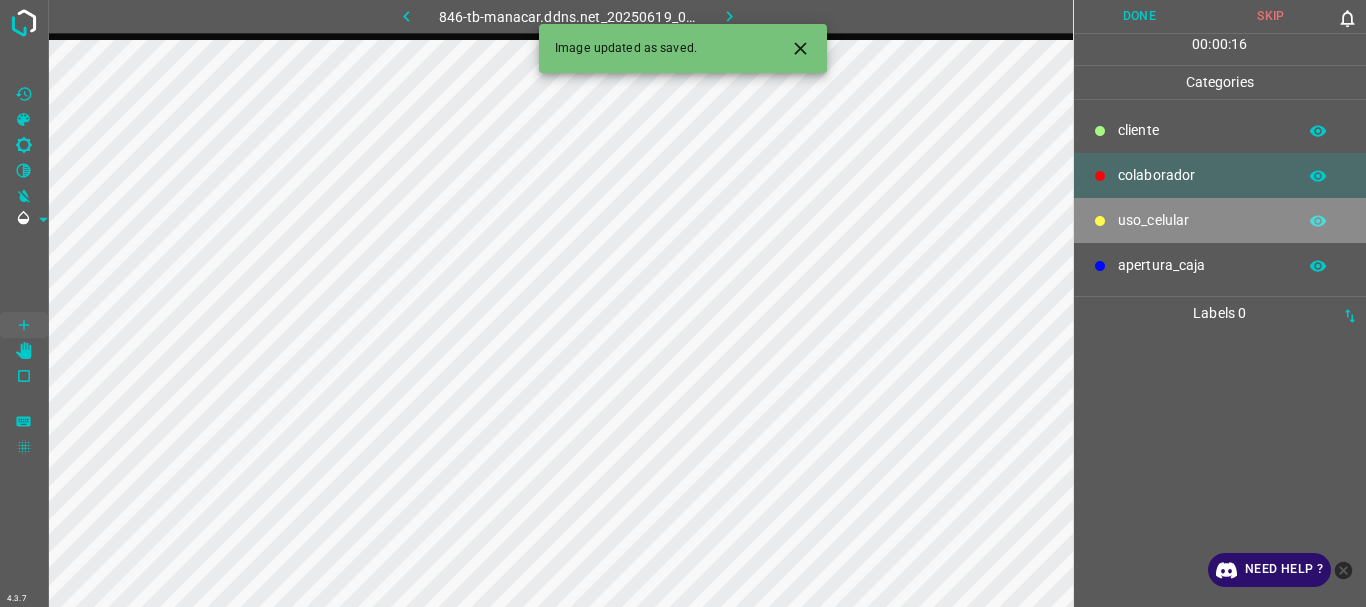click on "uso_celular" at bounding box center [1202, 130] 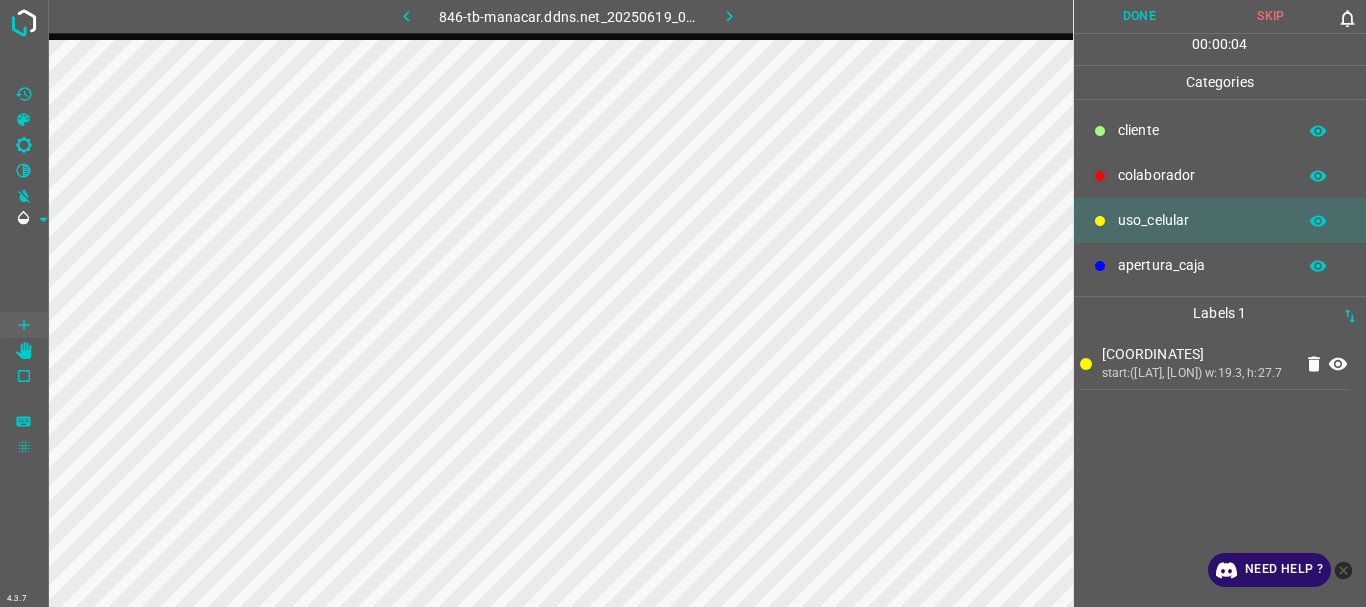 click on "​​cliente" at bounding box center [1202, 130] 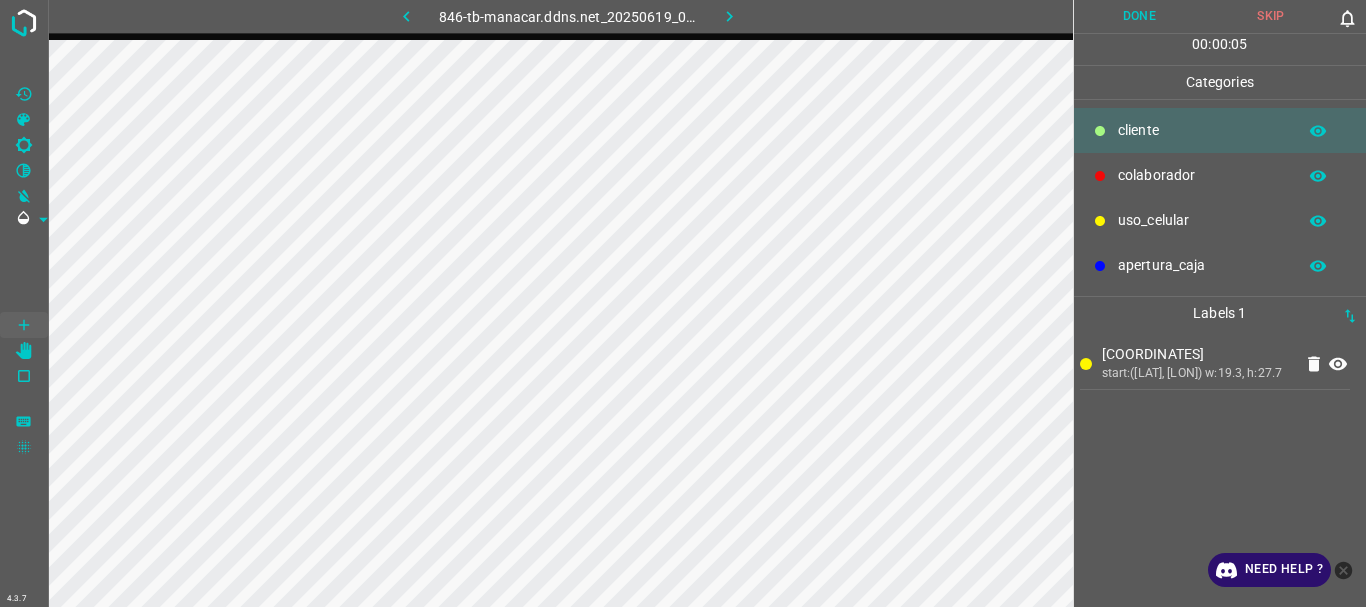 click on "colaborador" at bounding box center [1202, 130] 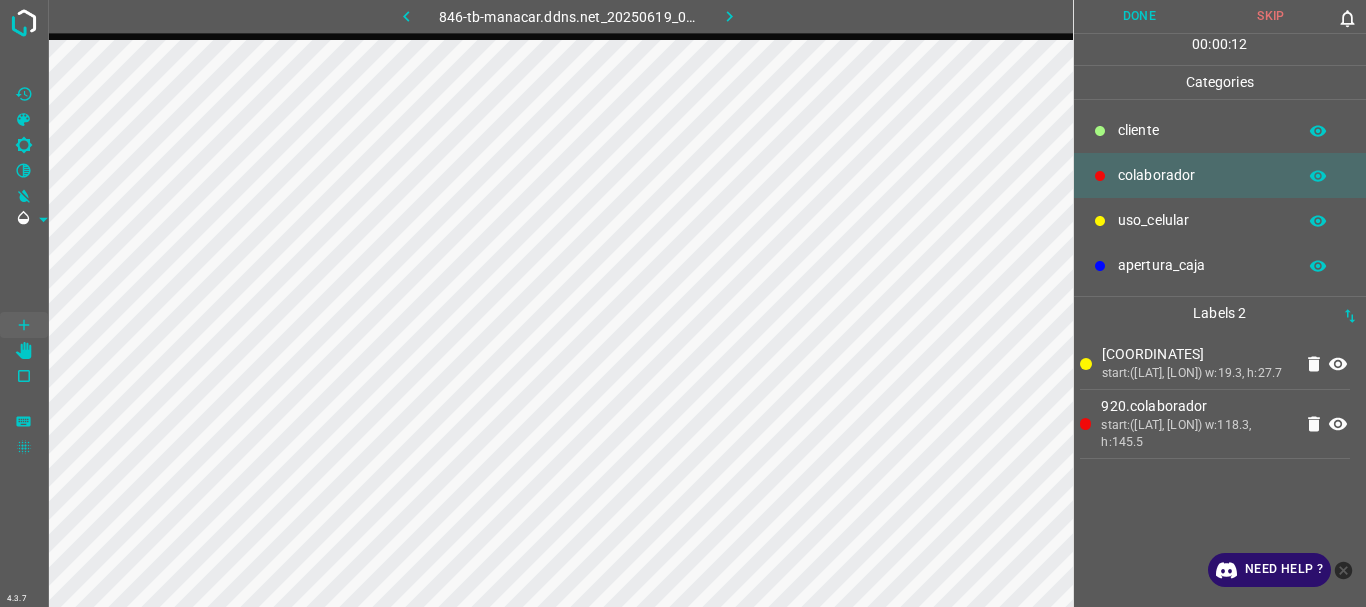click on "Done" at bounding box center [1140, 16] 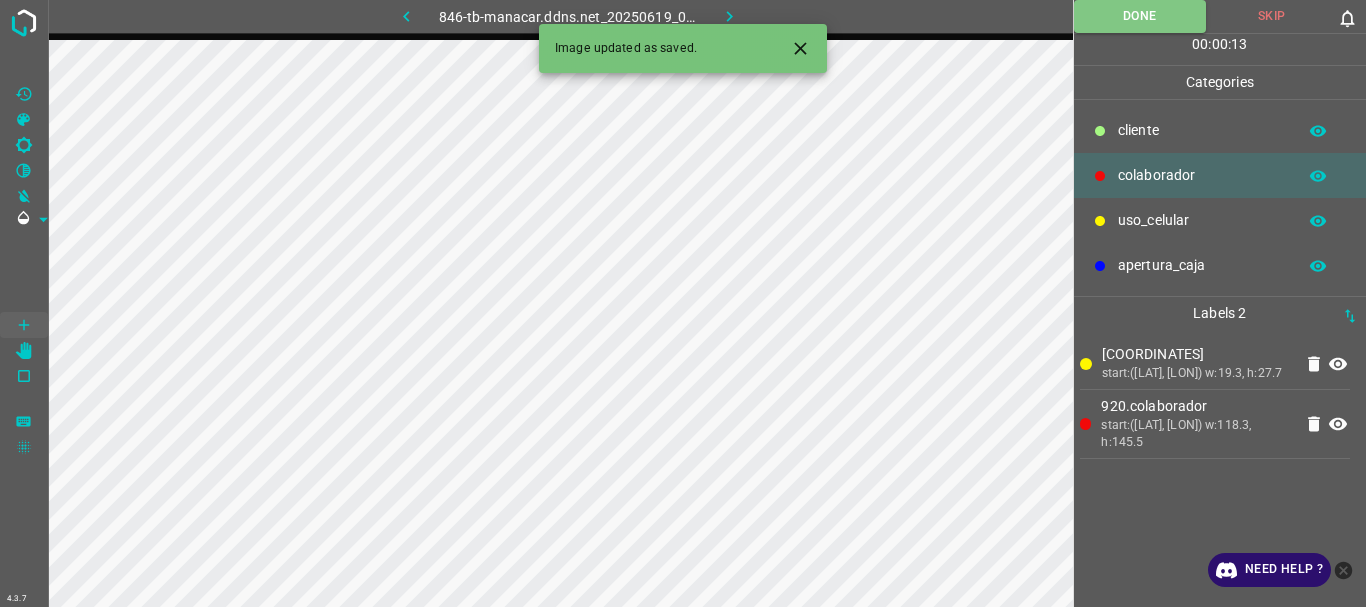 click at bounding box center [730, 16] 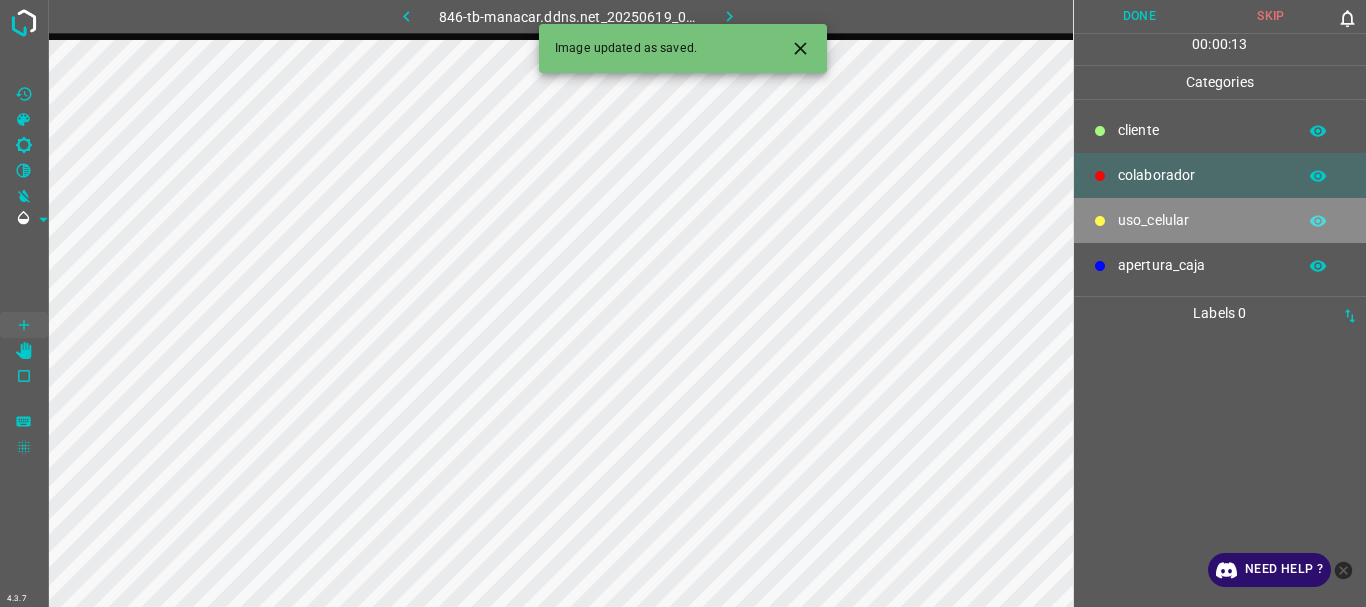 click on "uso_celular" at bounding box center (1202, 130) 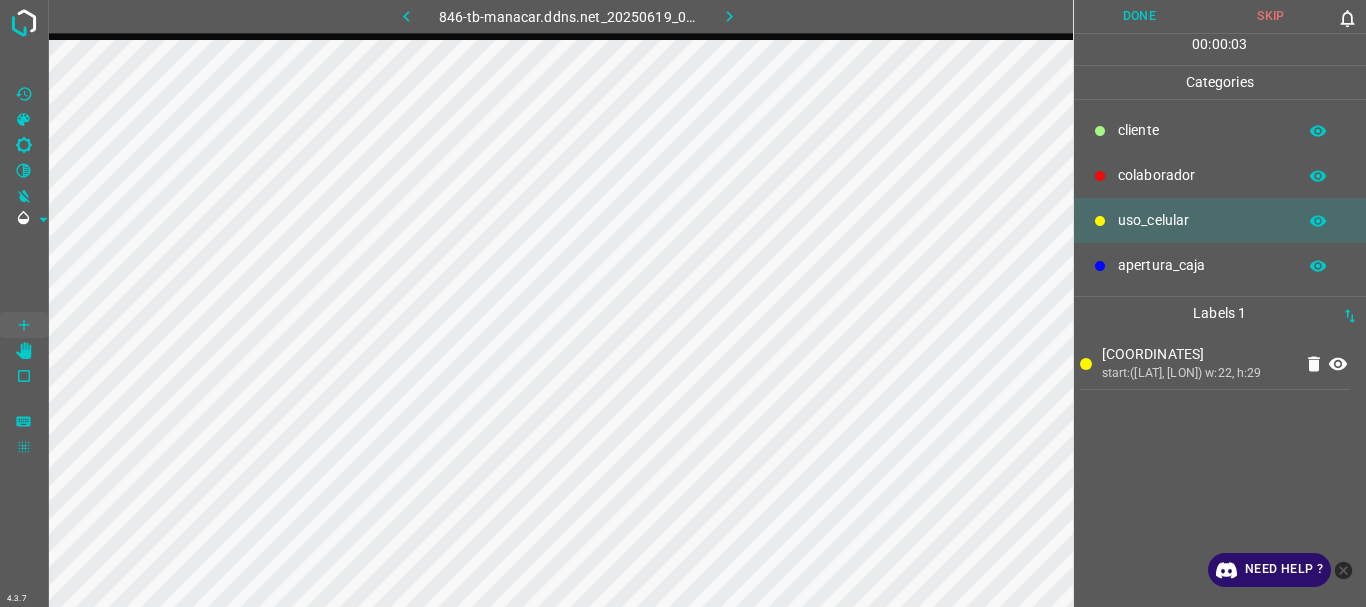click at bounding box center (1100, 131) 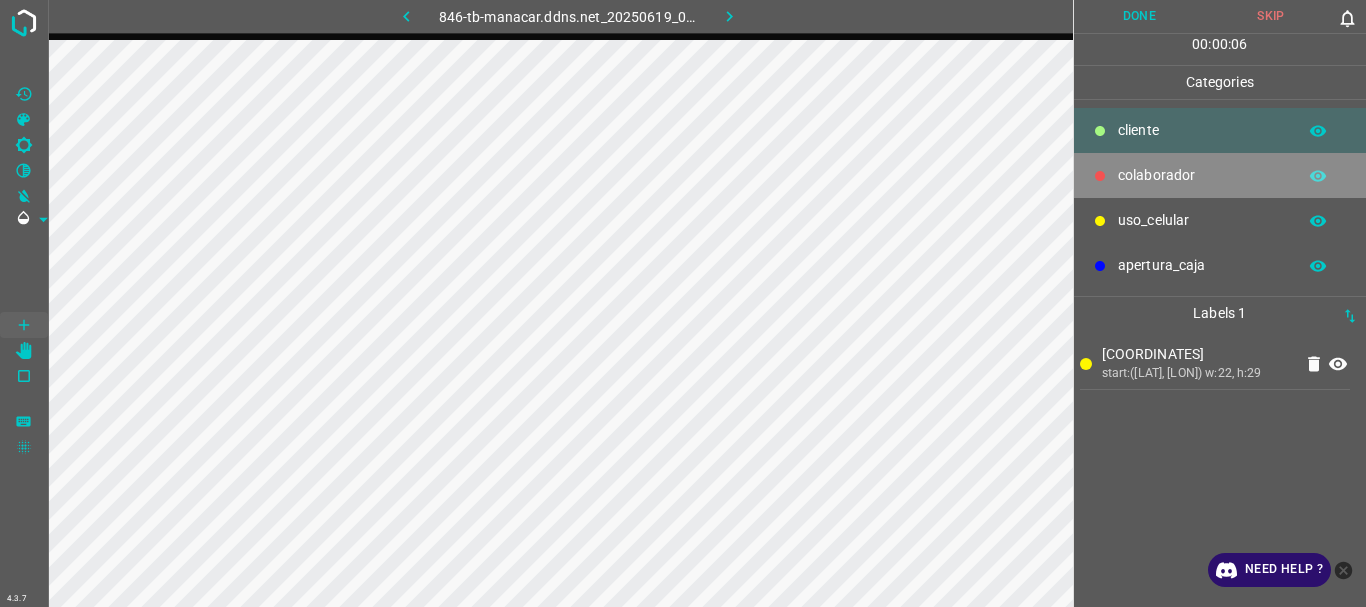 click on "colaborador" at bounding box center [1202, 130] 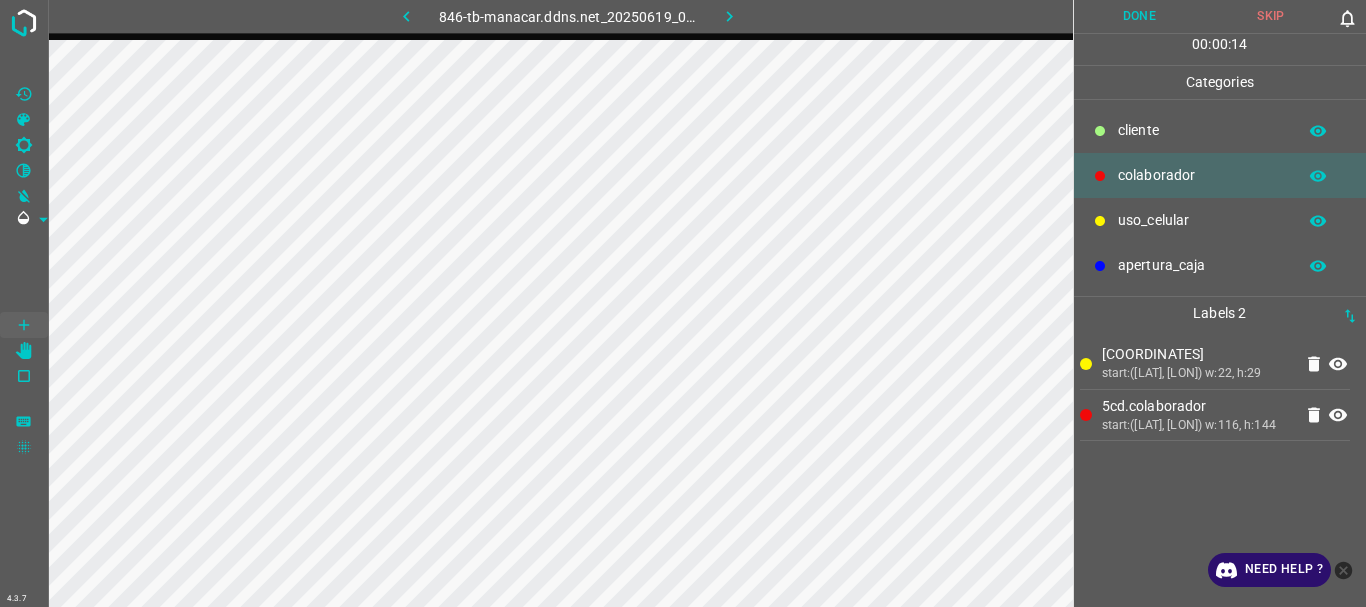 click on "Done" at bounding box center (1140, 16) 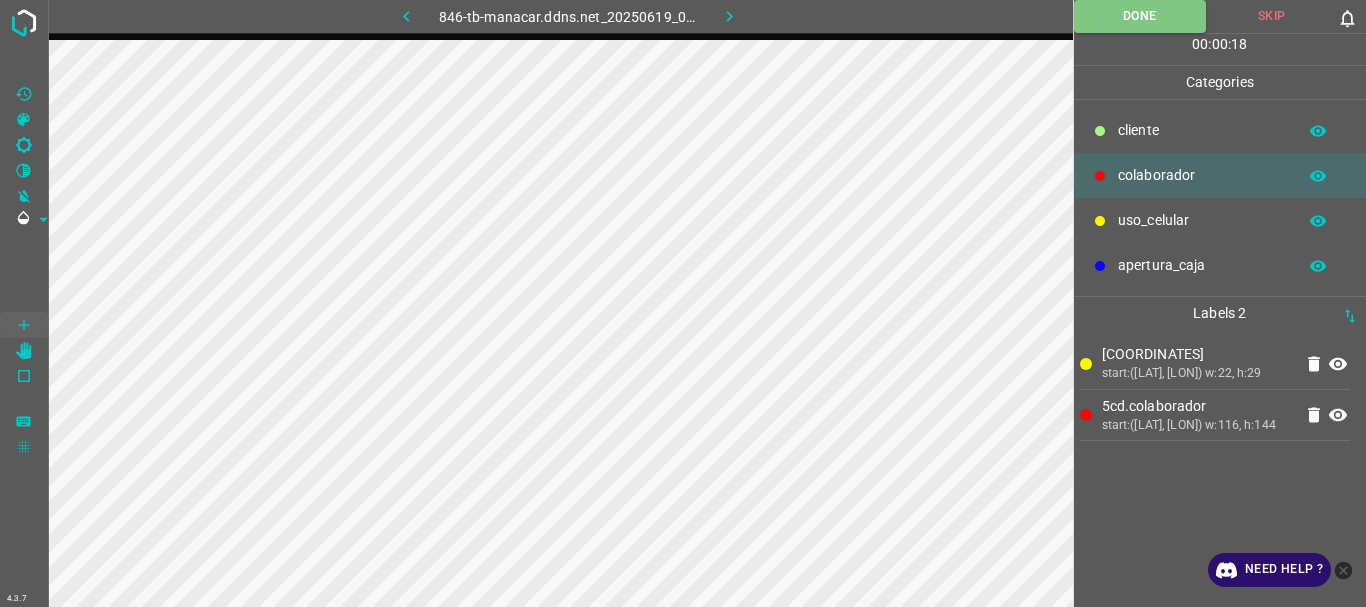 click at bounding box center (729, 16) 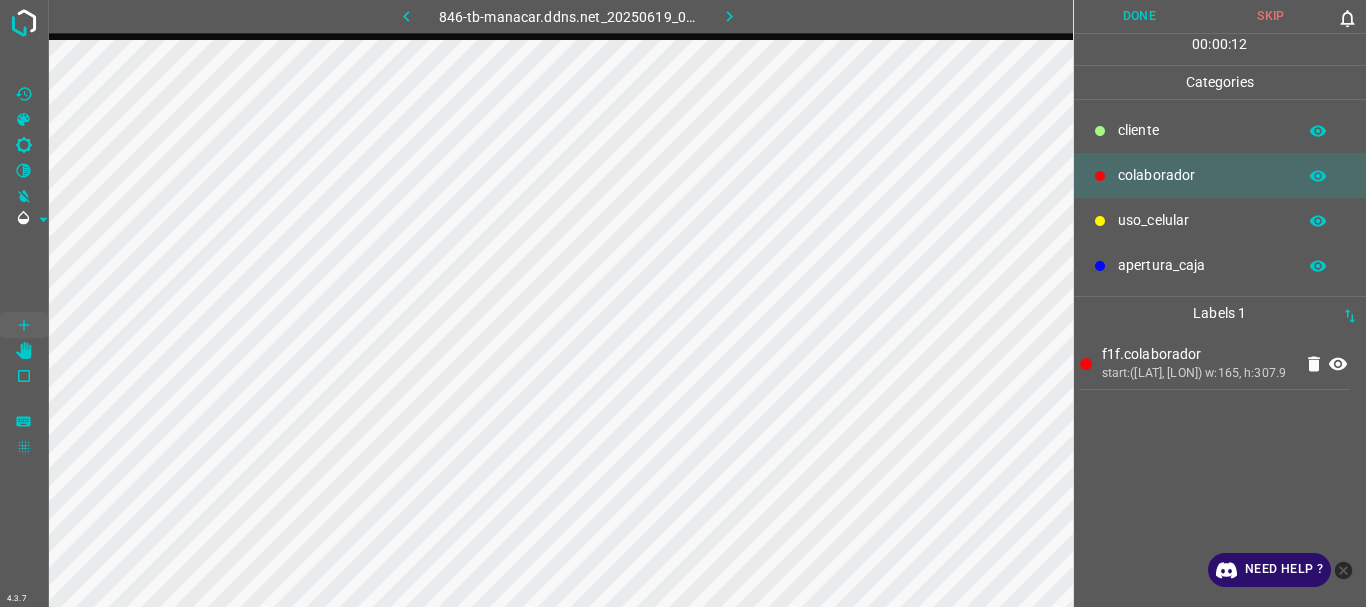 click on "Done" at bounding box center (1140, 16) 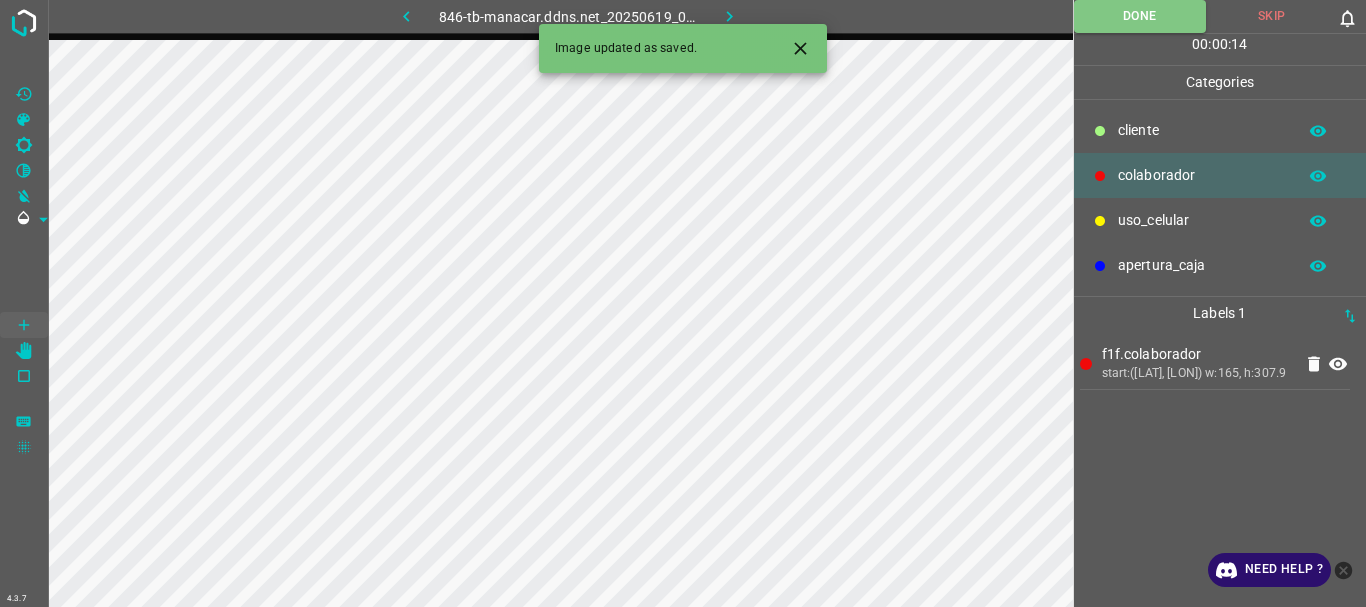 click at bounding box center [729, 16] 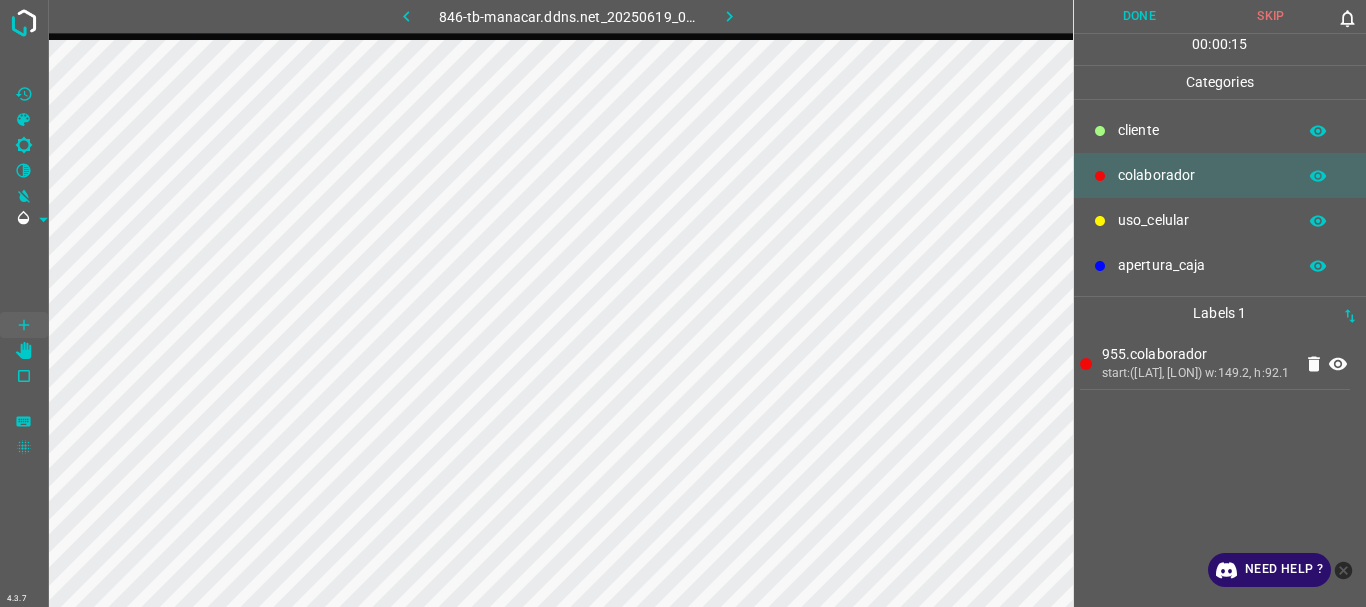 click on "Done" at bounding box center [1140, 16] 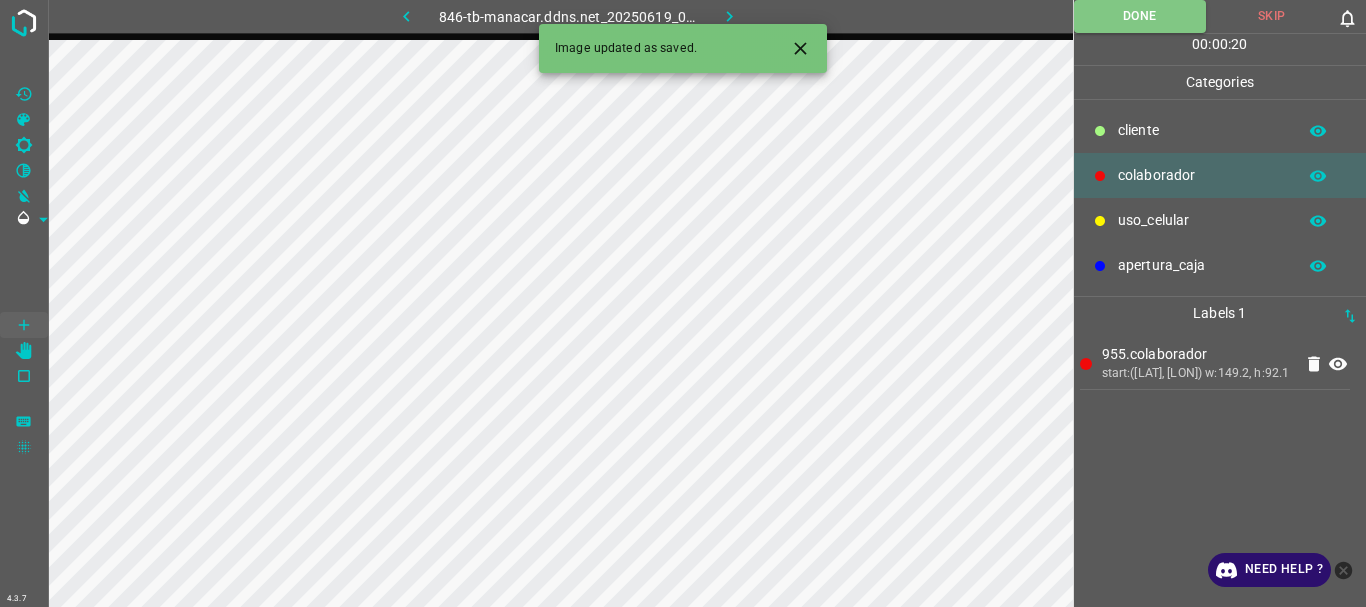 click at bounding box center (729, 16) 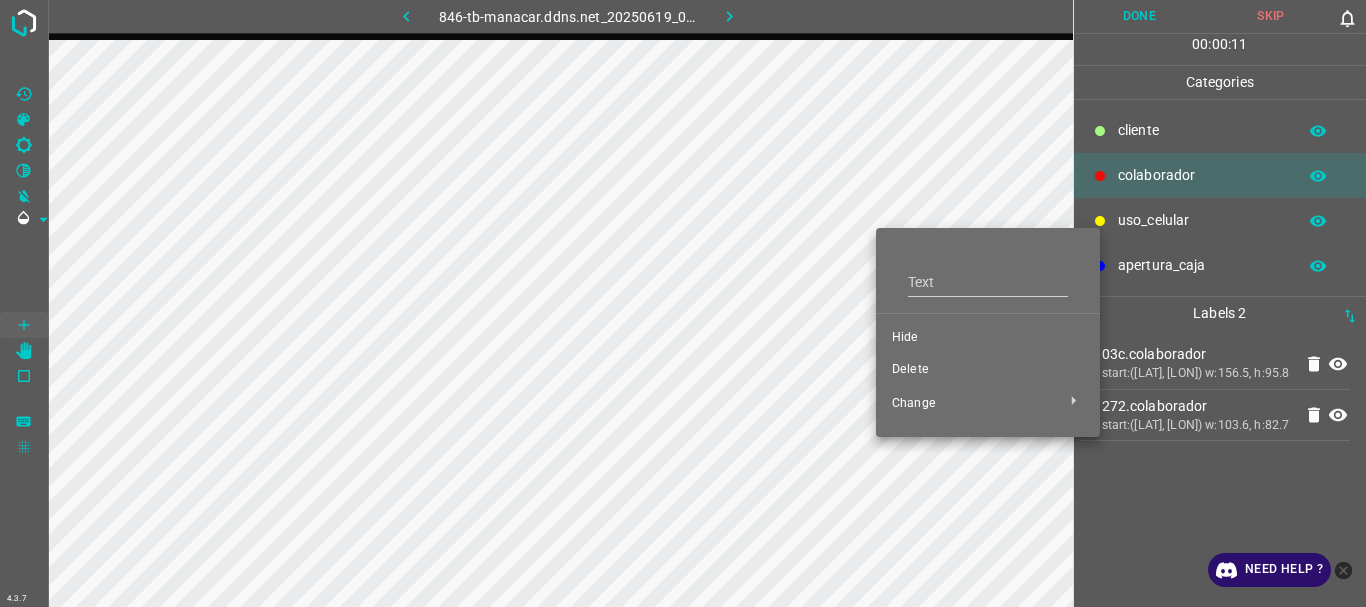 click on "Delete" at bounding box center (988, 338) 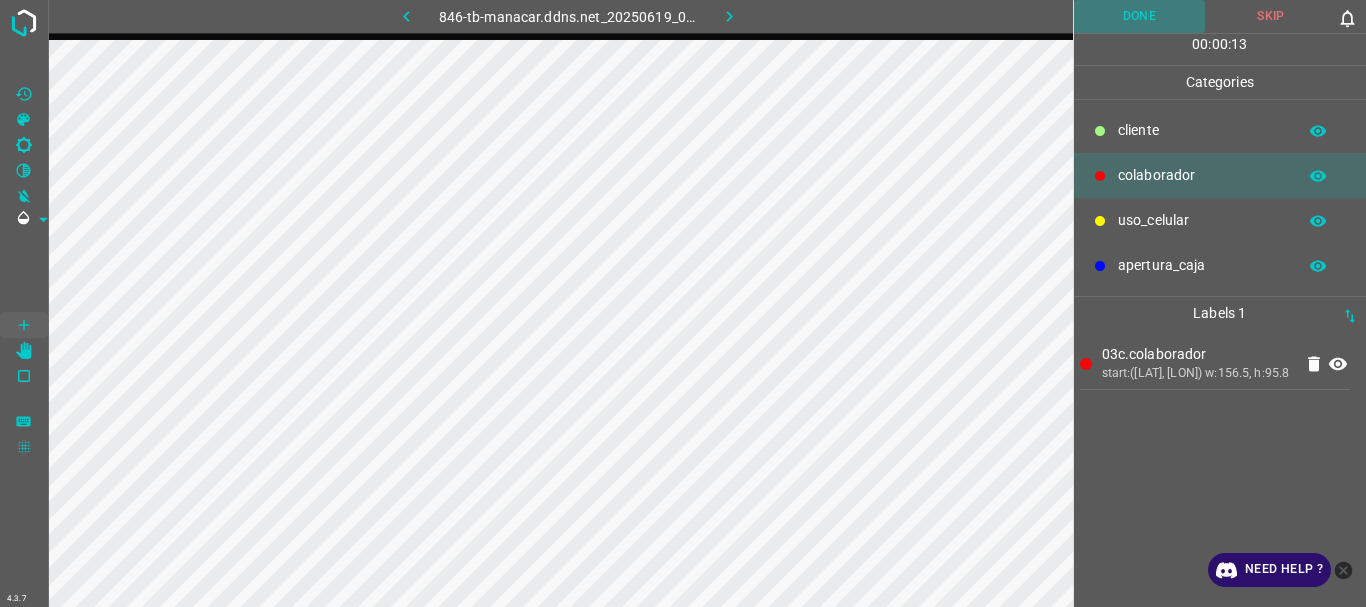 click on "Done" at bounding box center [1140, 16] 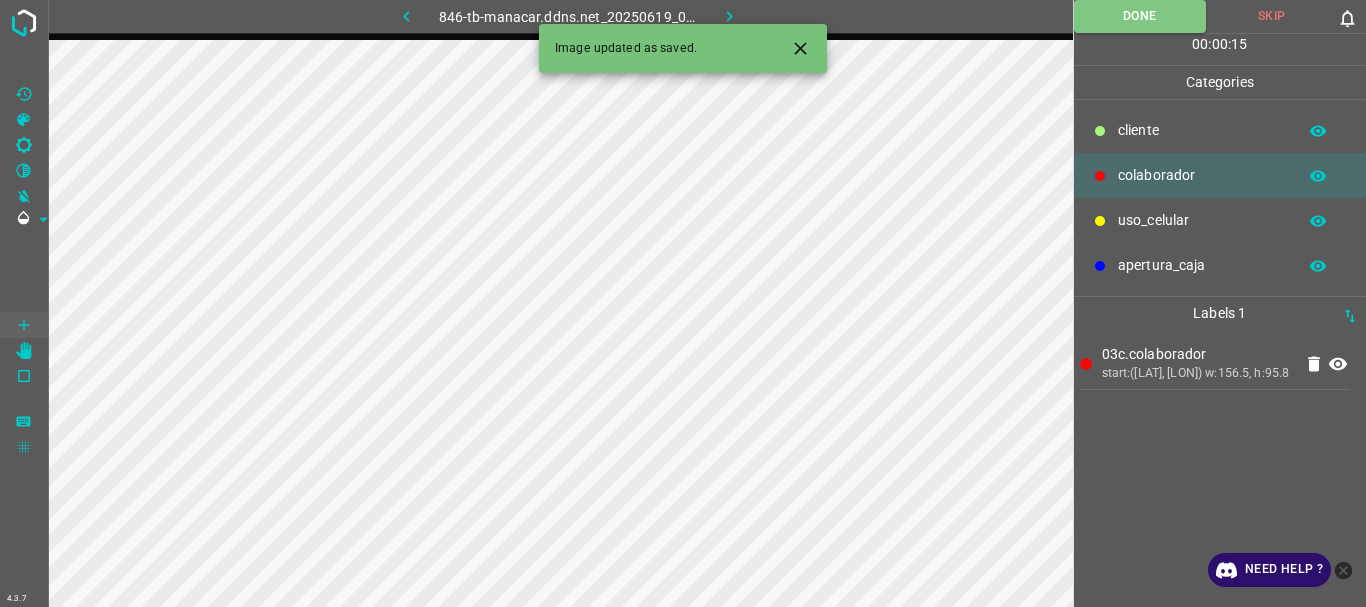 click at bounding box center [729, 16] 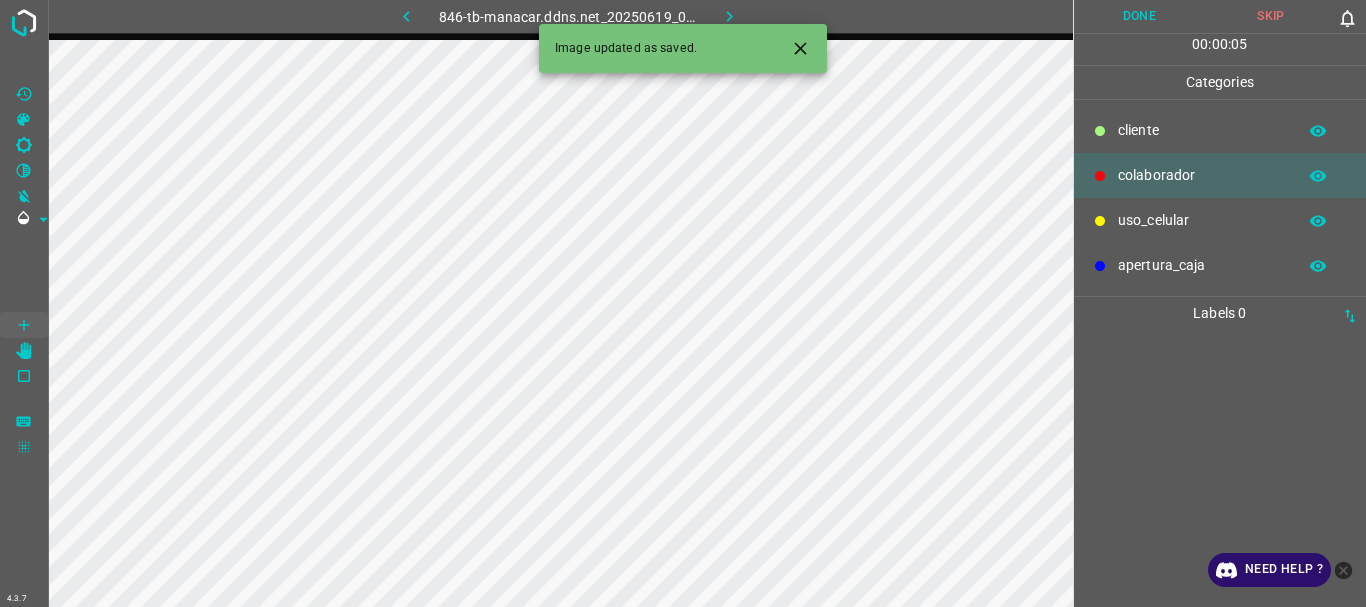 click on "uso_celular" at bounding box center [1202, 130] 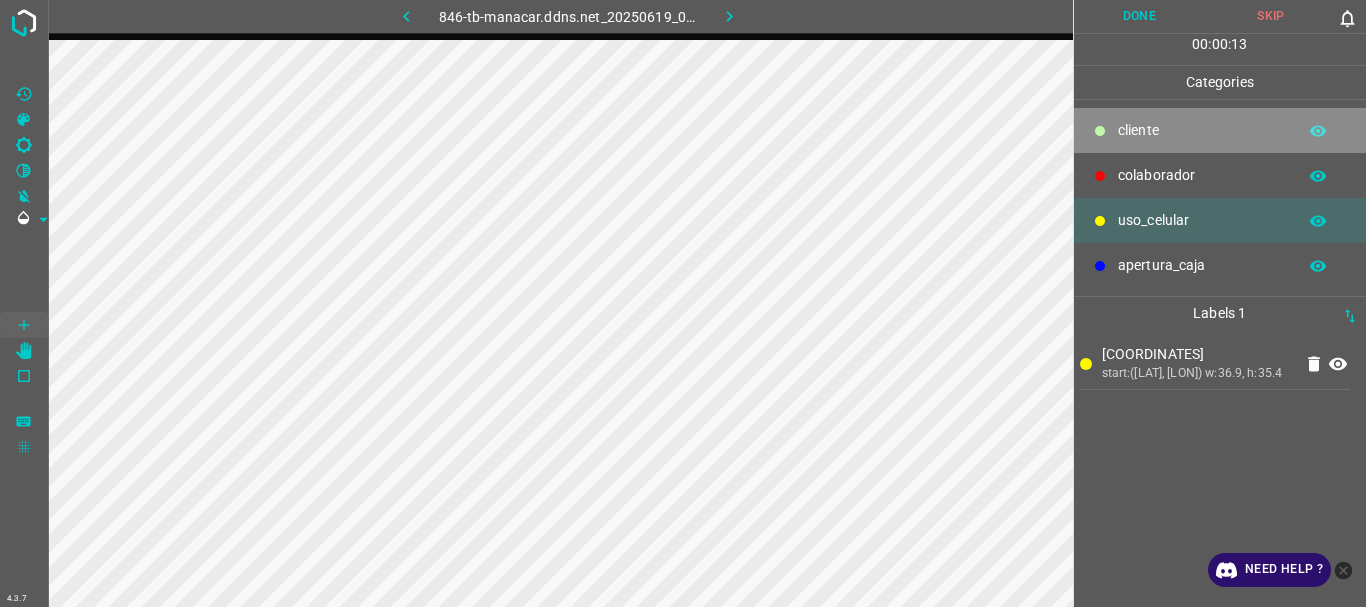 click at bounding box center (1100, 131) 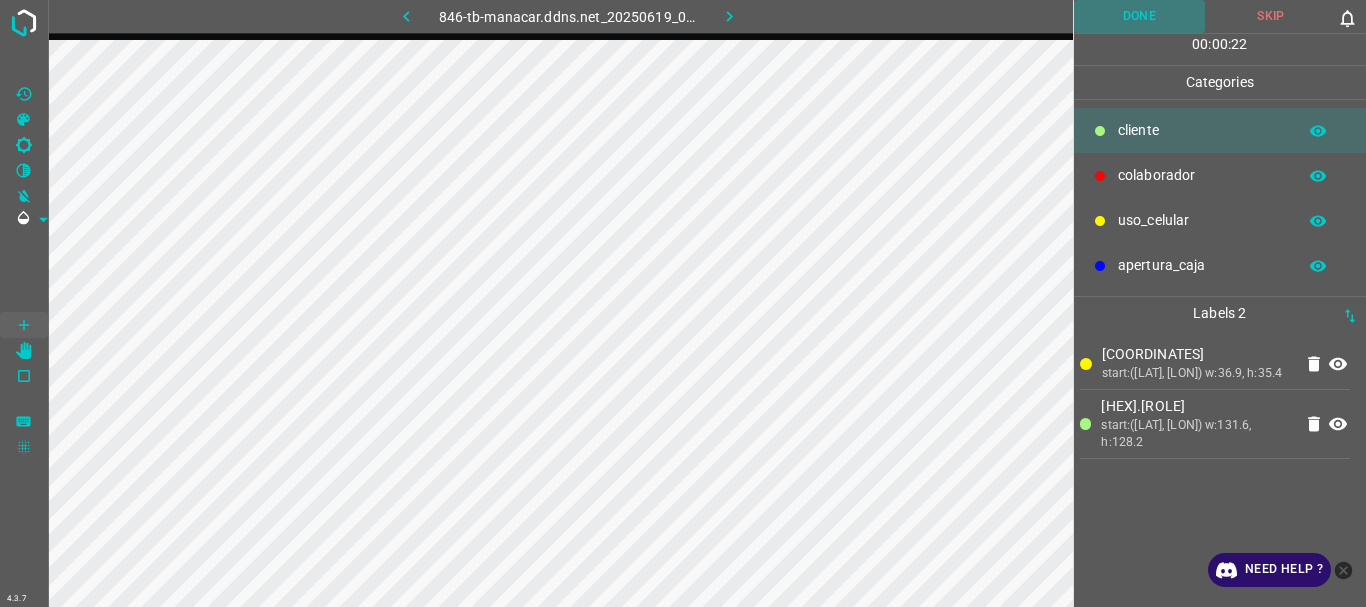 click on "Done" at bounding box center (1140, 16) 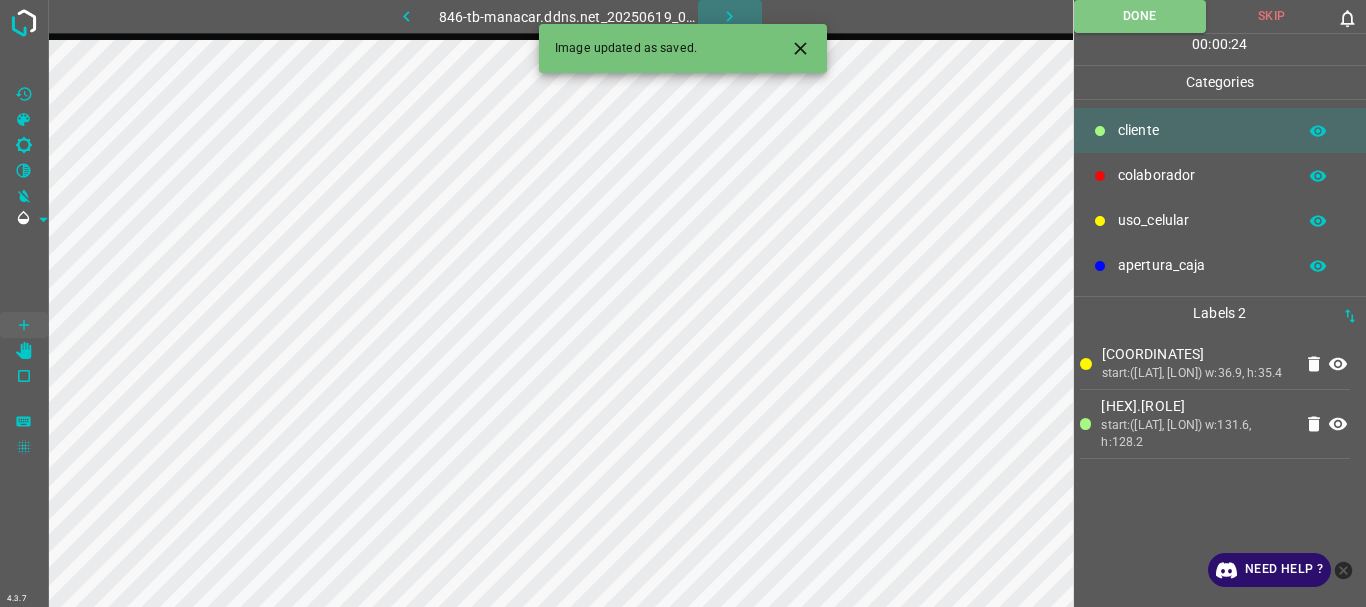 click at bounding box center (730, 16) 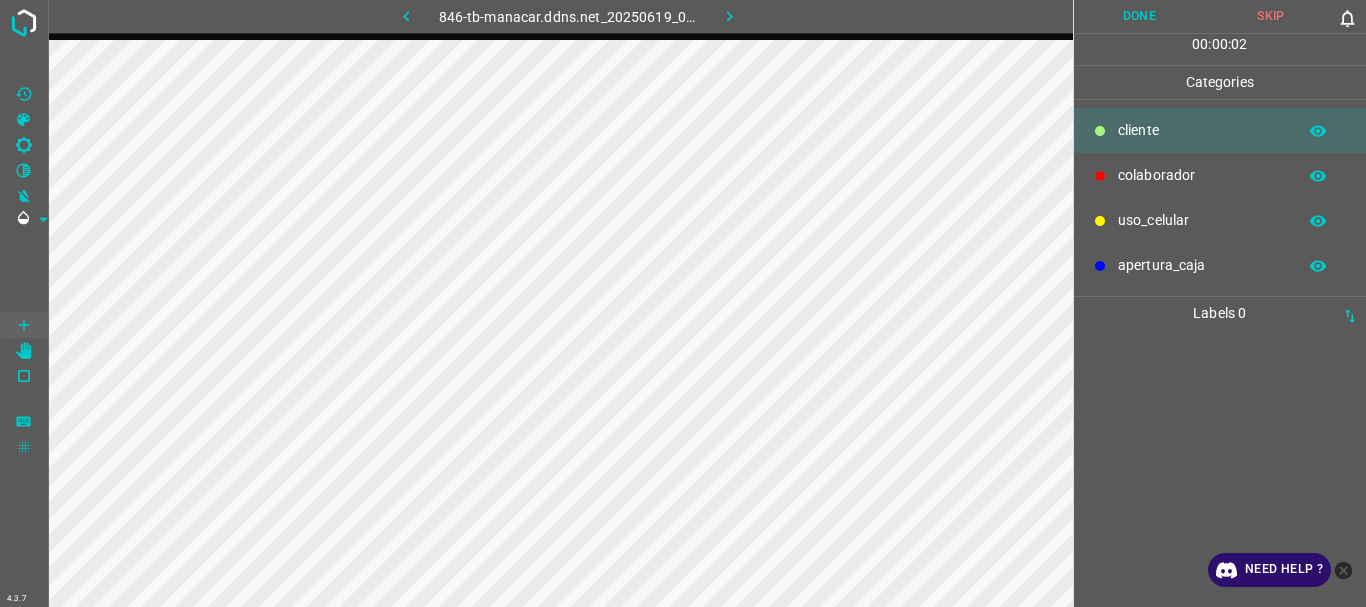 click on "uso_celular" at bounding box center [1202, 130] 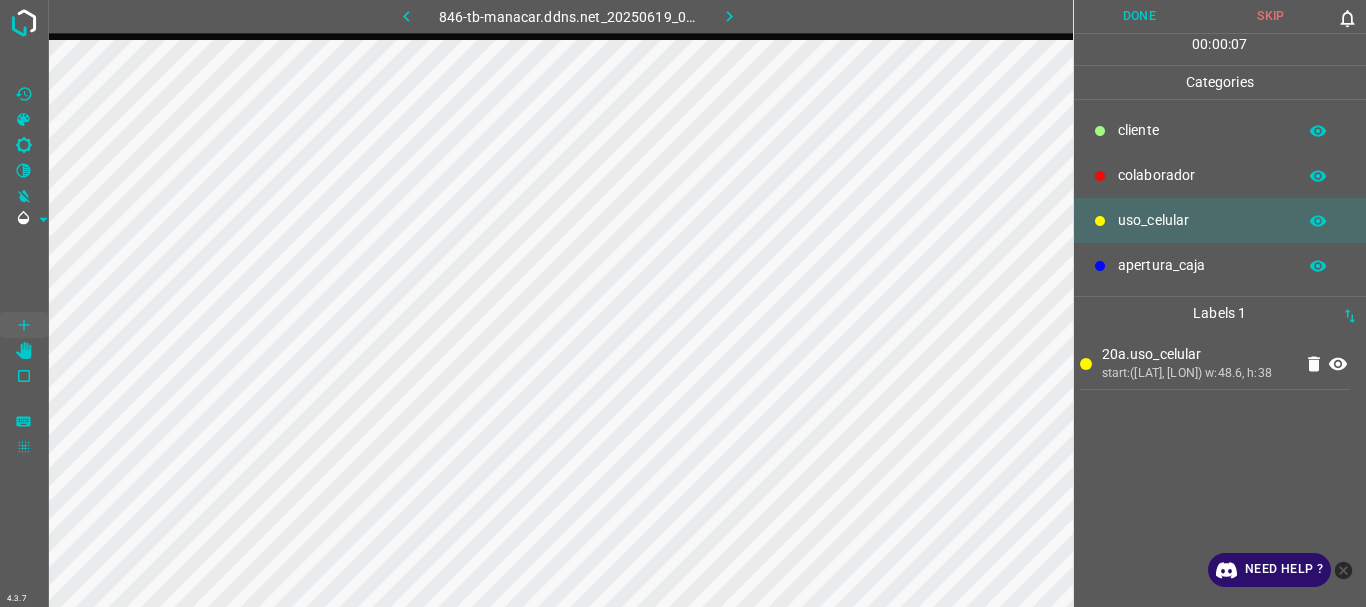 click on "​​cliente" at bounding box center [1220, 130] 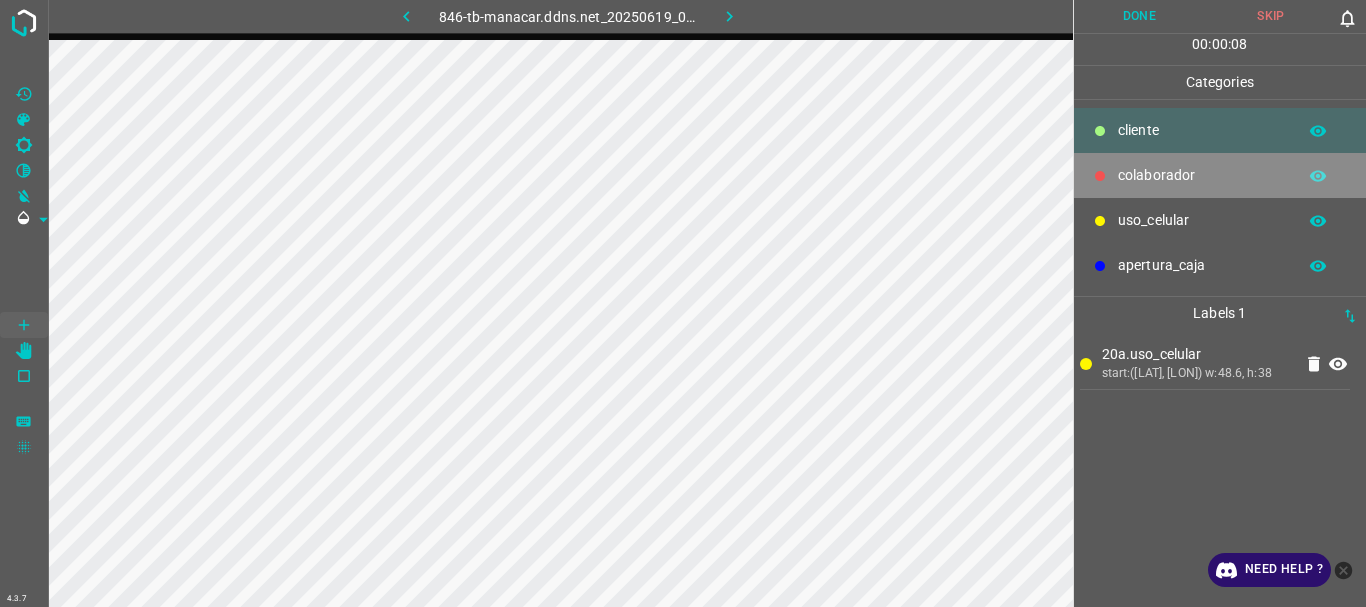 click at bounding box center (1100, 176) 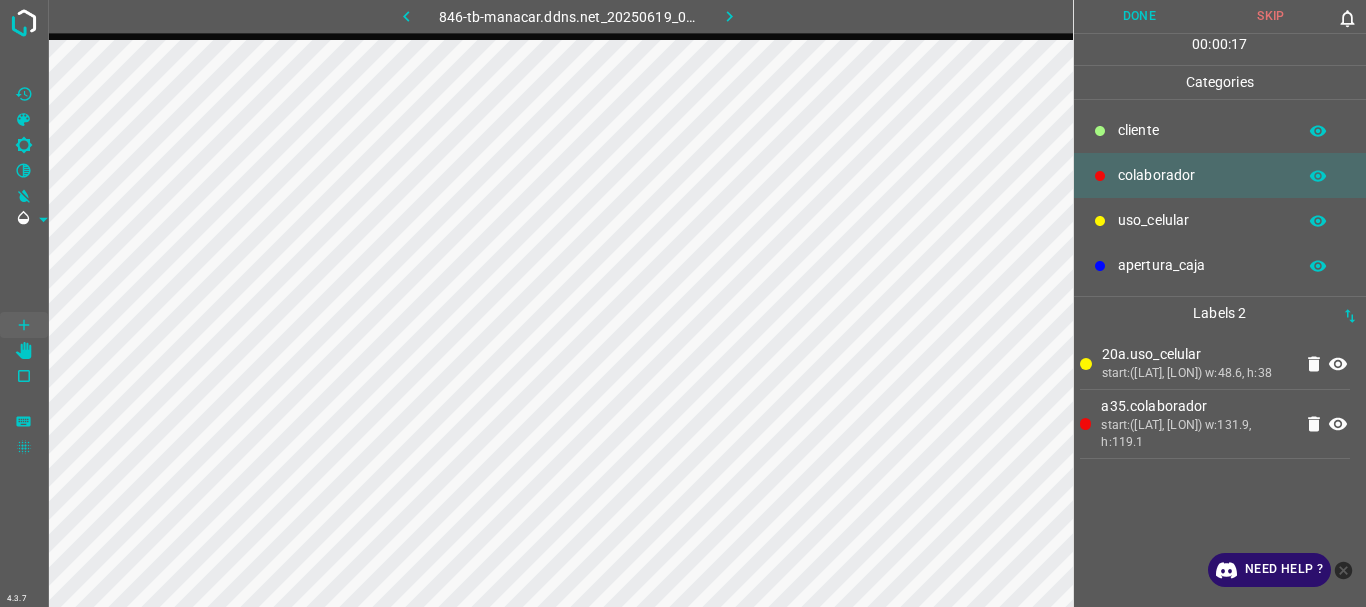 click on "Done" at bounding box center (1140, 16) 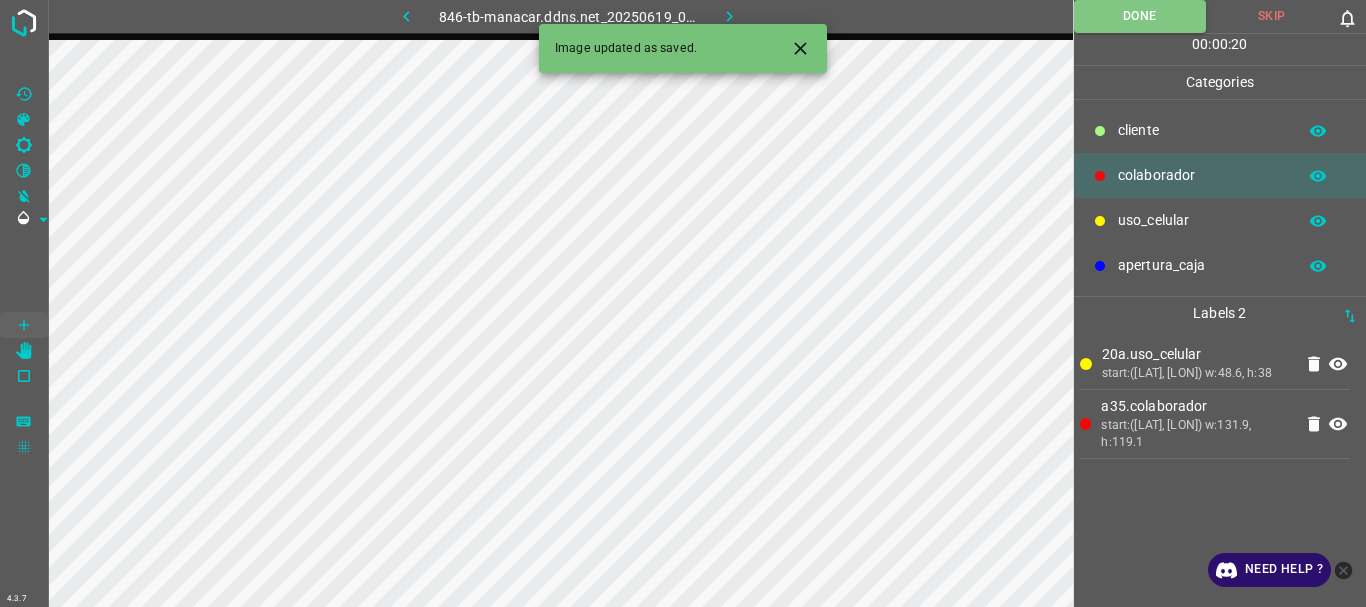 click at bounding box center [729, 16] 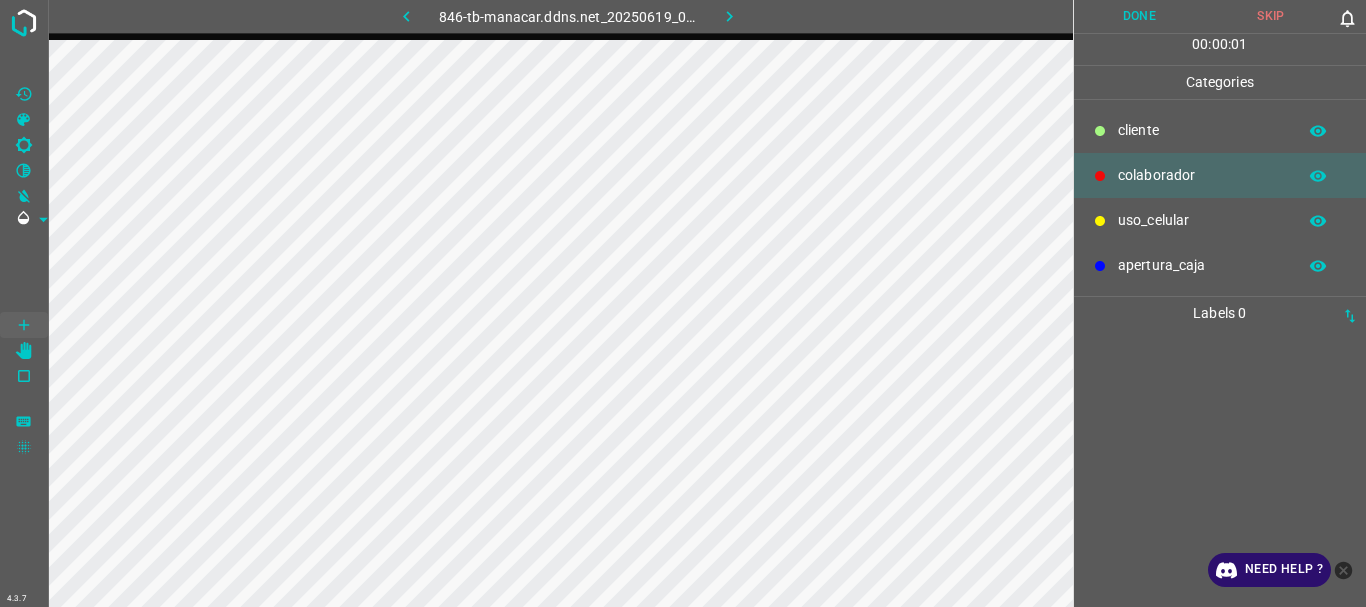 click on "uso_celular" at bounding box center [1220, 220] 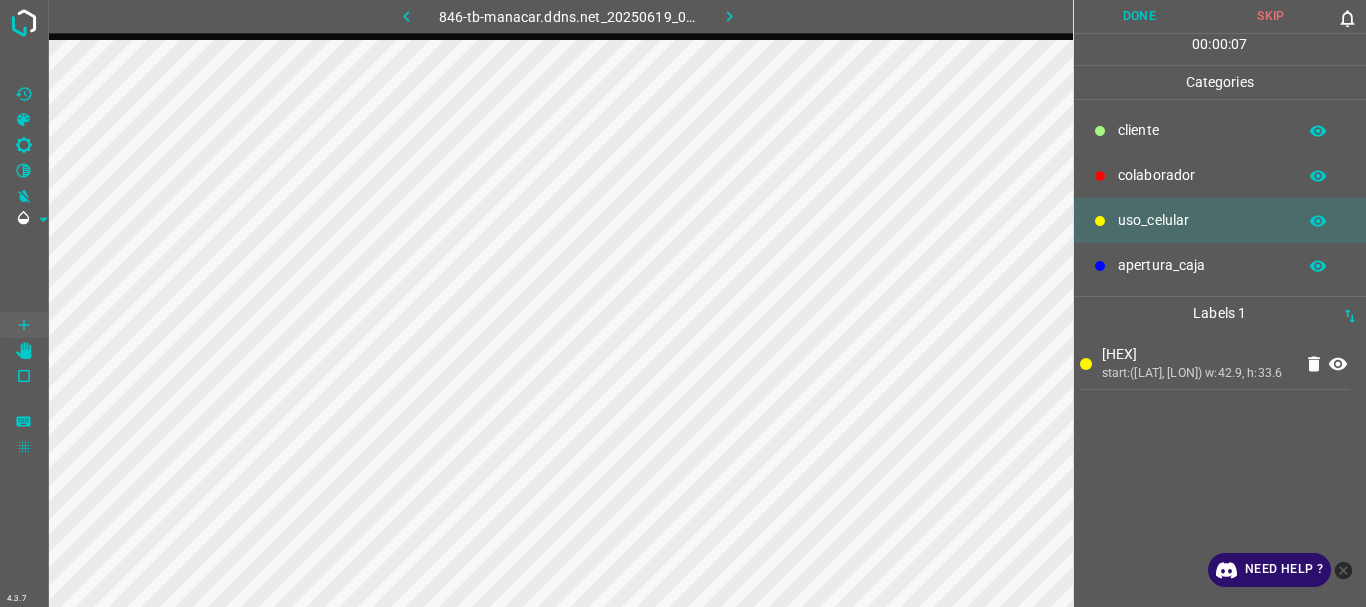 click on "​​cliente" at bounding box center [1202, 130] 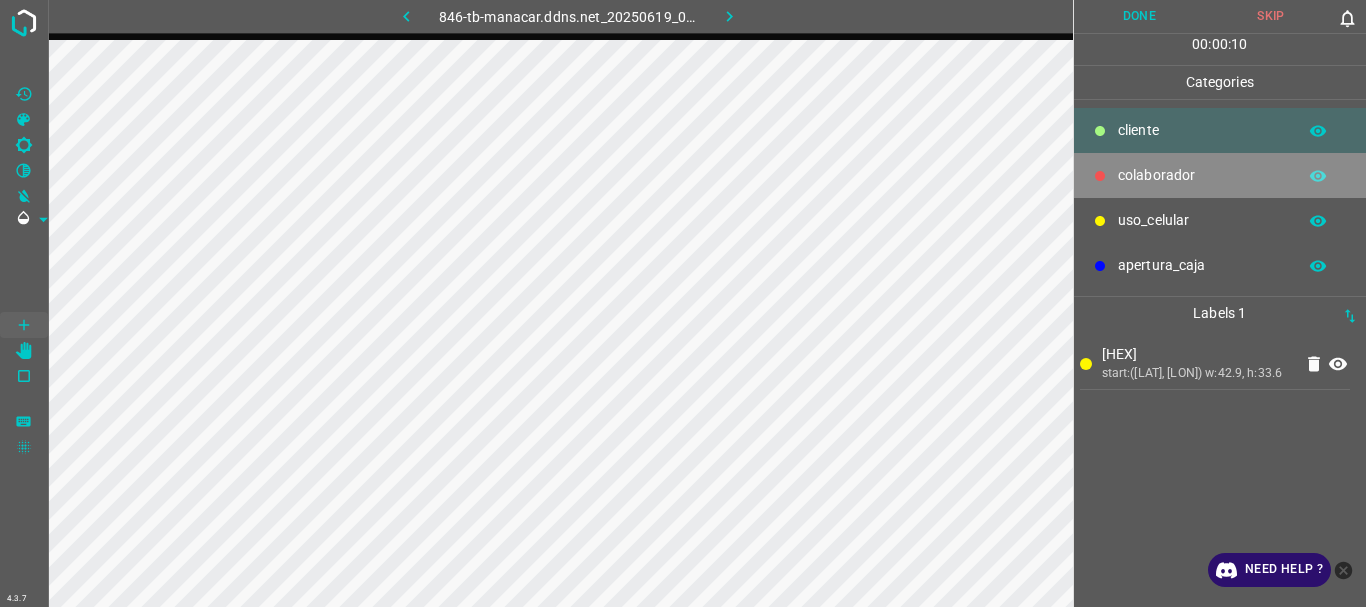 click on "colaborador" at bounding box center [1202, 130] 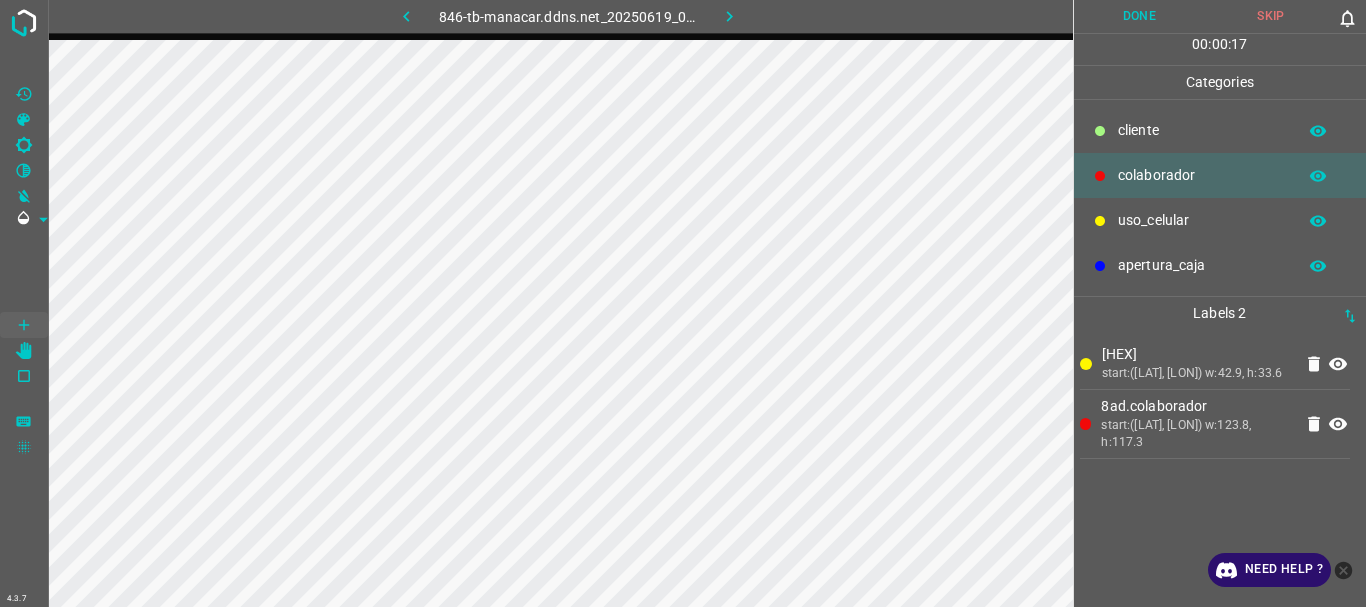 click on "Done" at bounding box center (1140, 16) 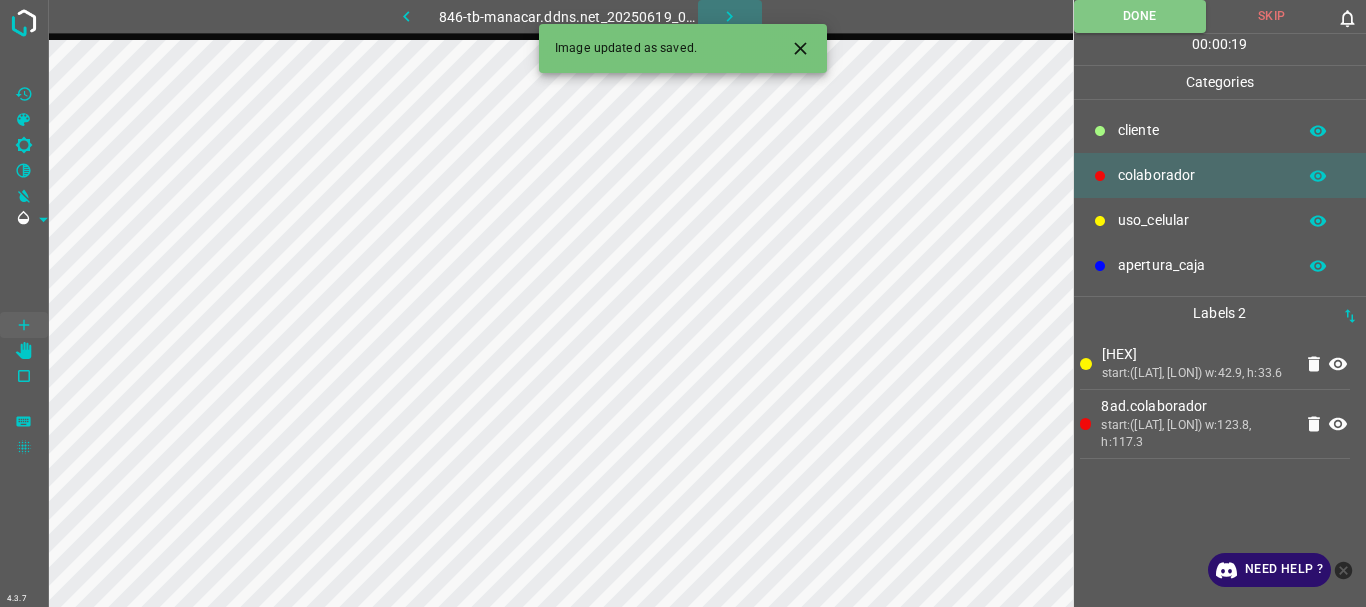 click at bounding box center (730, 16) 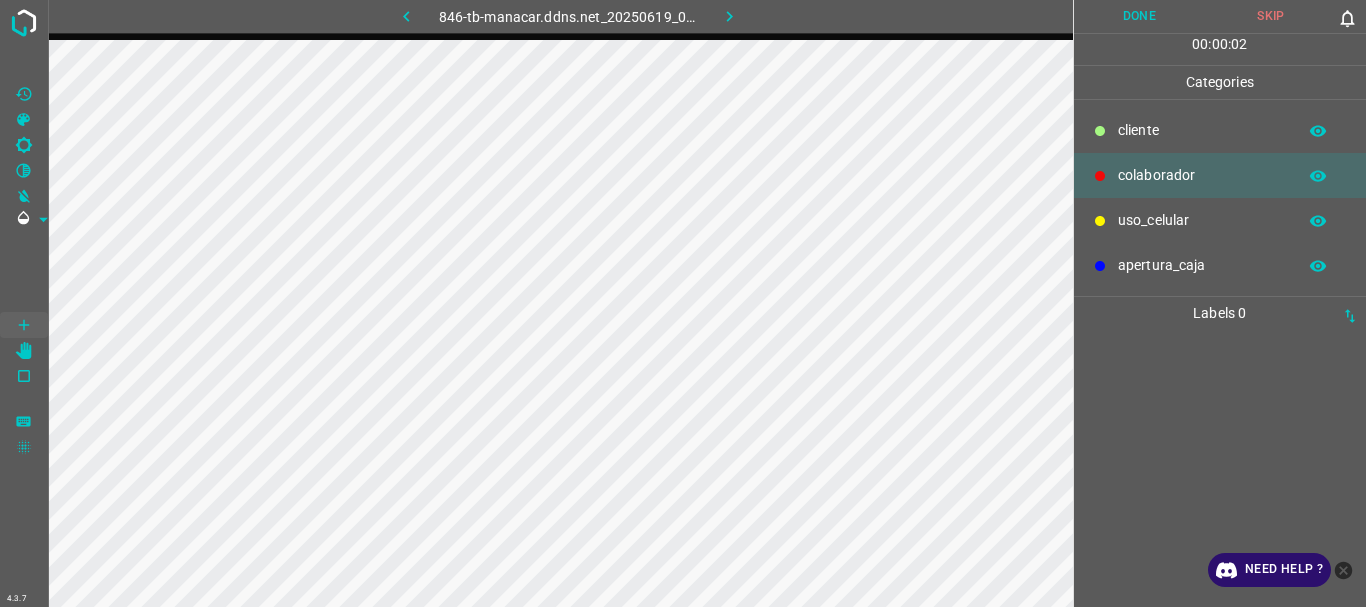 click on "uso_celular" at bounding box center [1220, 220] 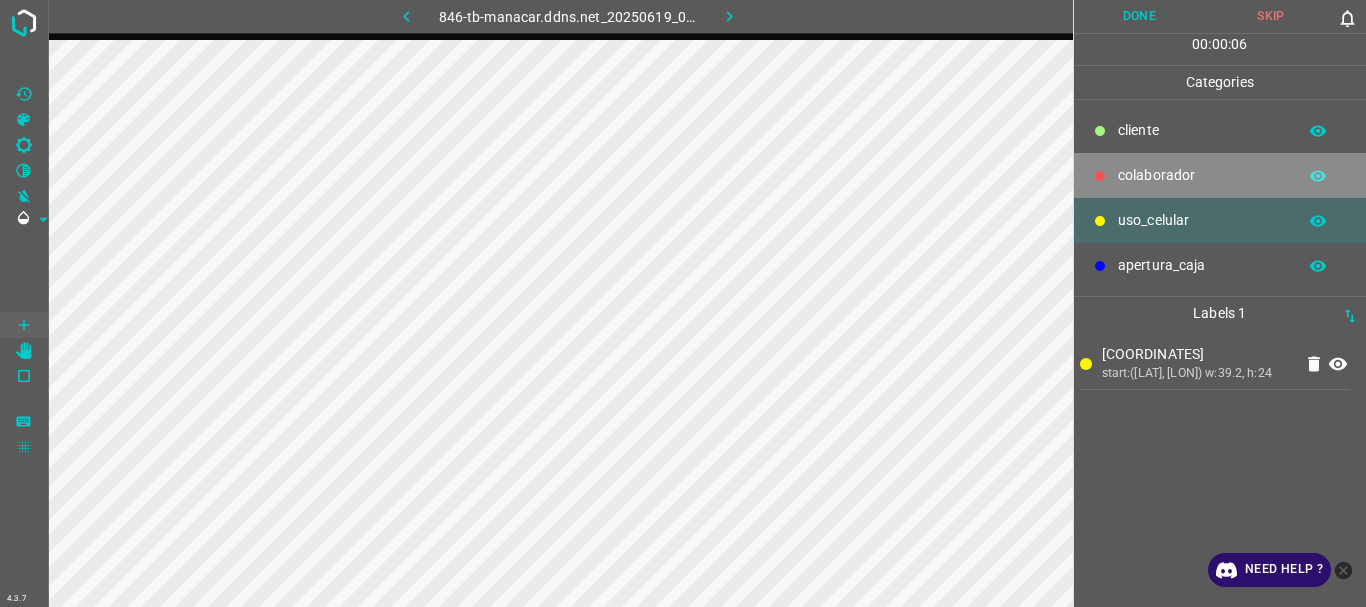 click on "colaborador" at bounding box center [1202, 130] 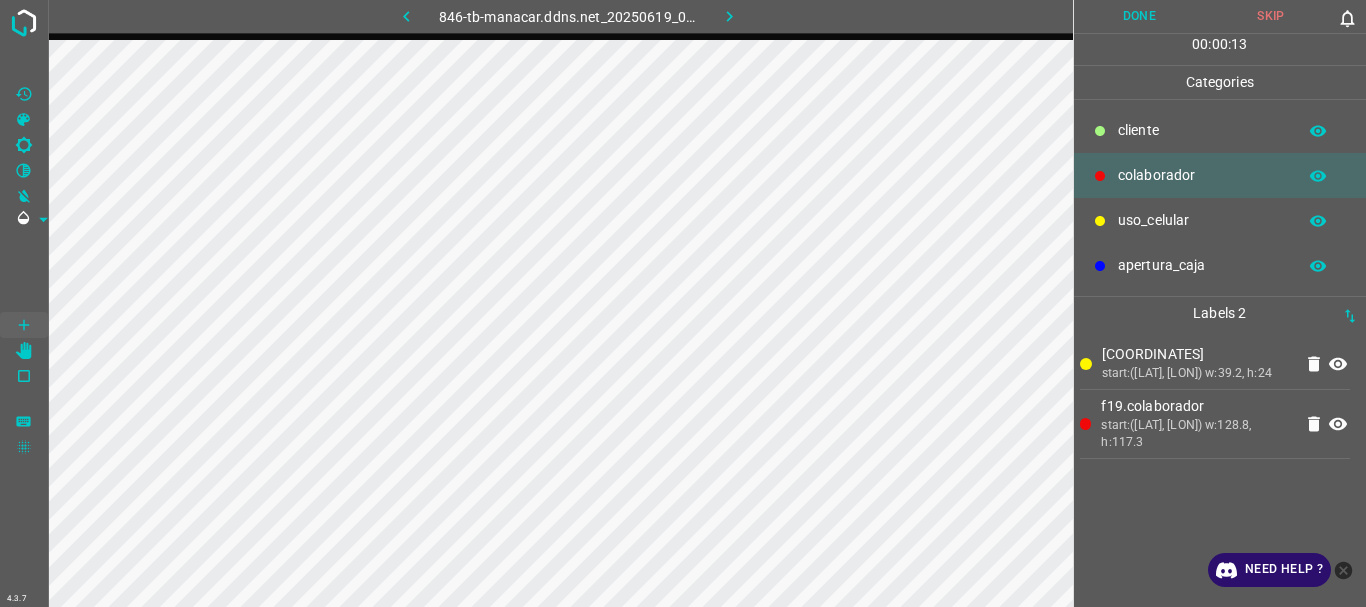 click on "Done" at bounding box center (1140, 16) 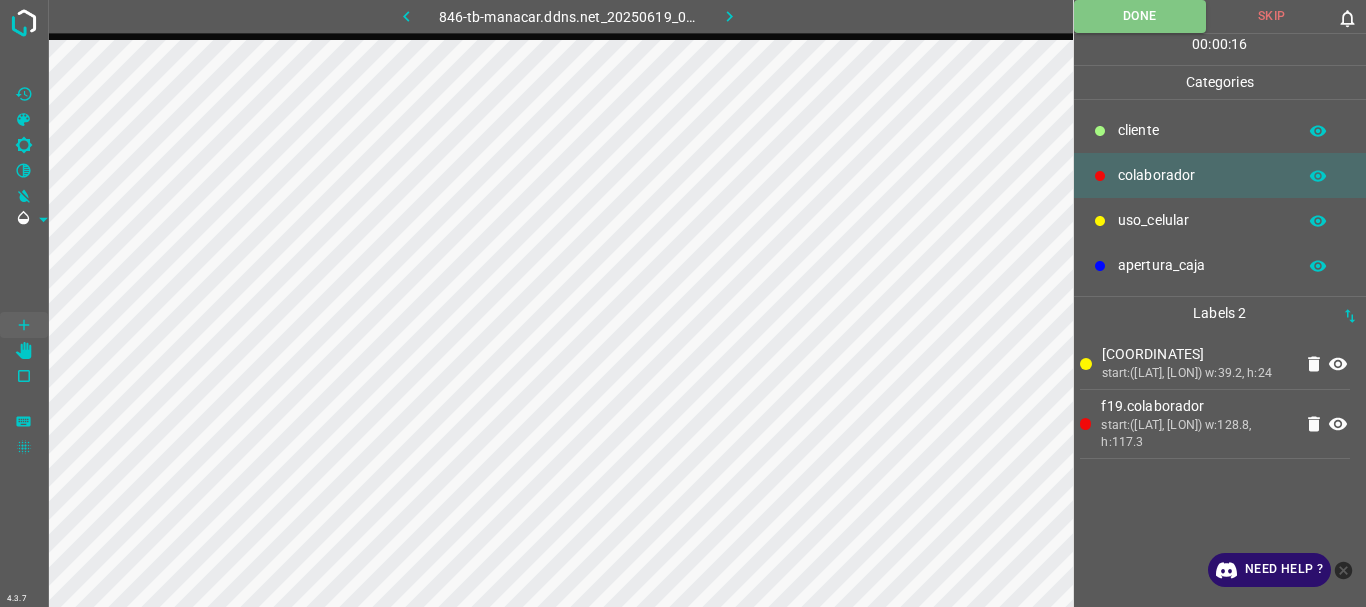 click at bounding box center [730, 16] 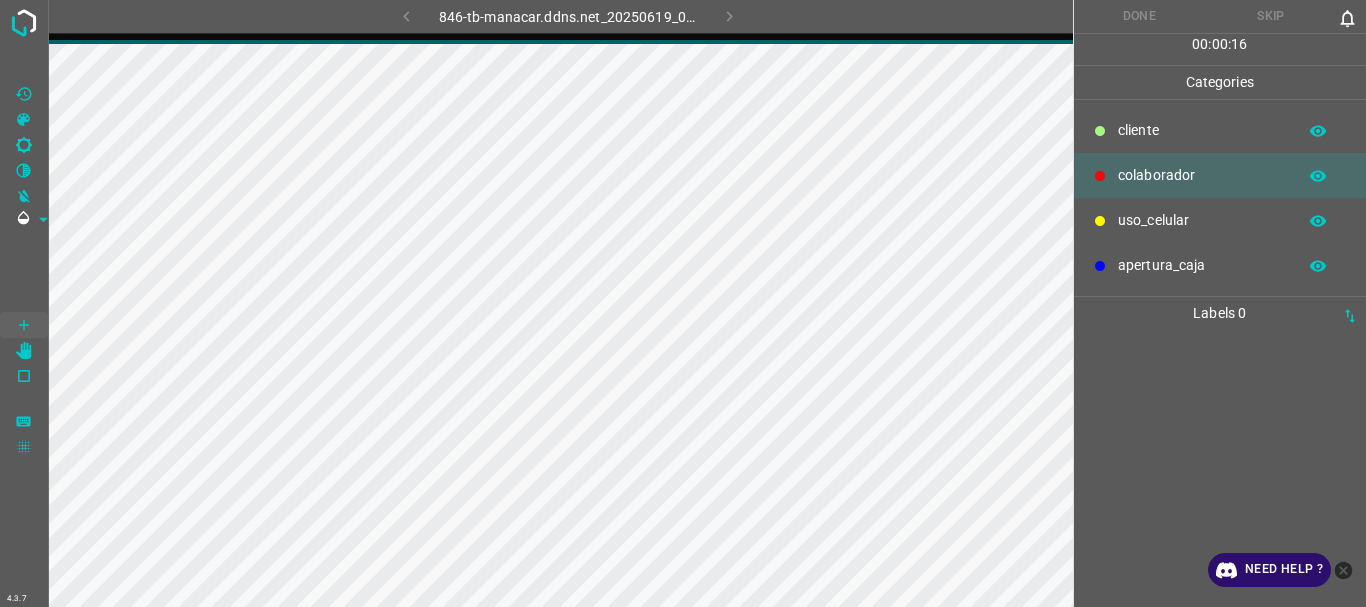 click on "uso_celular" at bounding box center (1202, 130) 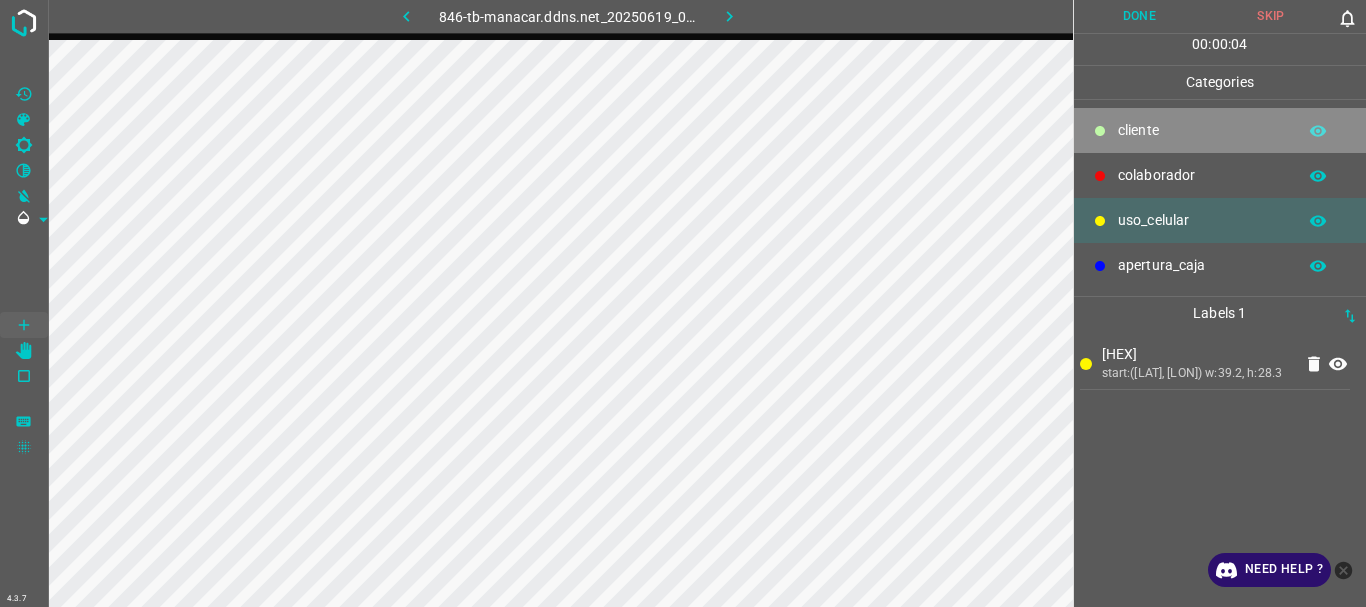 click at bounding box center (1100, 131) 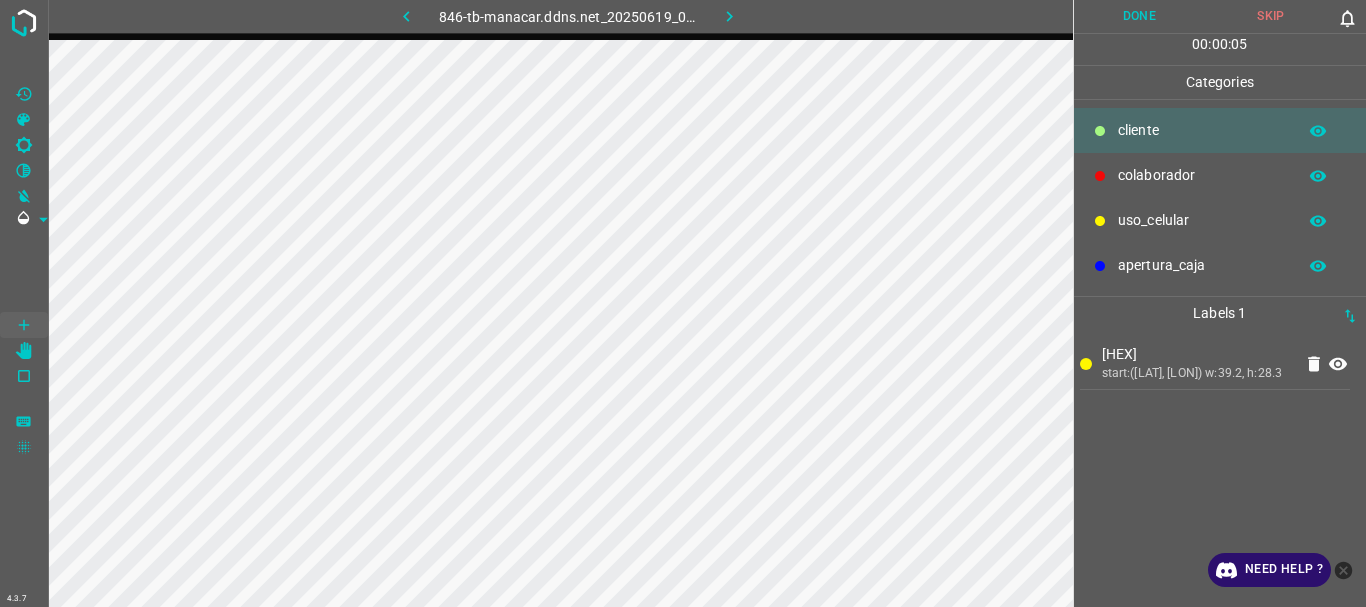 click on "colaborador" at bounding box center (1202, 130) 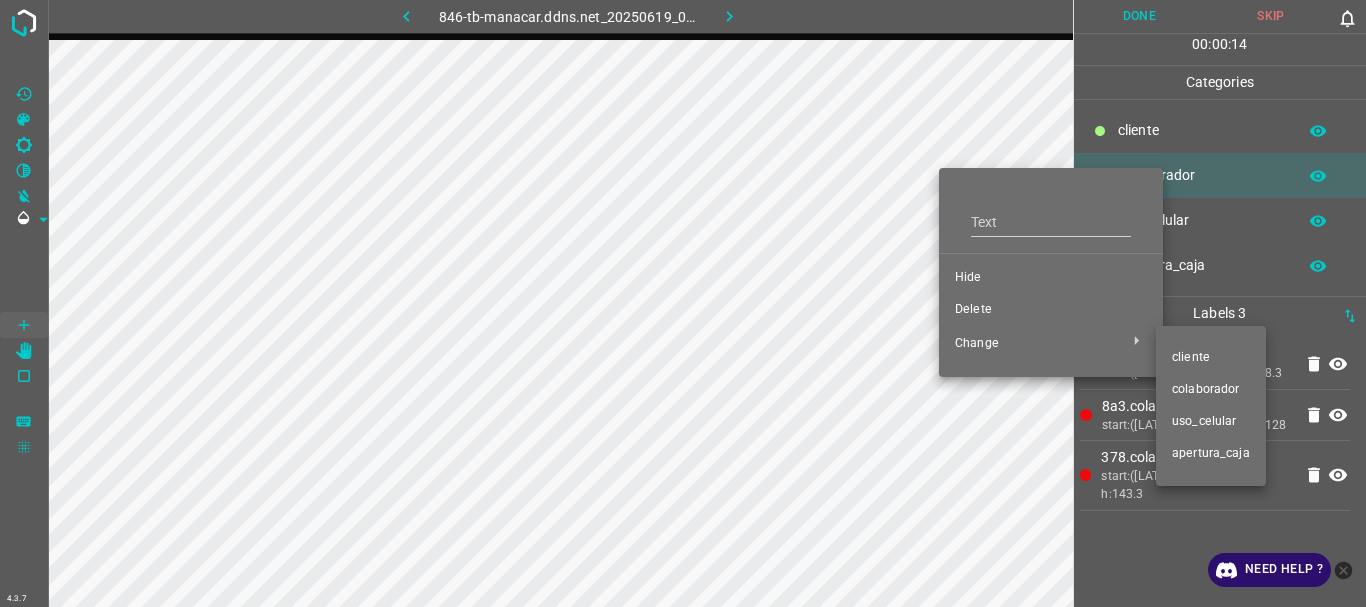 click at bounding box center (683, 303) 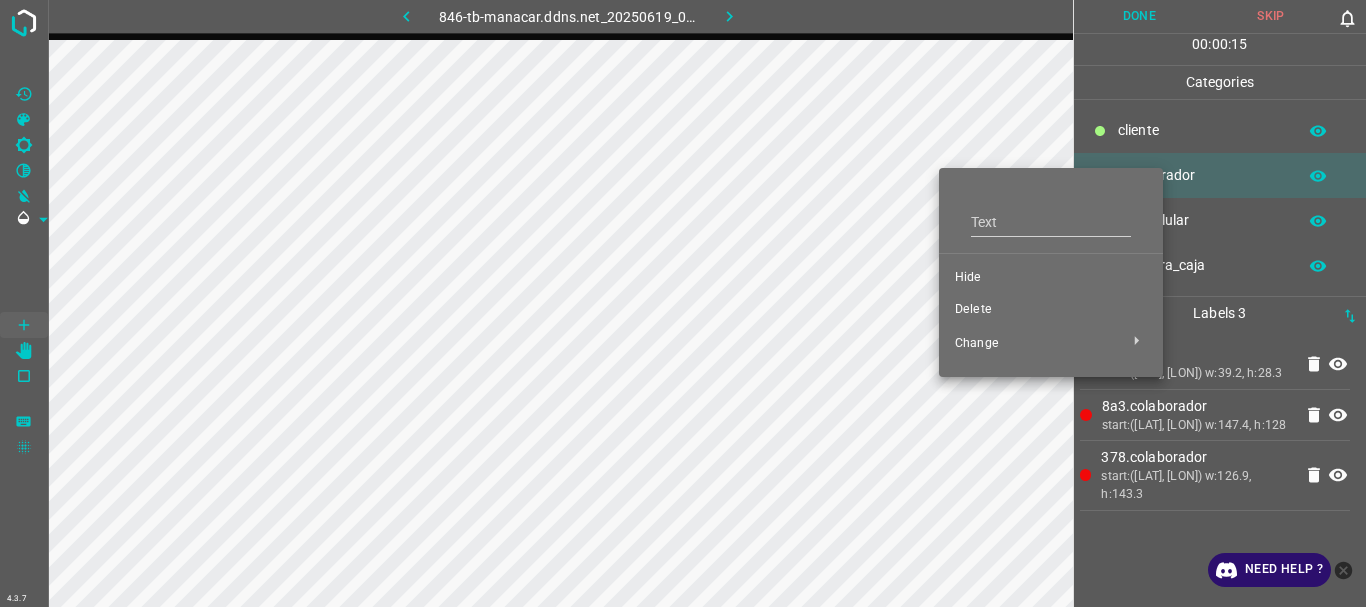 click on "Delete" at bounding box center [1051, 278] 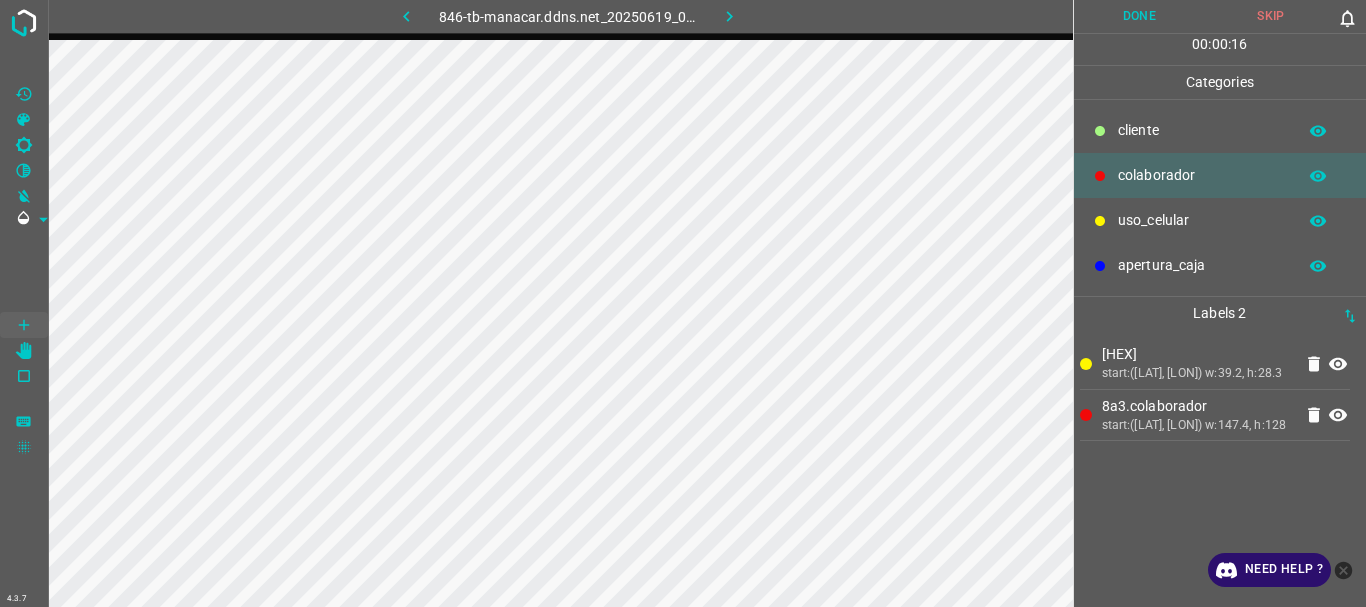 click on "Done" at bounding box center (1140, 16) 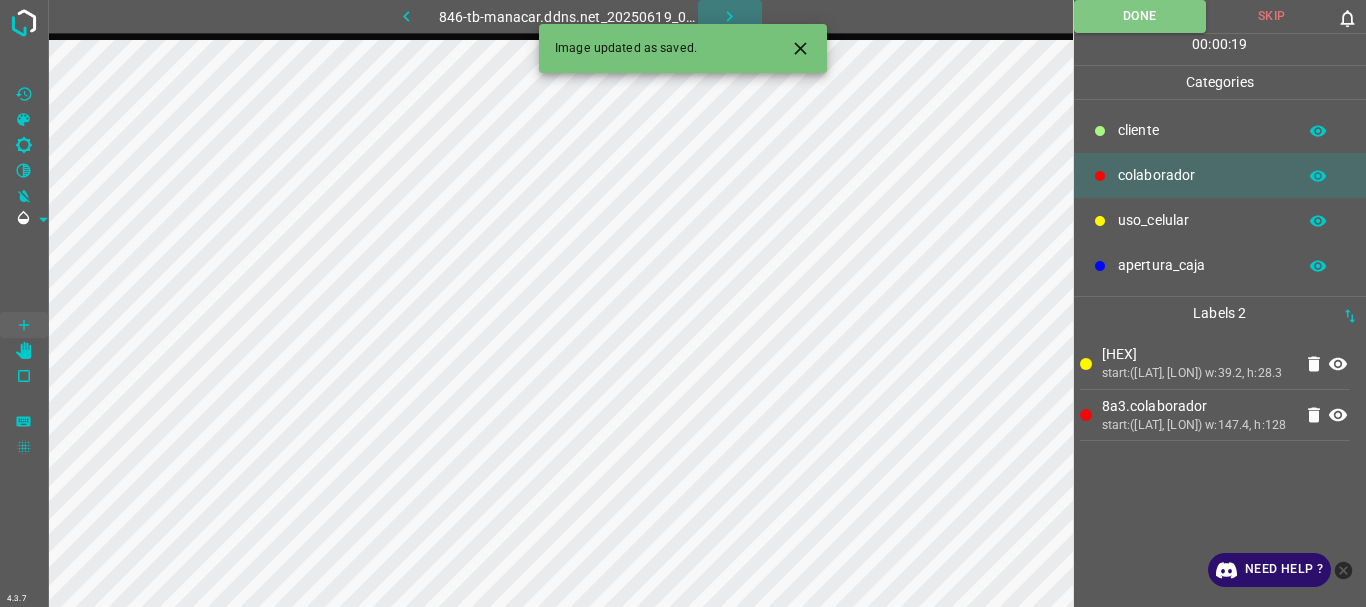 click at bounding box center [729, 16] 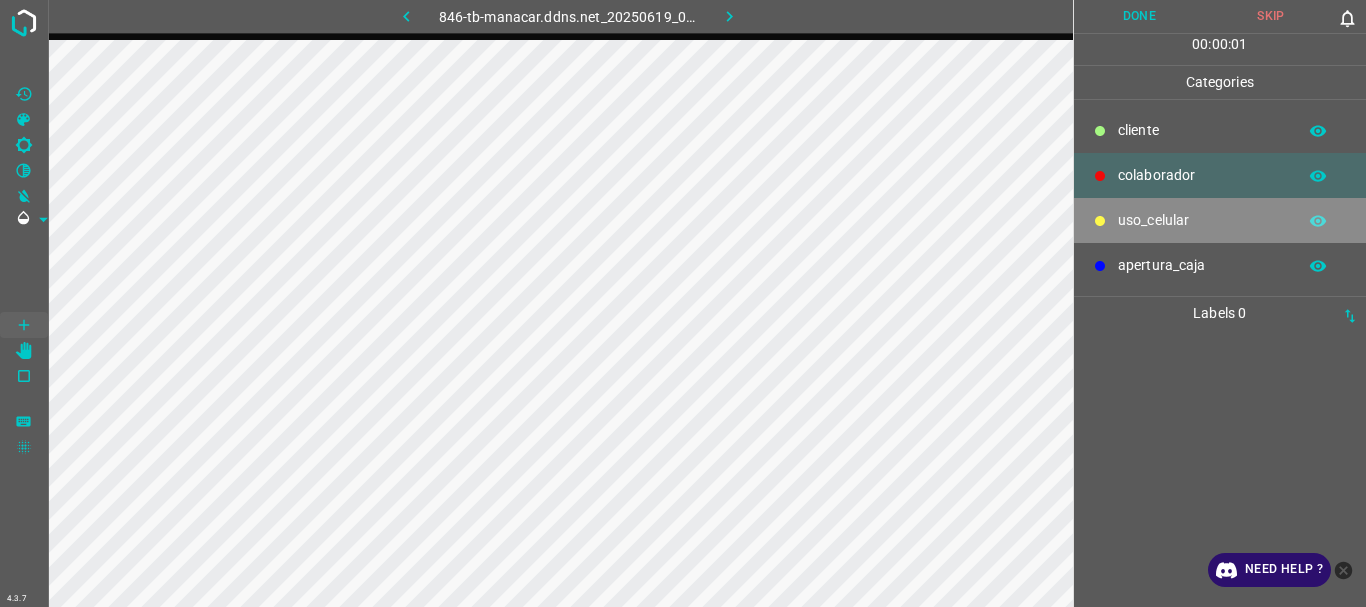 click on "uso_celular" at bounding box center (1202, 130) 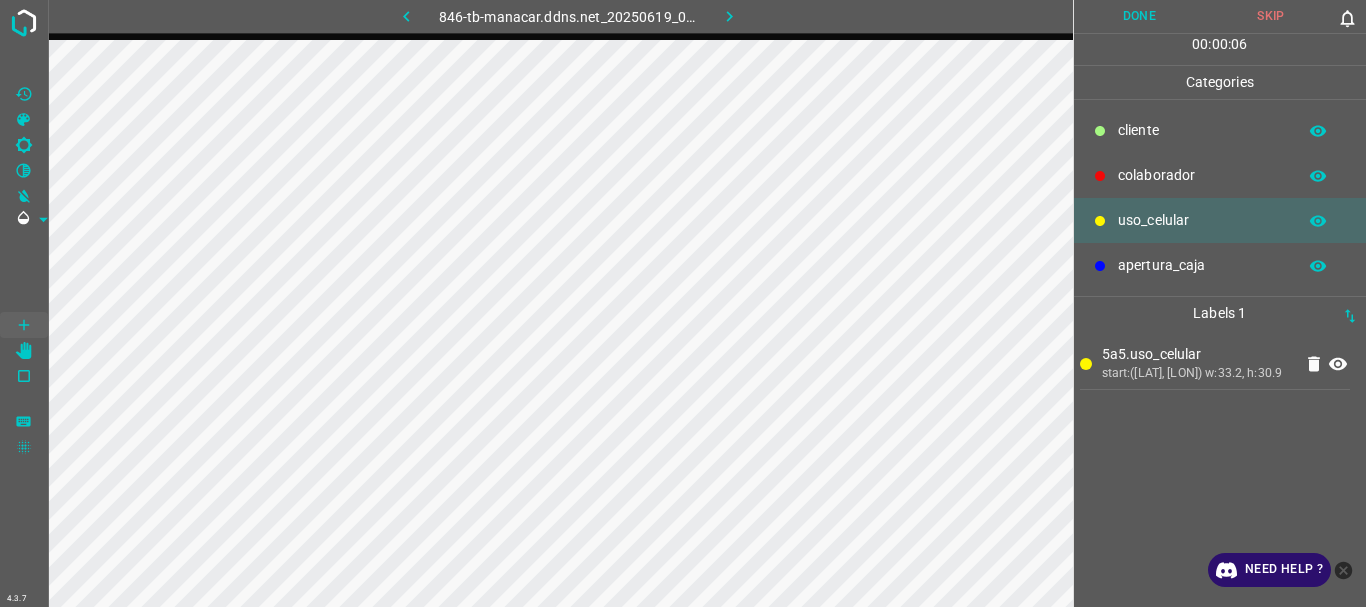 click on "colaborador" at bounding box center (1220, 175) 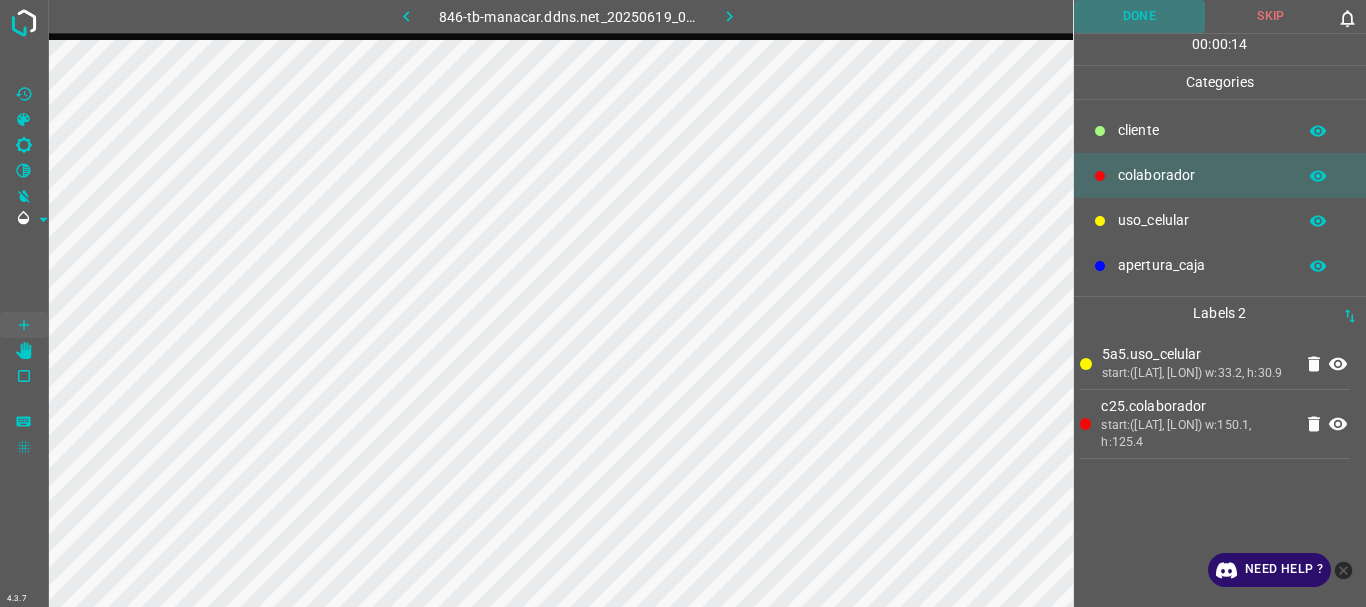 click on "Done" at bounding box center [1140, 16] 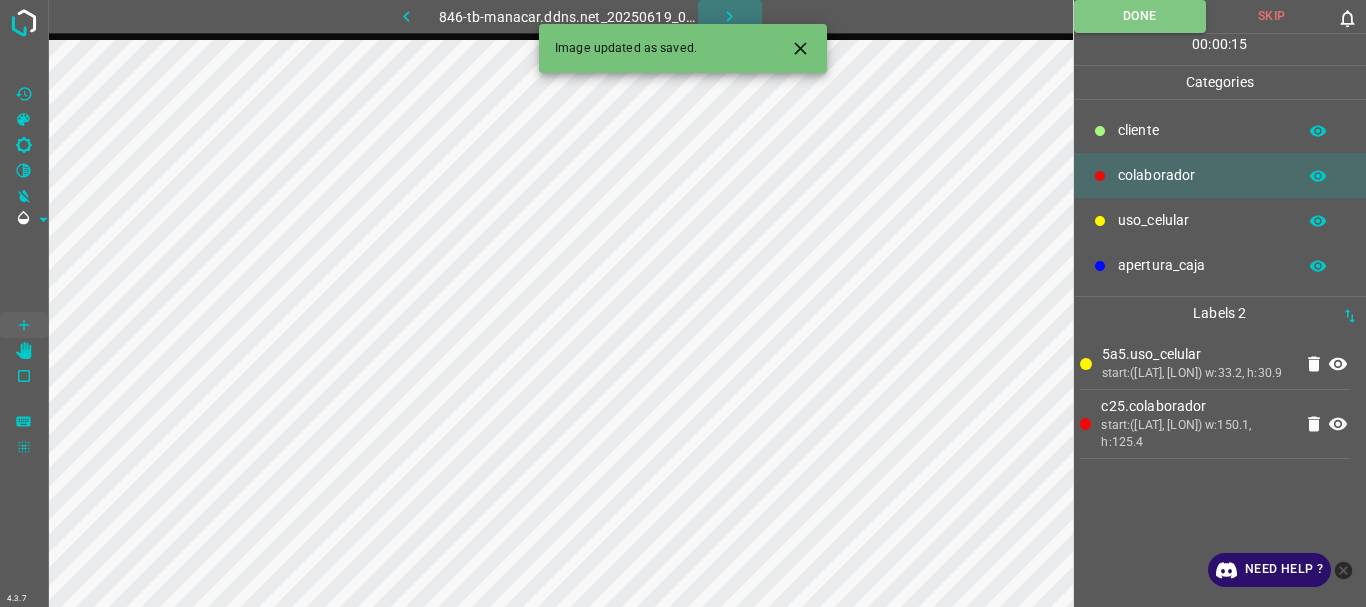 click at bounding box center (729, 16) 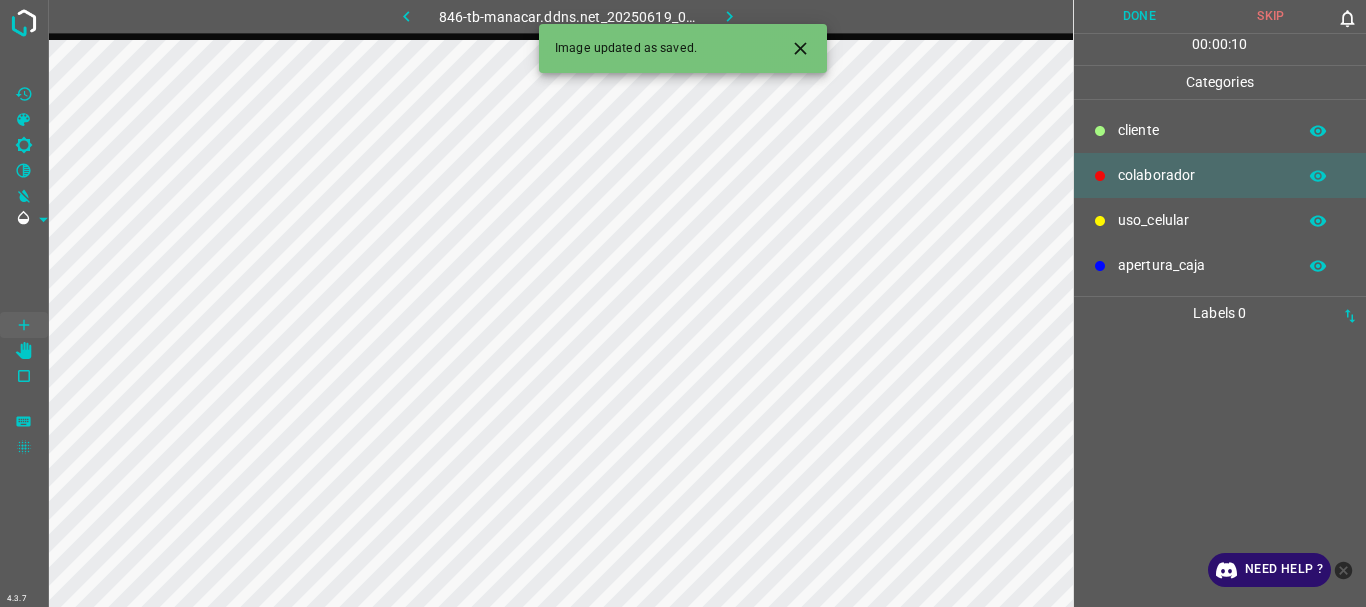 click on "uso_celular" at bounding box center [1202, 130] 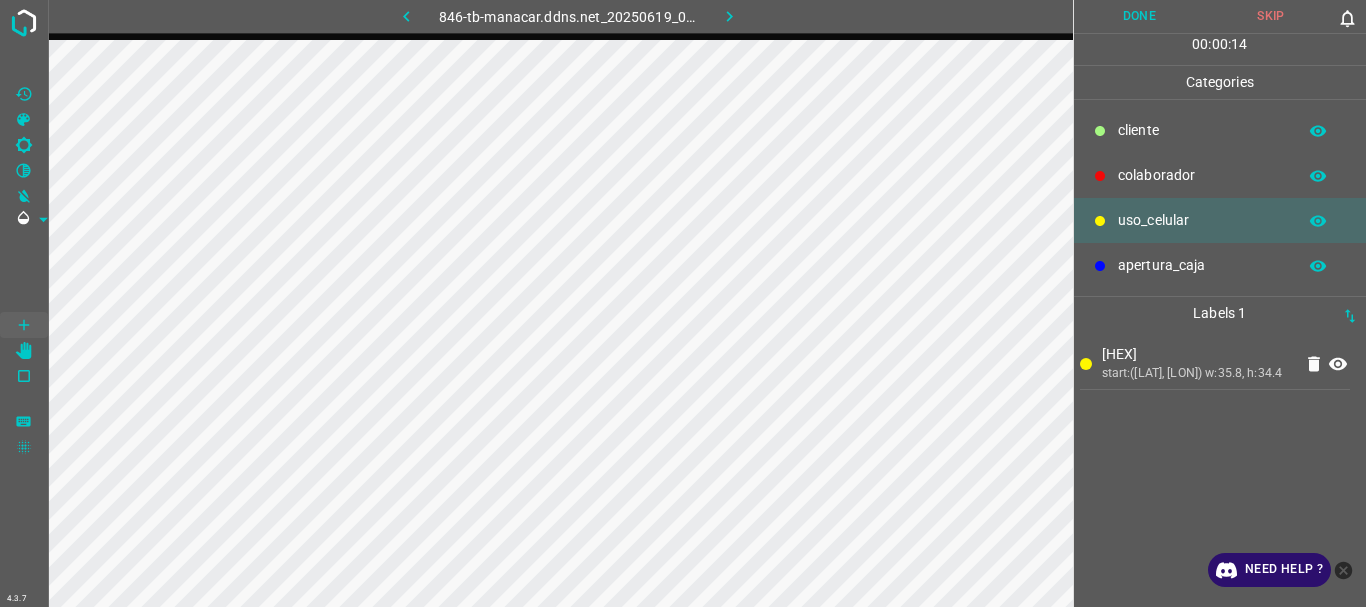 click on "colaborador" at bounding box center [1202, 130] 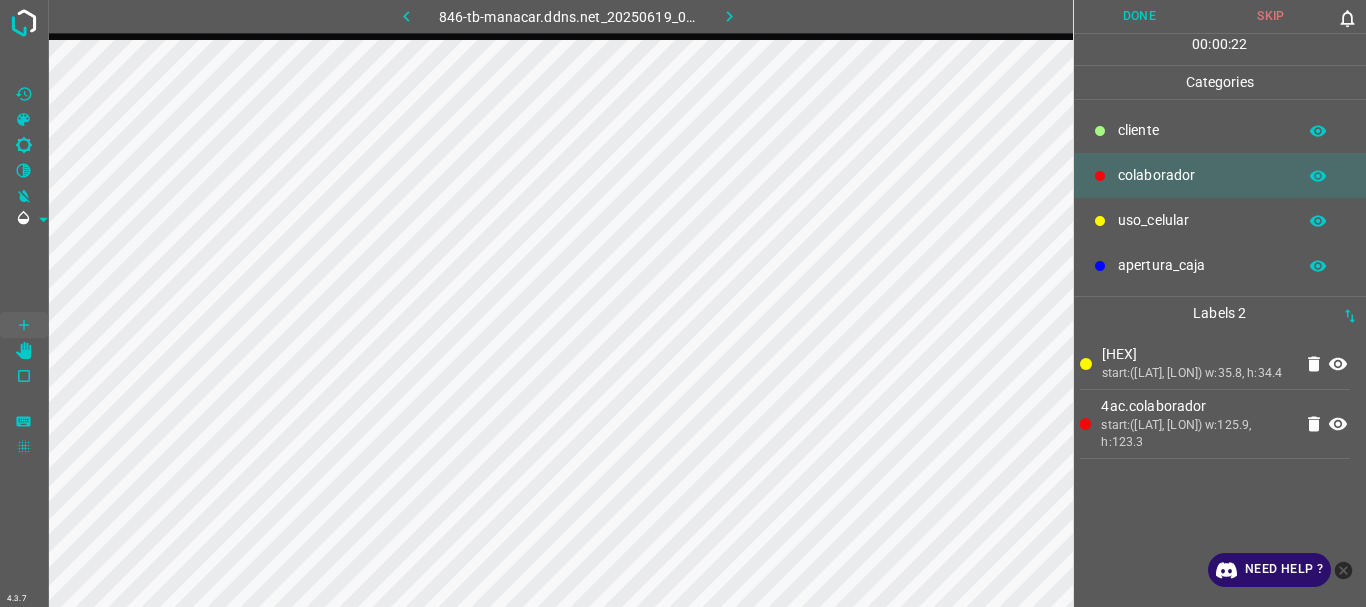 click on "Done" at bounding box center (1140, 16) 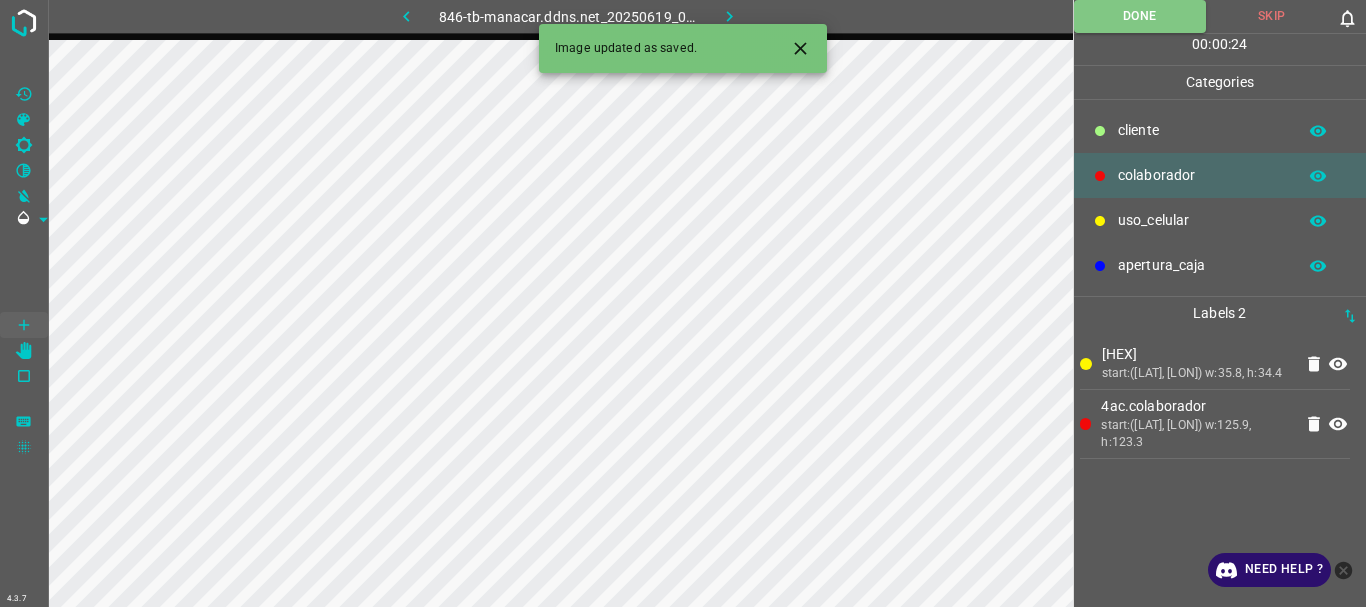 click at bounding box center (729, 16) 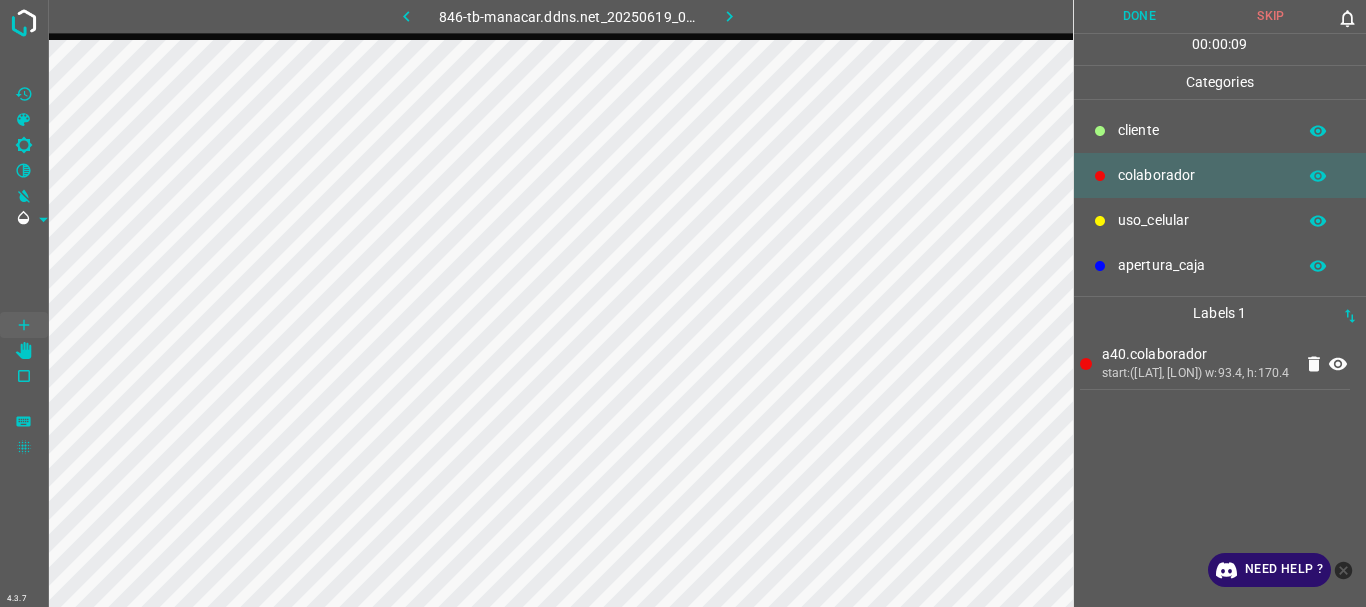 click on "Done" at bounding box center (1140, 16) 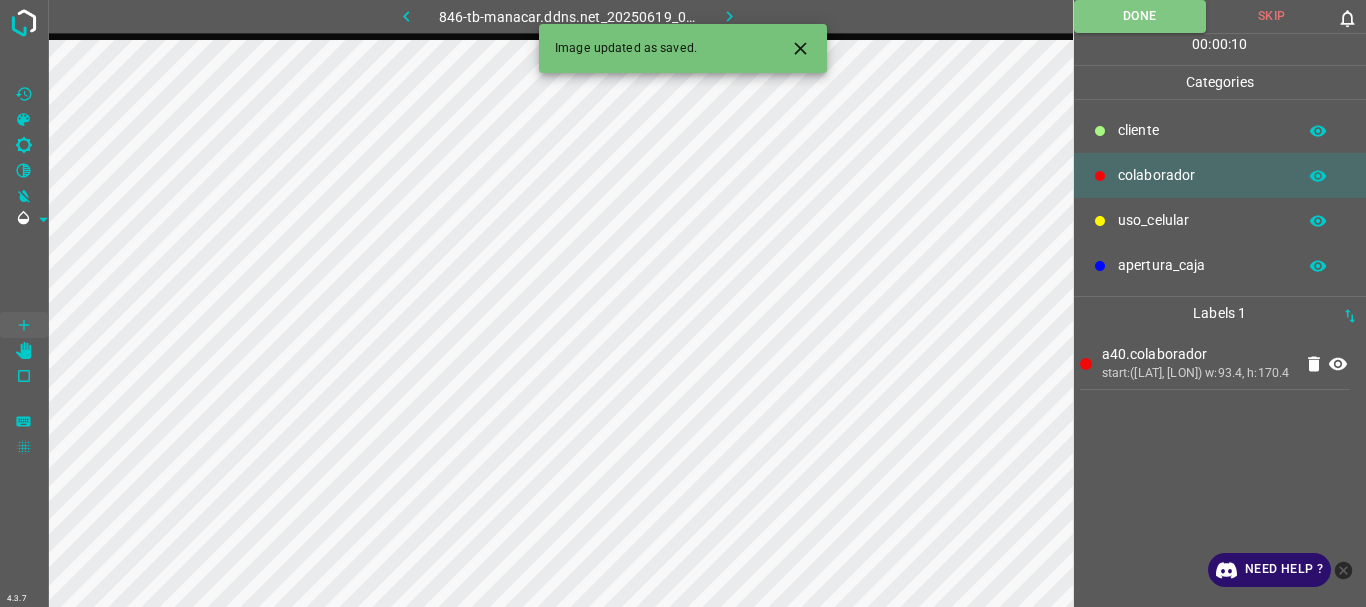 click at bounding box center [729, 16] 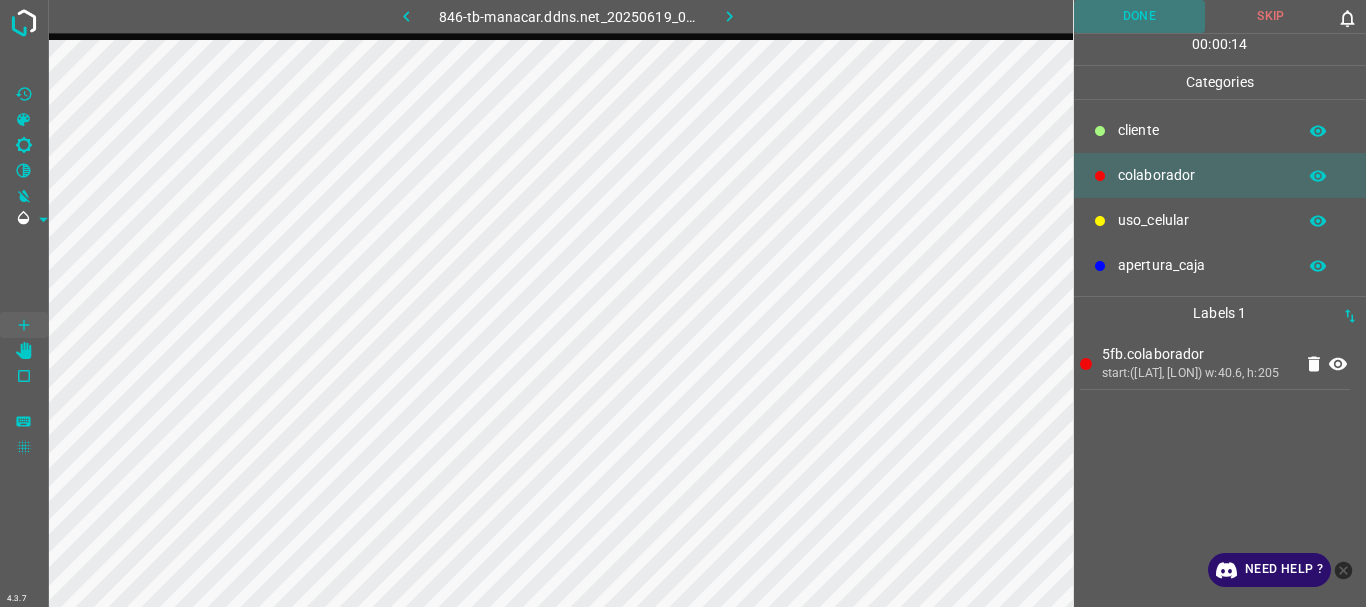 click on "Done" at bounding box center [1140, 16] 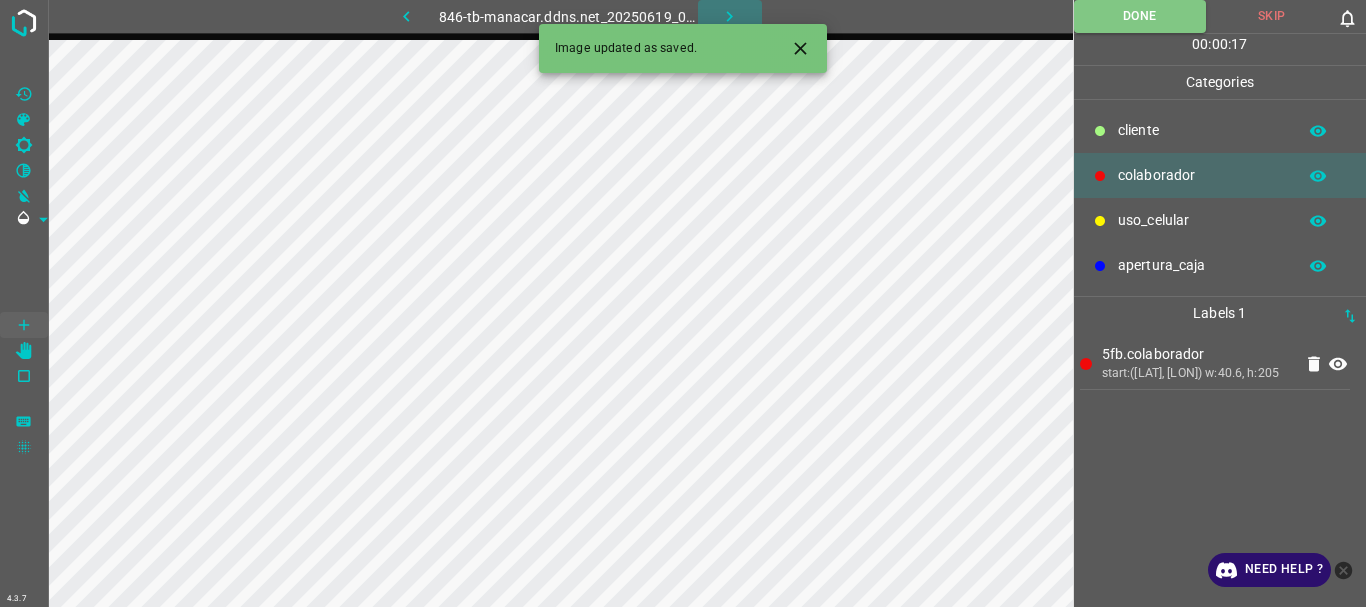 click at bounding box center [729, 16] 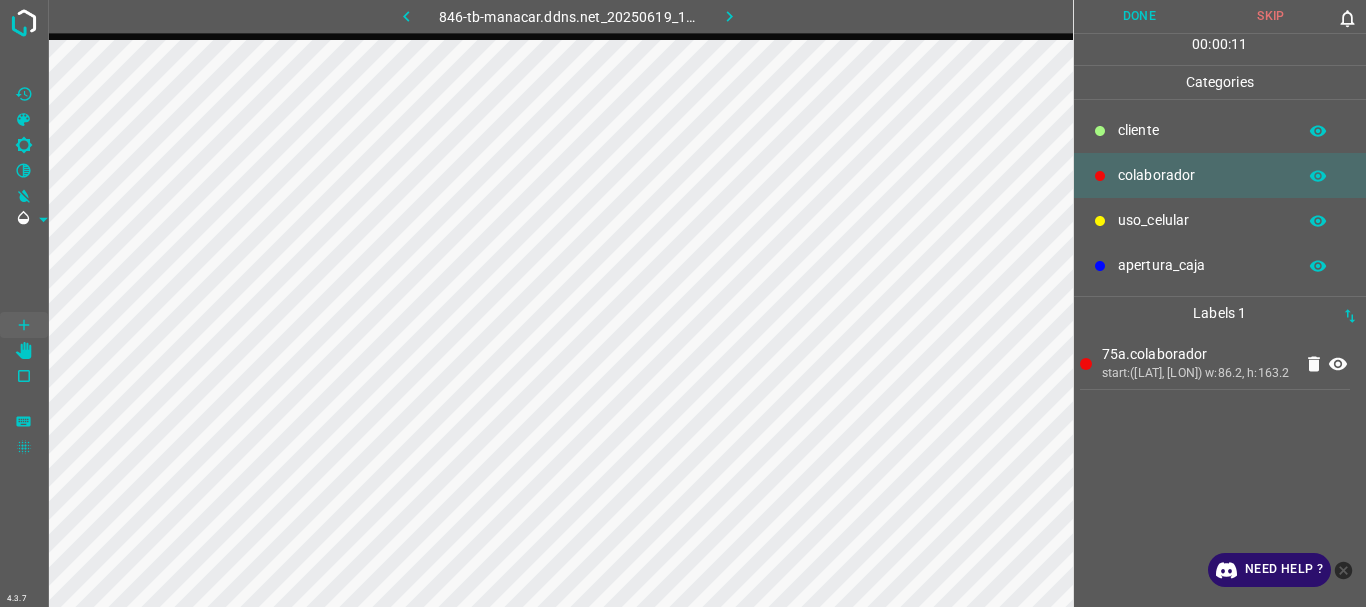 click on "Done" at bounding box center (1140, 16) 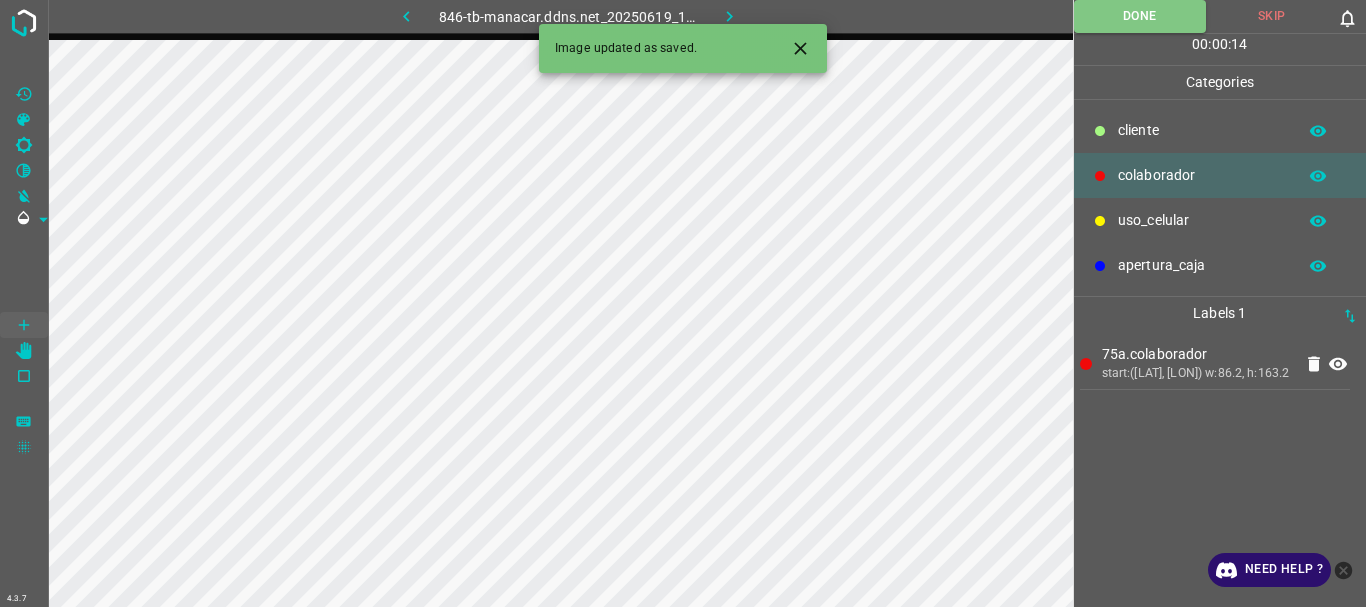 click at bounding box center [729, 16] 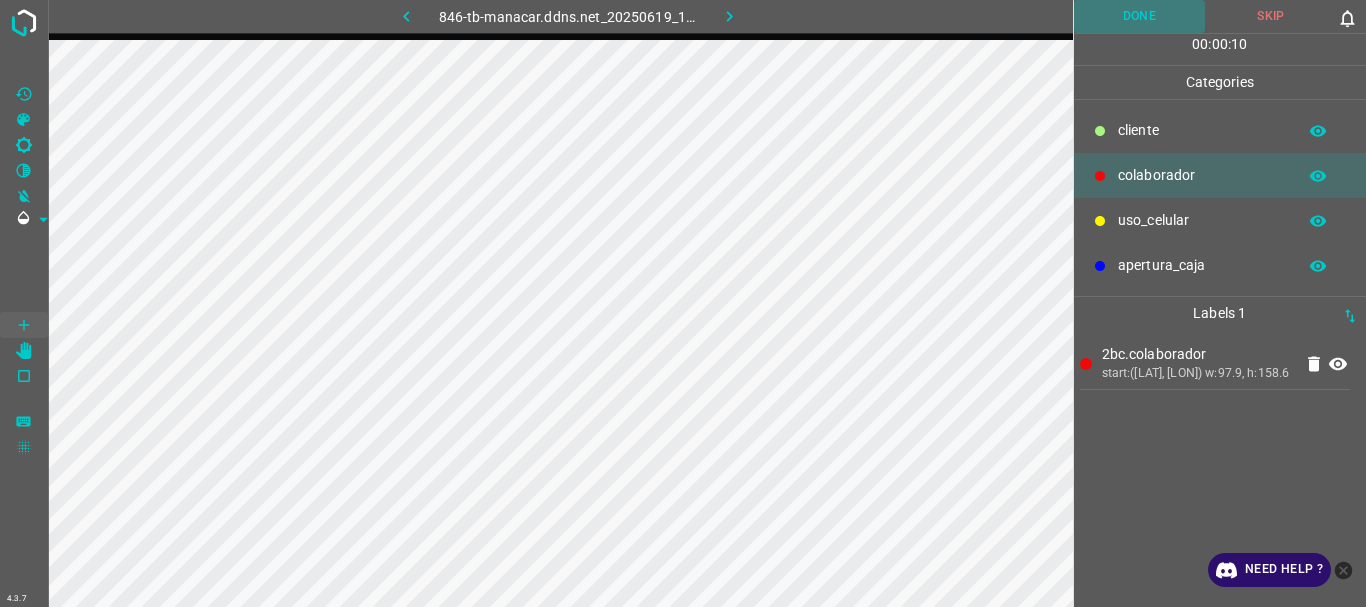 click on "Done" at bounding box center [1140, 16] 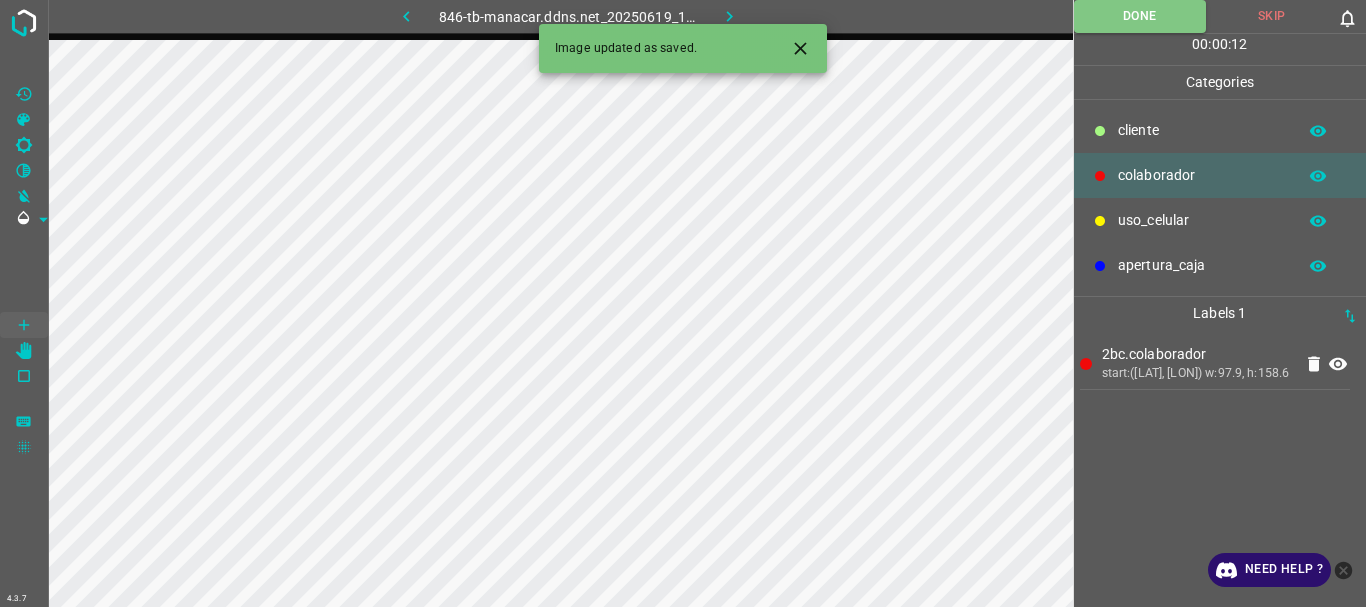 click at bounding box center [730, 16] 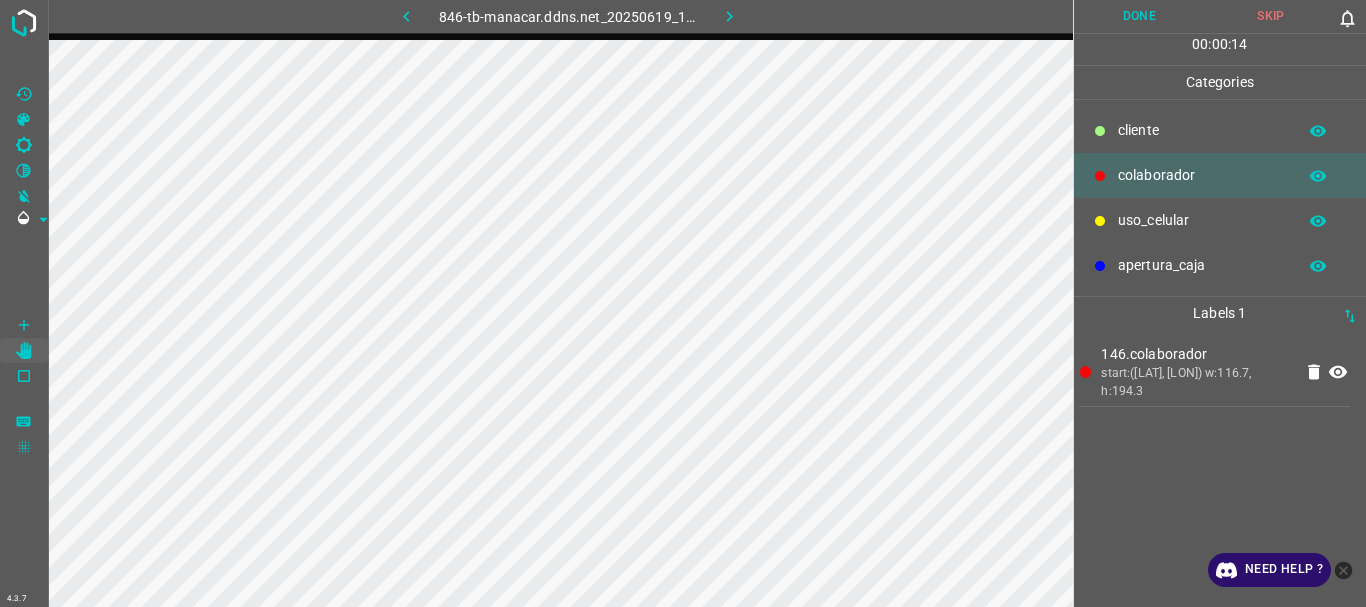 click on "Done" at bounding box center [1140, 16] 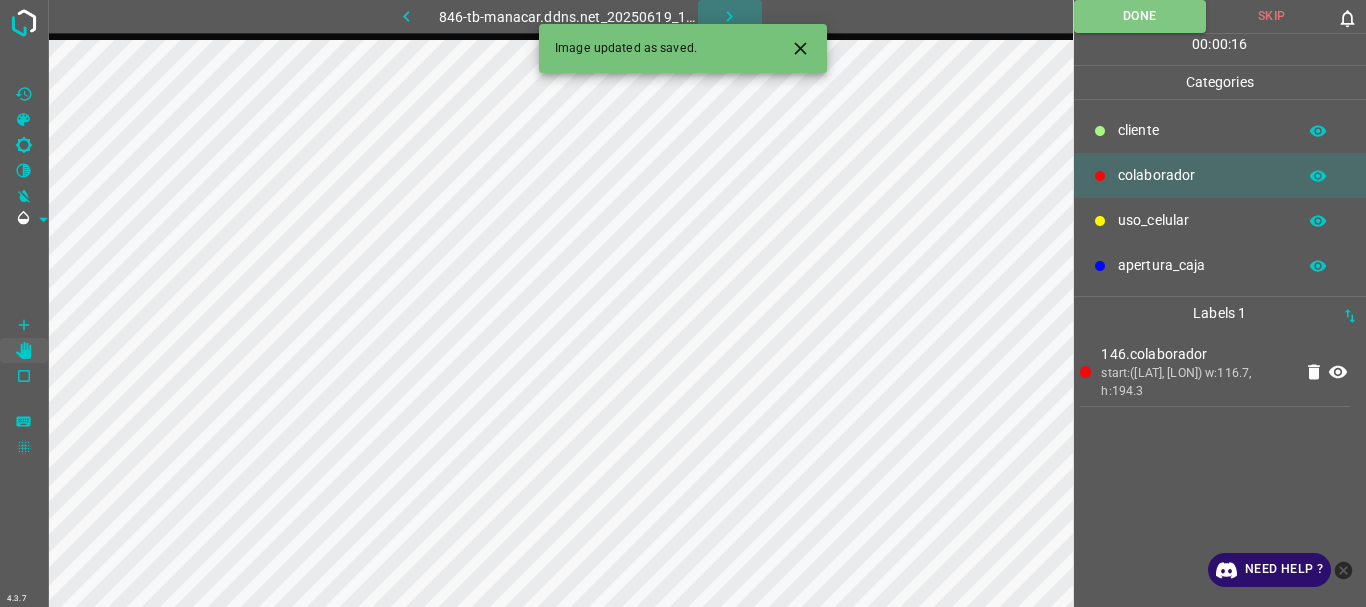 click at bounding box center (729, 16) 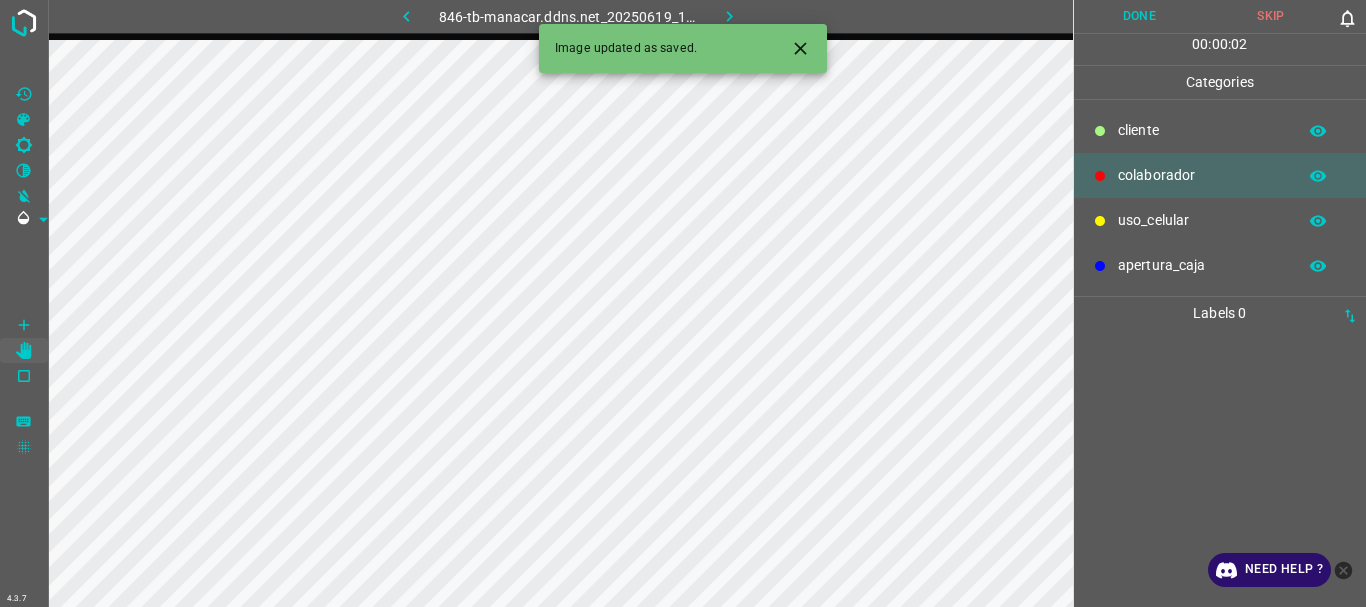 click on "Skip" at bounding box center (1271, 16) 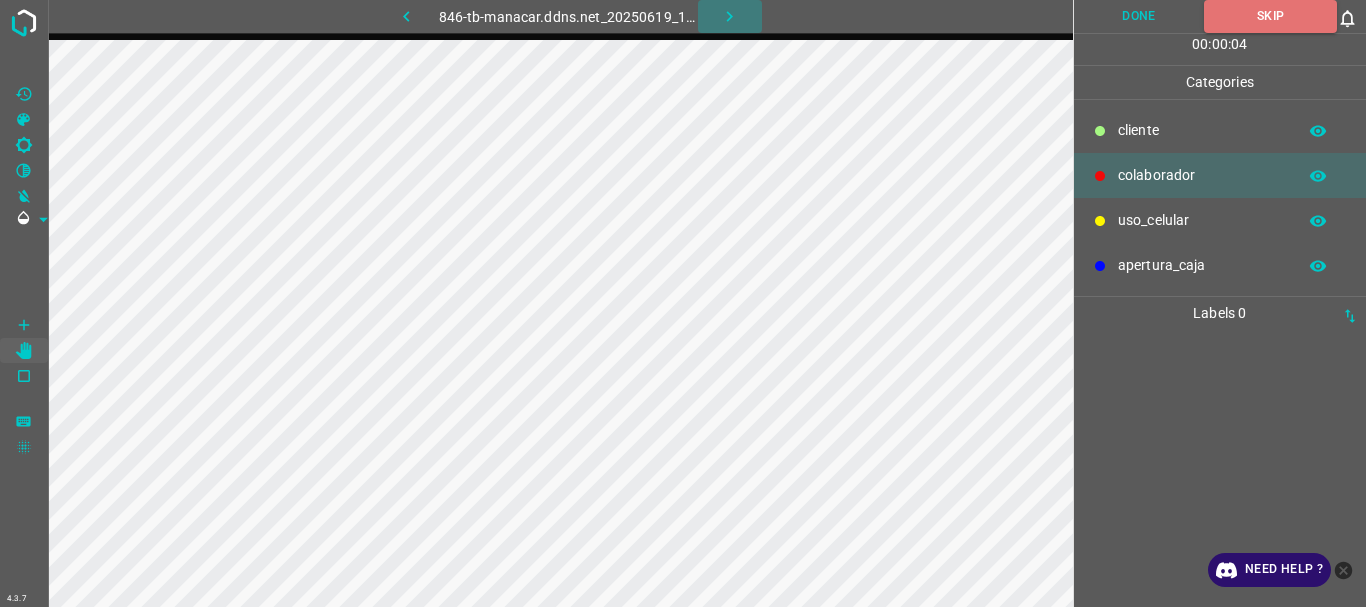 click at bounding box center [730, 16] 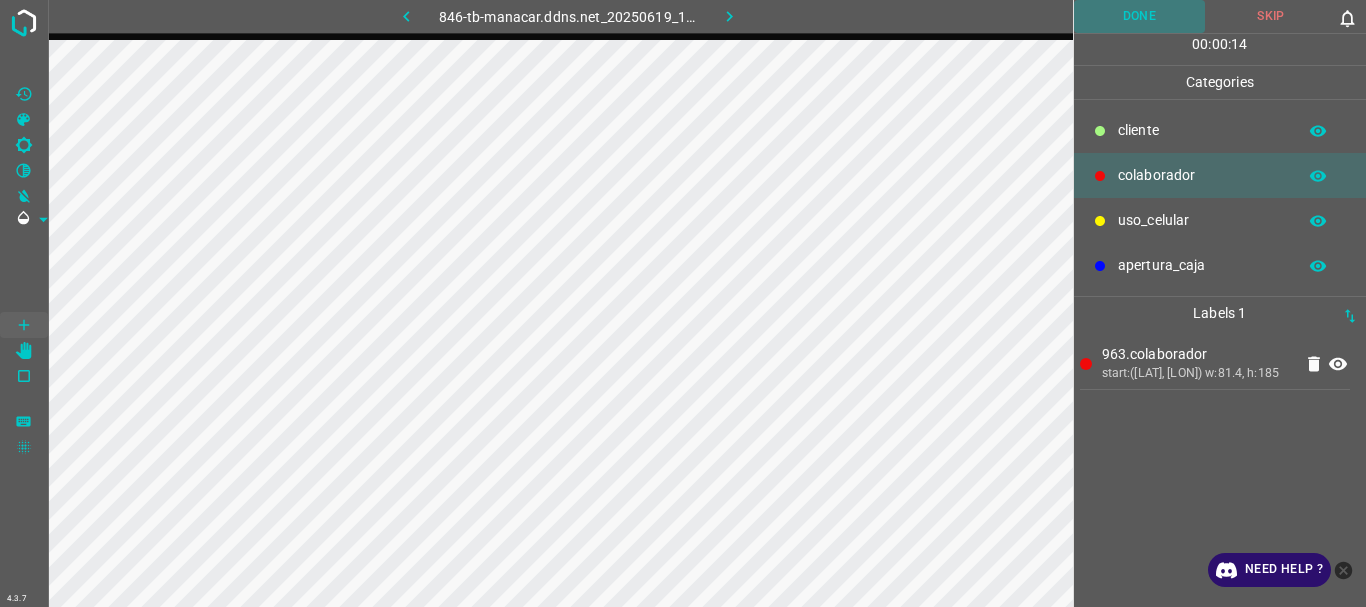 click on "Done" at bounding box center [1140, 16] 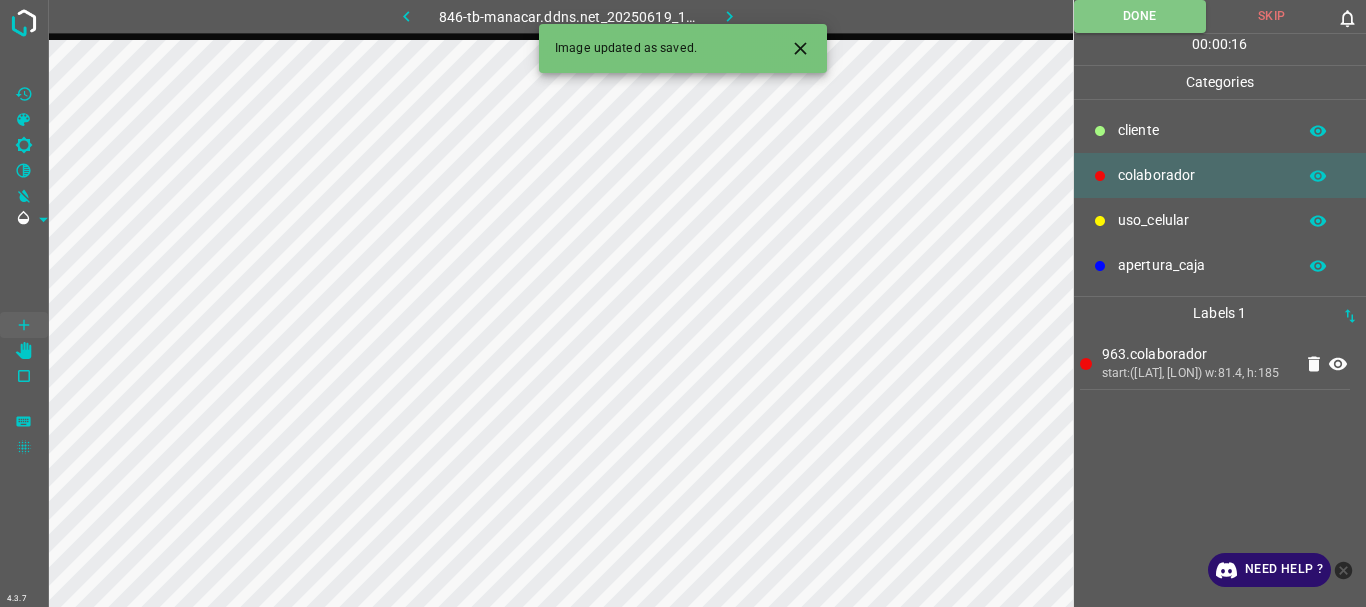 click at bounding box center (730, 16) 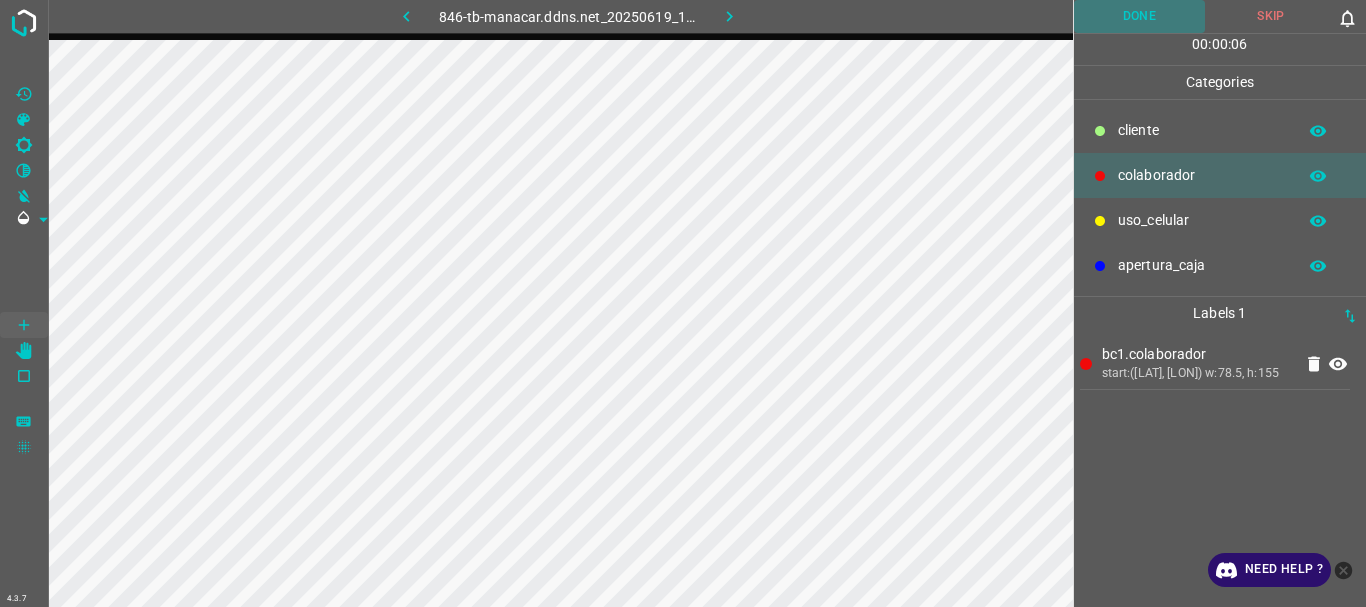 click on "Done" at bounding box center (1140, 16) 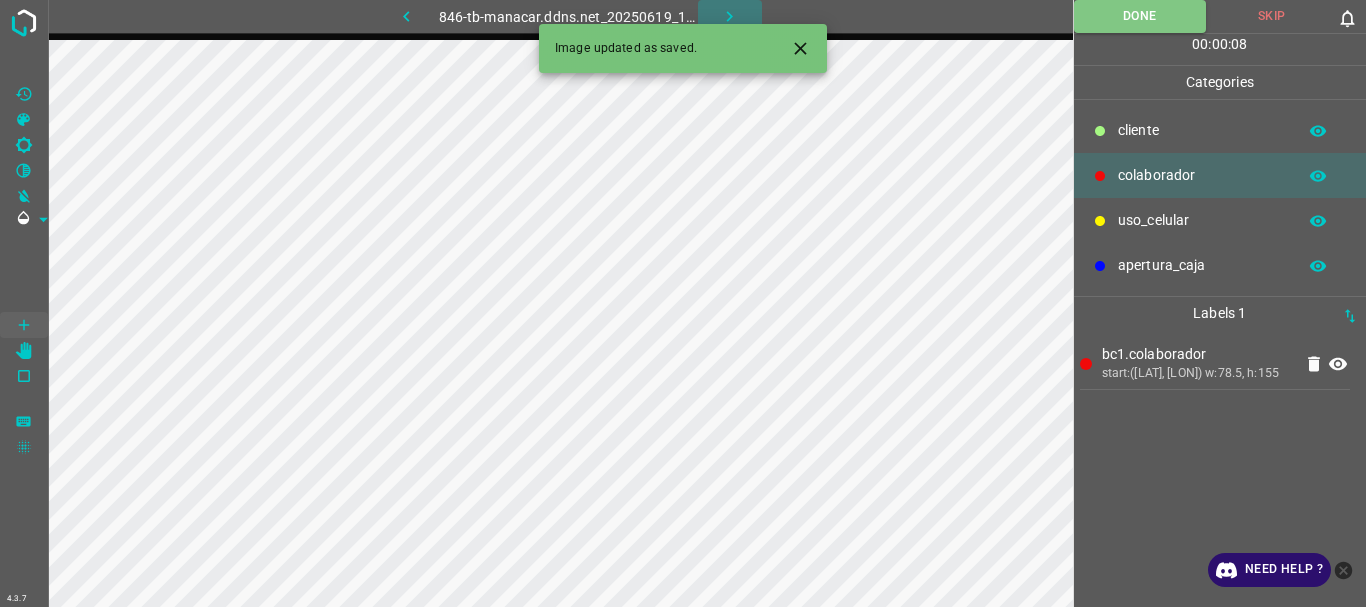 click at bounding box center [729, 16] 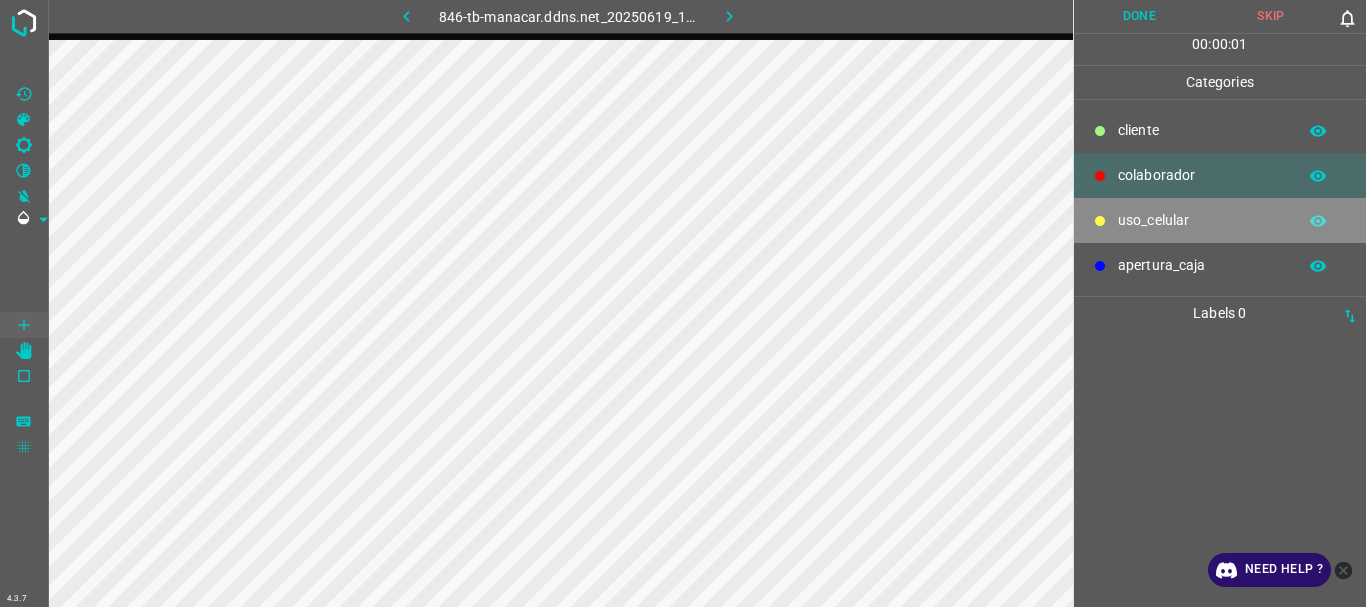 click on "uso_celular" at bounding box center (1202, 130) 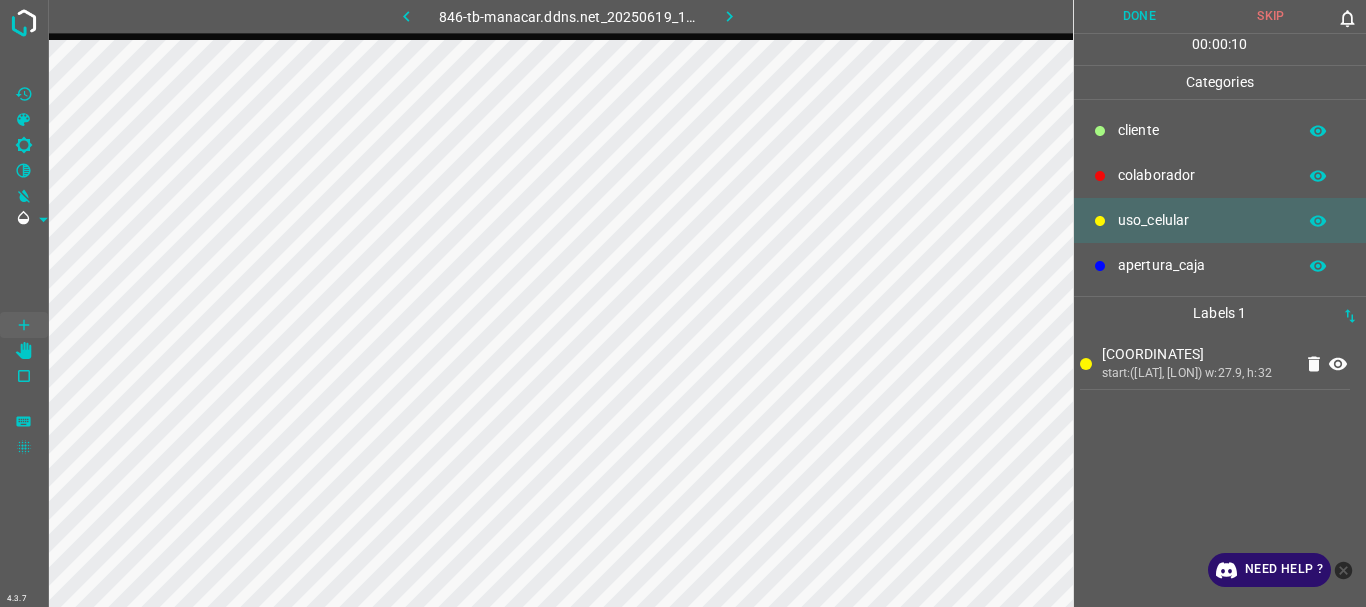 click on "colaborador" at bounding box center (1220, 175) 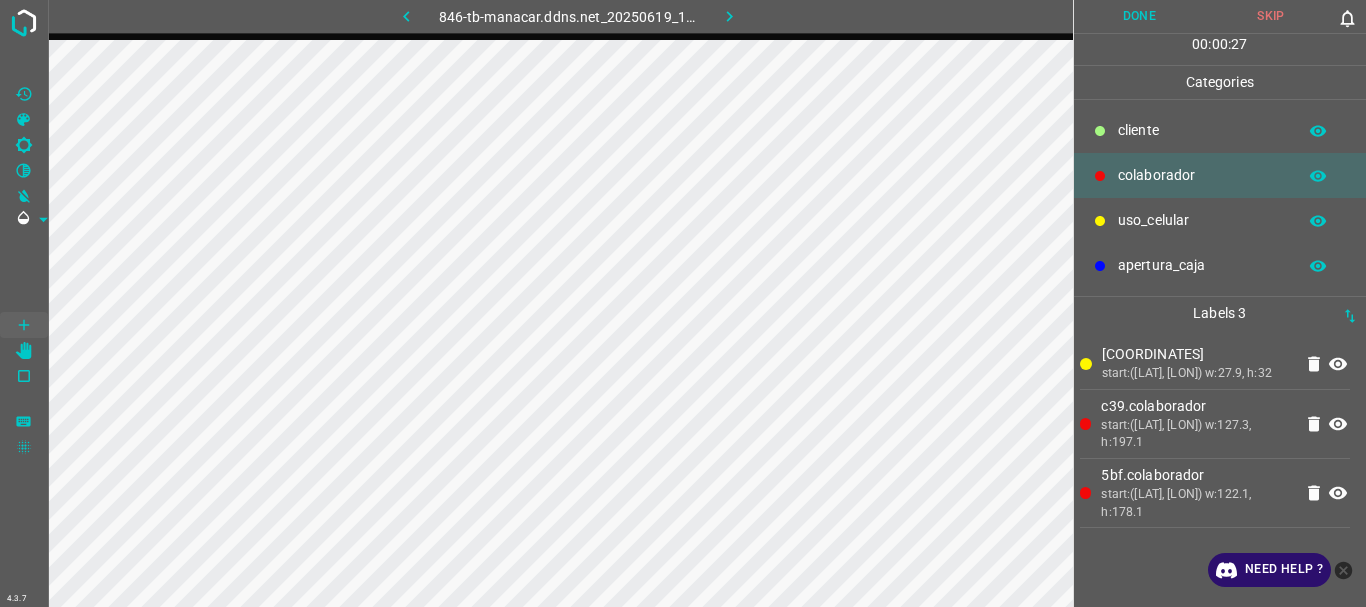click on "Done" at bounding box center (1140, 16) 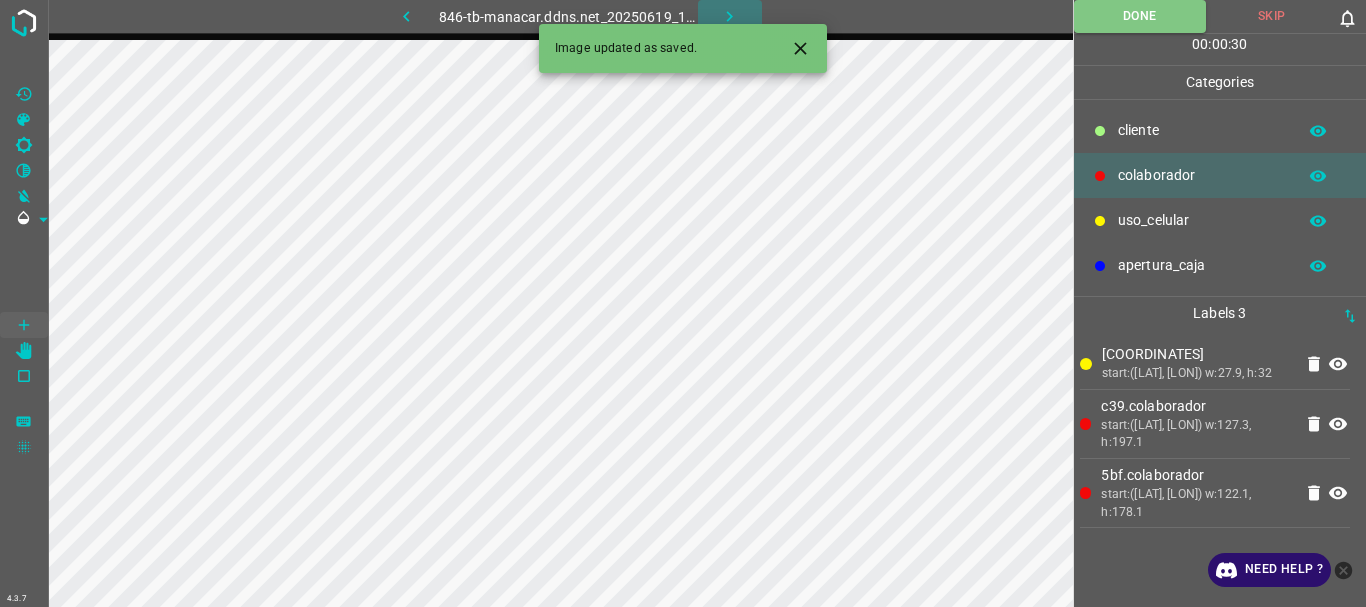 click at bounding box center (729, 16) 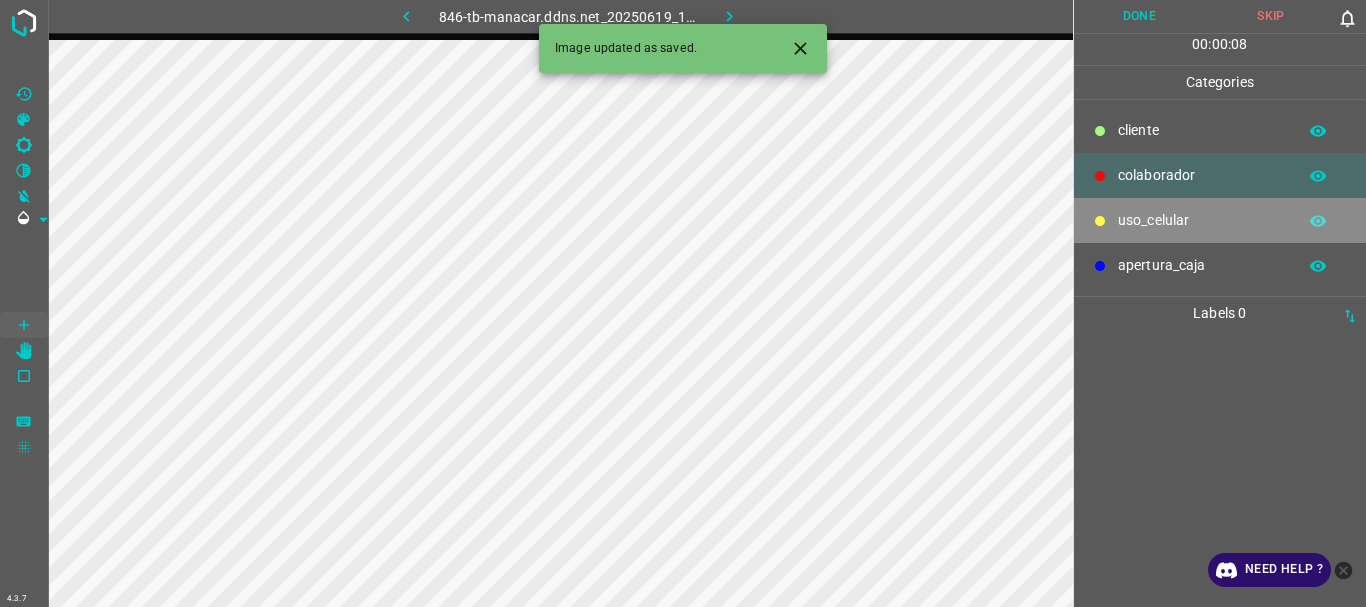 click on "uso_celular" at bounding box center (1202, 130) 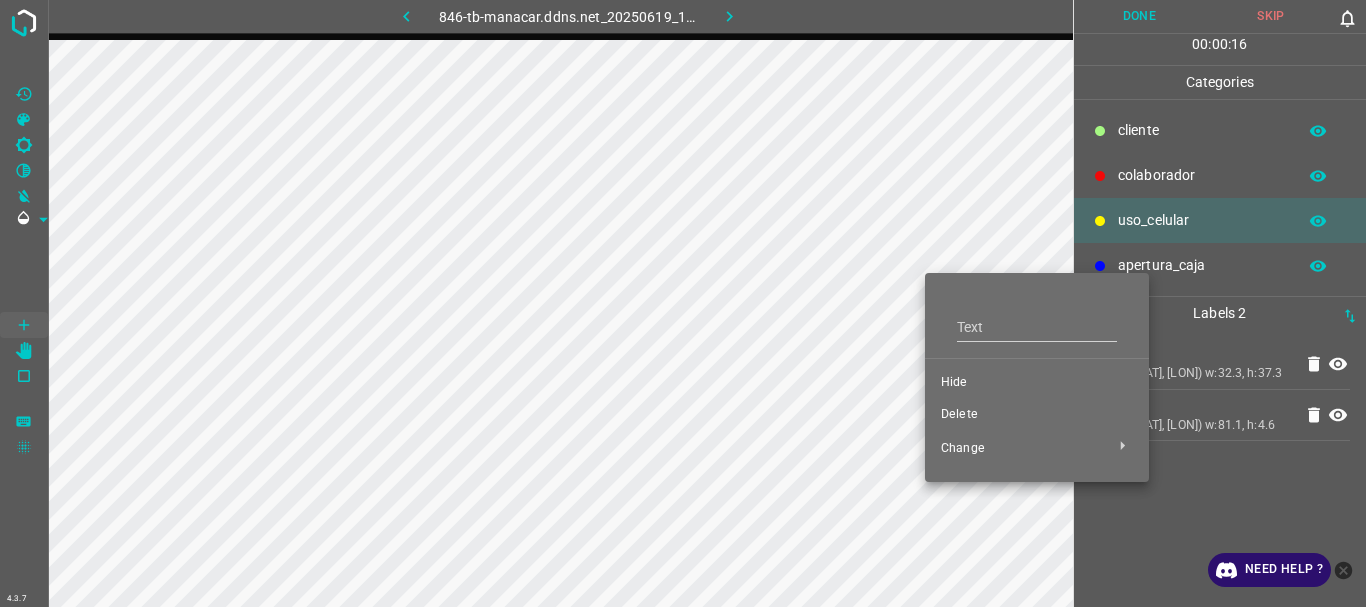 click on "Delete" at bounding box center [1037, 383] 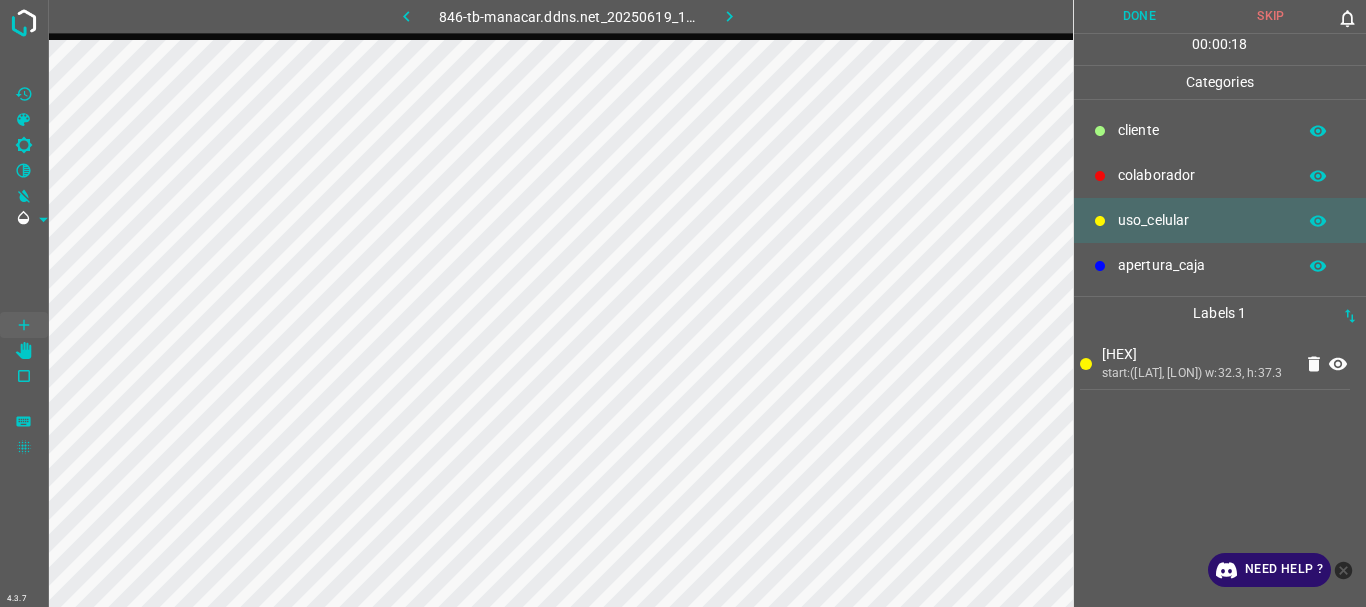 click on "colaborador" at bounding box center (1202, 130) 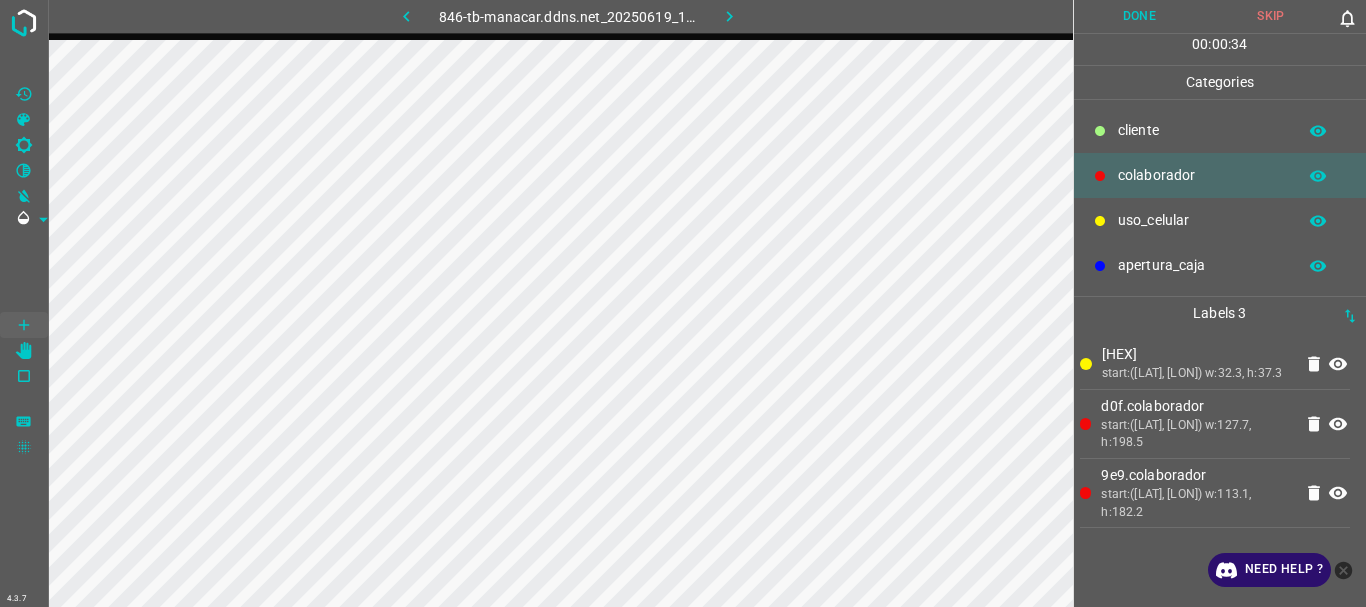 click on "Done" at bounding box center [1140, 16] 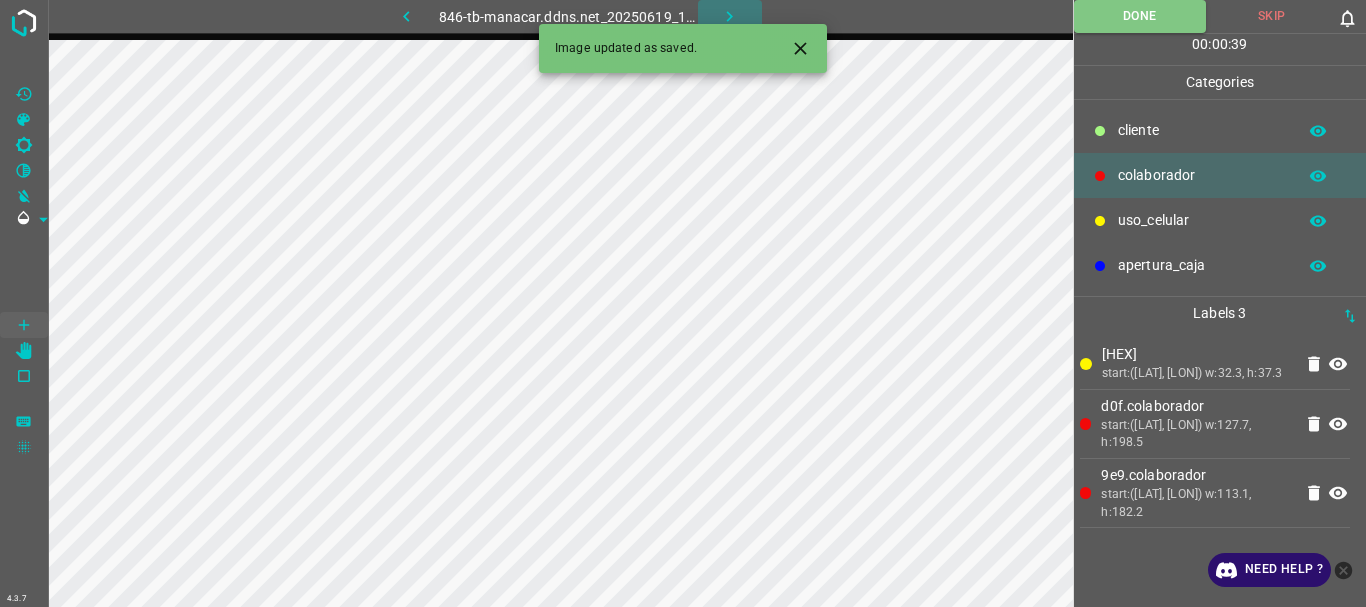 click at bounding box center [729, 16] 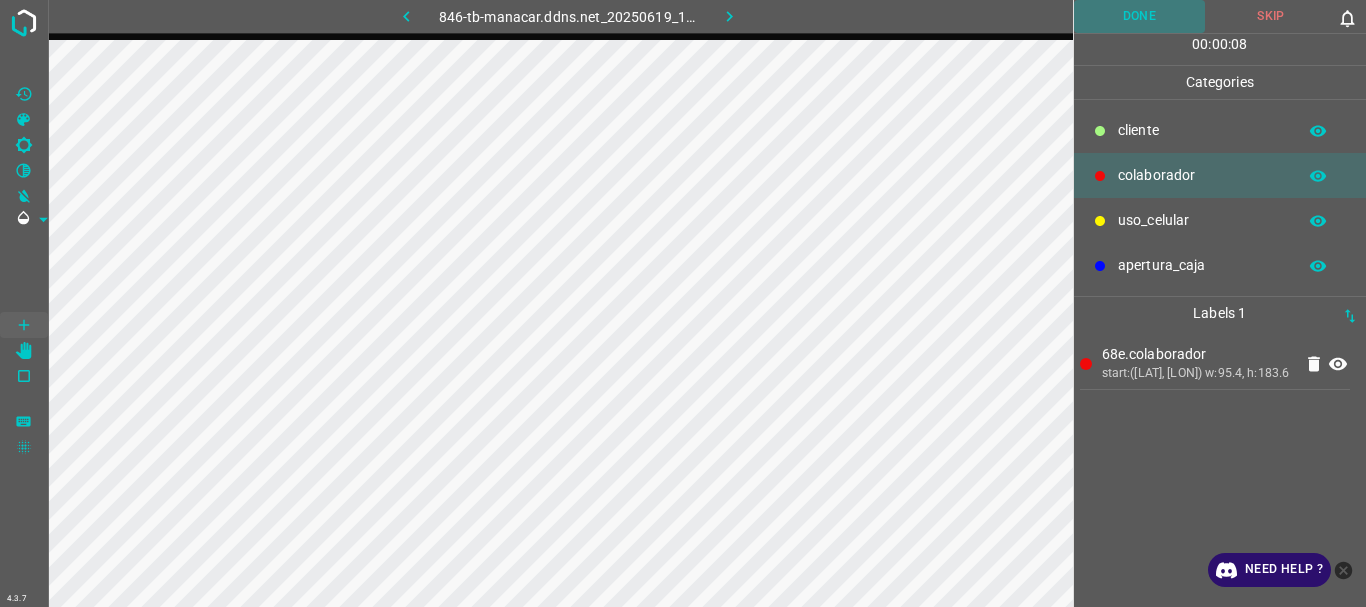 click on "Done" at bounding box center (1140, 16) 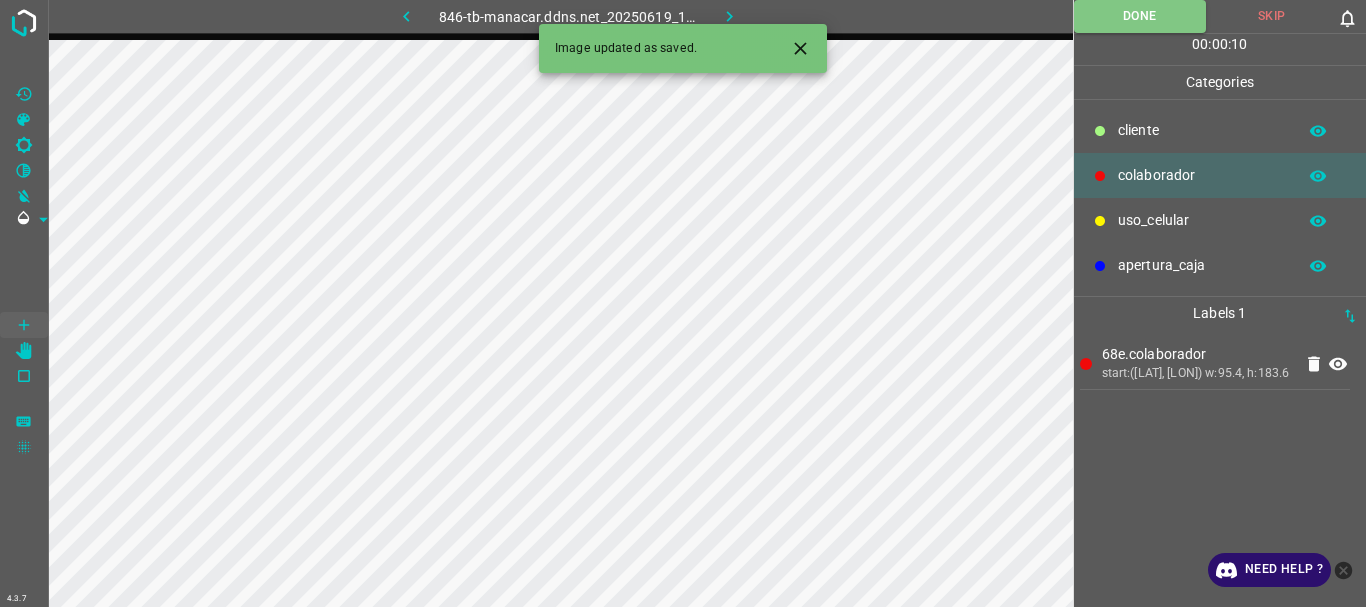 click at bounding box center (729, 16) 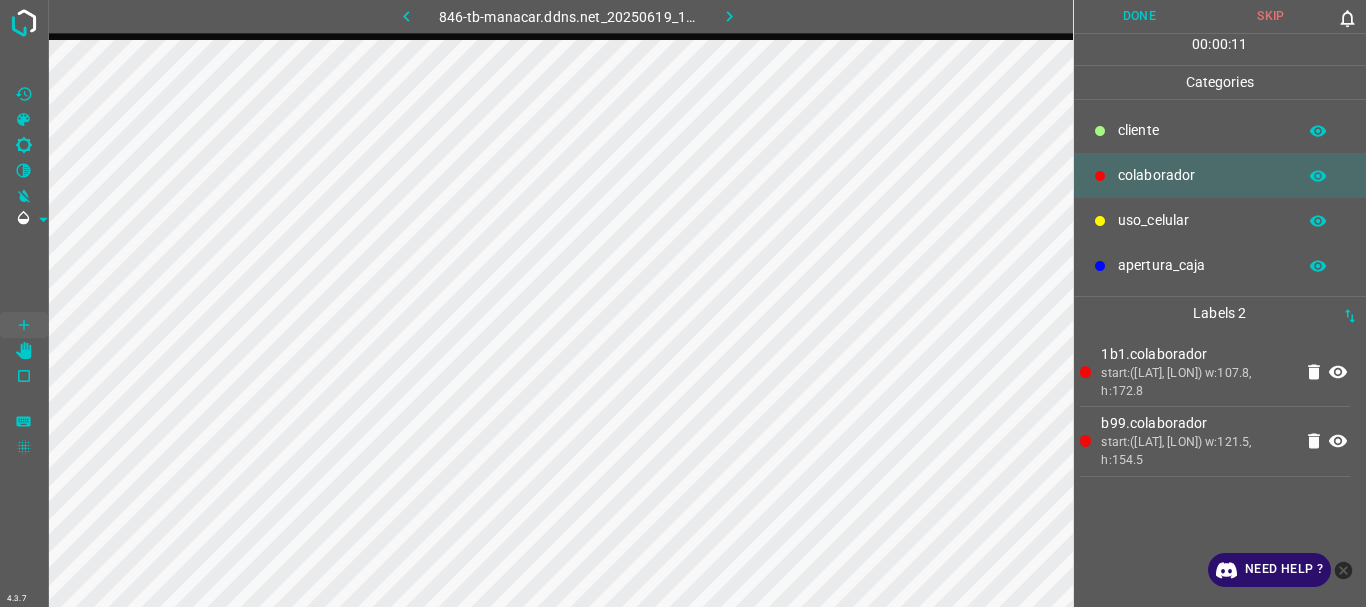 click on "Done" at bounding box center (1140, 16) 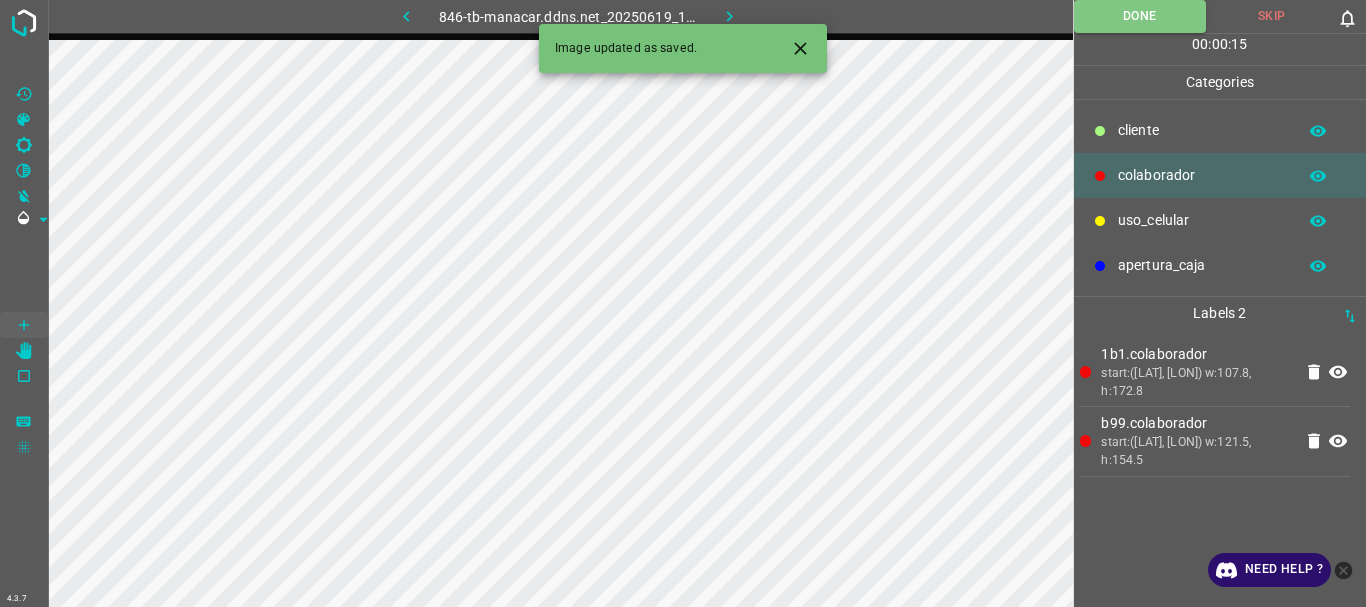 click at bounding box center (729, 16) 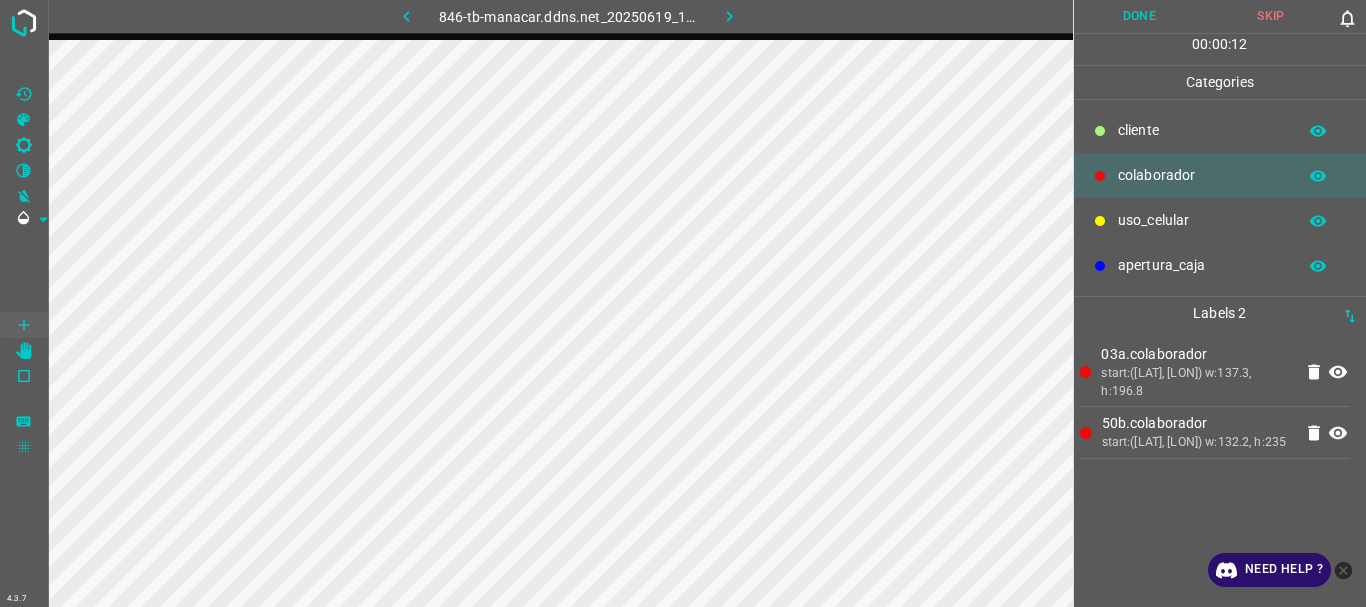 click on "Done" at bounding box center (1140, 16) 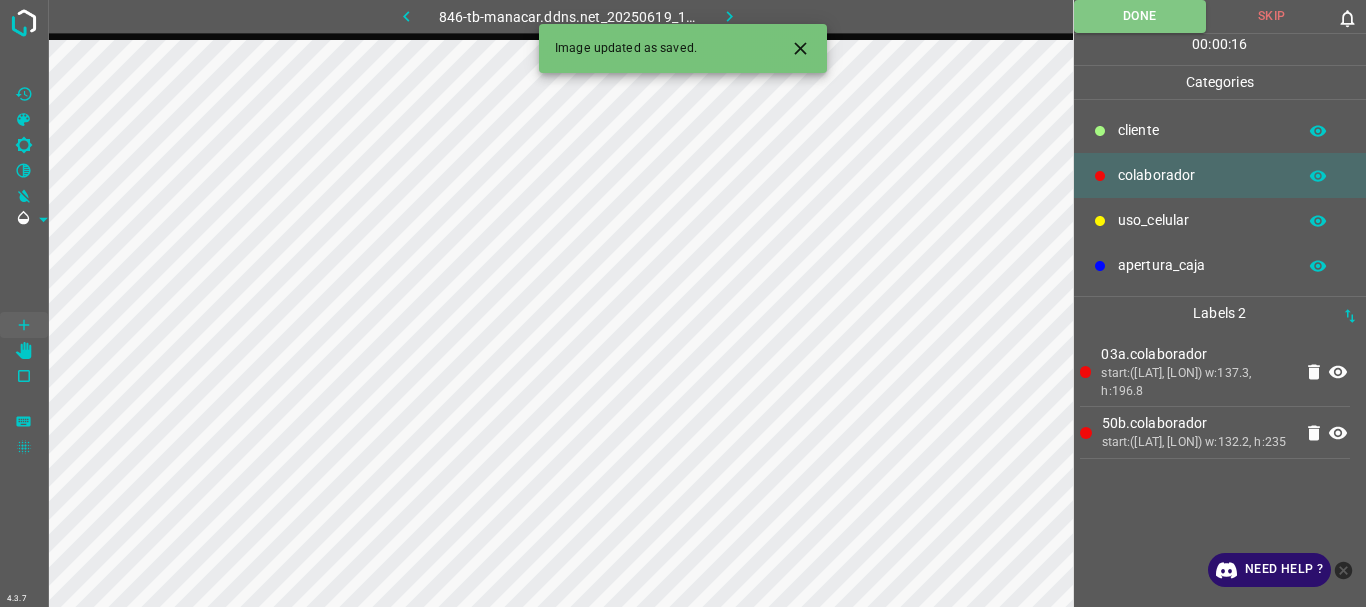 click at bounding box center (729, 16) 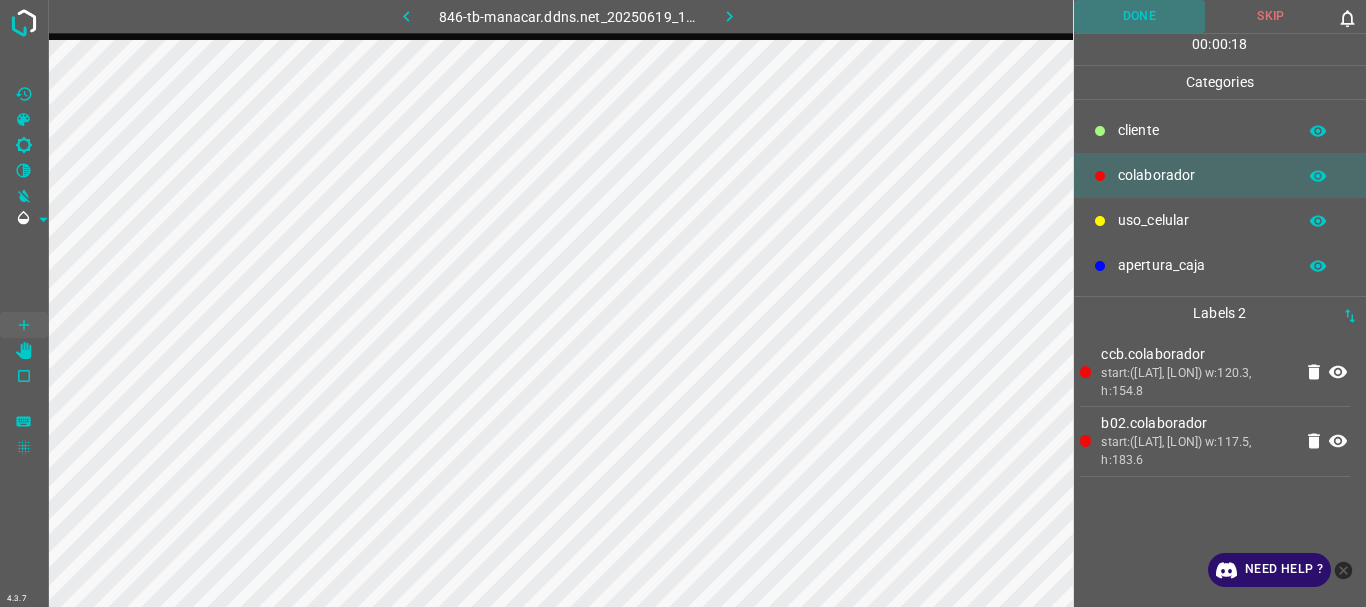 click on "Done" at bounding box center [1140, 16] 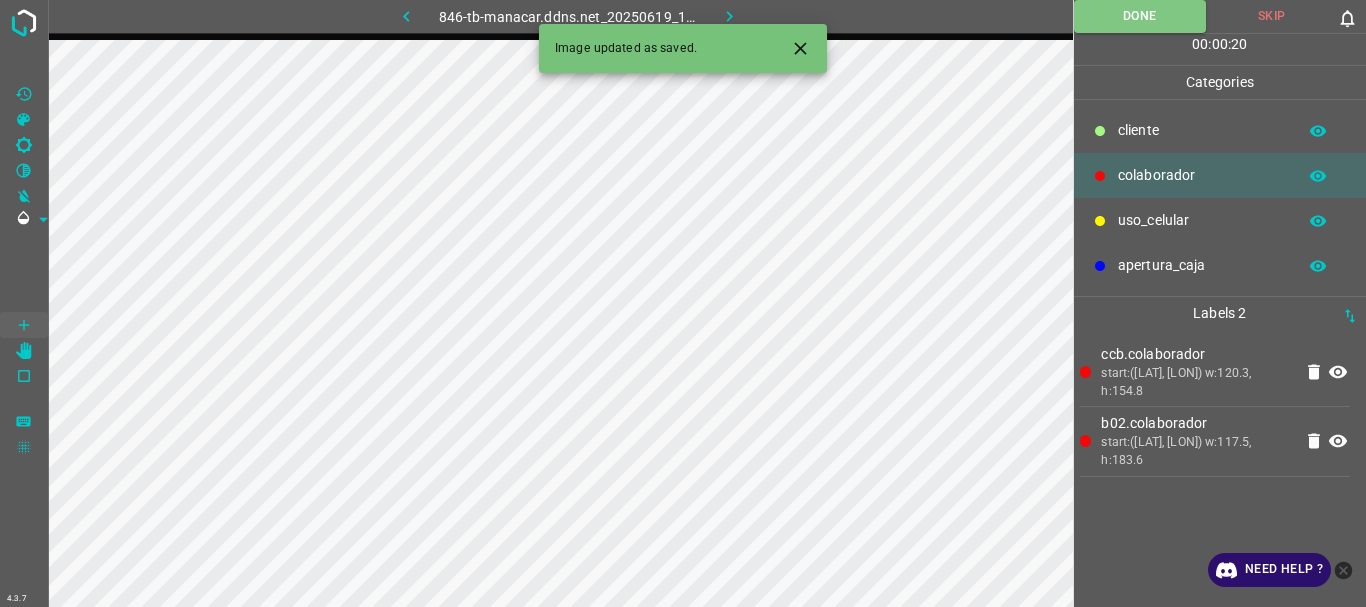 click at bounding box center [729, 16] 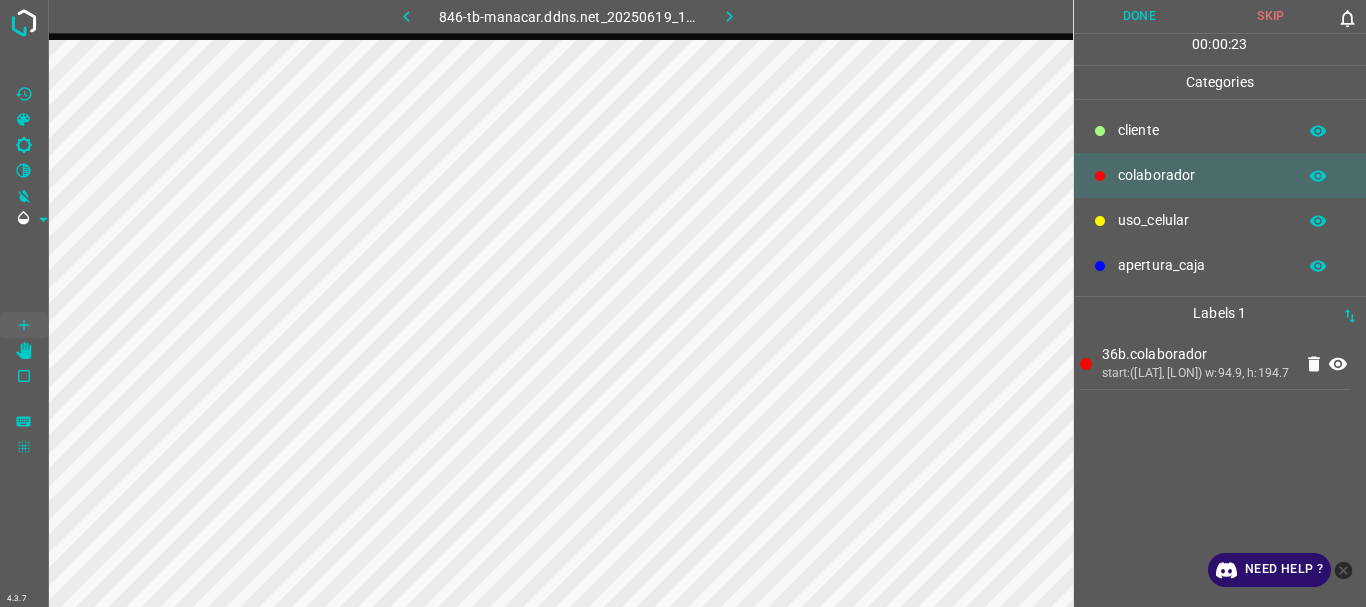 click on "Done" at bounding box center (1140, 16) 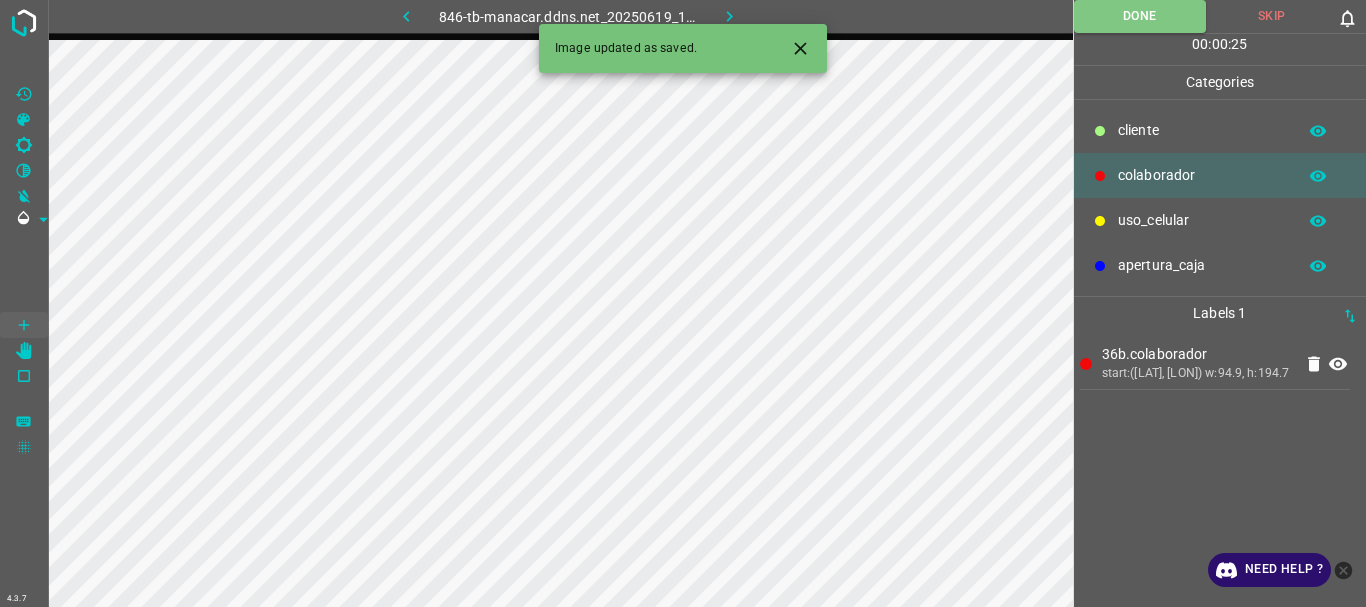 click at bounding box center [729, 16] 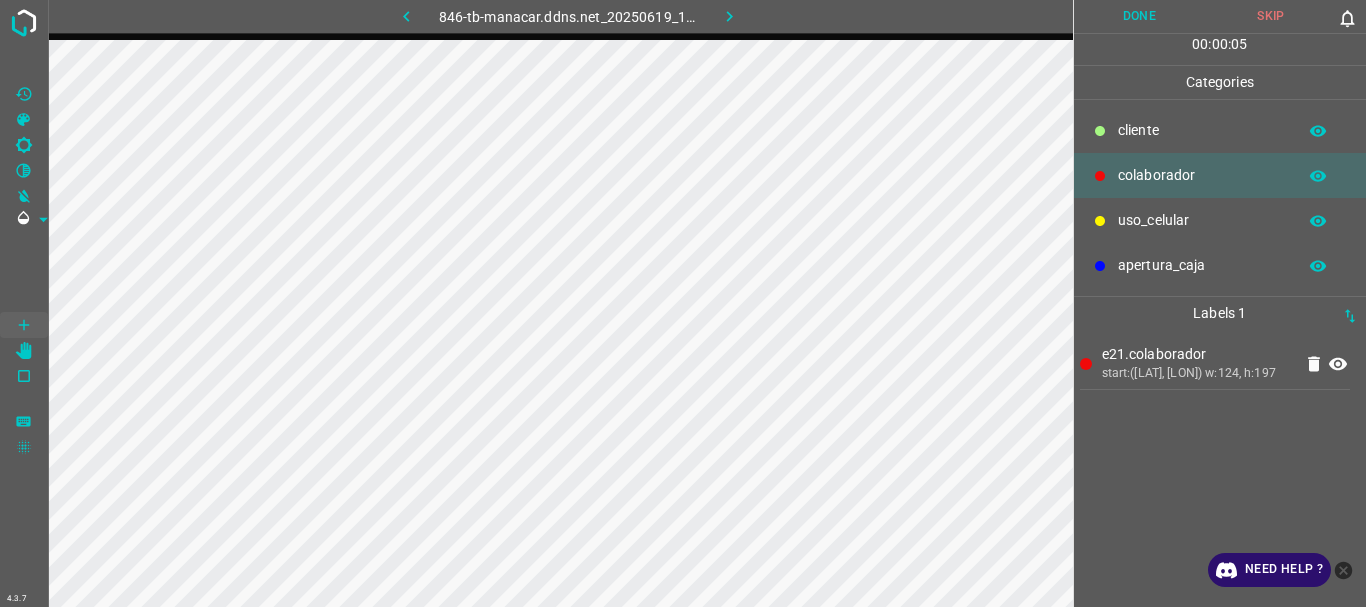 click on "Done" at bounding box center (1140, 16) 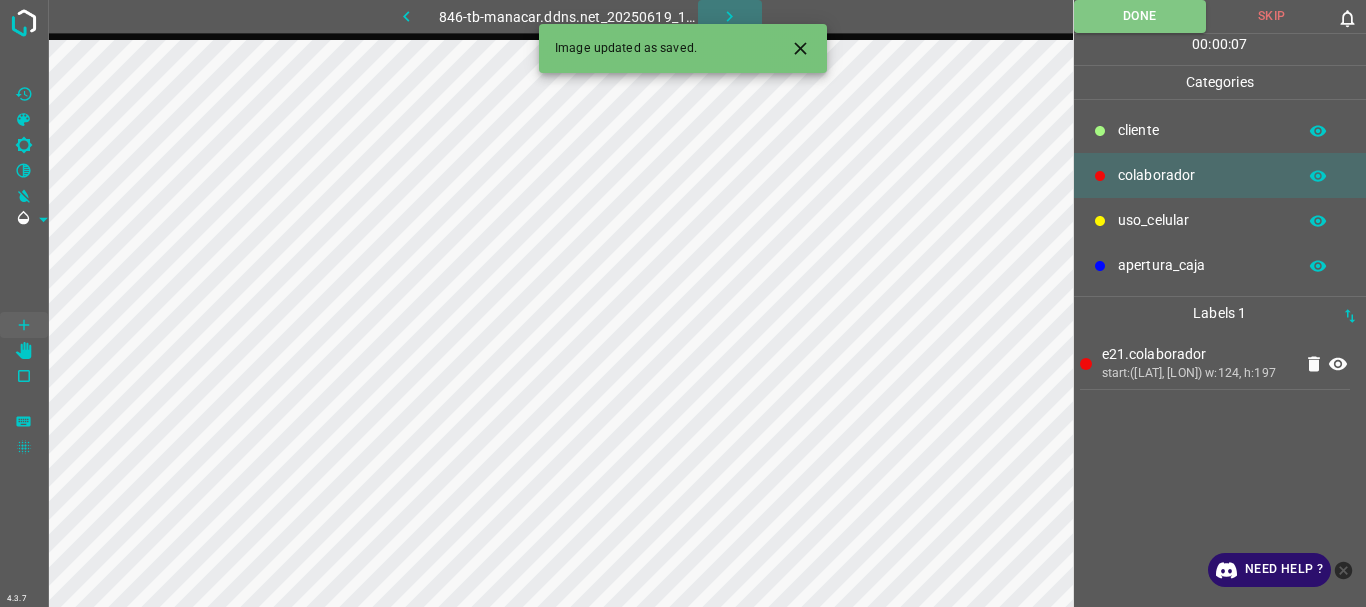 click at bounding box center (729, 16) 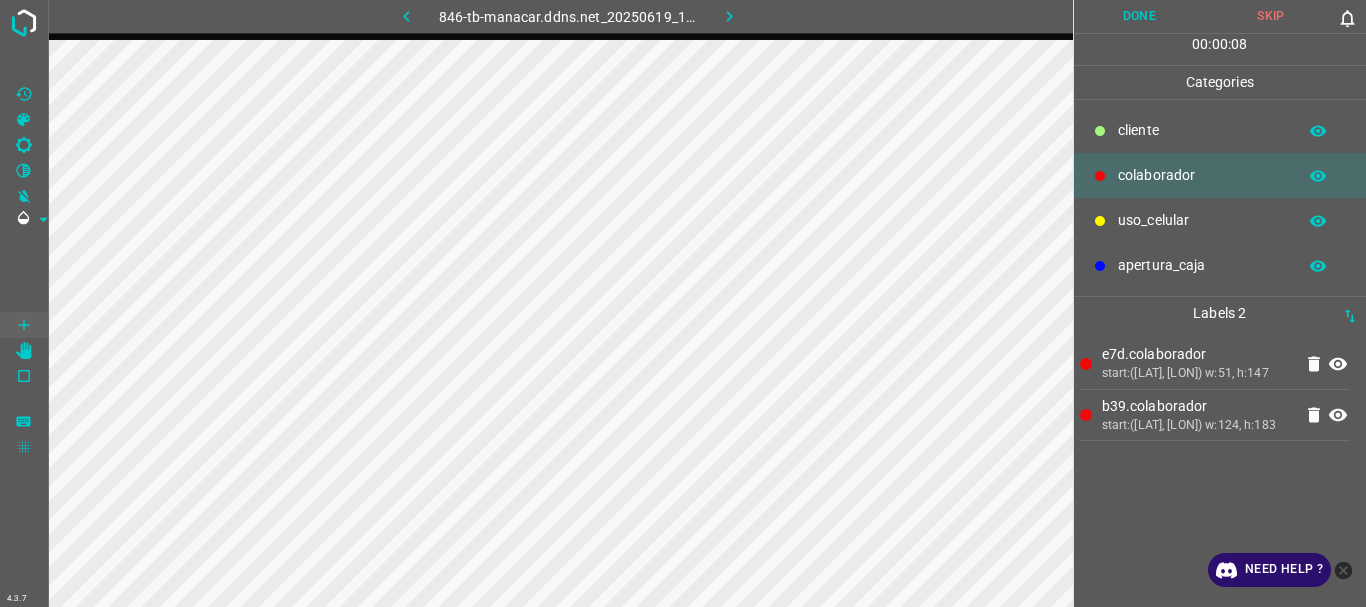 click on "Done" at bounding box center [1140, 16] 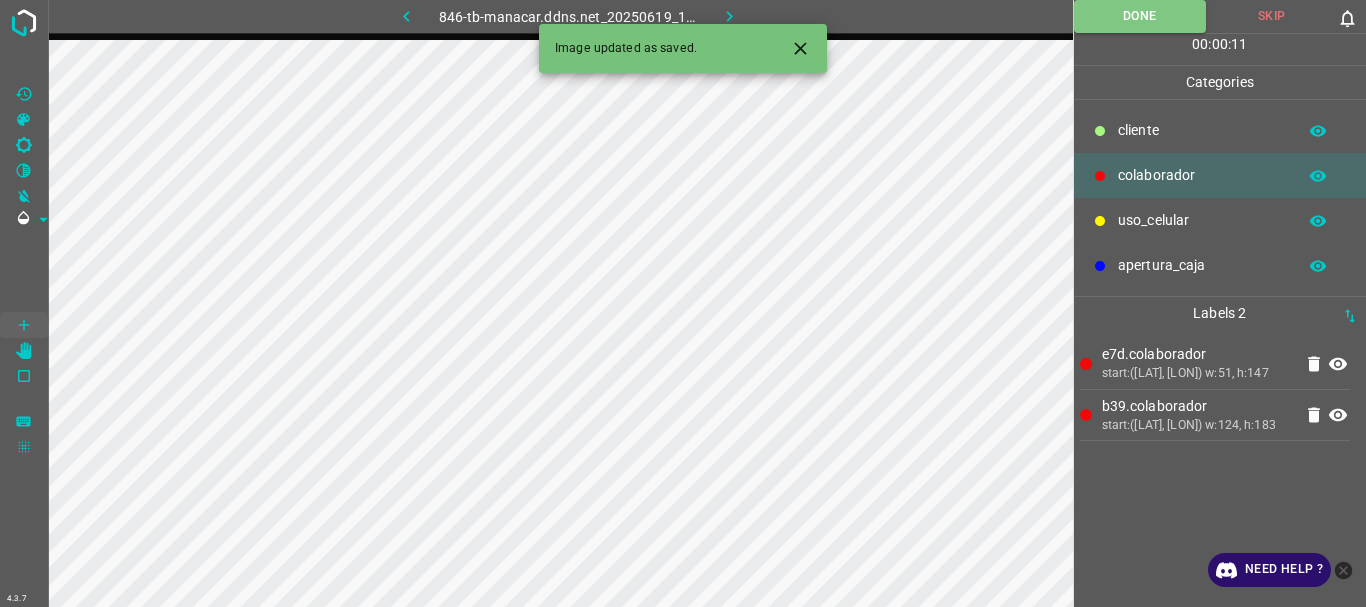 click at bounding box center [729, 16] 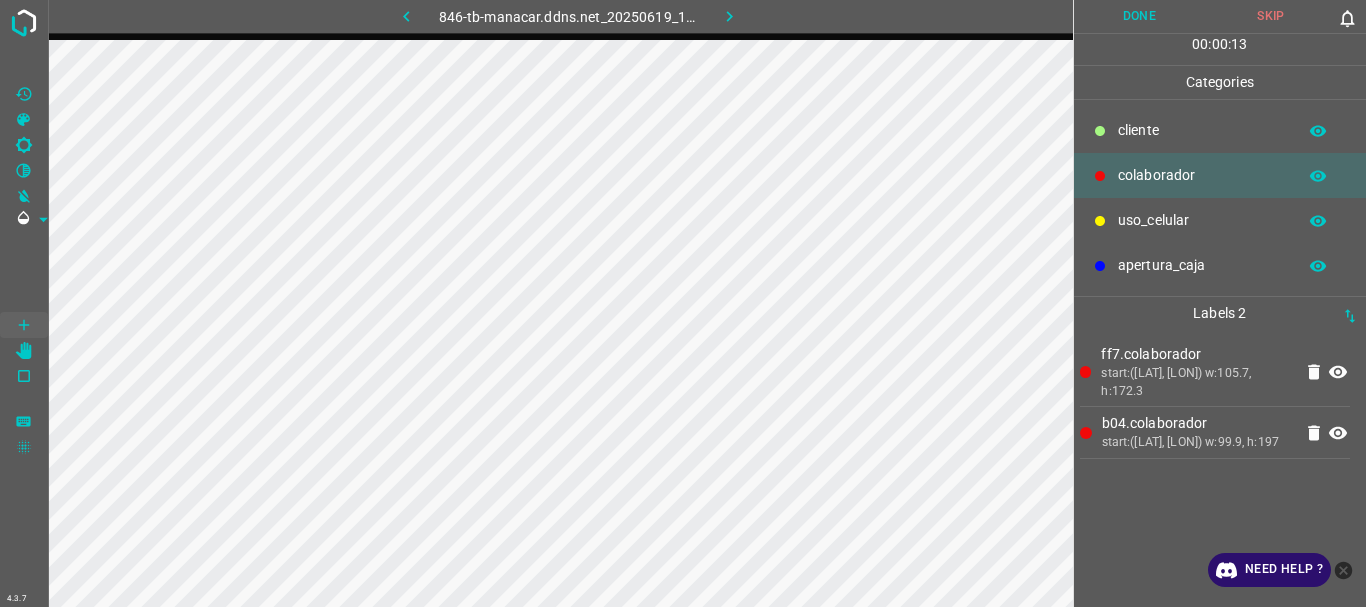 click on "Done" at bounding box center [1140, 16] 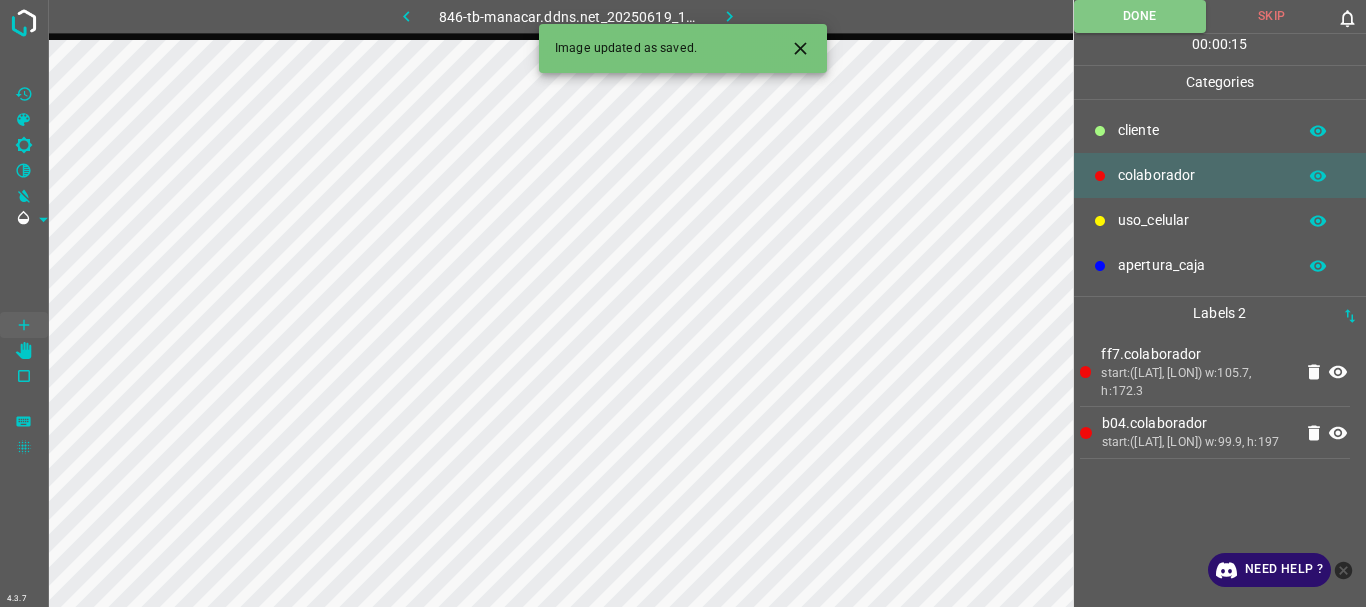 click at bounding box center [729, 16] 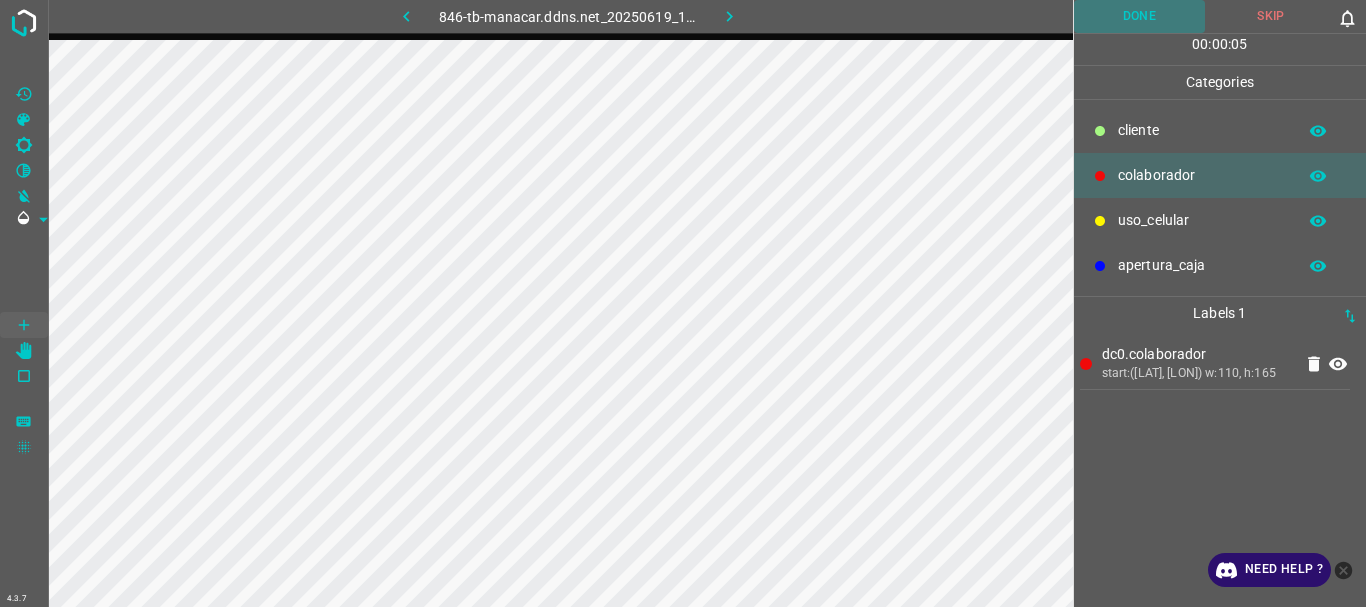 click on "Done" at bounding box center (1140, 16) 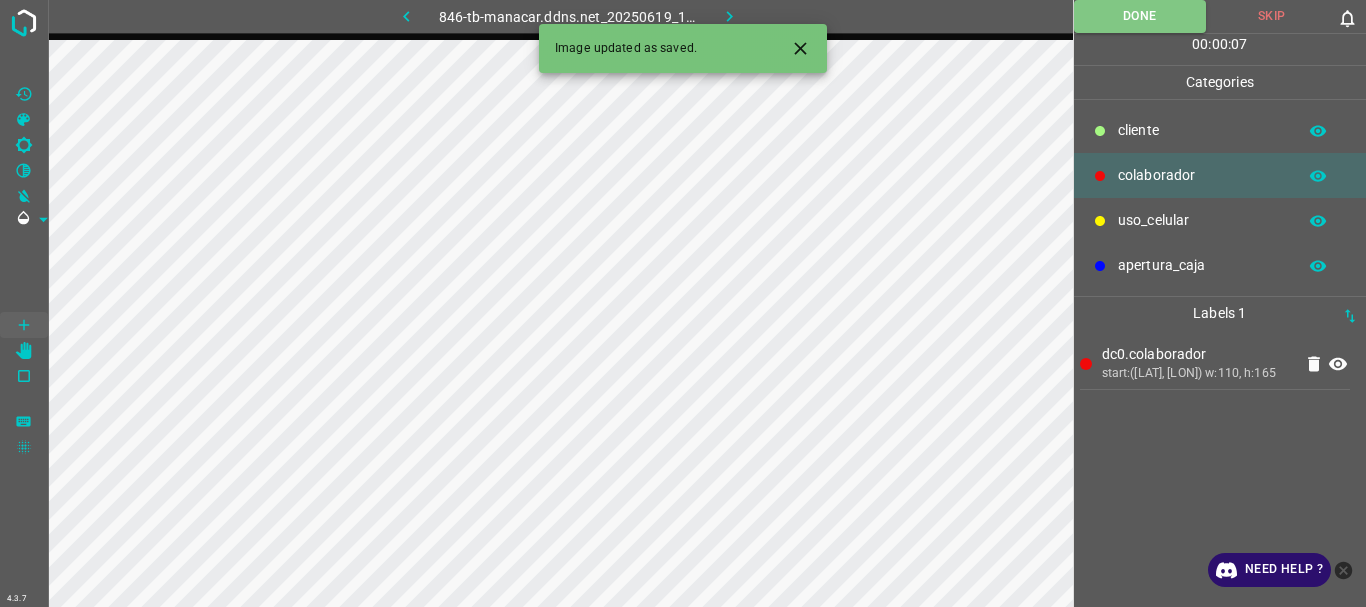 click at bounding box center [729, 16] 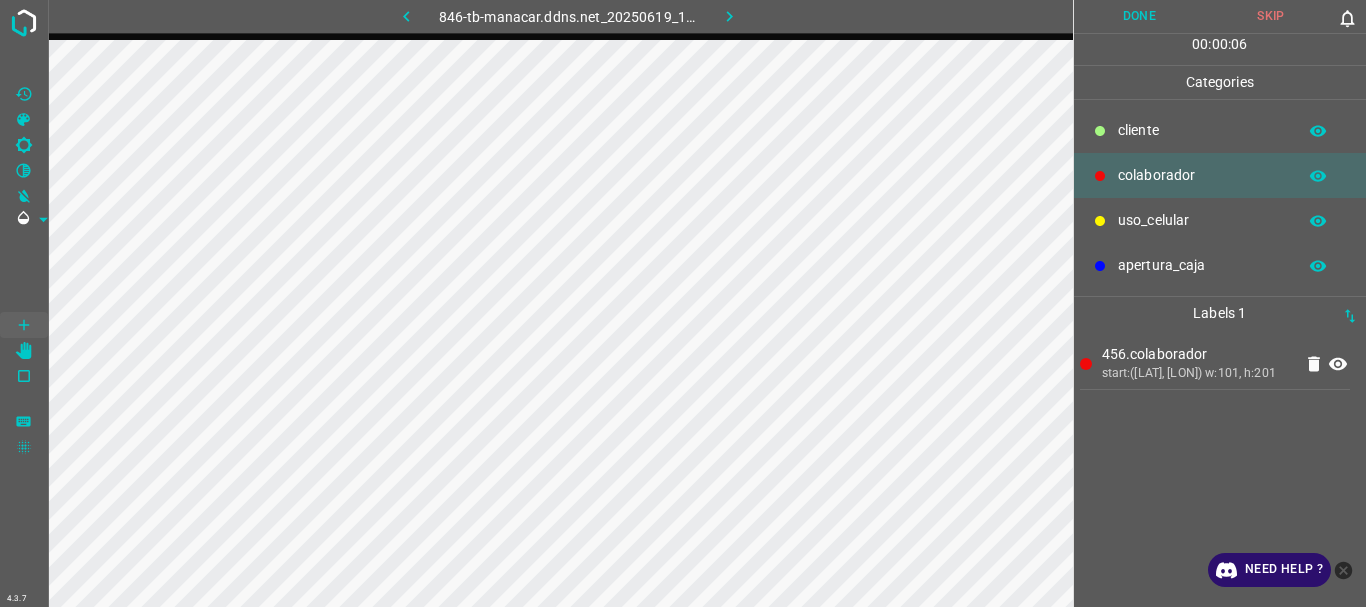 click on "Done" at bounding box center [1140, 16] 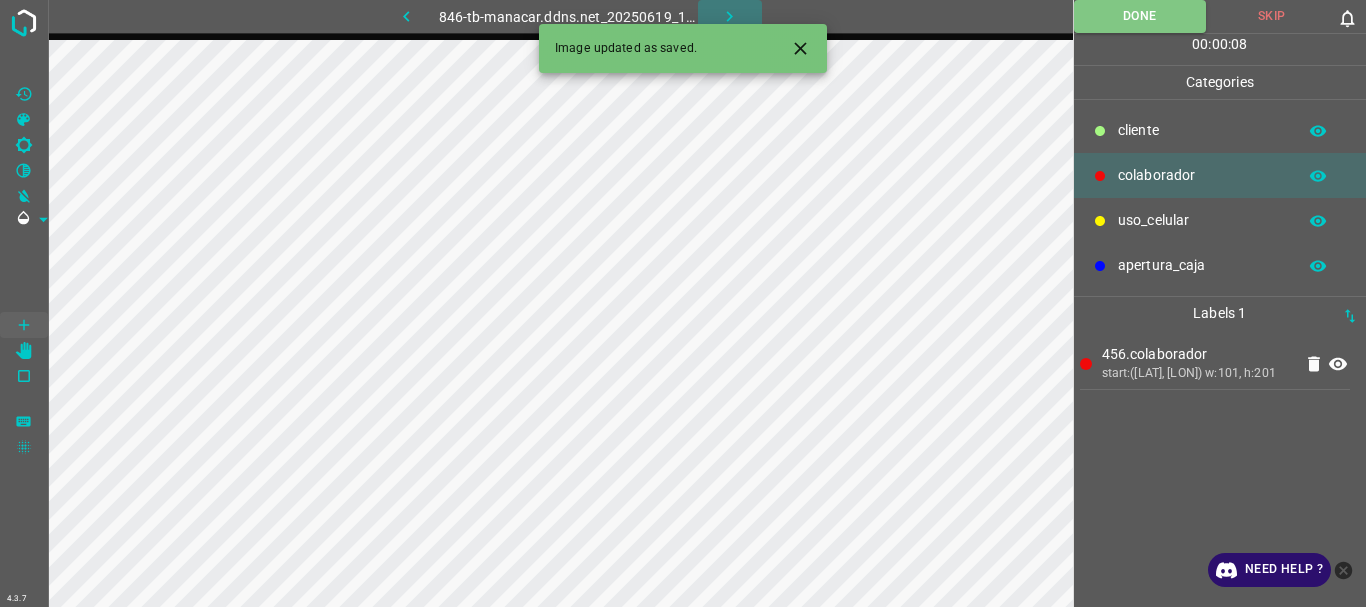 click at bounding box center [729, 16] 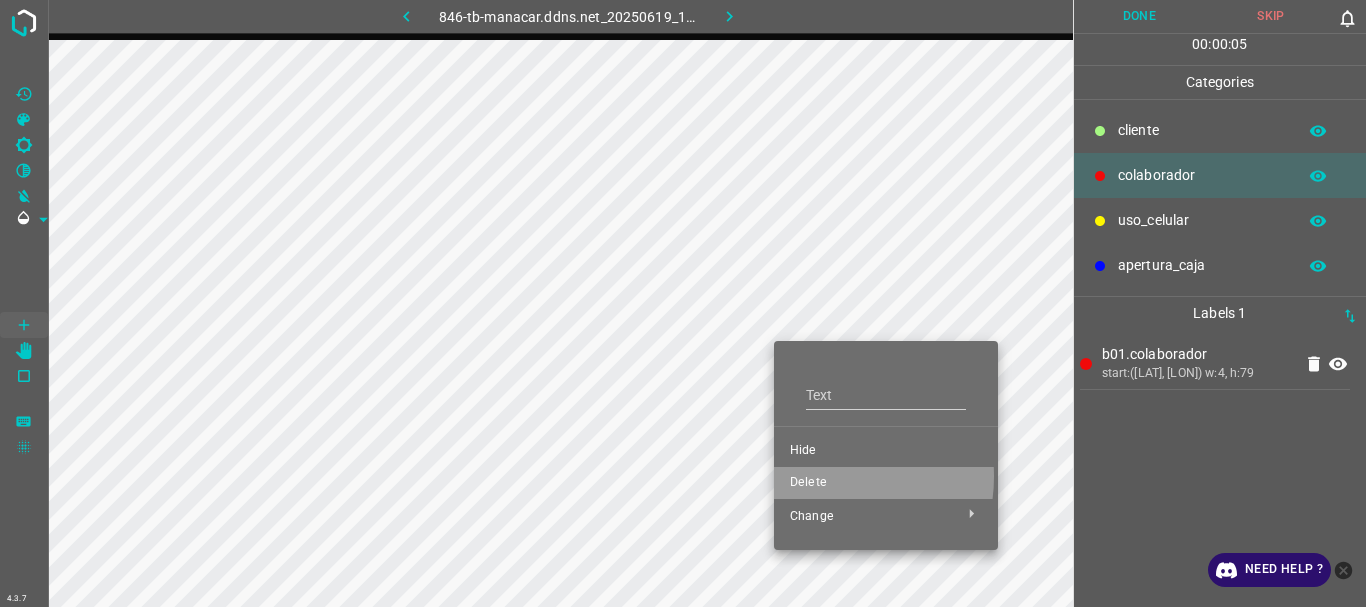 click on "Delete" at bounding box center (886, 451) 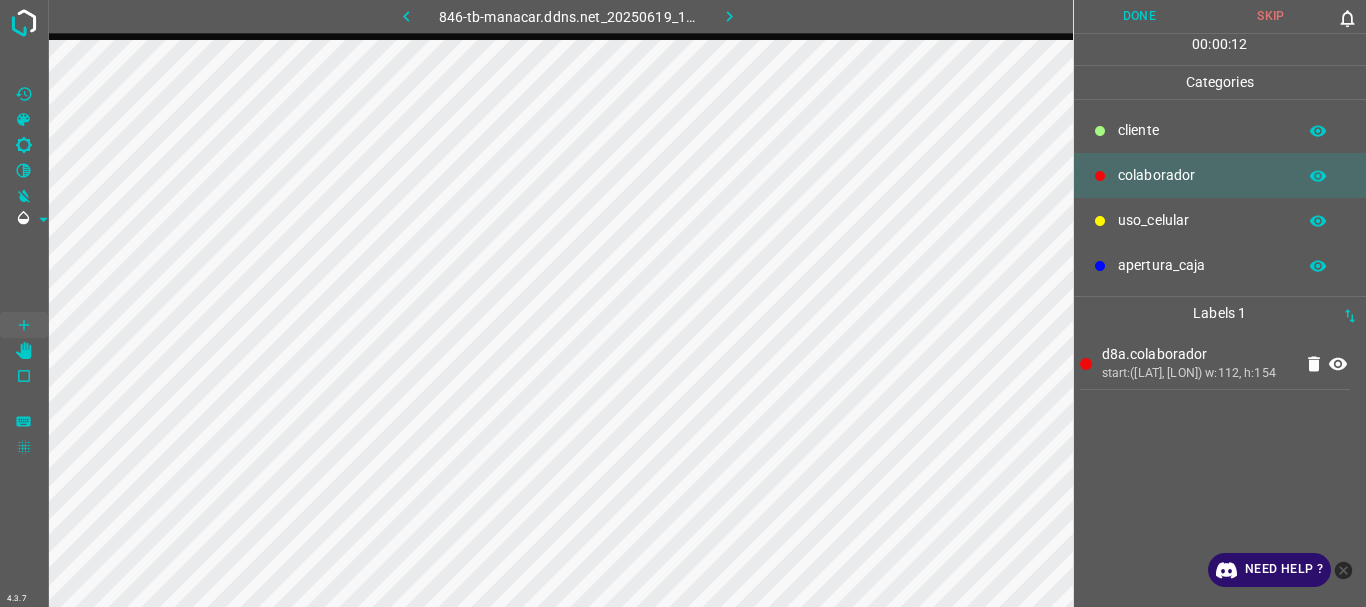 click on "Done" at bounding box center (1140, 16) 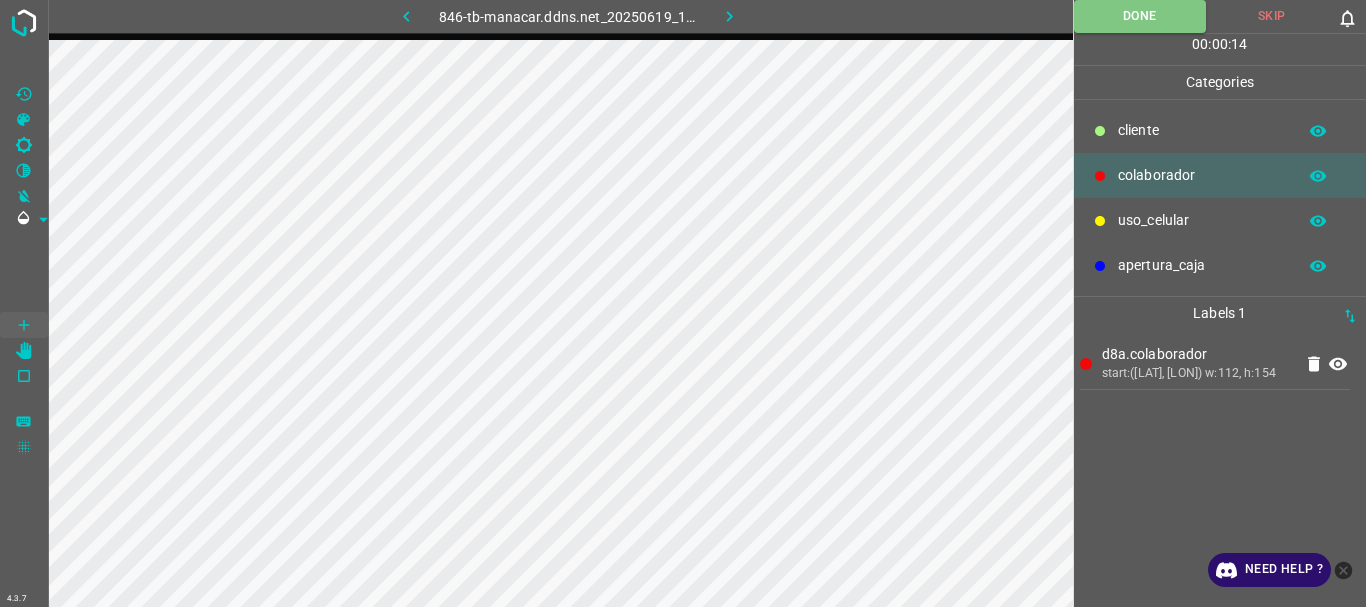 click at bounding box center [729, 16] 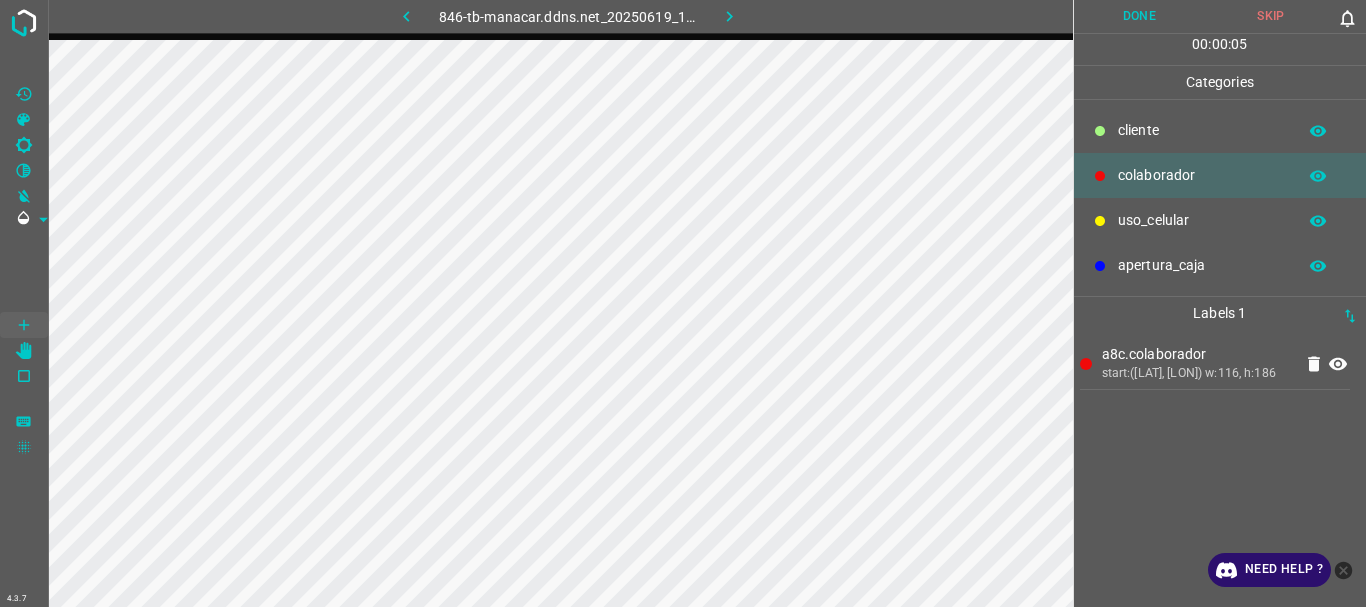 click on "Done" at bounding box center [1140, 16] 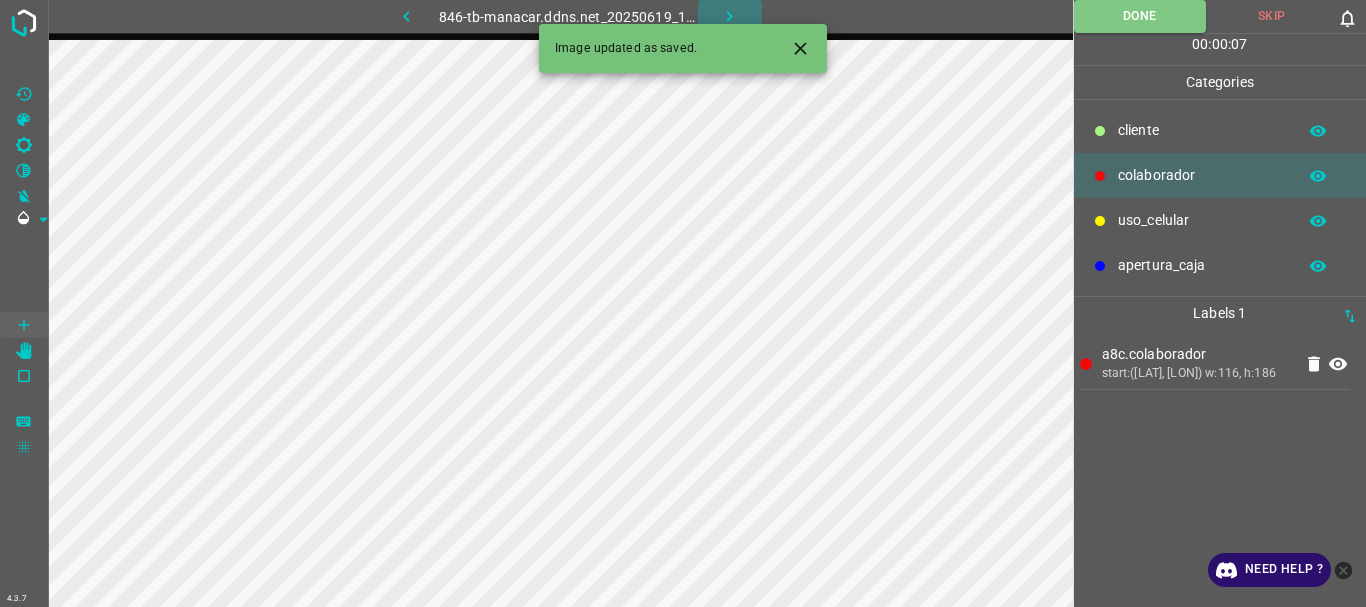 click at bounding box center [729, 16] 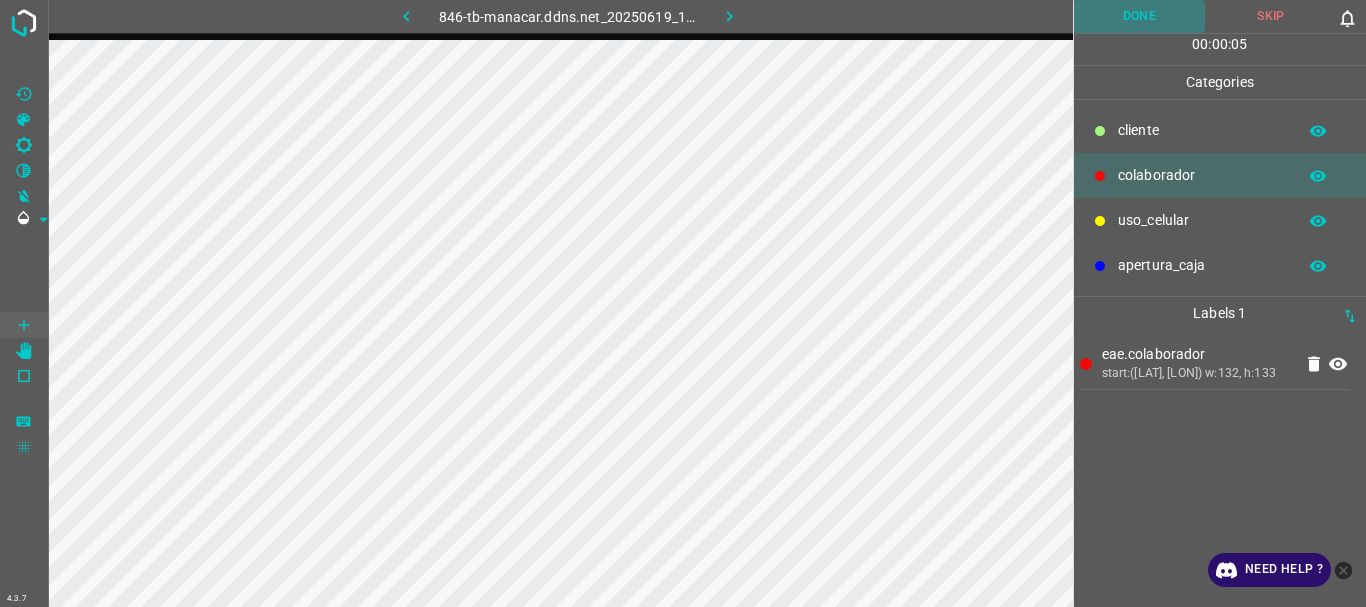 click on "Done" at bounding box center [1140, 16] 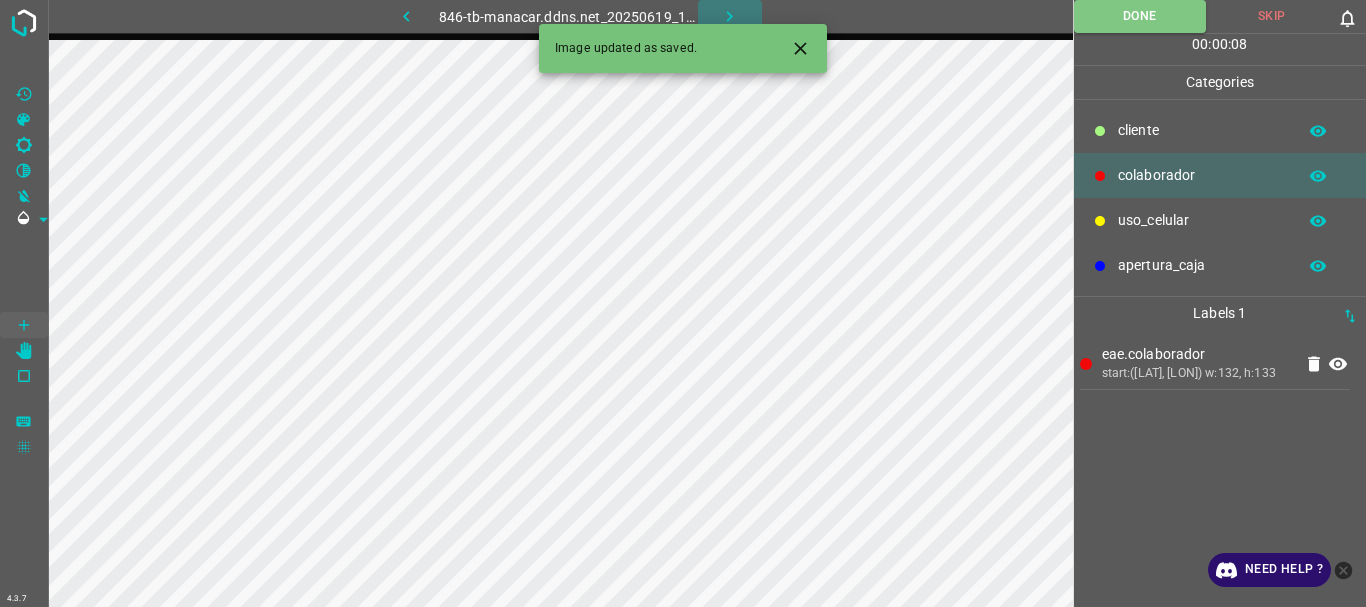 click at bounding box center (729, 16) 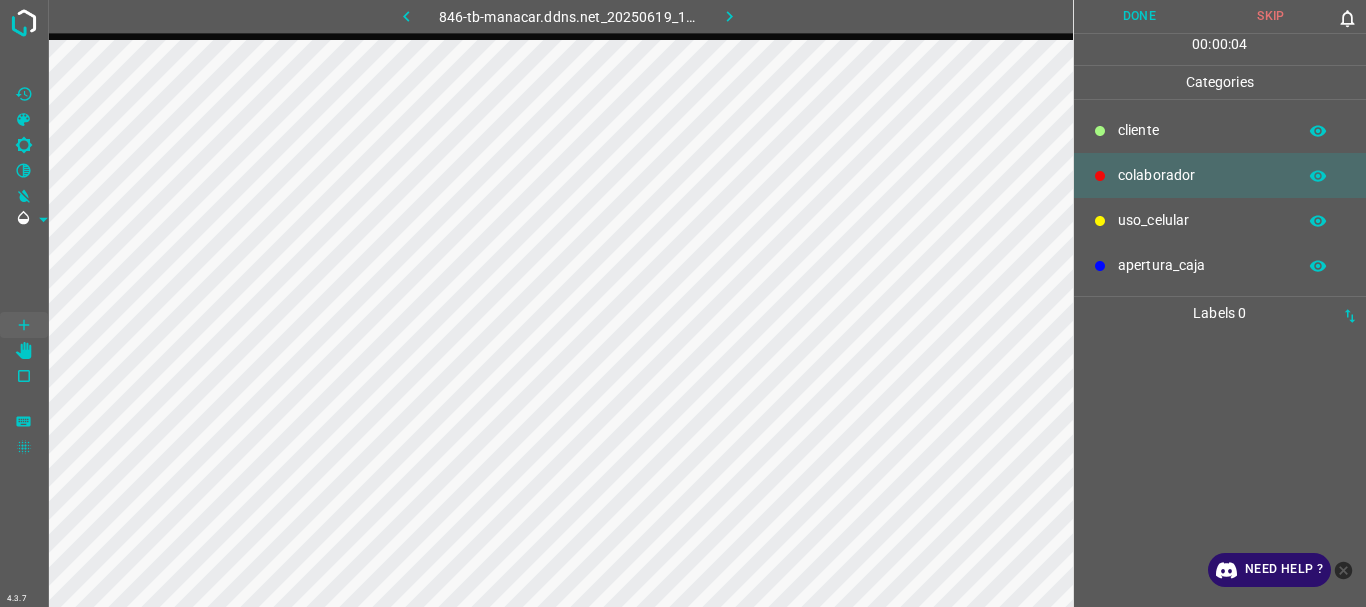 click on "​​cliente" at bounding box center (1202, 130) 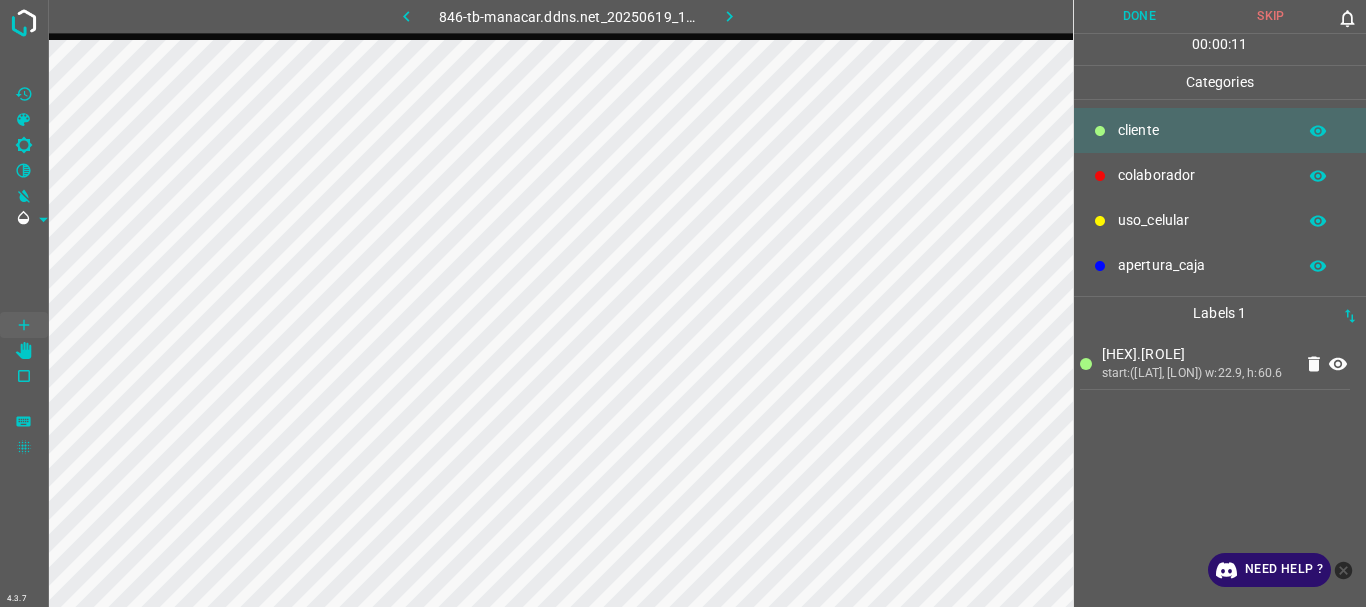 click on "Done" at bounding box center (1140, 16) 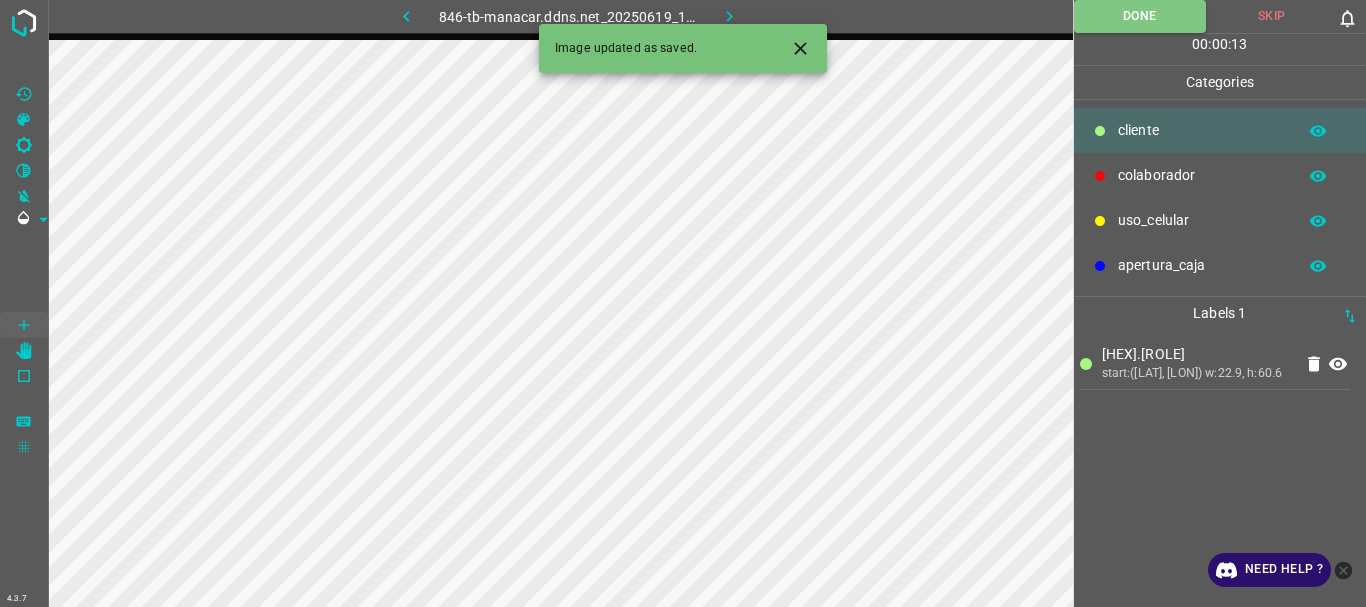 click at bounding box center [729, 16] 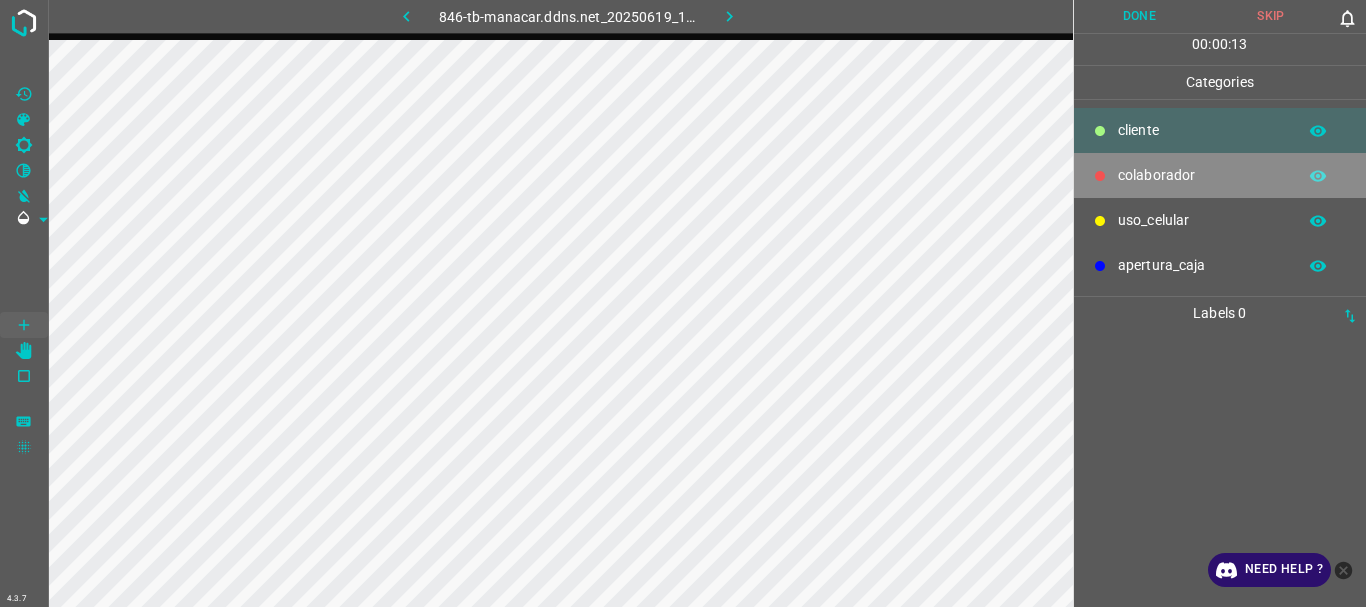 click on "colaborador" at bounding box center [1202, 130] 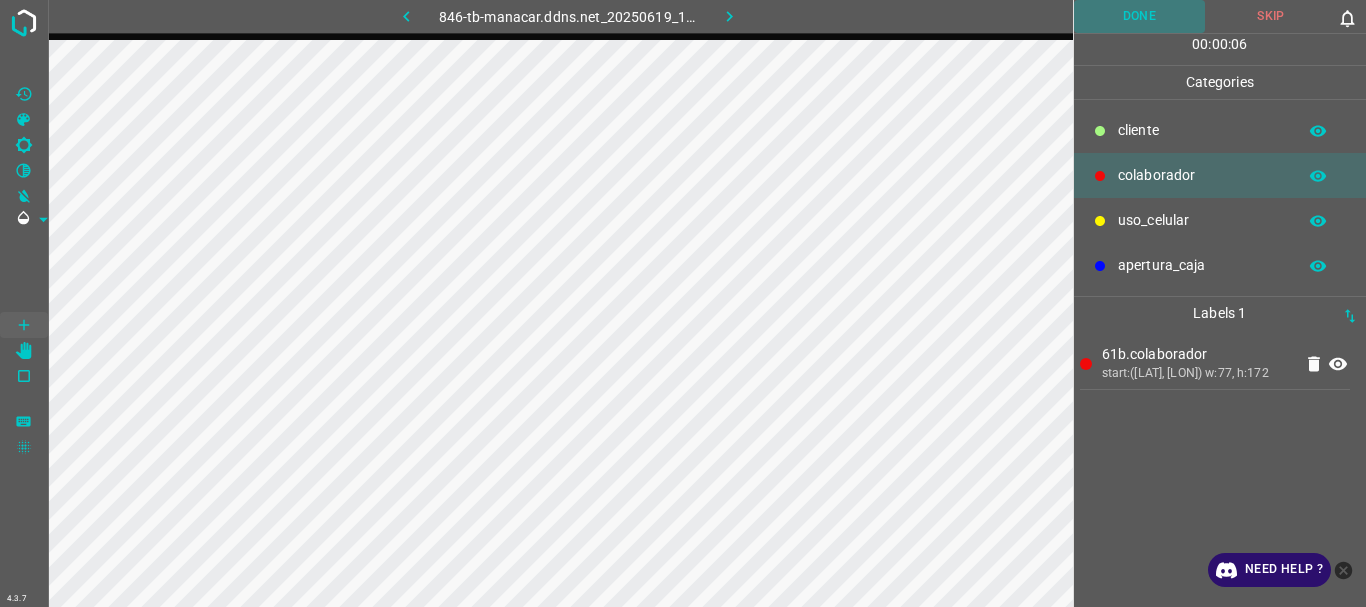click on "Done" at bounding box center (1140, 16) 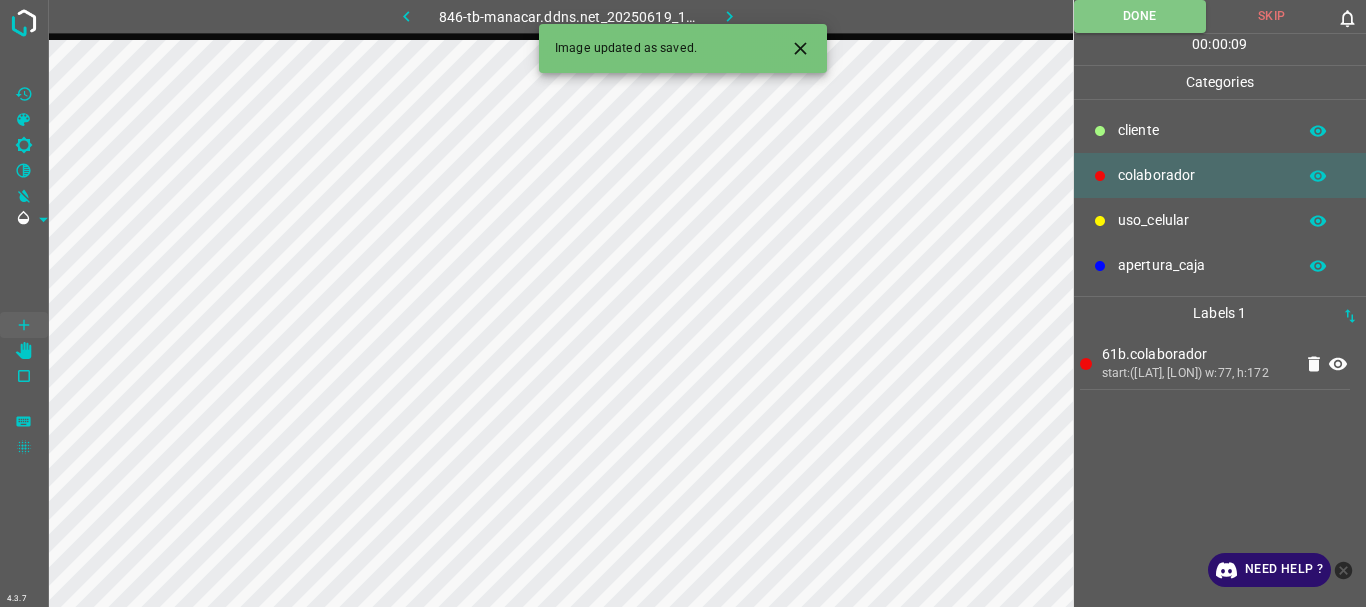 click at bounding box center (729, 16) 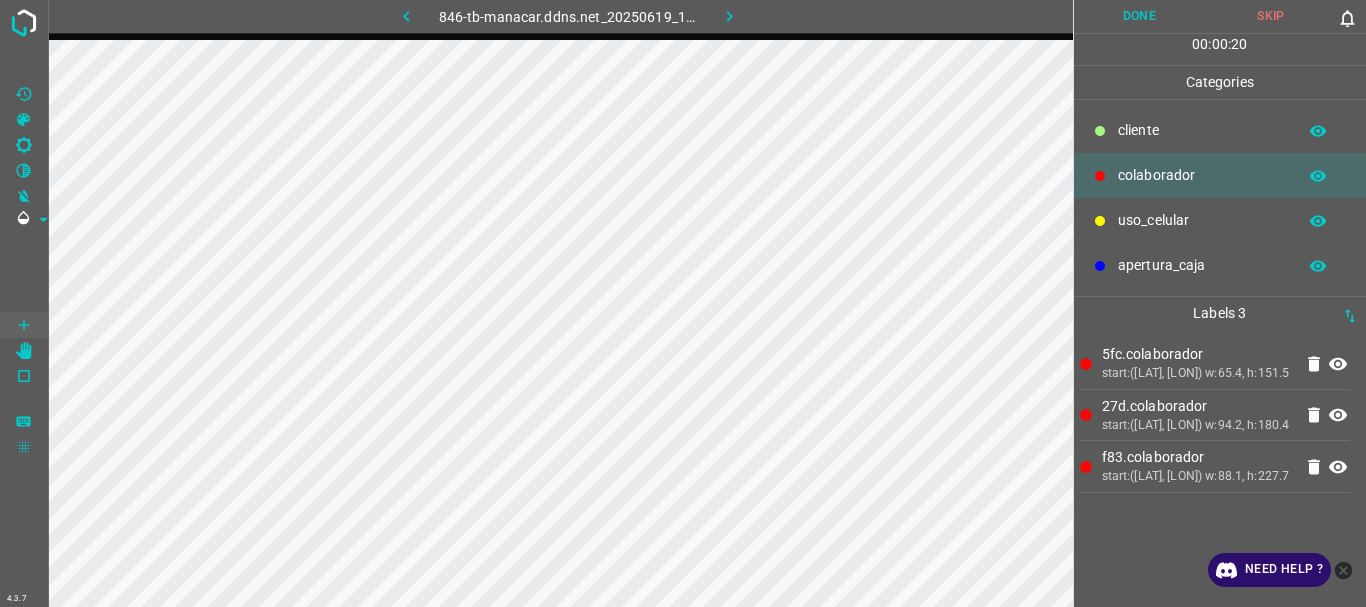 click on "Done" at bounding box center [1140, 16] 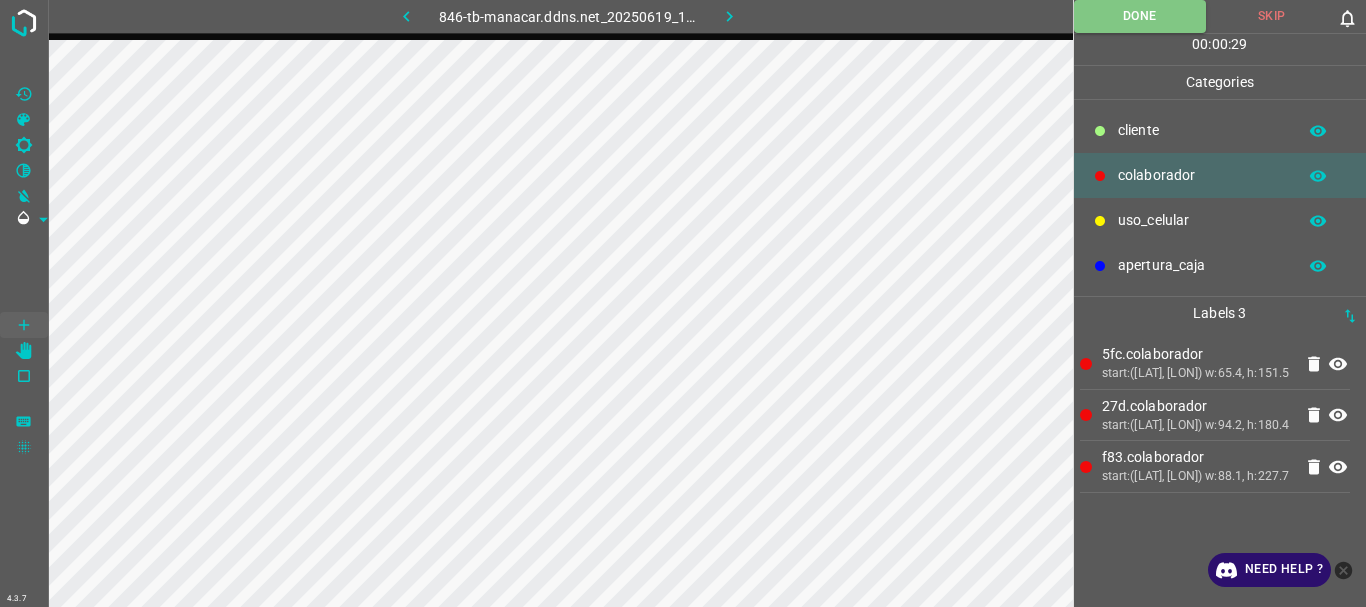 click at bounding box center [730, 16] 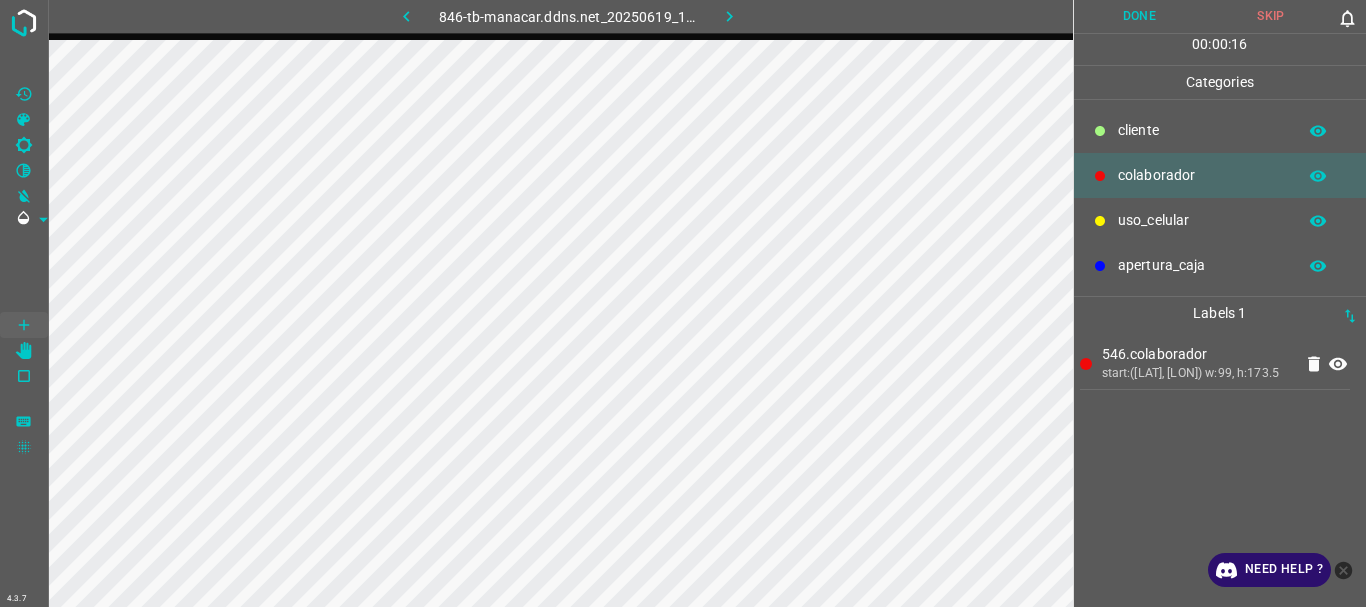 click on "Done" at bounding box center [1140, 16] 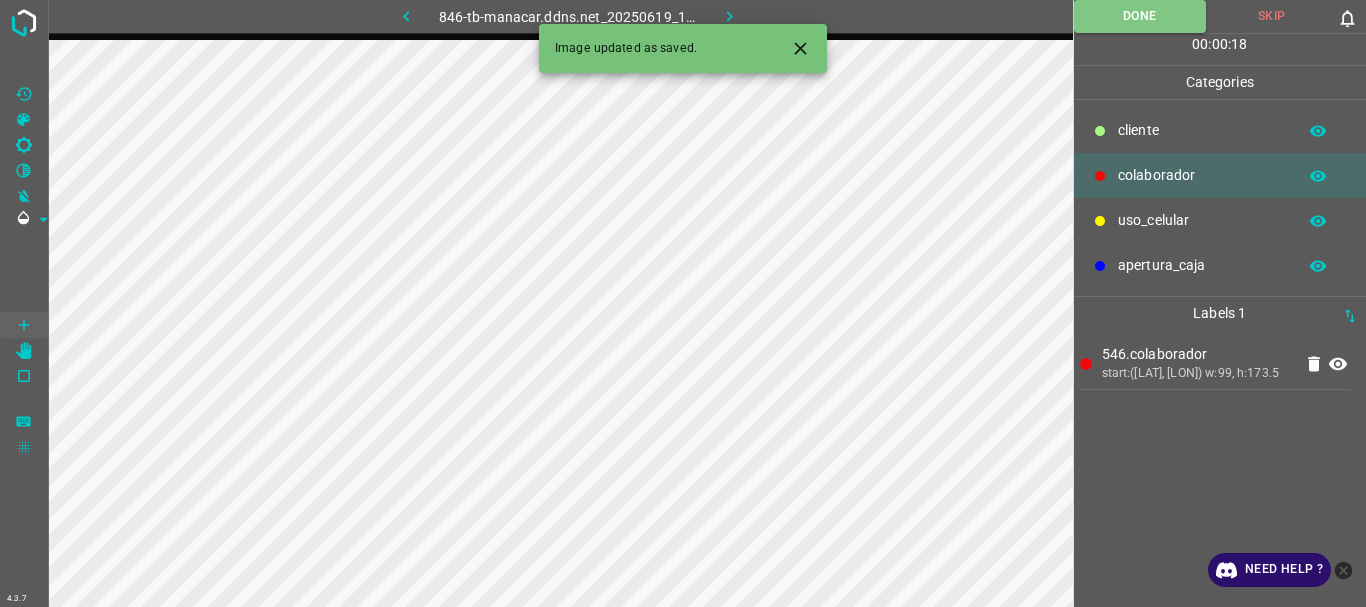 click at bounding box center [729, 16] 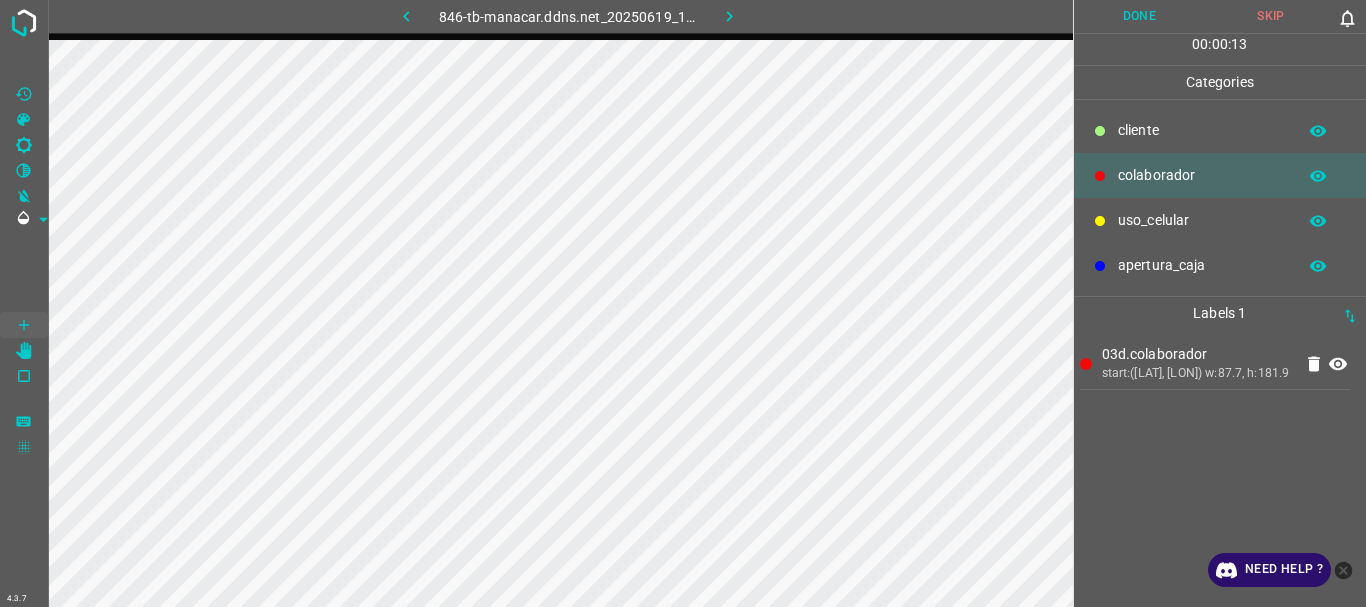 click on "Done" at bounding box center (1140, 16) 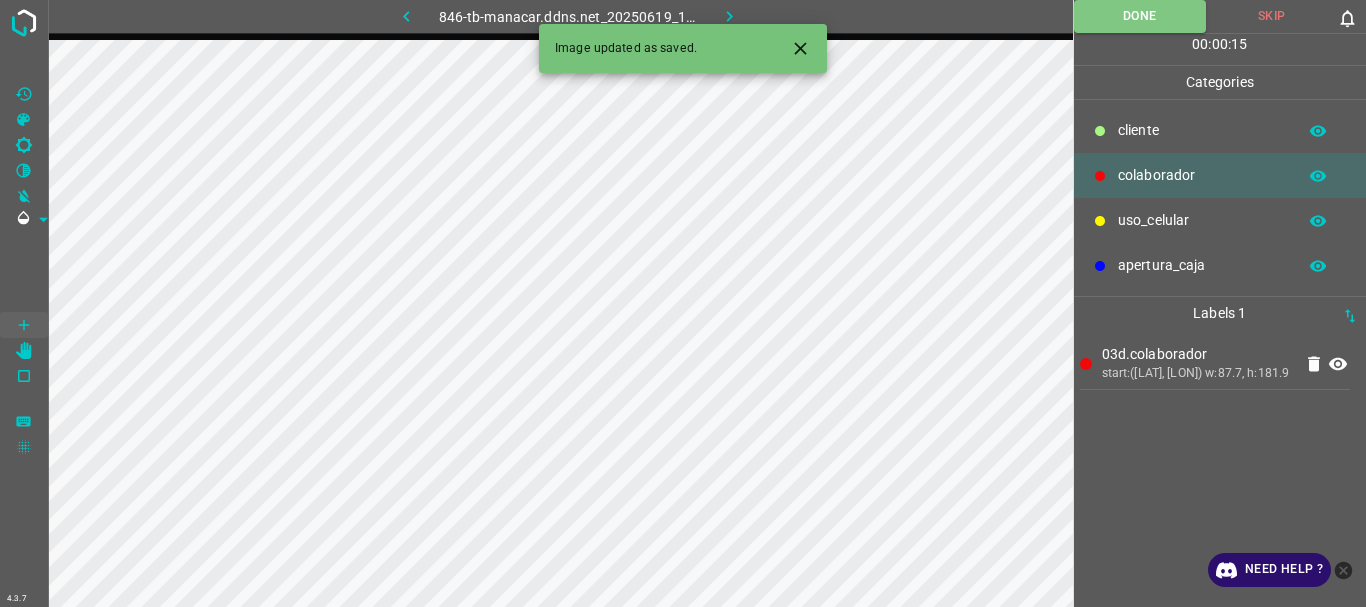 click at bounding box center [729, 16] 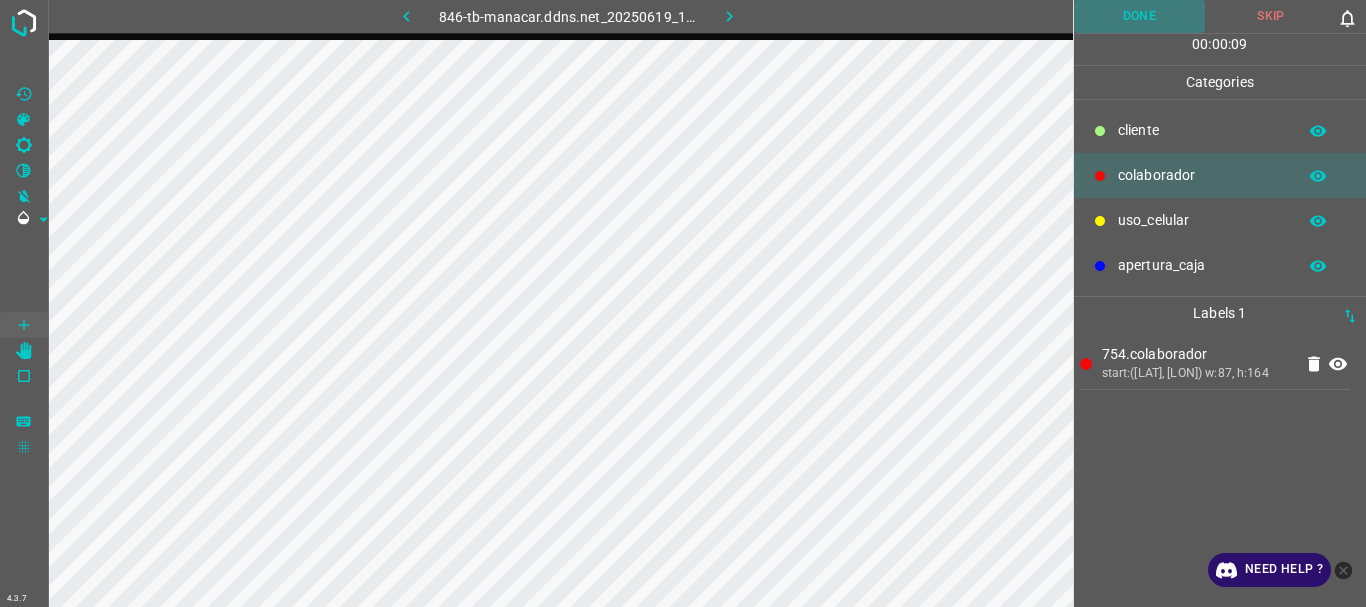 click on "Done" at bounding box center (1140, 16) 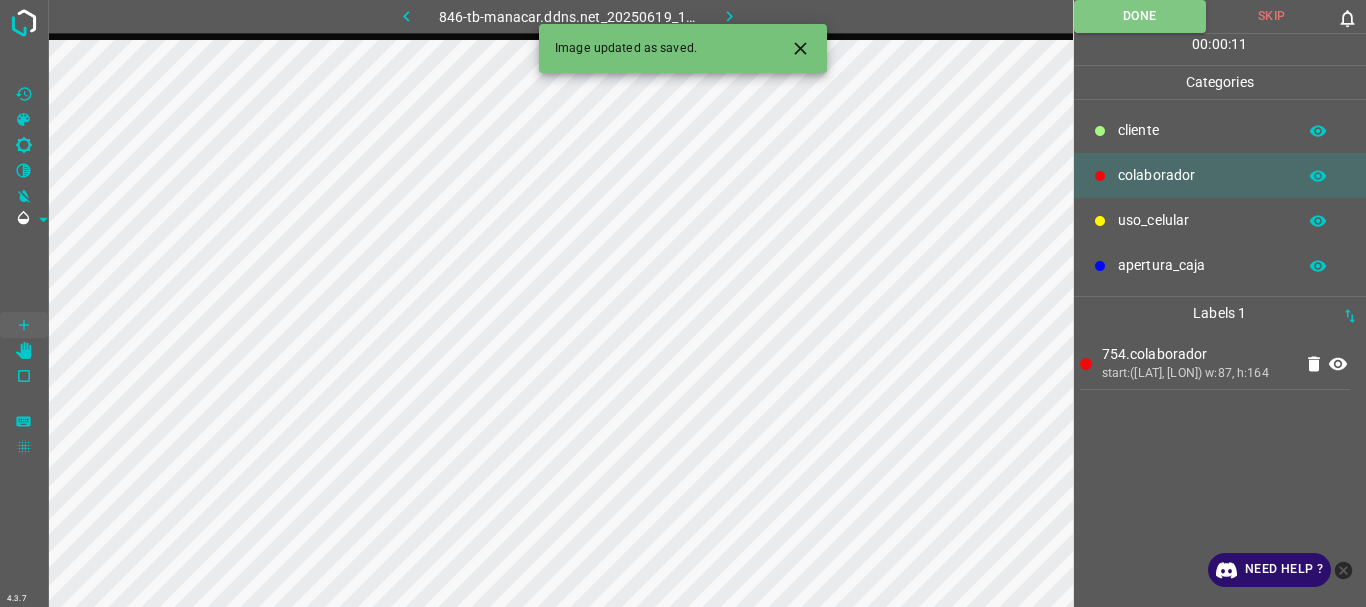 click at bounding box center (729, 16) 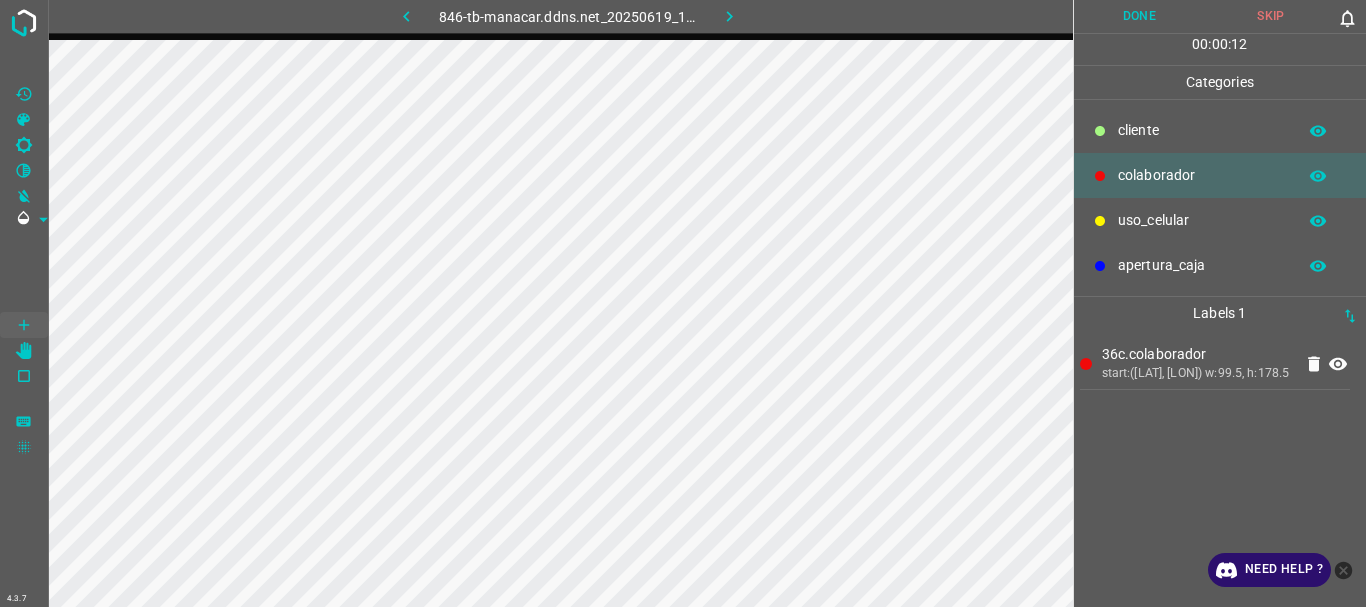 click on "​​cliente" at bounding box center [1202, 130] 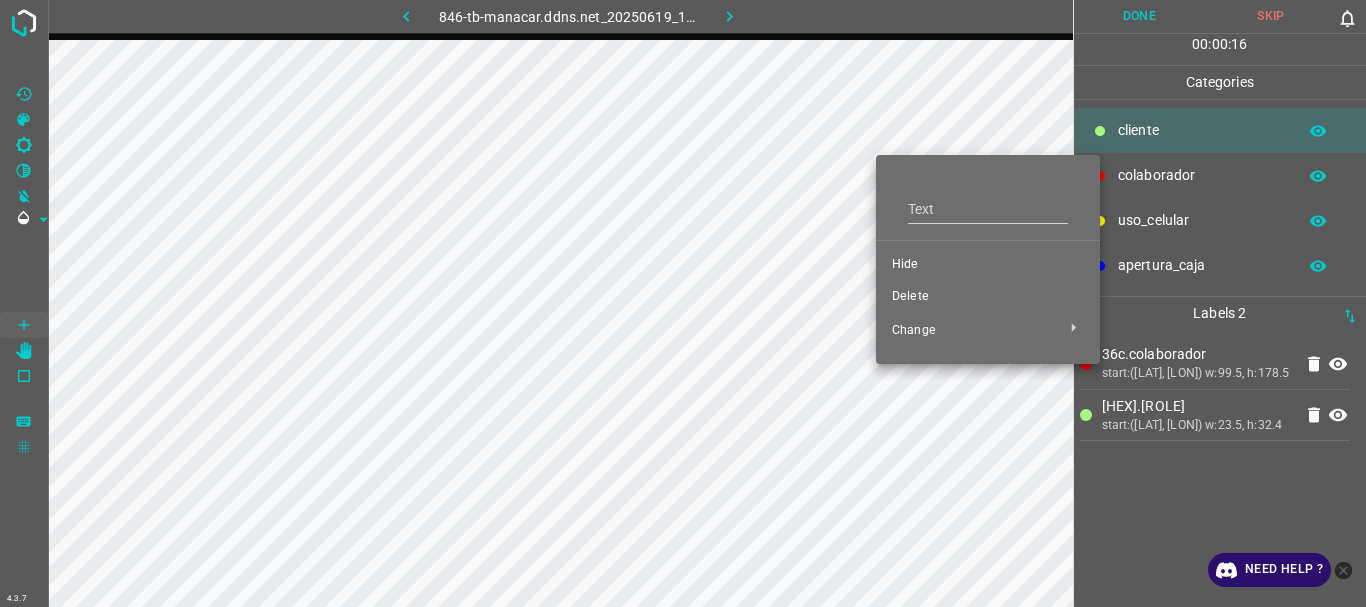 click on "Delete" at bounding box center [988, 265] 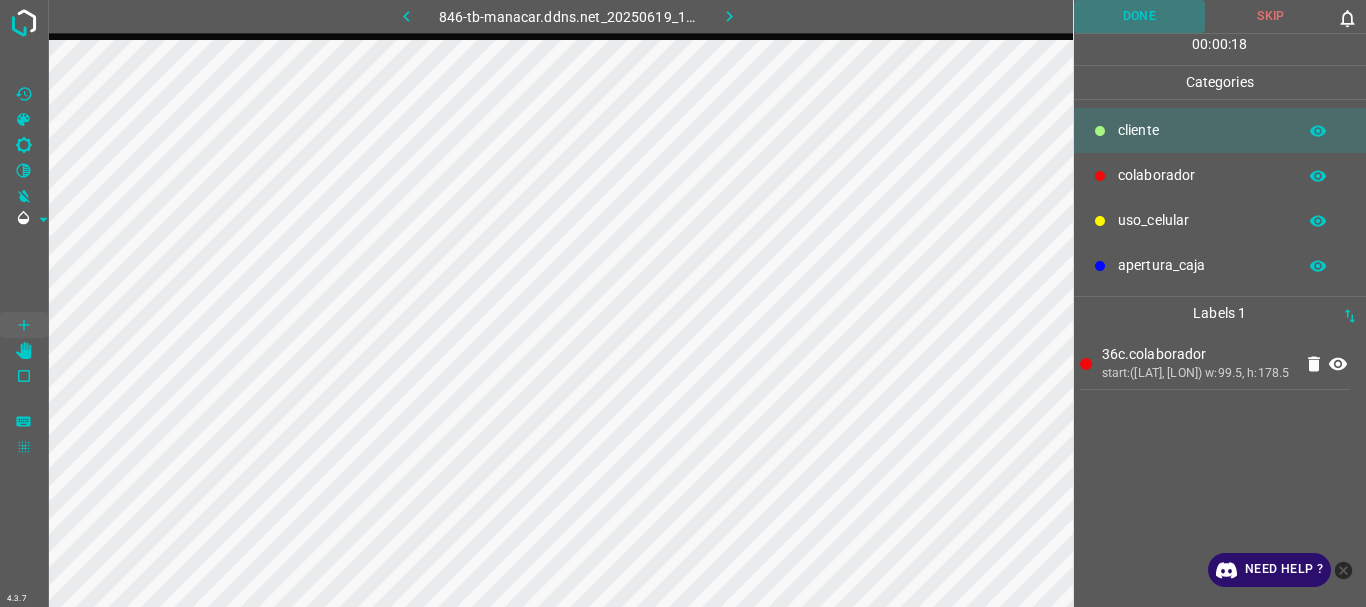click on "Done" at bounding box center (1140, 16) 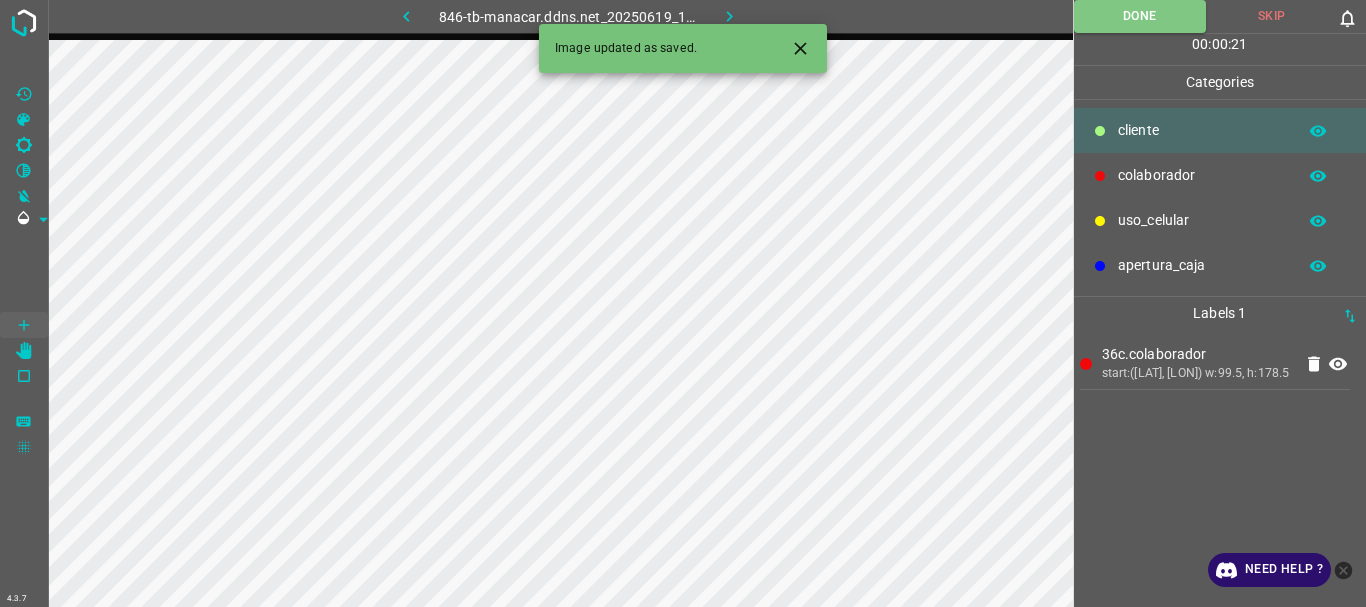 click at bounding box center [729, 16] 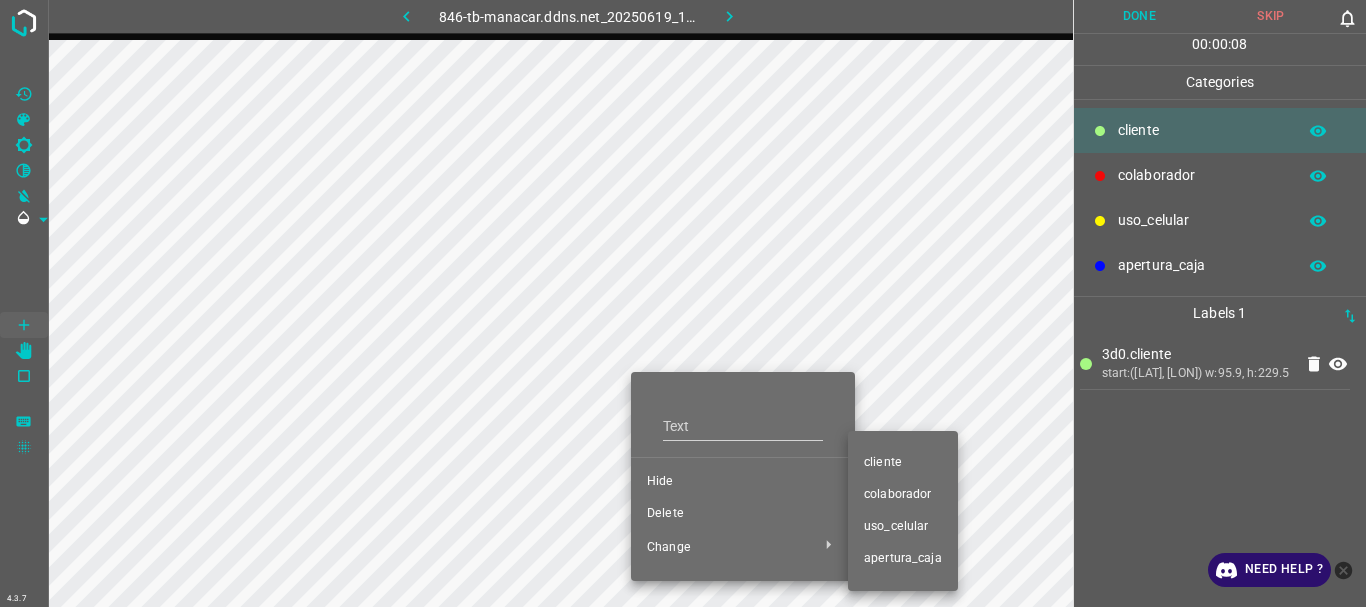 click on "colaborador" at bounding box center (743, 482) 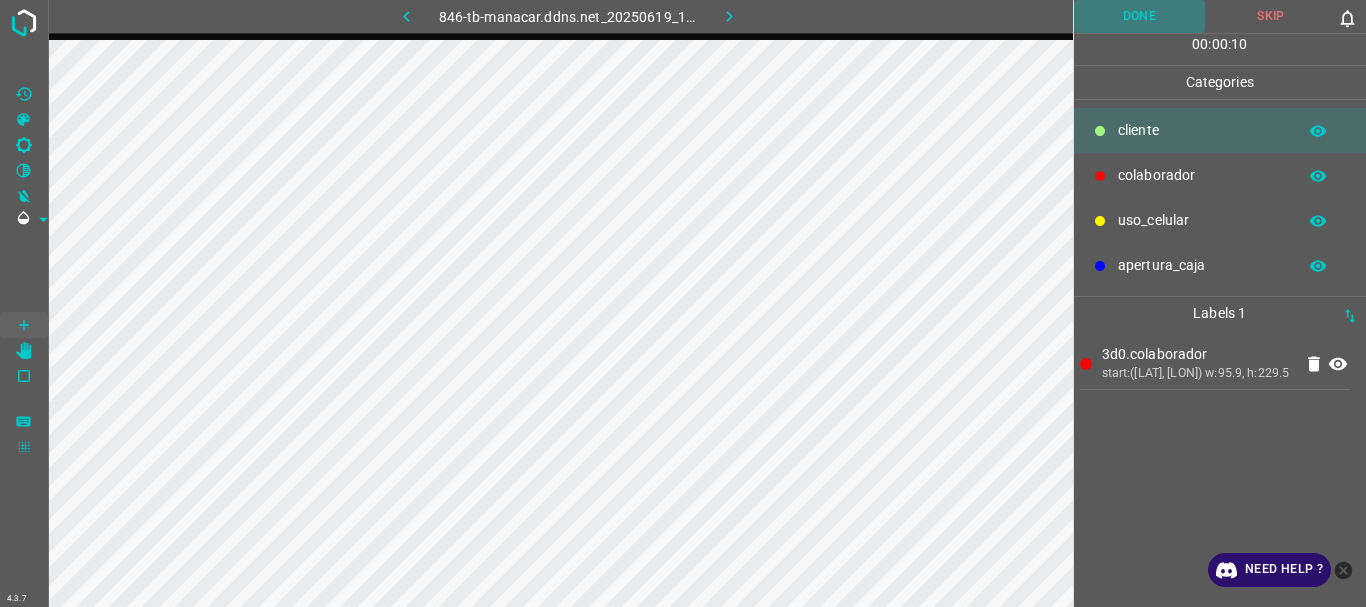 click on "Done" at bounding box center [1140, 16] 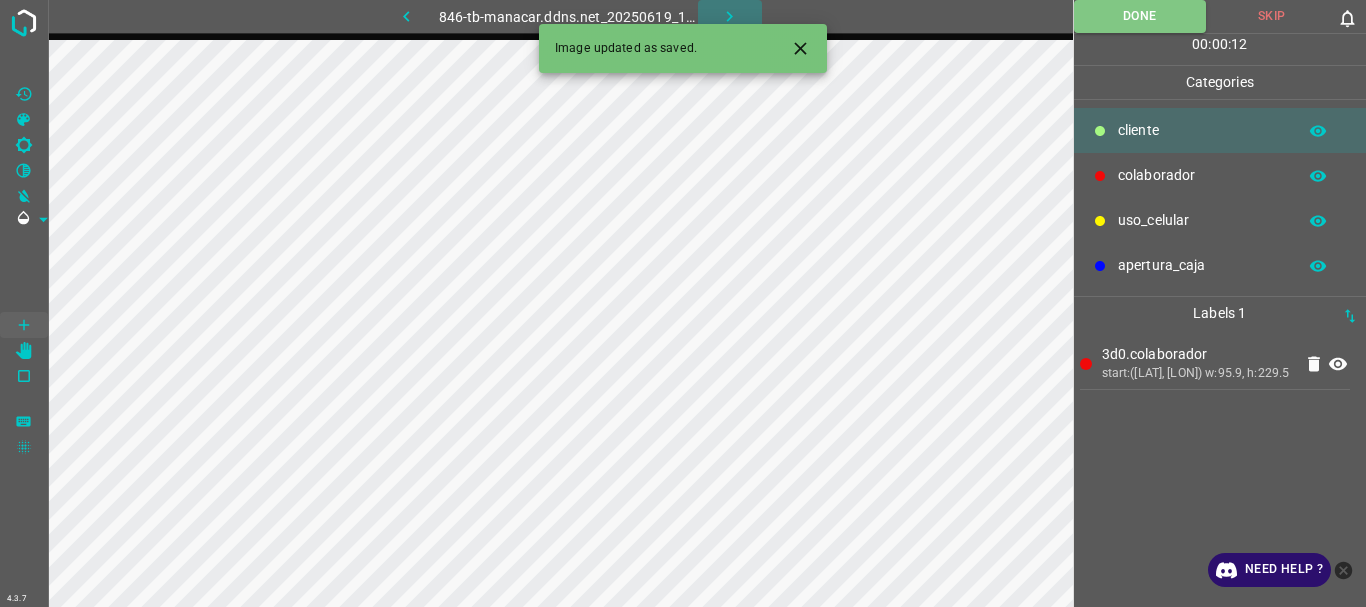 click at bounding box center (729, 16) 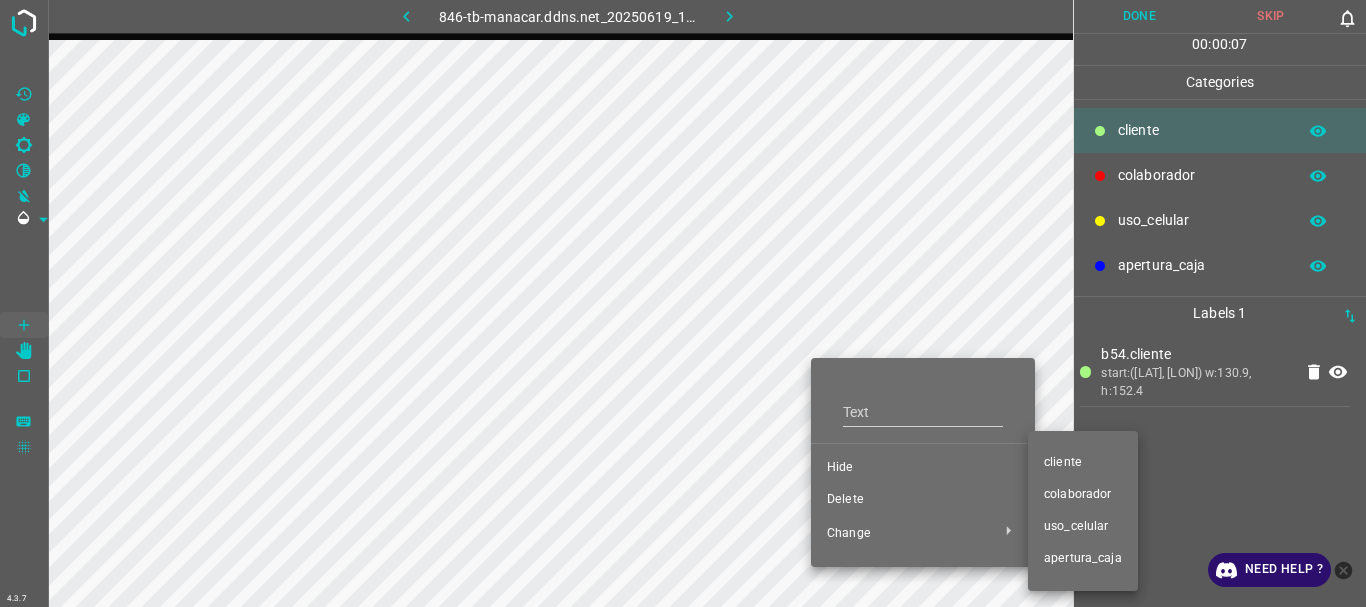 click on "colaborador" at bounding box center (923, 468) 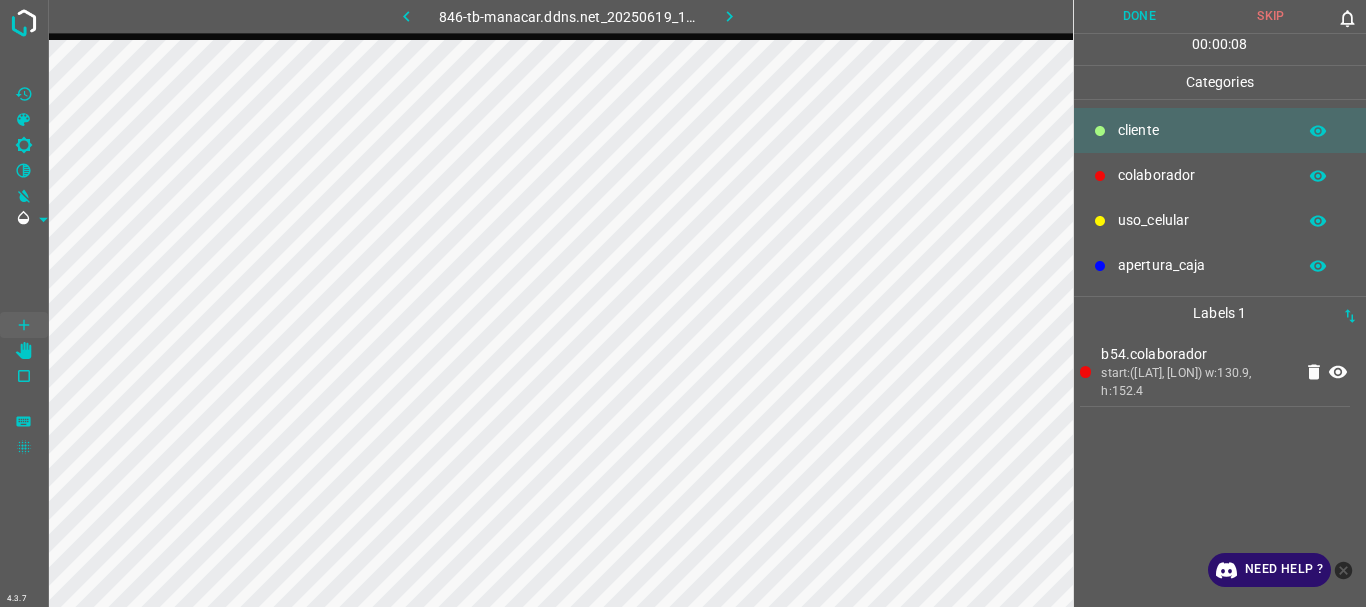 click on "colaborador" at bounding box center [1202, 130] 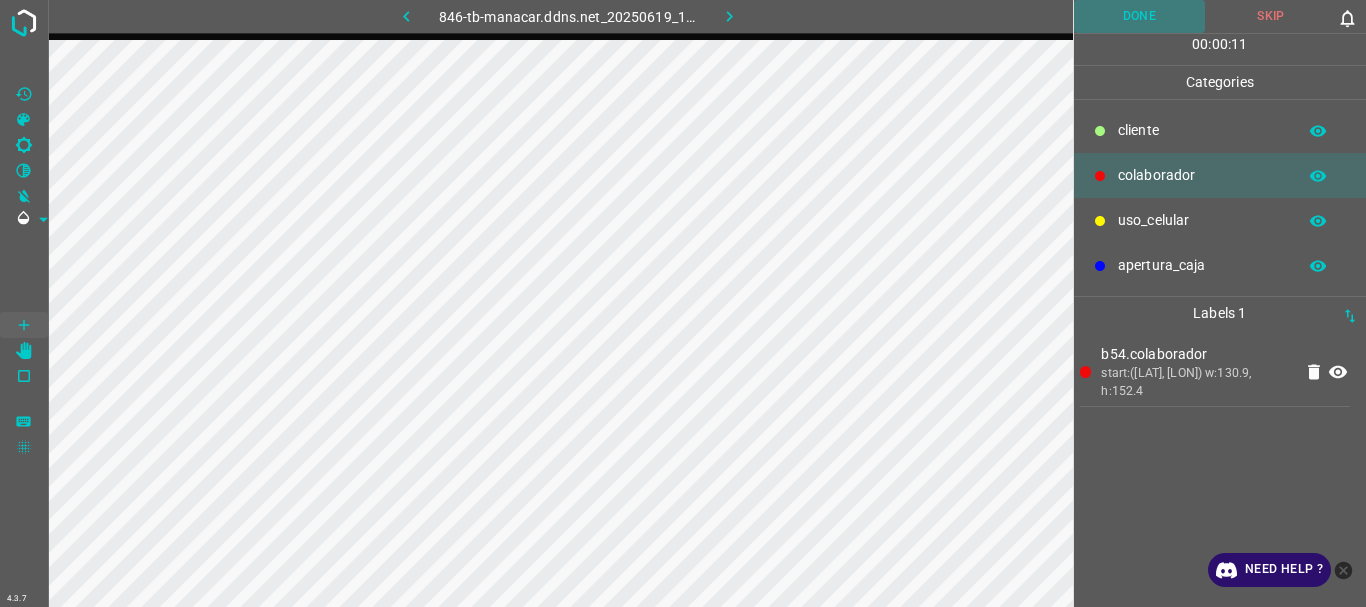 click on "Done" at bounding box center (1140, 16) 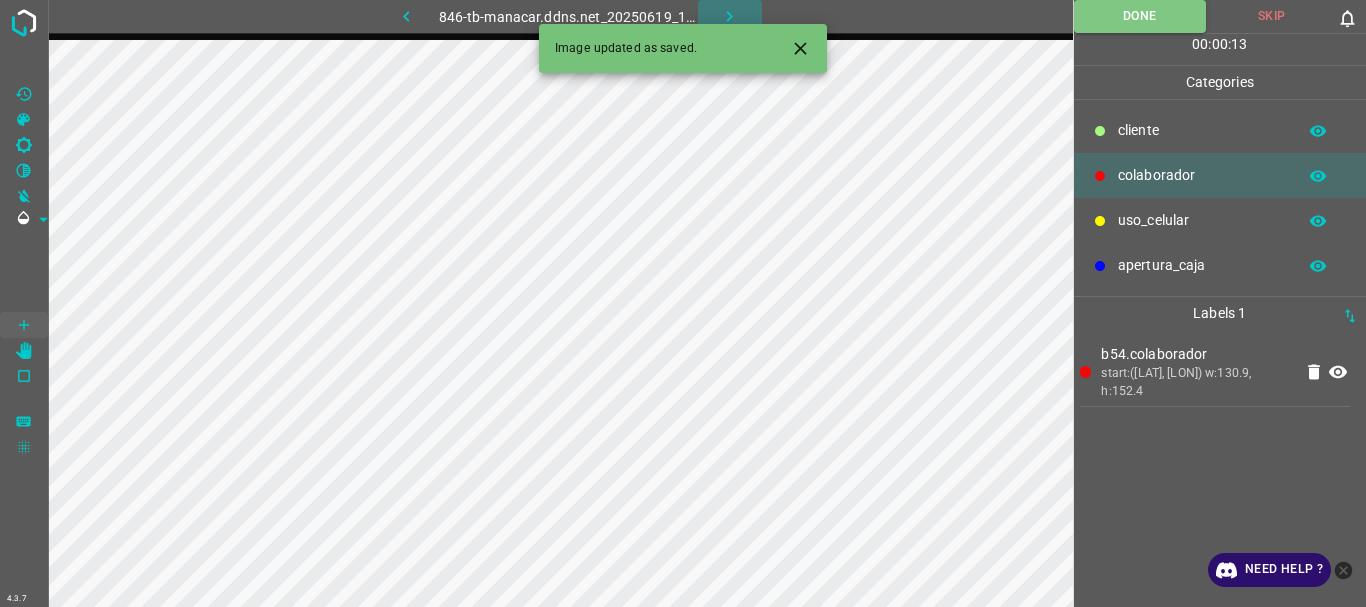 click at bounding box center (729, 16) 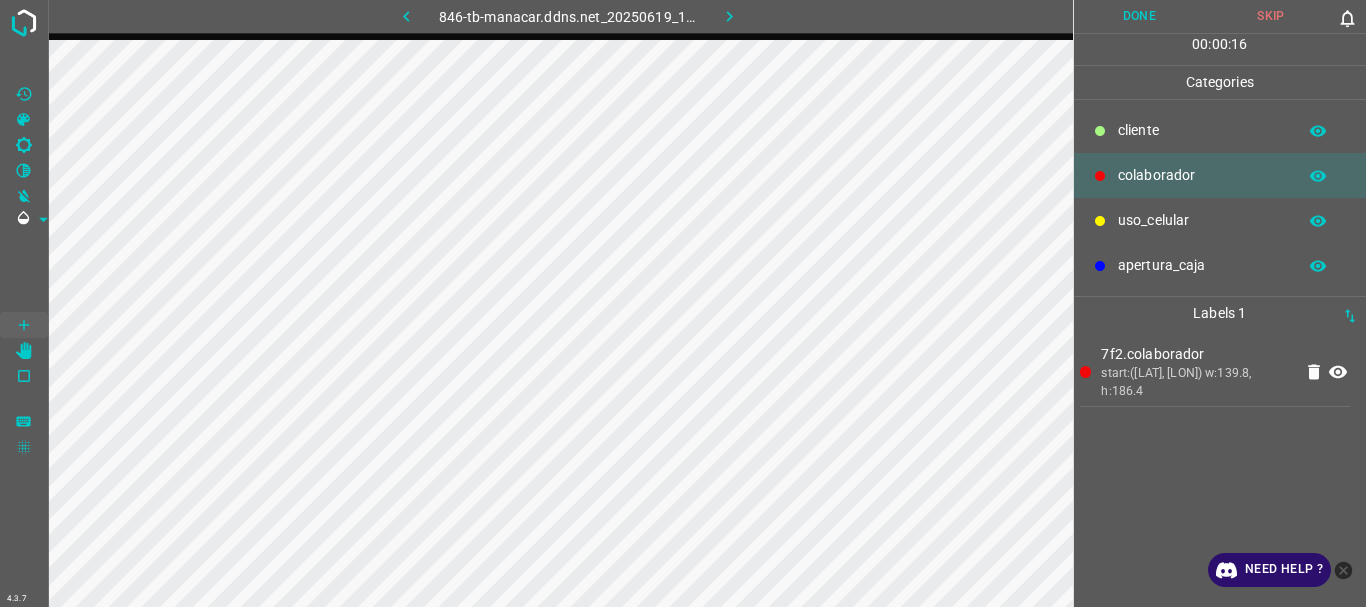click on "Done" at bounding box center (1140, 16) 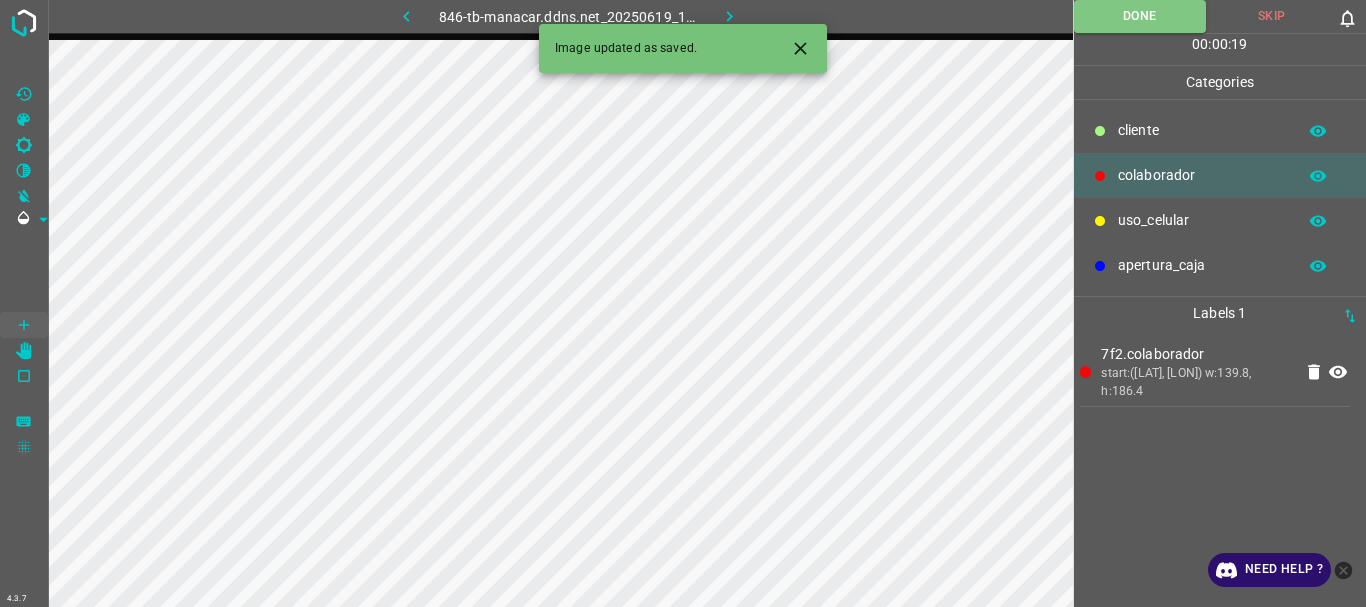 click at bounding box center [729, 16] 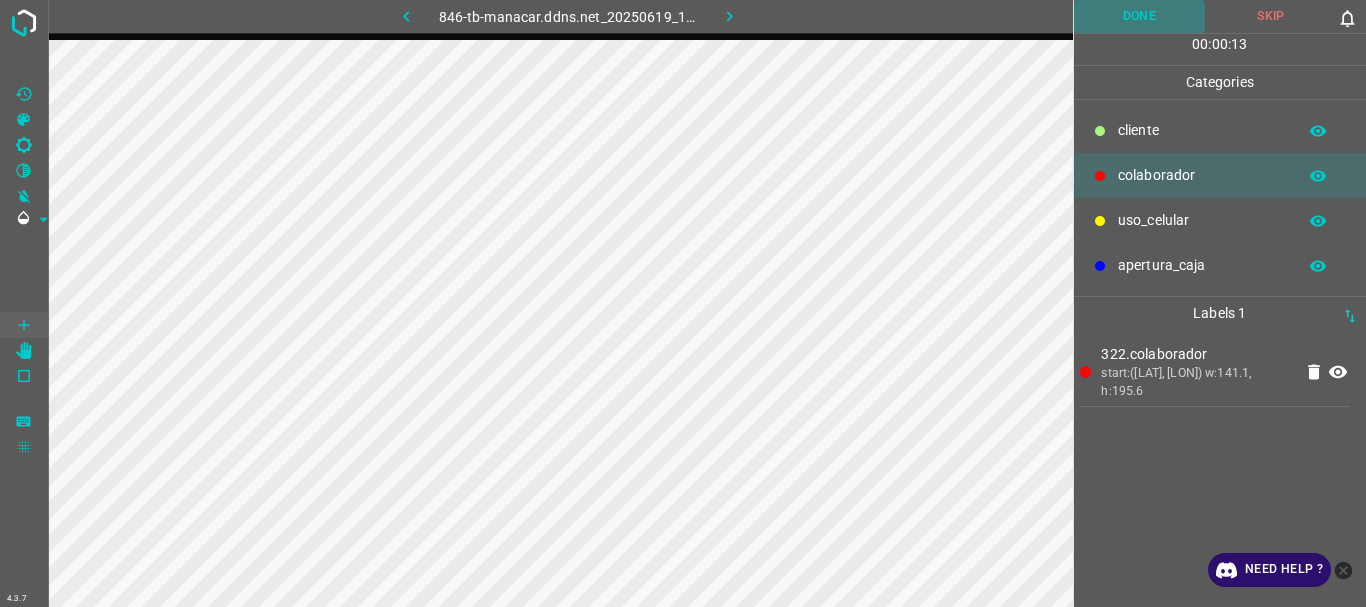 click on "Done" at bounding box center [1140, 16] 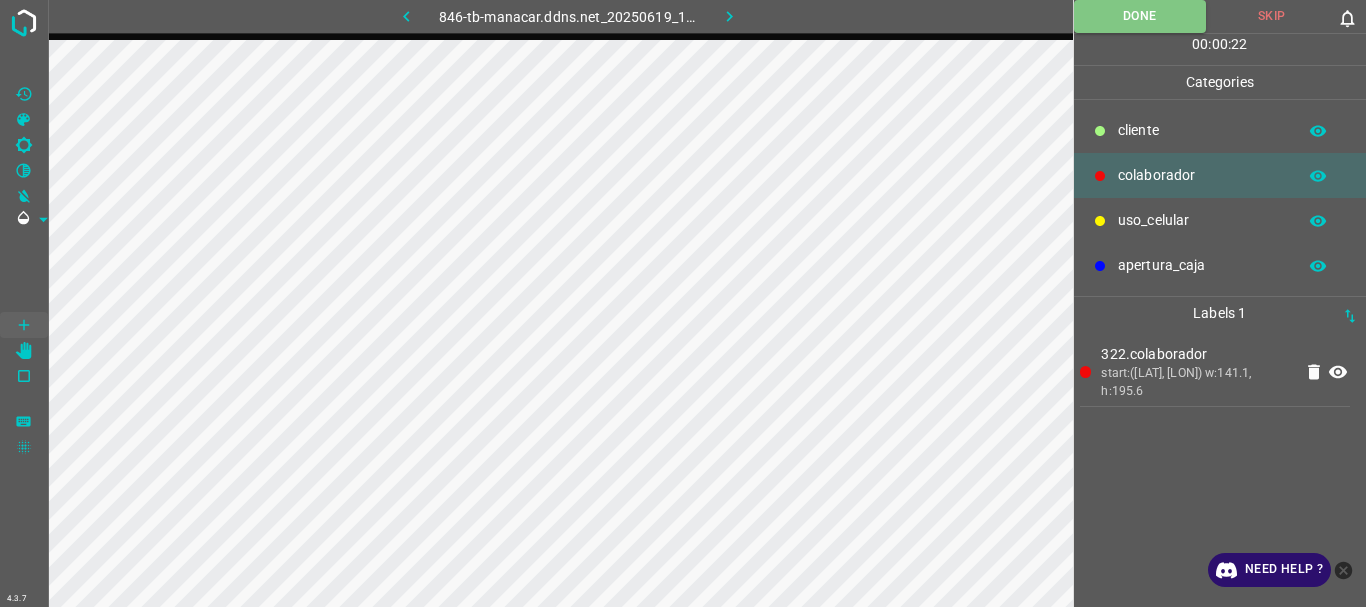 click at bounding box center (729, 16) 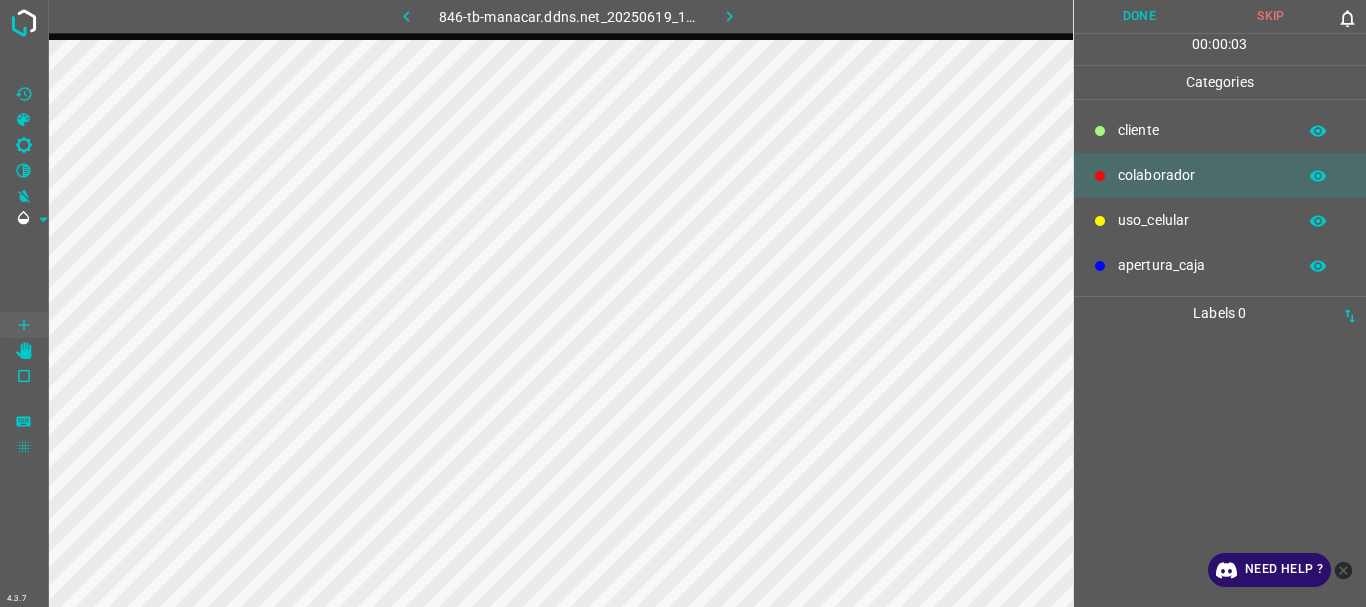 click on "uso_celular" at bounding box center (1202, 130) 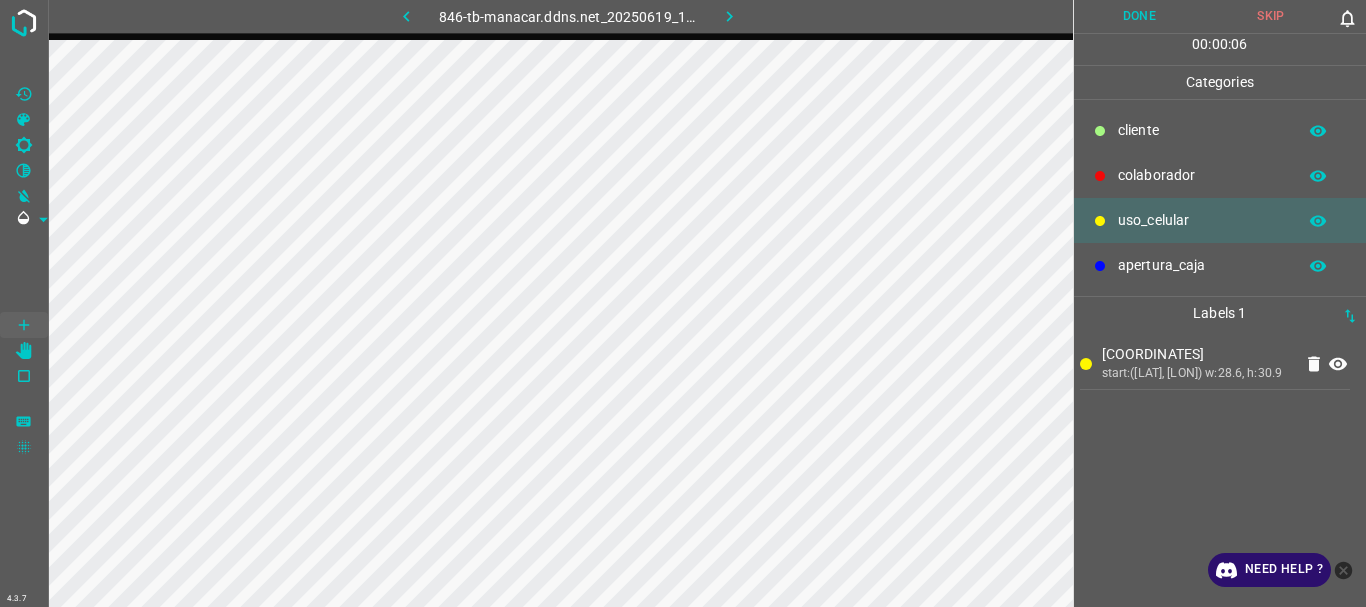 click on "​​cliente" at bounding box center (1202, 130) 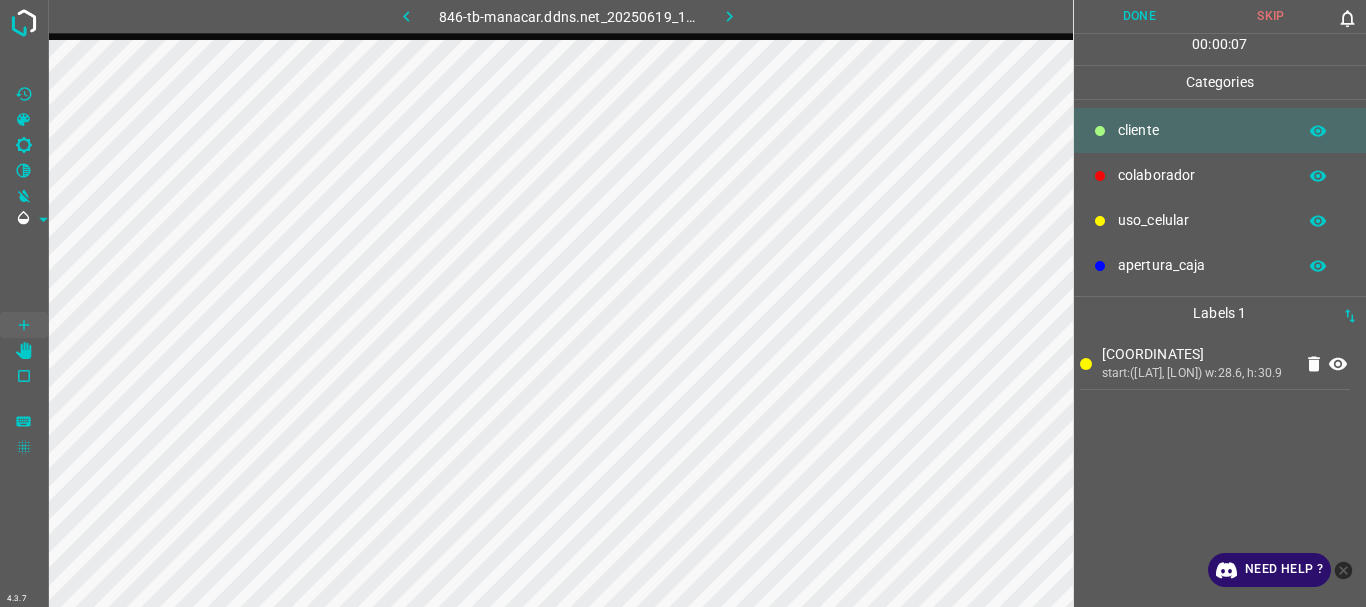 click on "colaborador" at bounding box center [1202, 130] 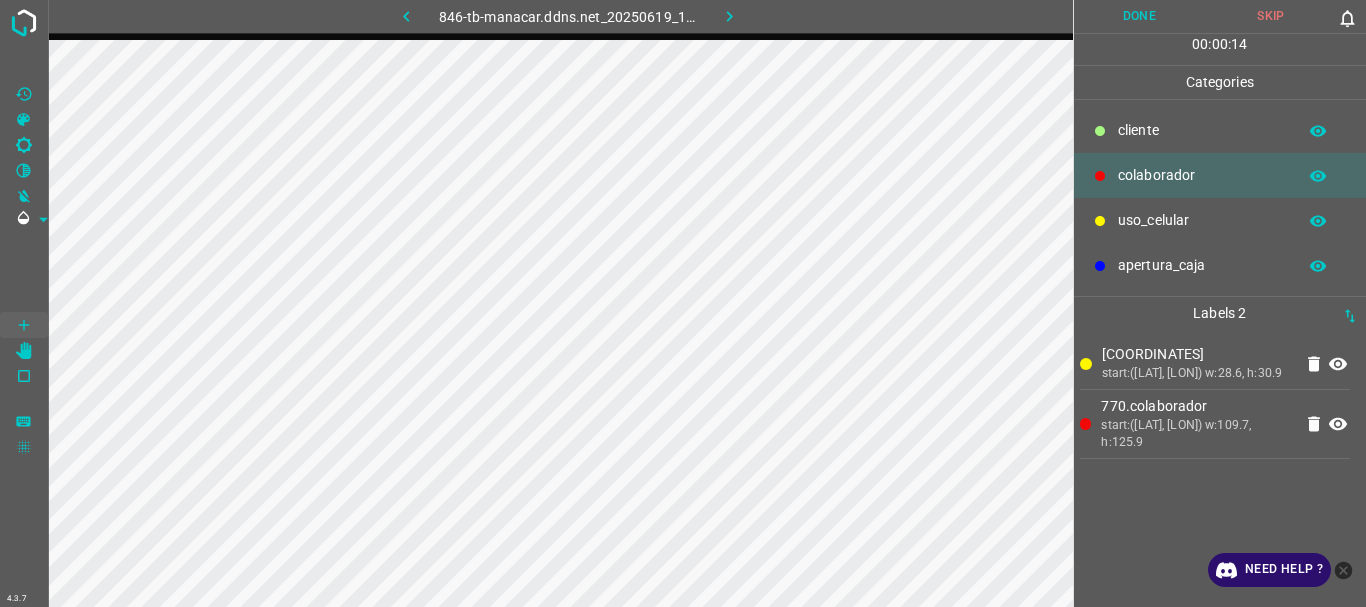 click on "Done" at bounding box center [1140, 16] 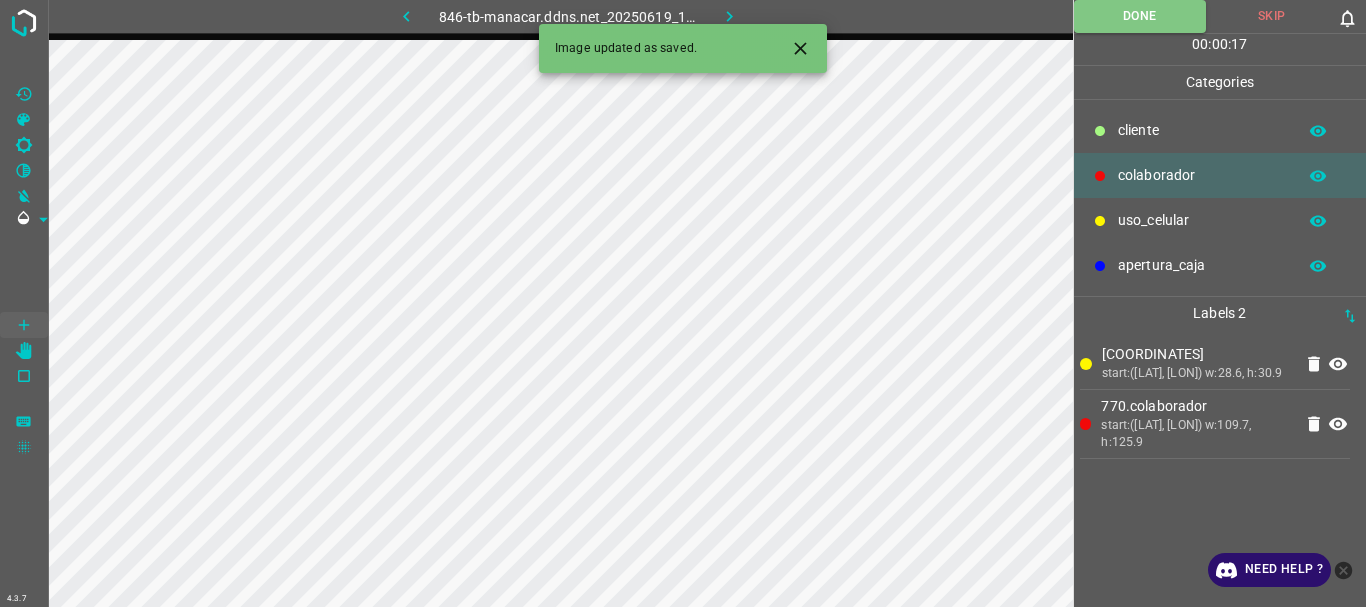 click at bounding box center (730, 16) 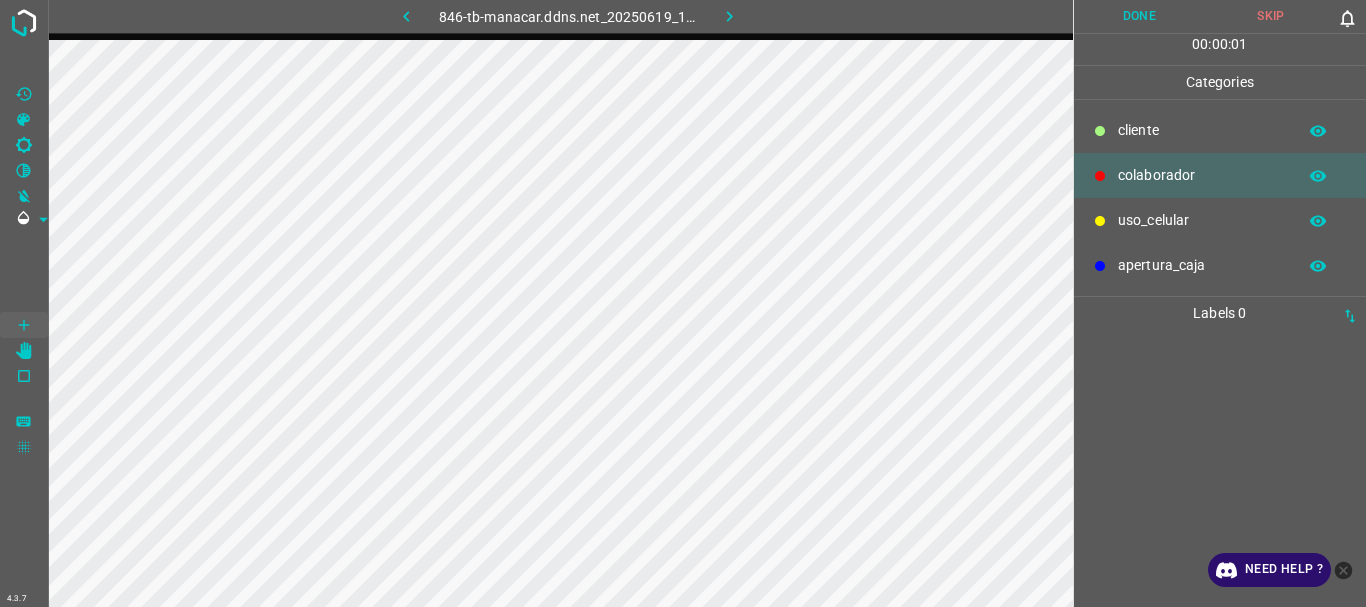 click on "colaborador" at bounding box center (1202, 175) 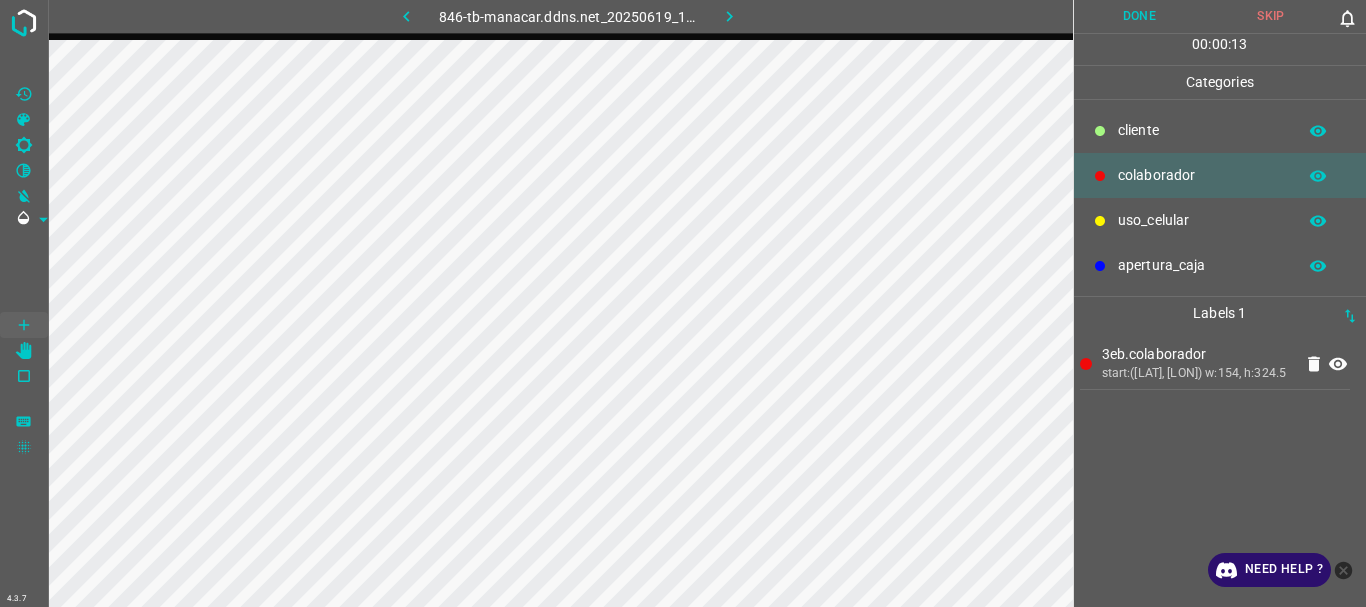 click on "​​cliente" at bounding box center (1202, 130) 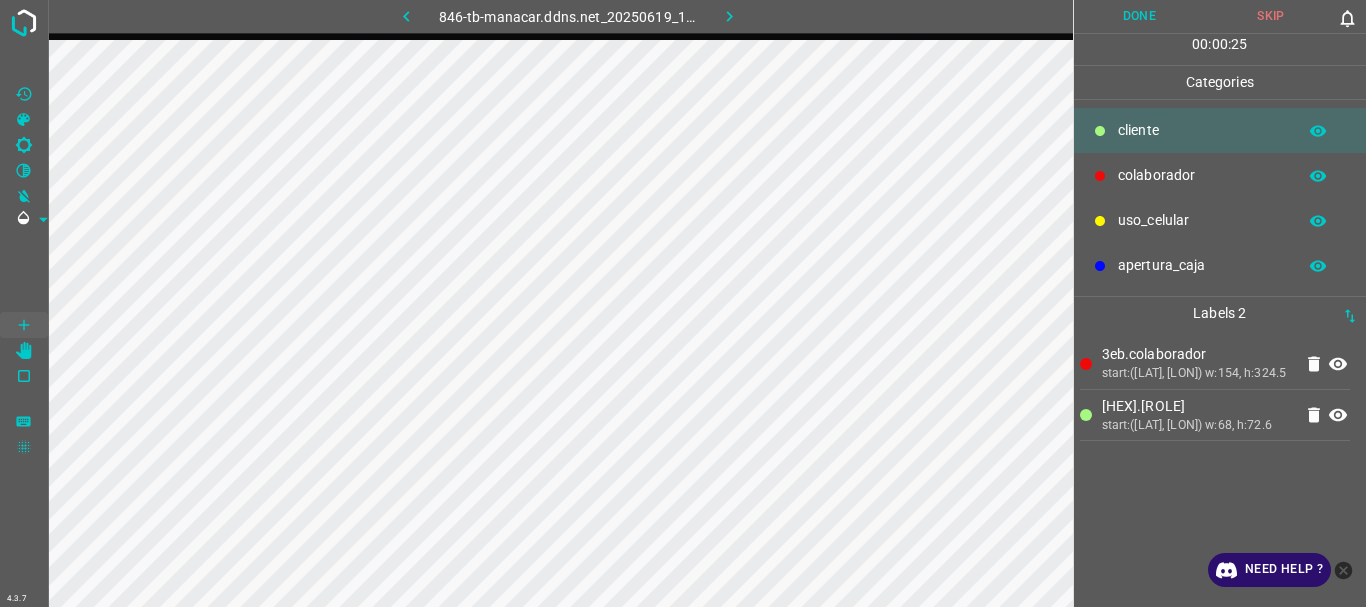 click on "Done" at bounding box center (1140, 16) 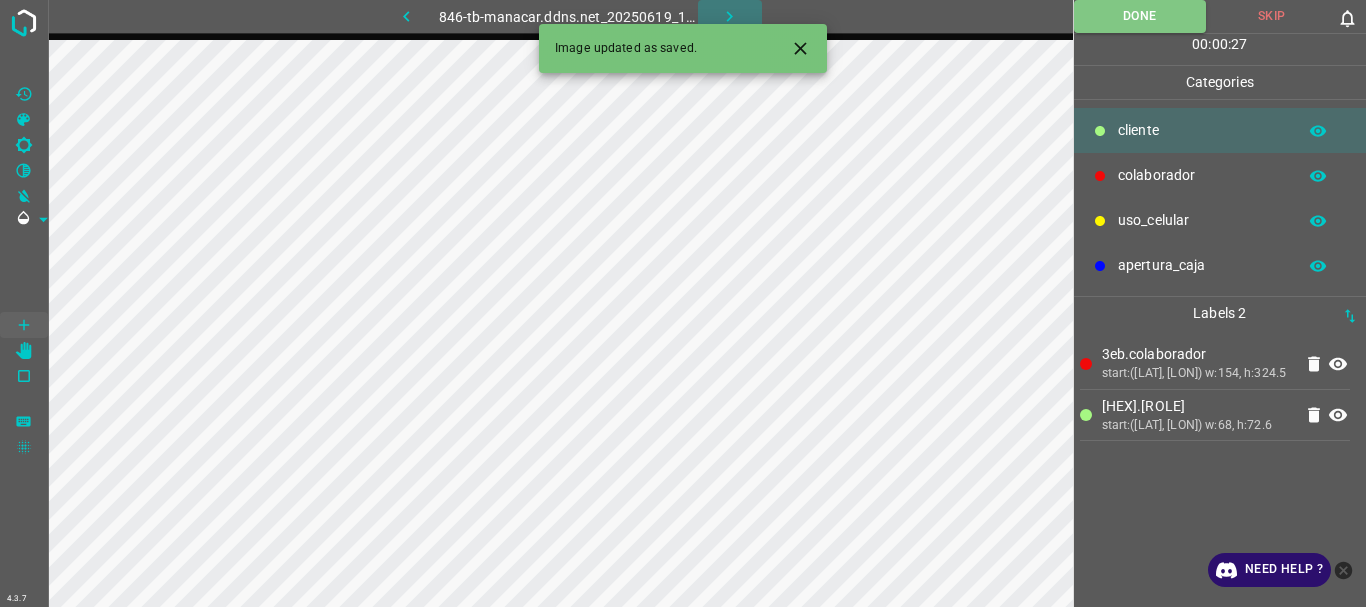 click at bounding box center [729, 16] 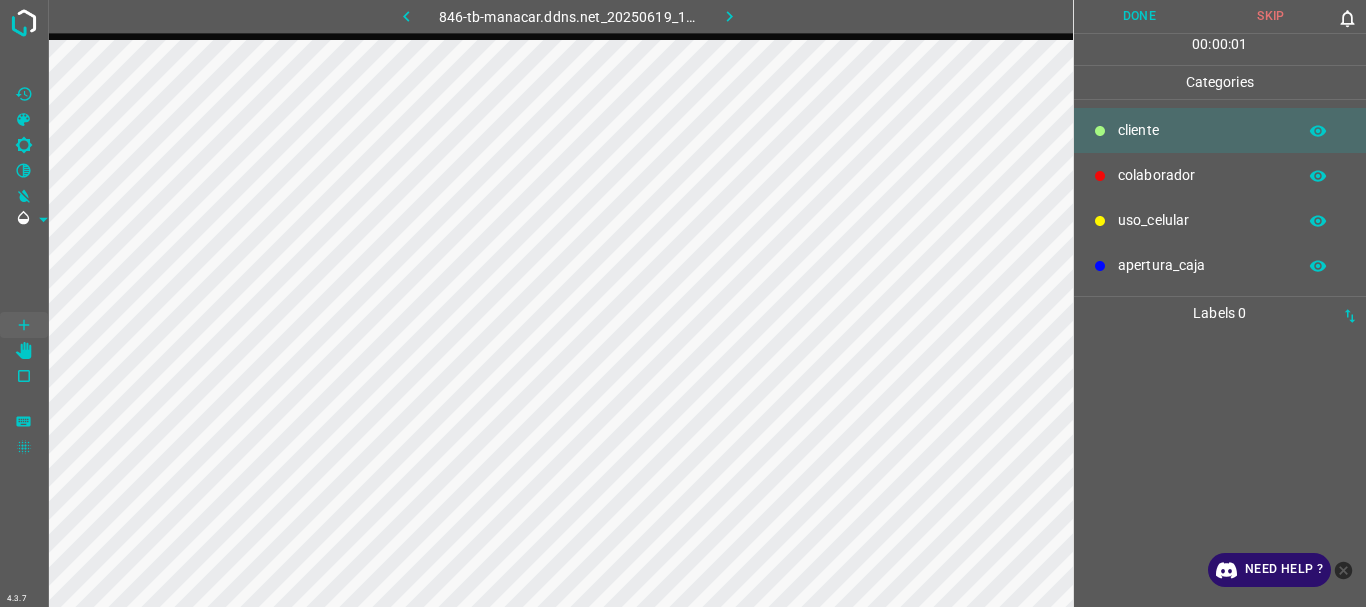 click on "colaborador" at bounding box center (1220, 175) 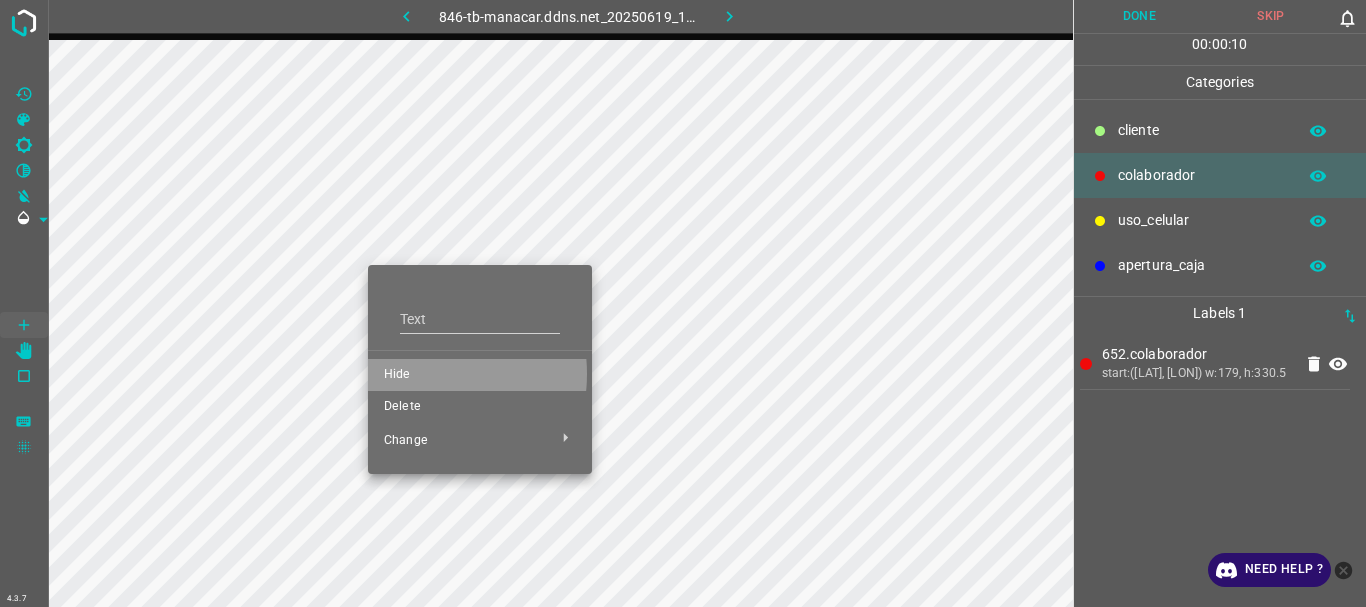 click on "Hide" at bounding box center (480, 375) 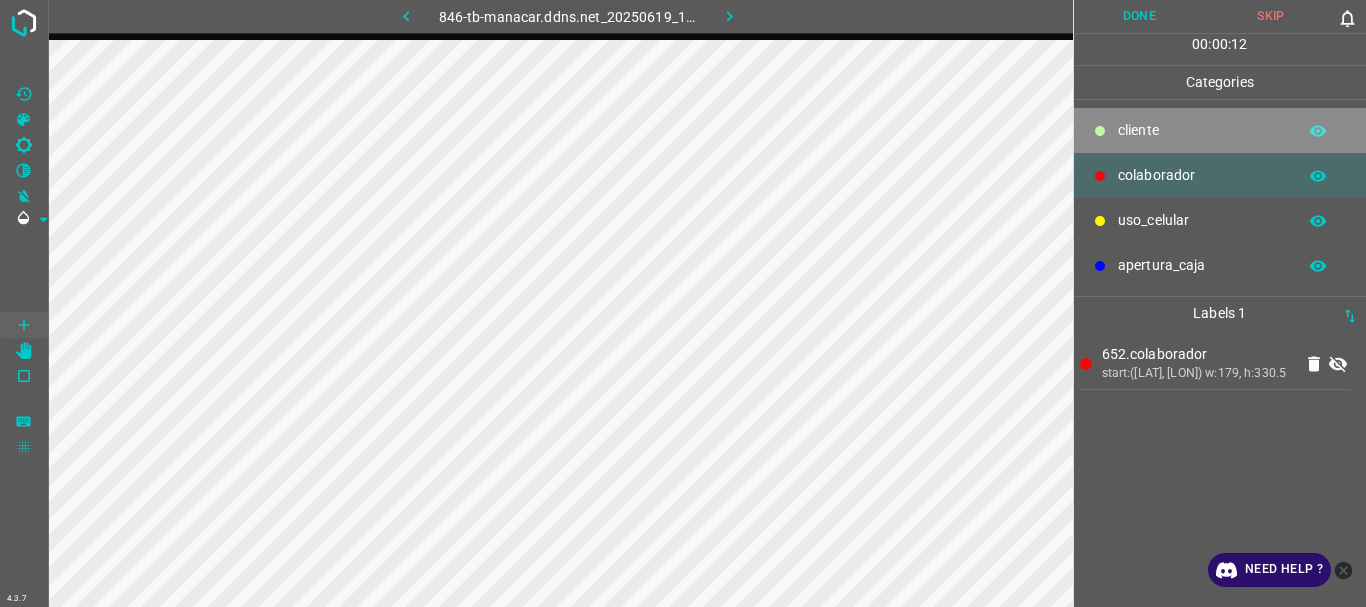 click on "​​cliente" at bounding box center (1202, 130) 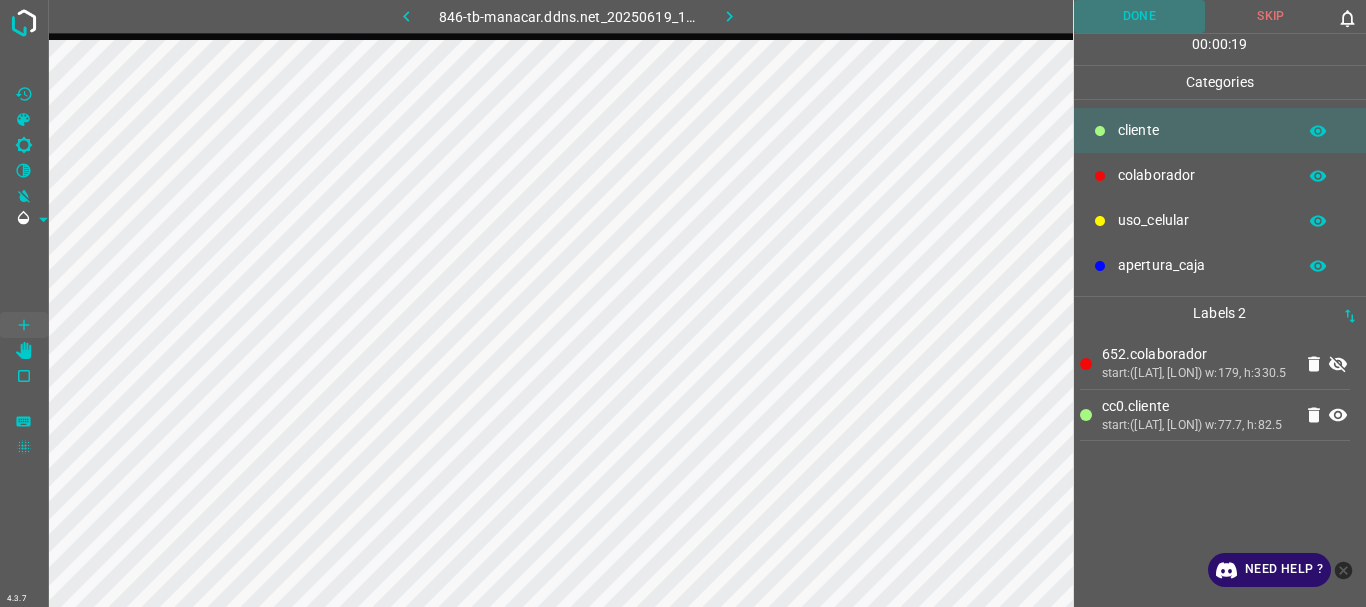 click on "Done" at bounding box center [1140, 16] 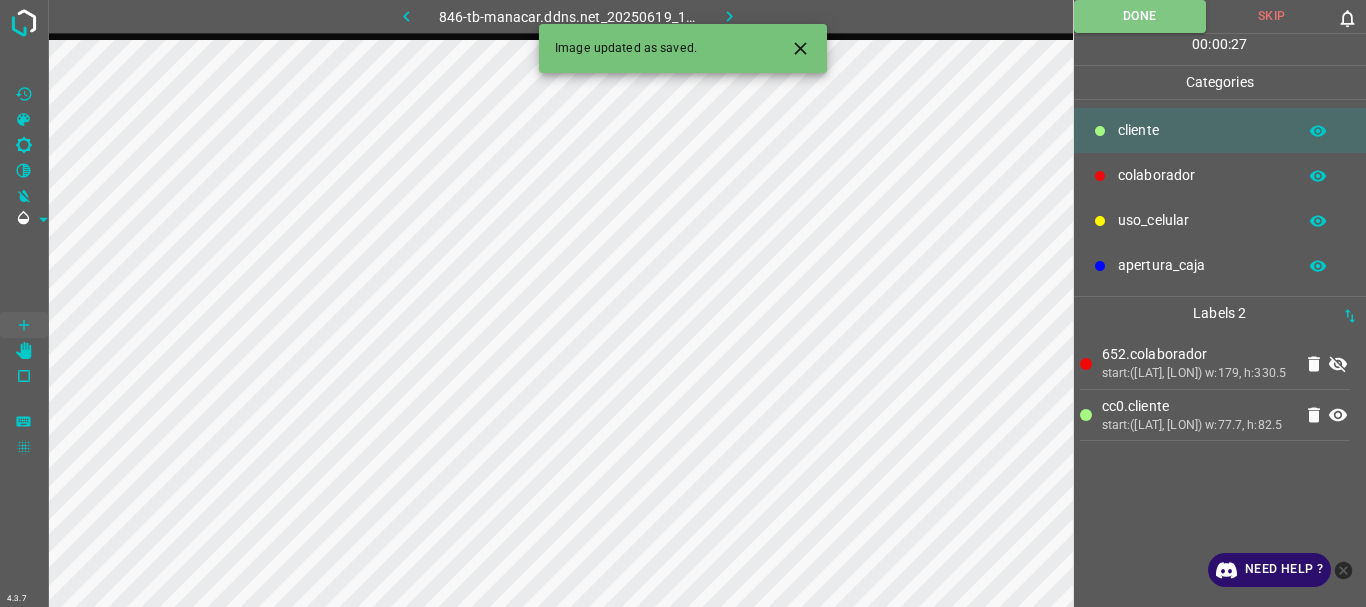 click at bounding box center [729, 16] 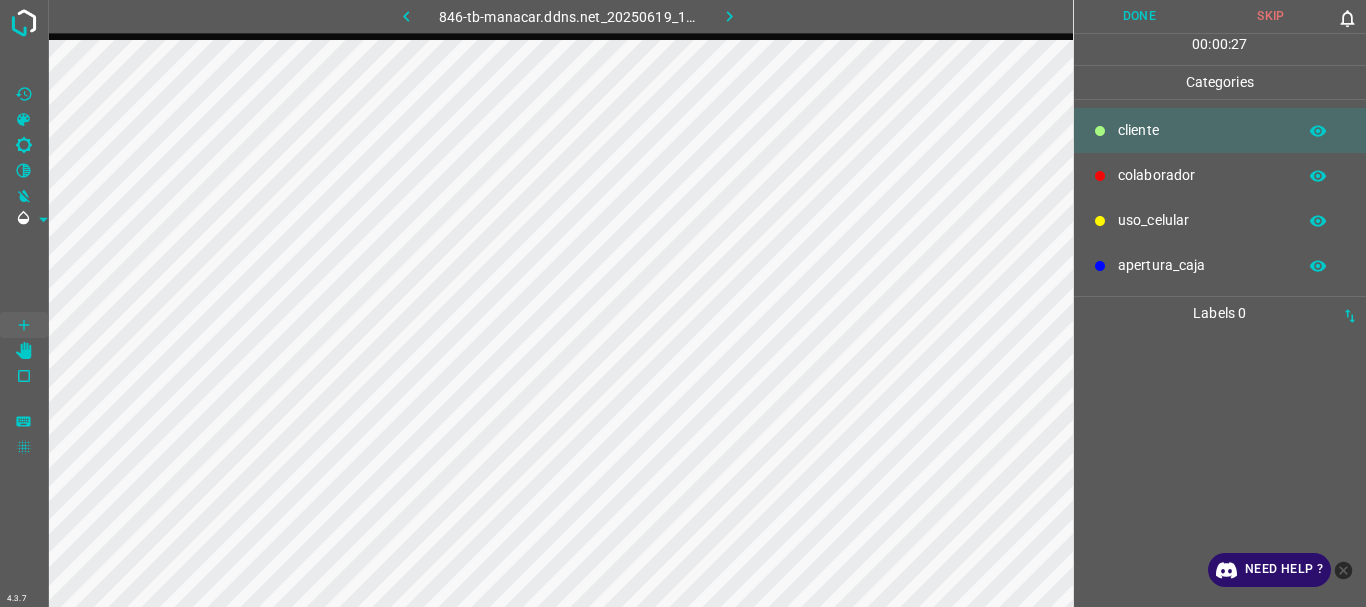 click on "colaborador" at bounding box center (1202, 130) 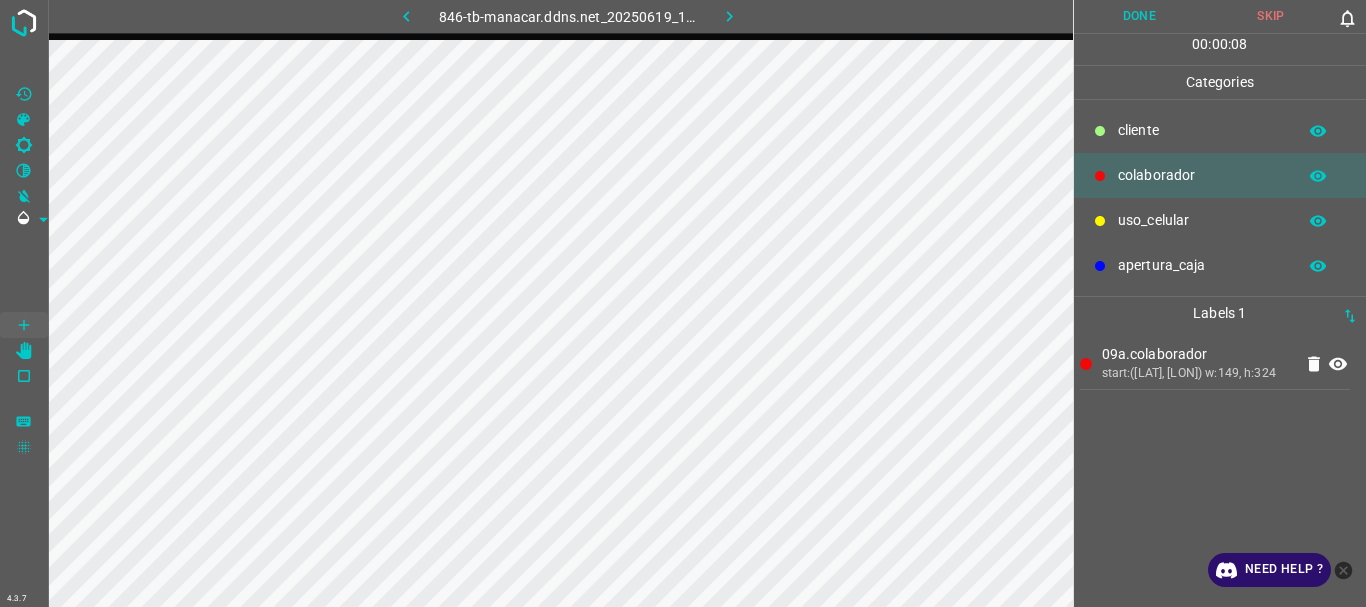 click on "Done" at bounding box center (1140, 16) 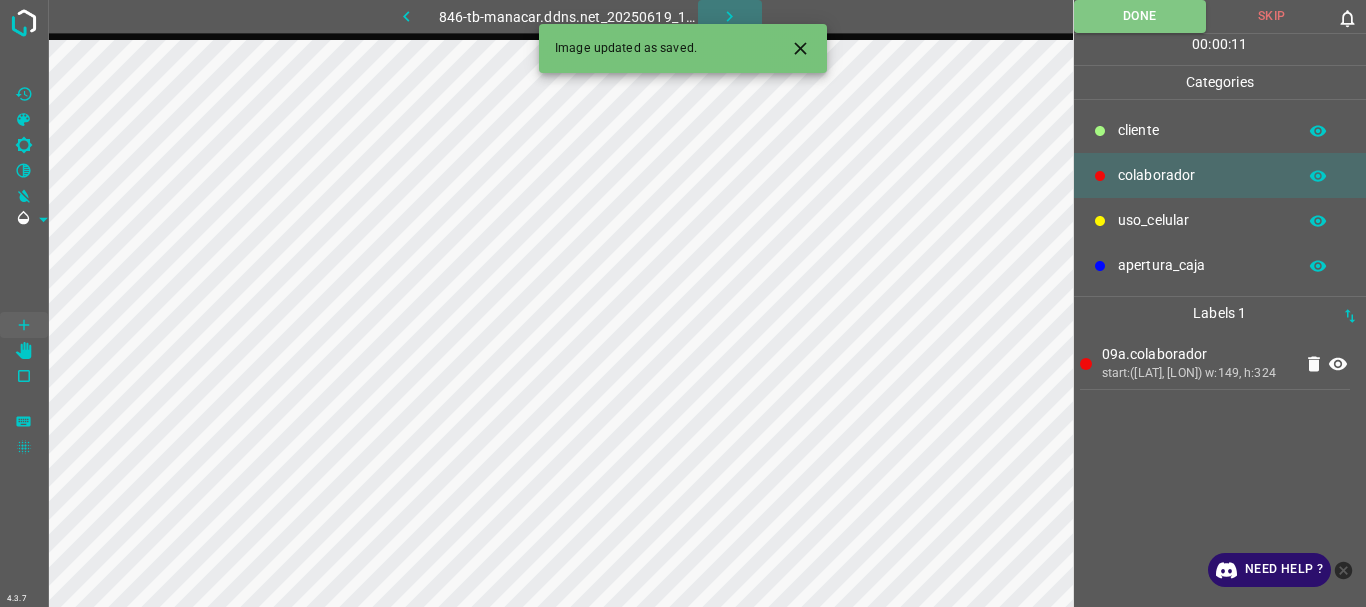 click at bounding box center [729, 16] 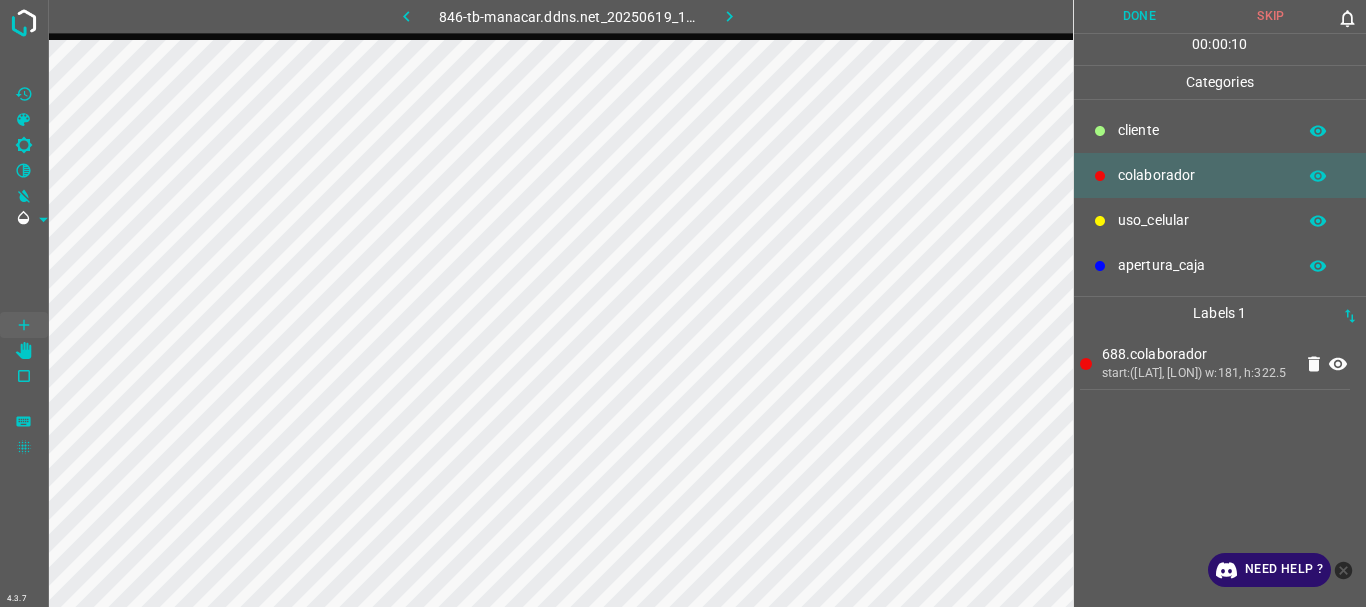 click on "​​cliente" at bounding box center (1202, 130) 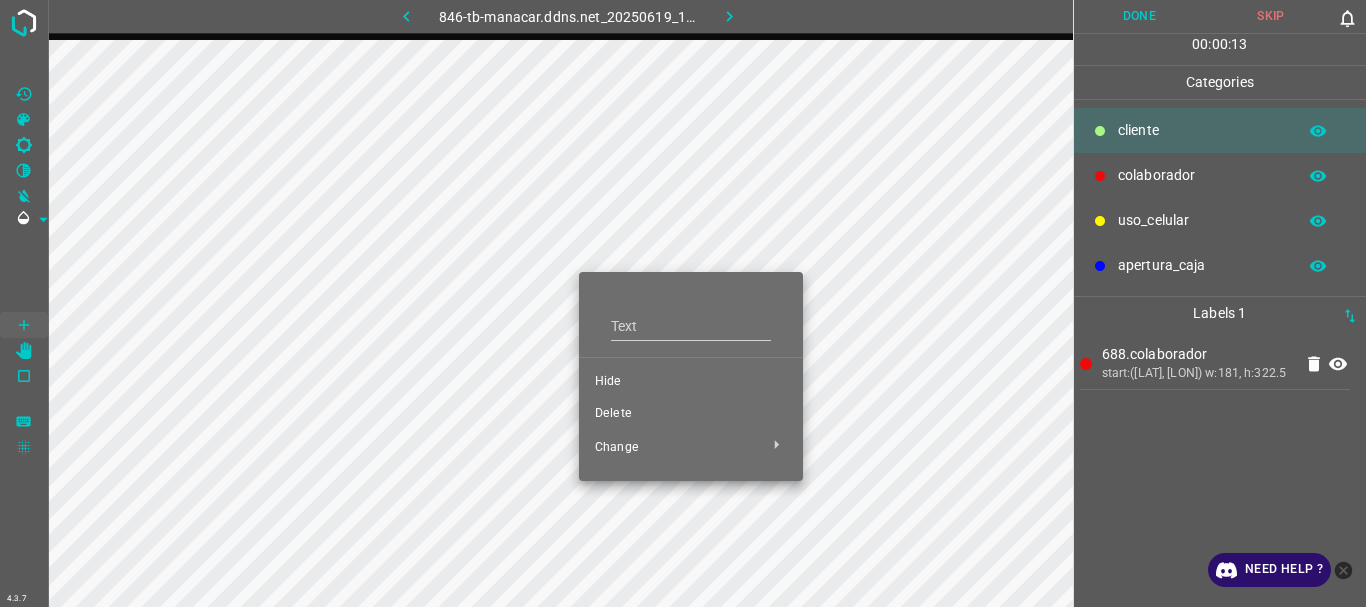click on "Hide" at bounding box center [691, 382] 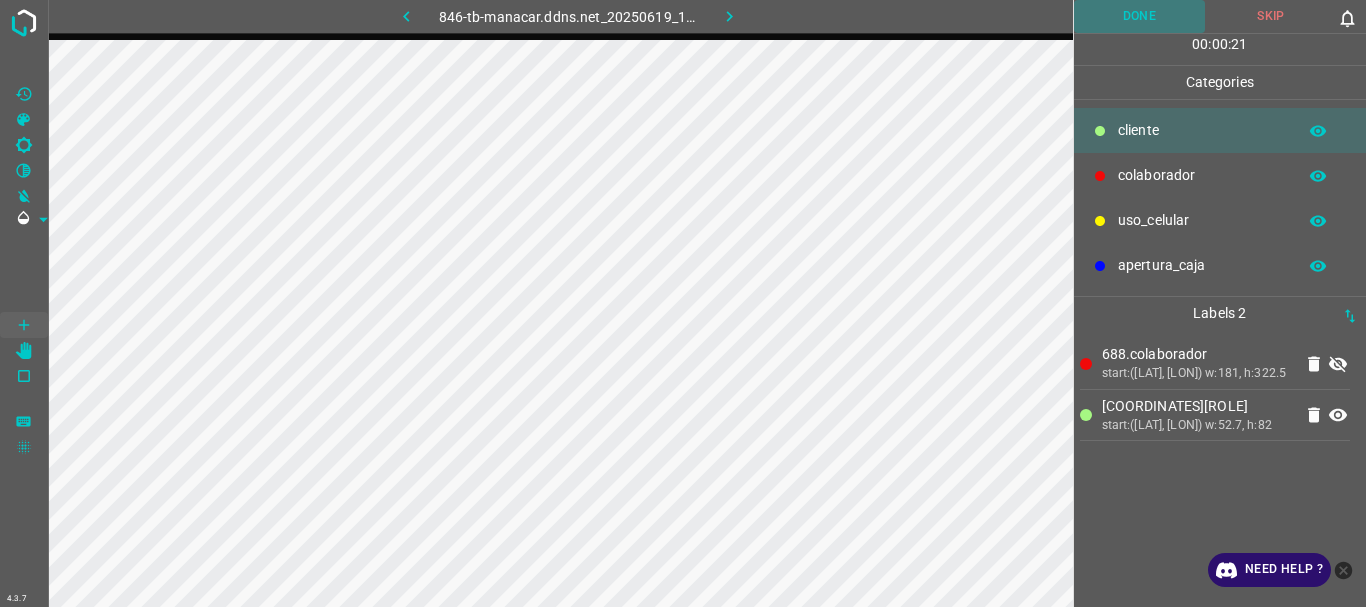 click on "Done" at bounding box center [1140, 16] 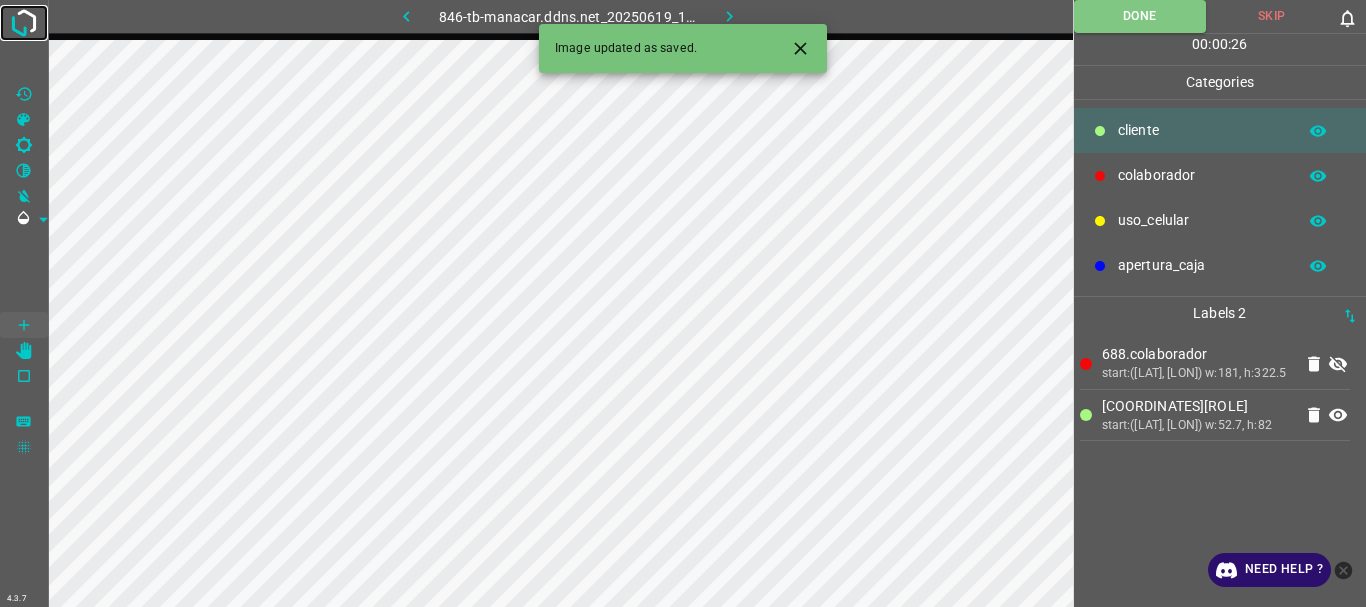 click at bounding box center (24, 23) 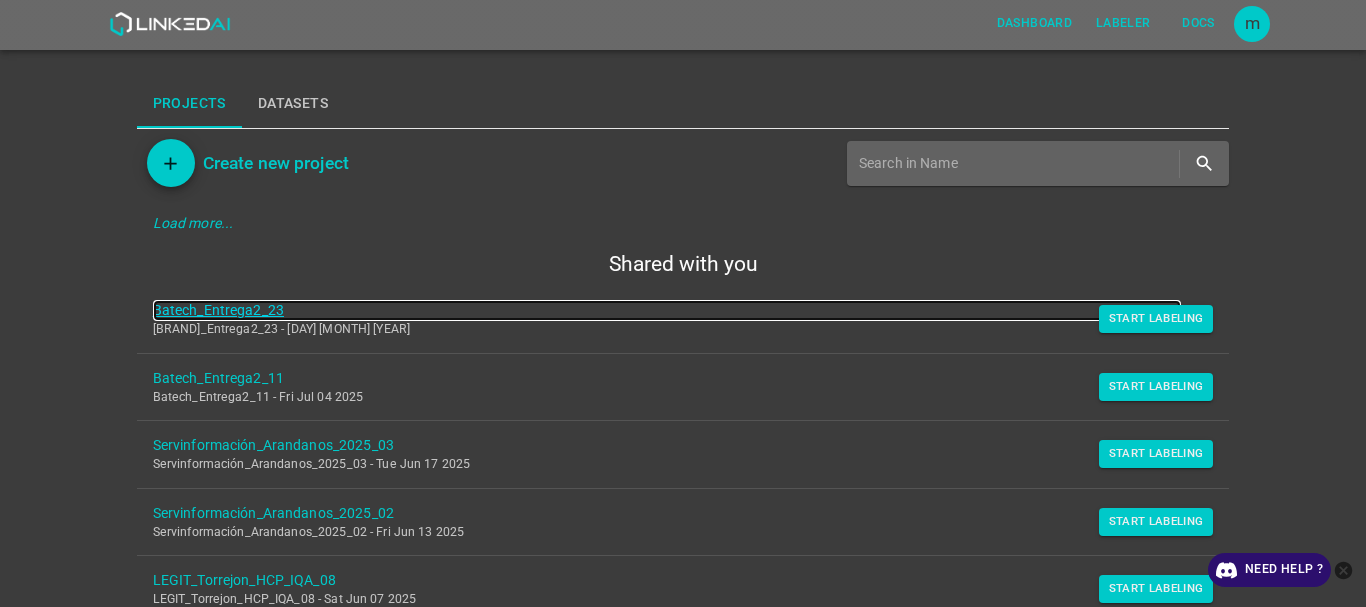 click on "Batech_Entrega2_23" at bounding box center (667, 310) 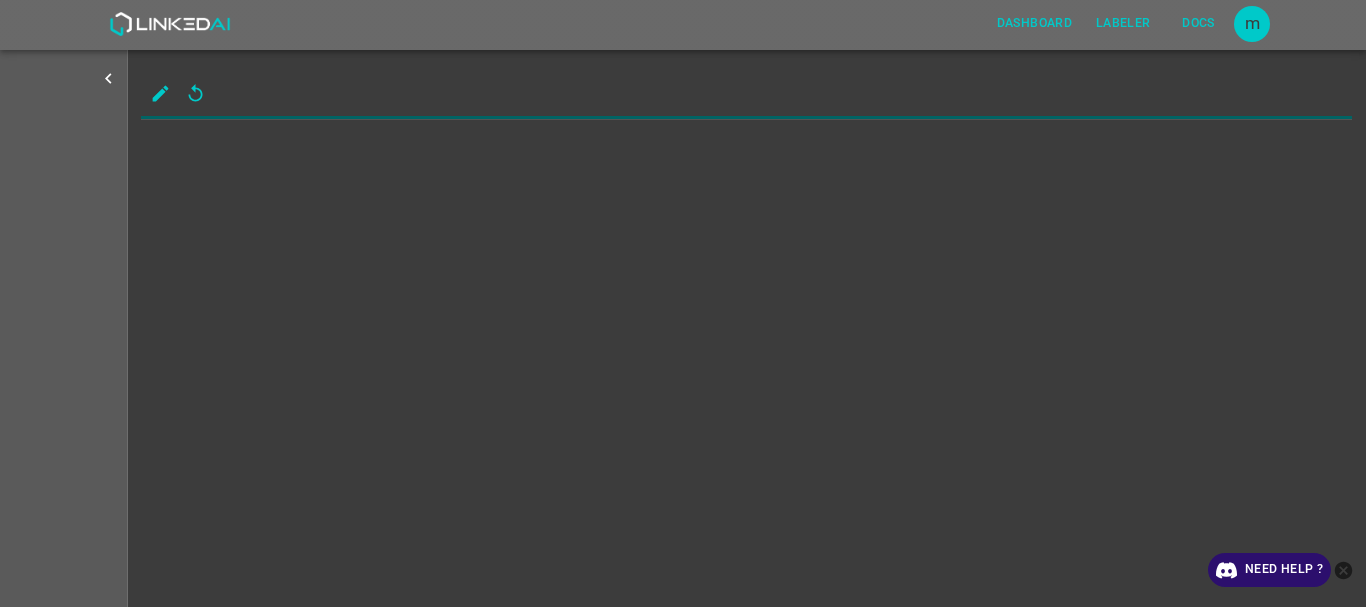 scroll, scrollTop: 0, scrollLeft: 0, axis: both 